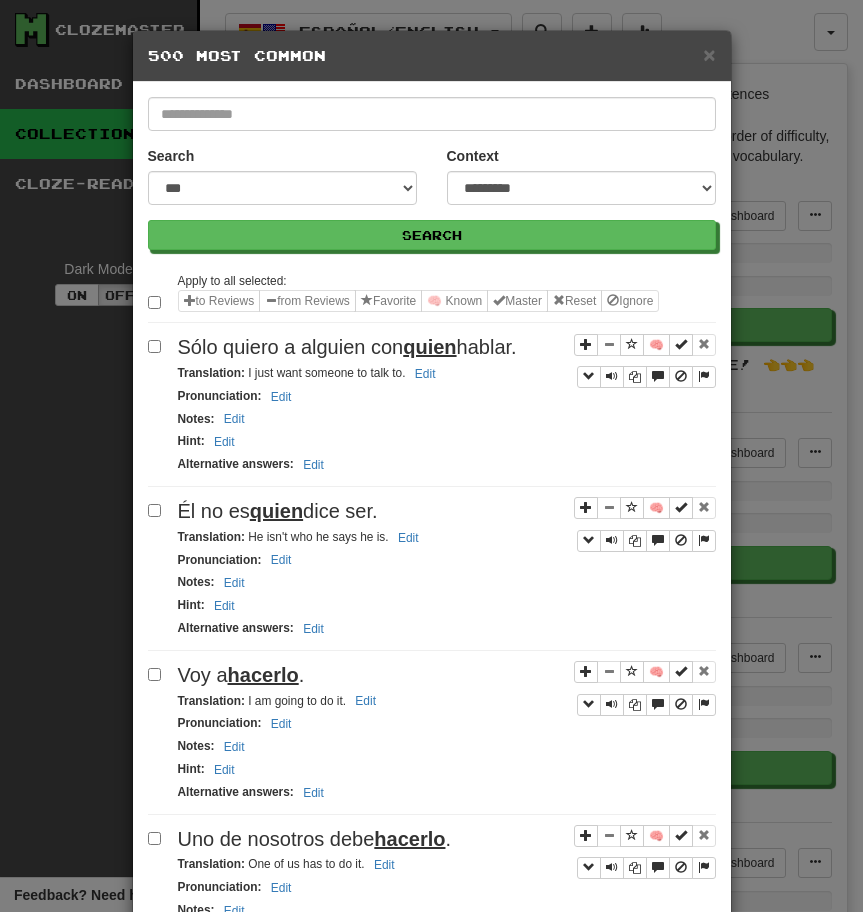 scroll, scrollTop: 2020, scrollLeft: 0, axis: vertical 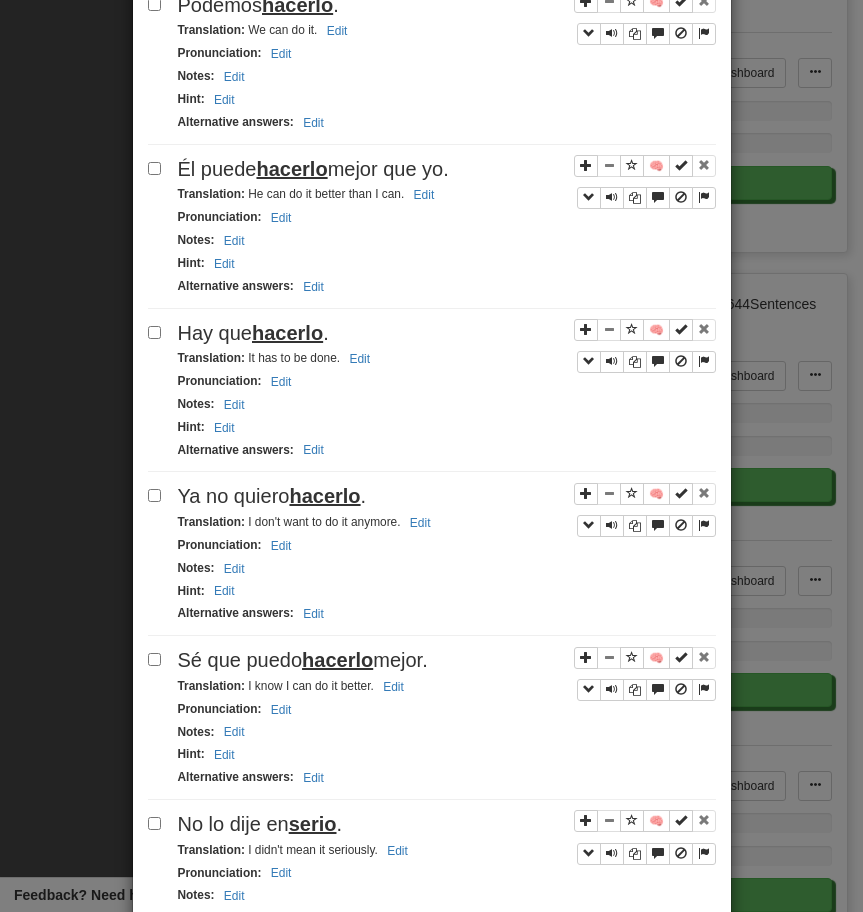 click on "hacerlo" at bounding box center [291, 169] 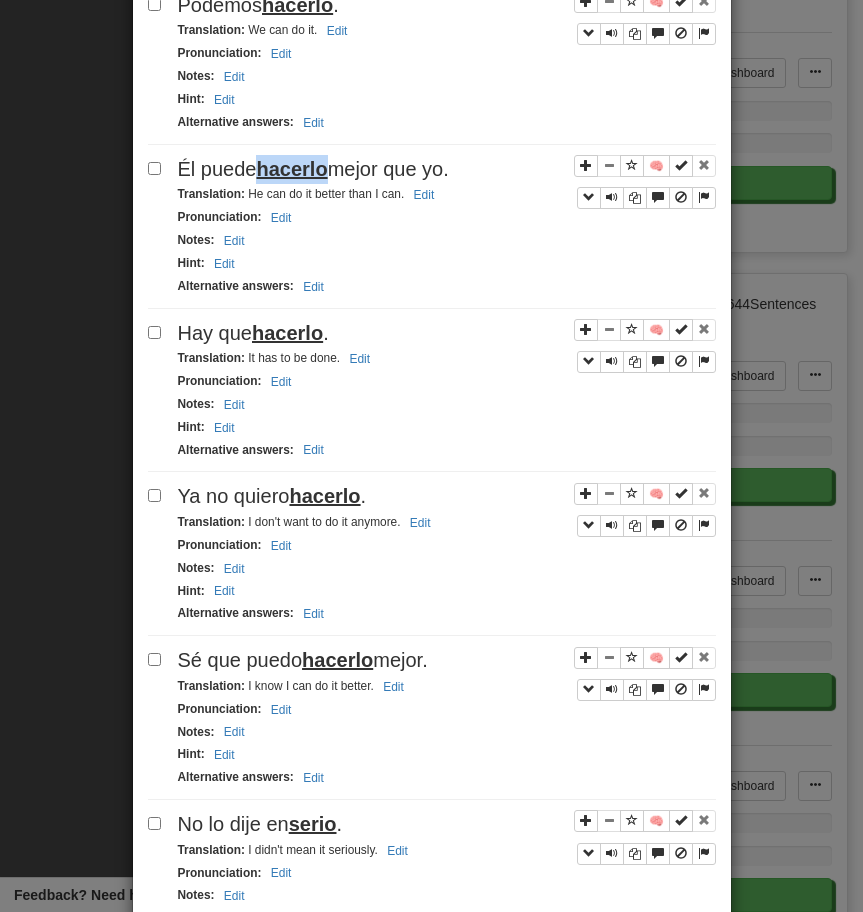 click on "hacerlo" at bounding box center (291, 169) 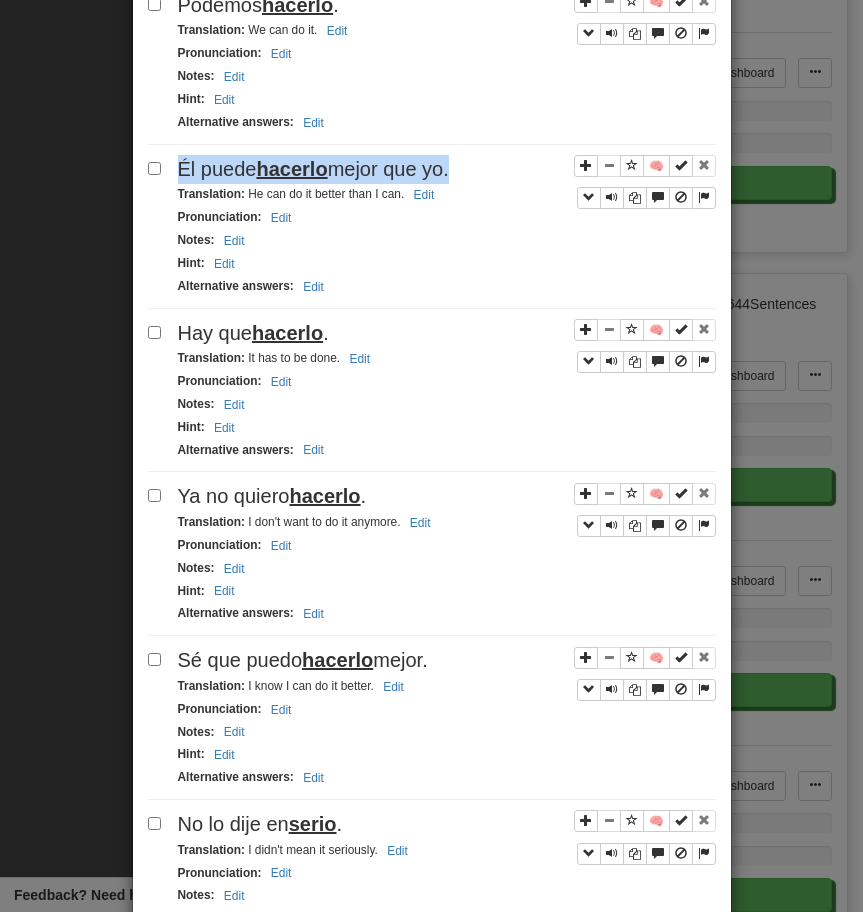 click on "hacerlo" at bounding box center (291, 169) 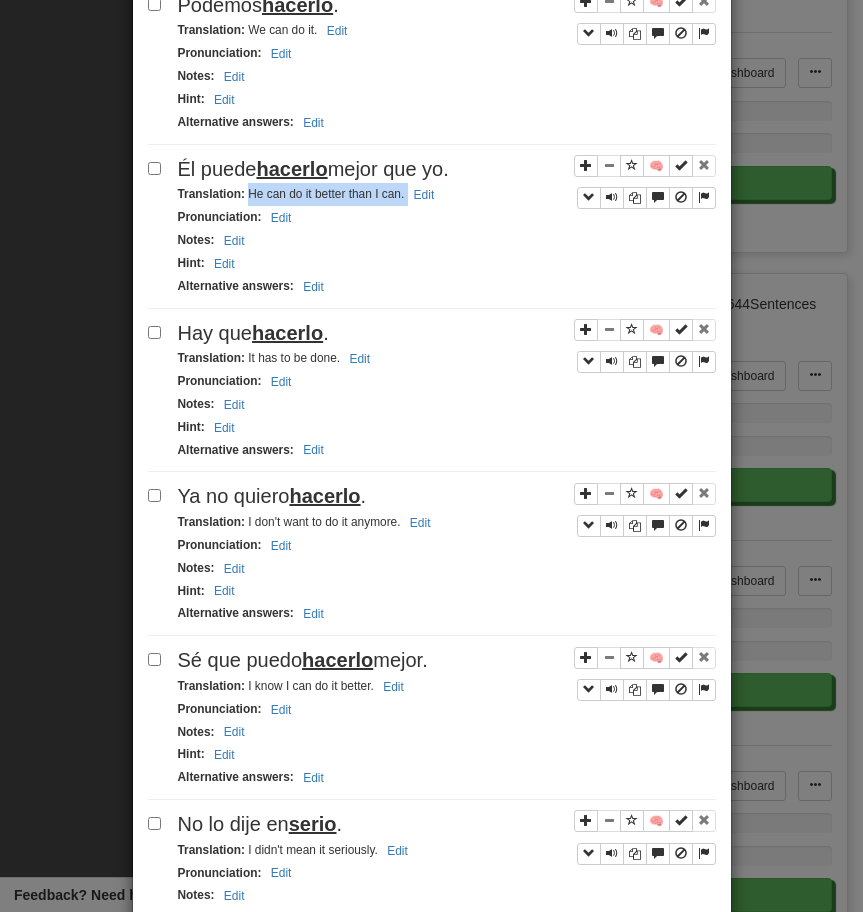drag, startPoint x: 246, startPoint y: 200, endPoint x: 474, endPoint y: 196, distance: 228.03508 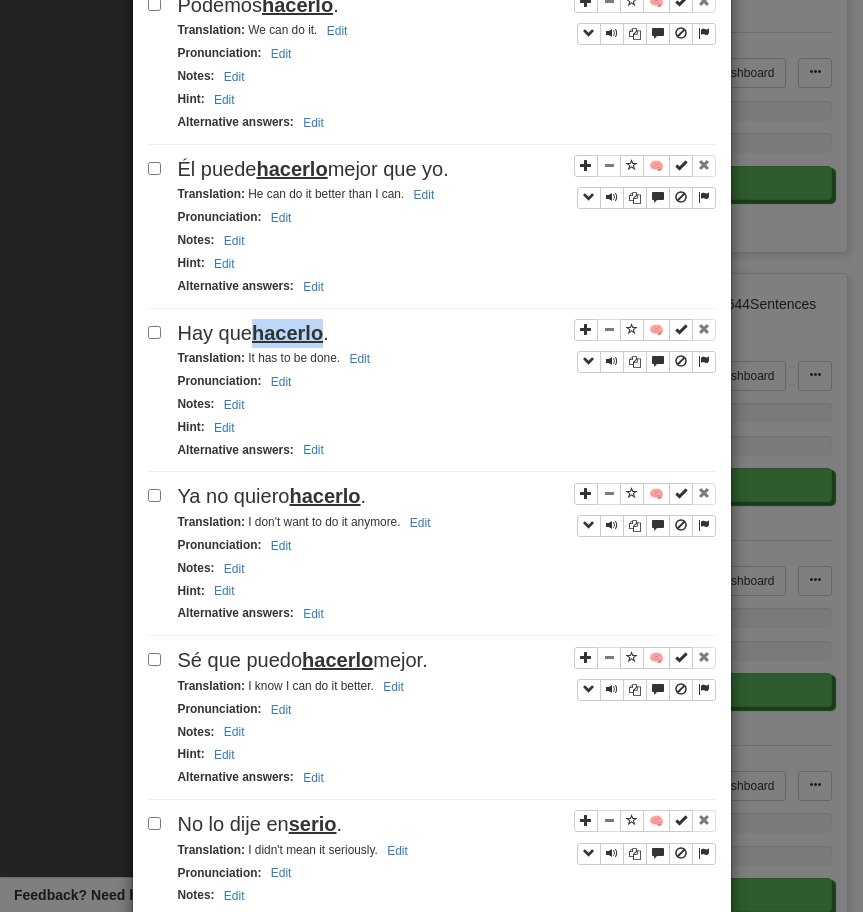 click on "Hay que hacerlo ." at bounding box center [447, 333] 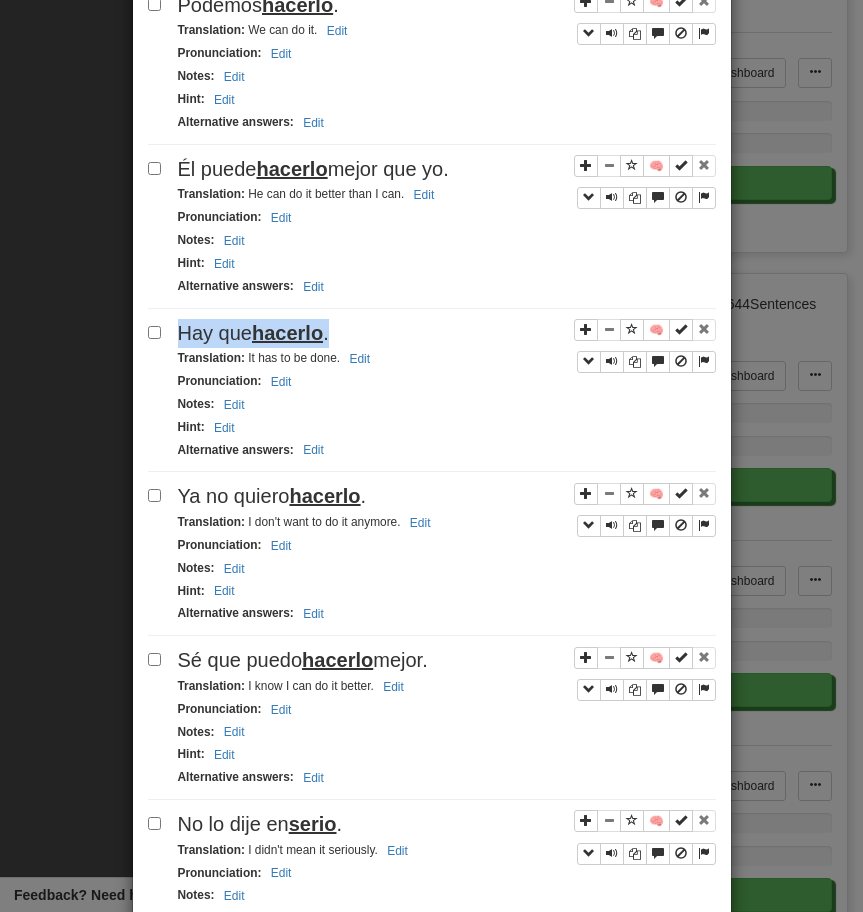 click on "Hay que hacerlo ." at bounding box center [447, 333] 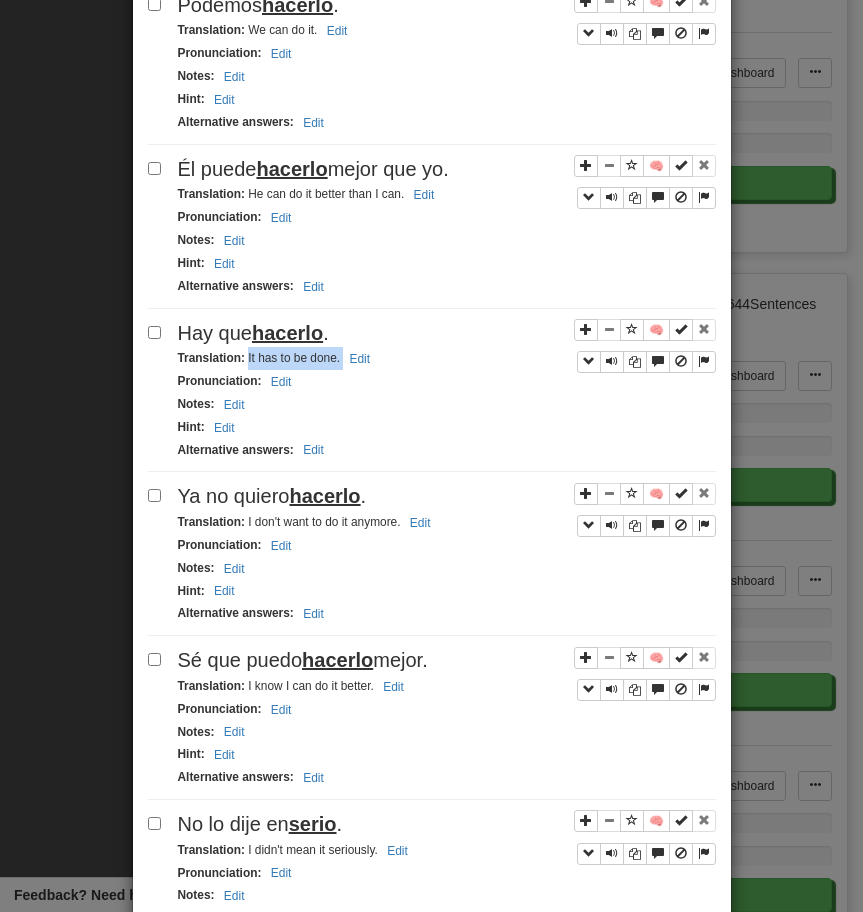 drag, startPoint x: 246, startPoint y: 360, endPoint x: 384, endPoint y: 358, distance: 138.0145 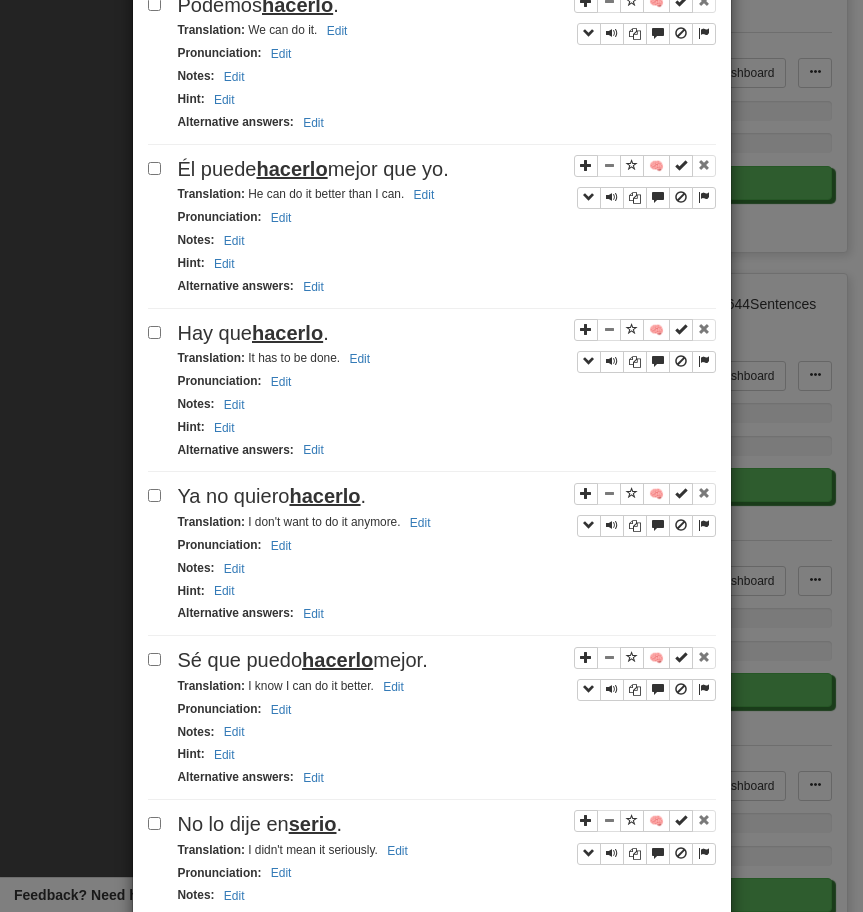 click on "hacerlo" at bounding box center [324, 496] 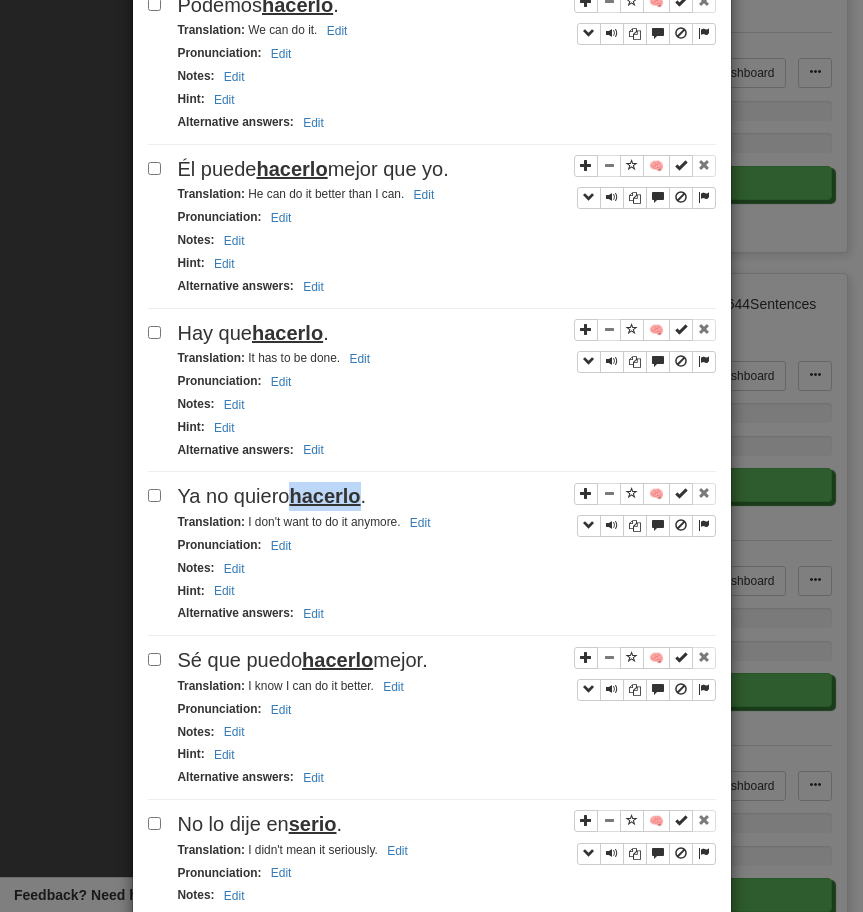 click on "hacerlo" at bounding box center (324, 496) 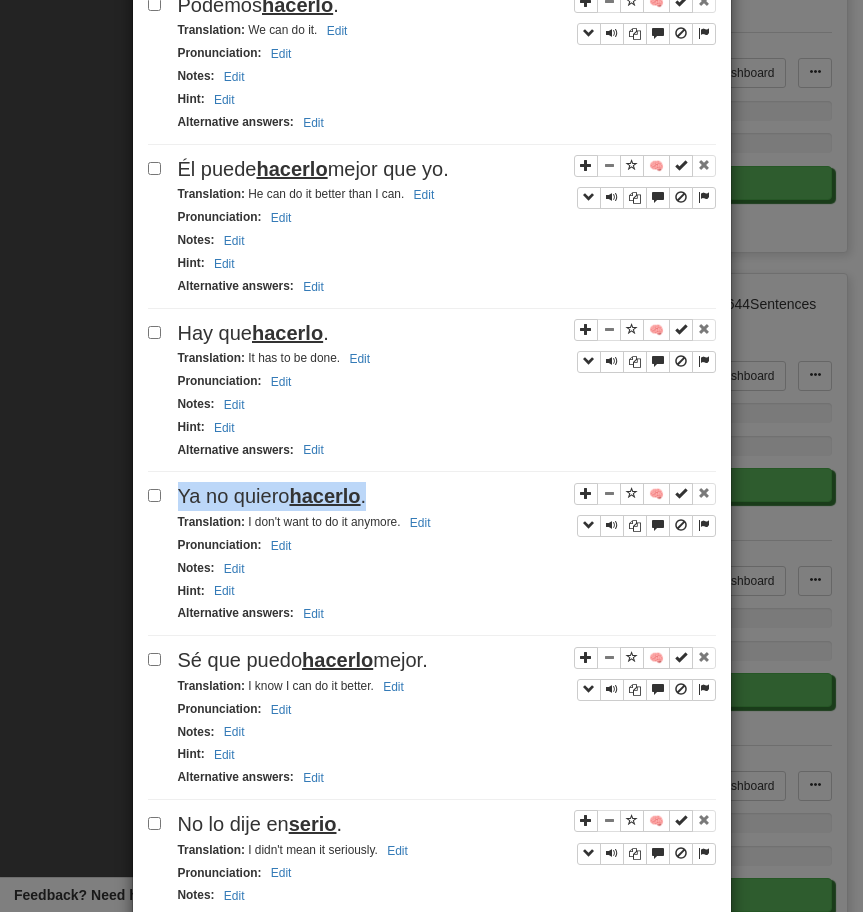 click on "hacerlo" at bounding box center (324, 496) 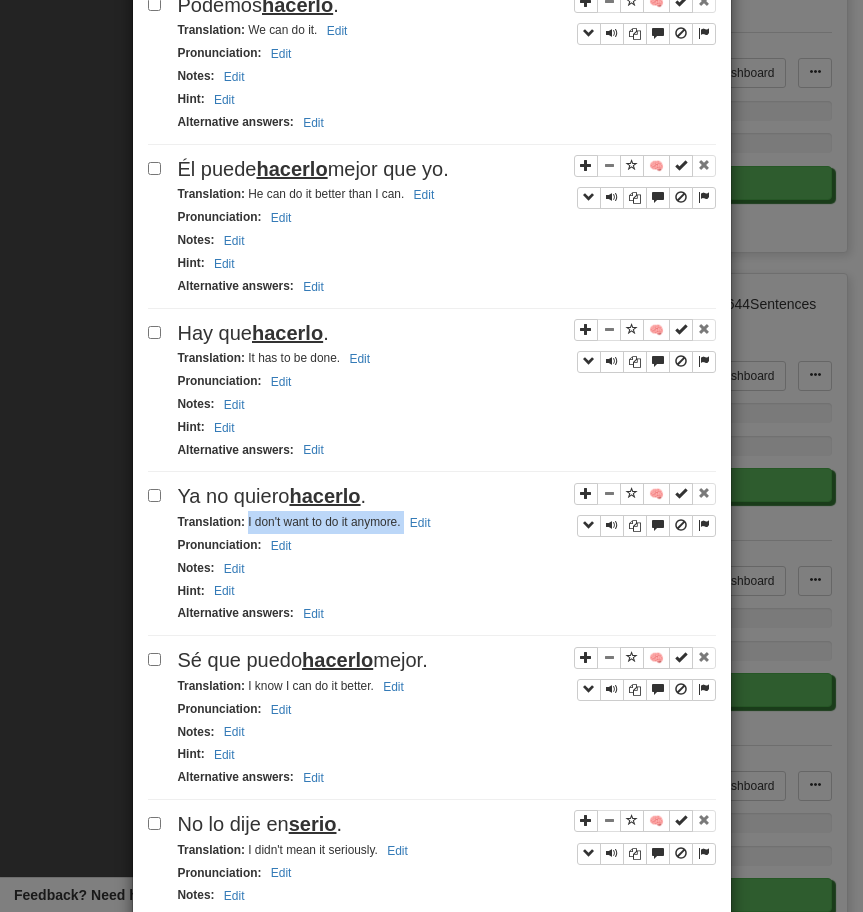 drag, startPoint x: 248, startPoint y: 525, endPoint x: 405, endPoint y: 518, distance: 157.15598 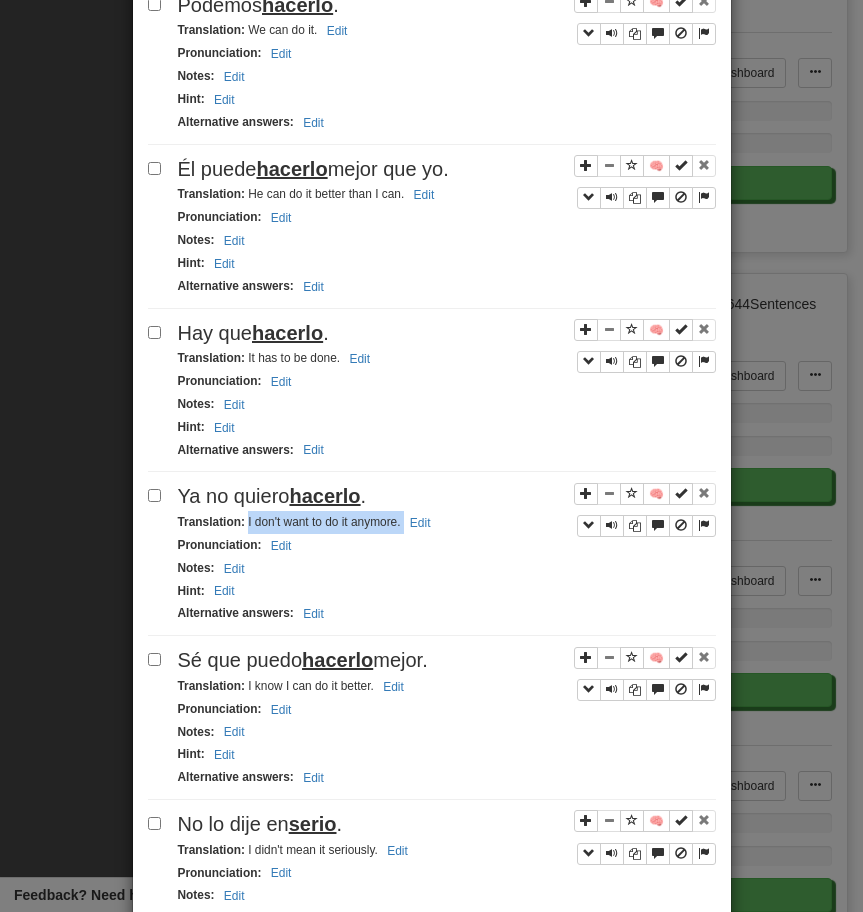 click on "Sé que puedo  hacerlo  mejor." at bounding box center (303, 660) 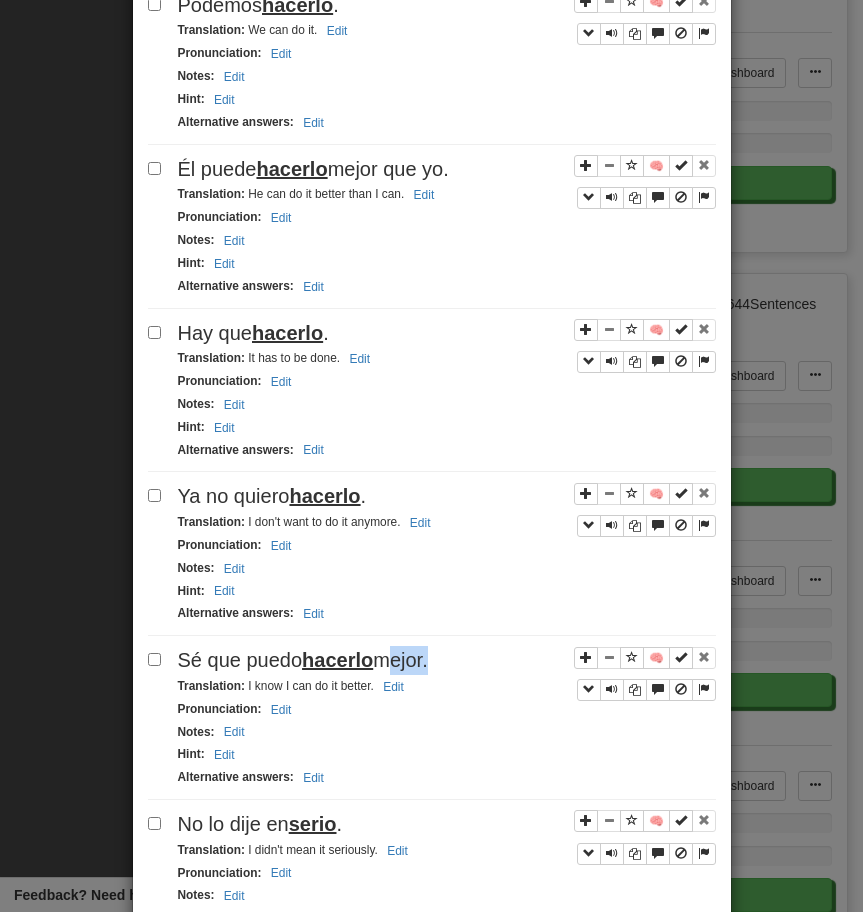 click on "Sé que puedo  hacerlo  mejor." at bounding box center [303, 660] 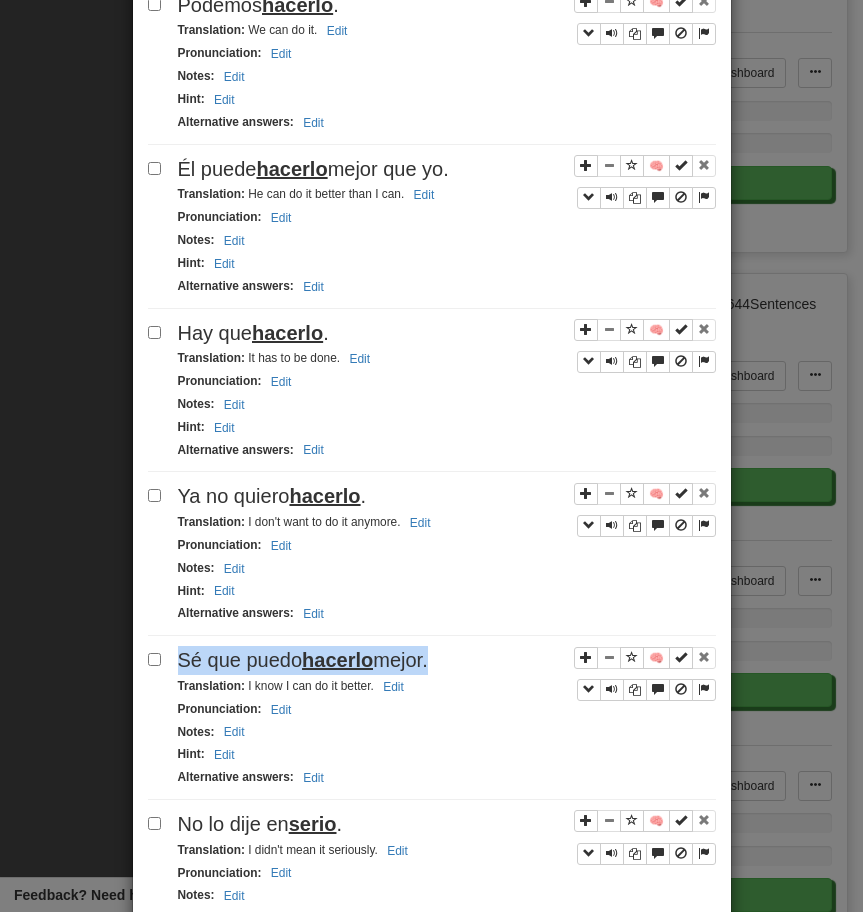 click on "Sé que puedo  hacerlo  mejor." at bounding box center (303, 660) 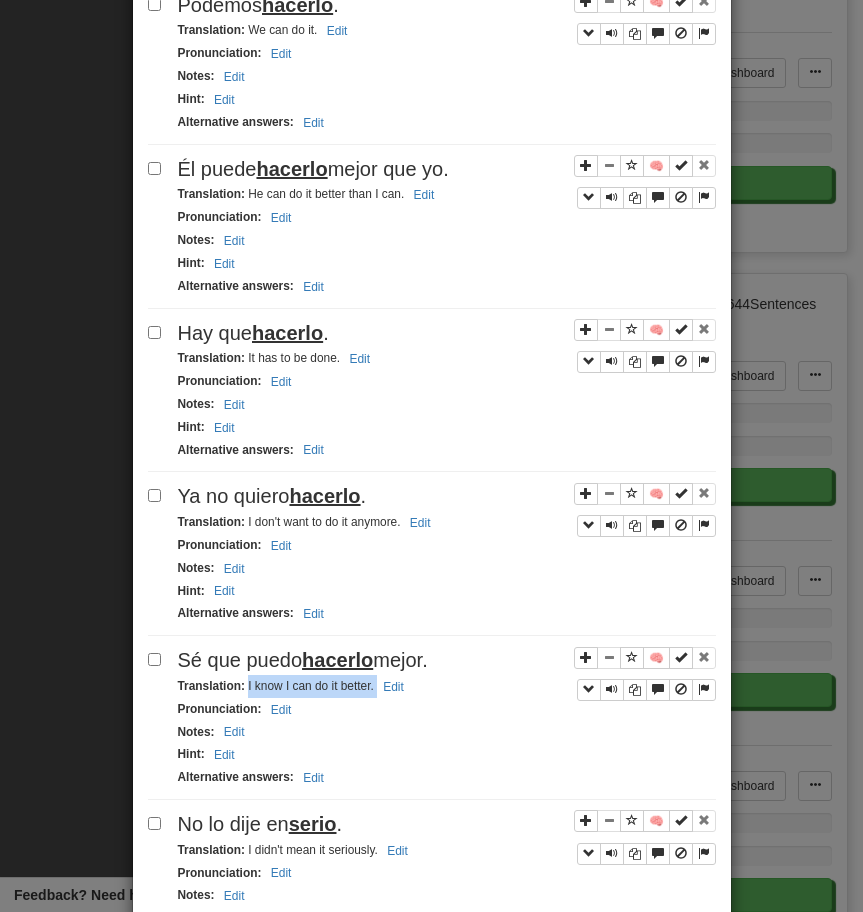 copy on "I know I can do it better.   Edit" 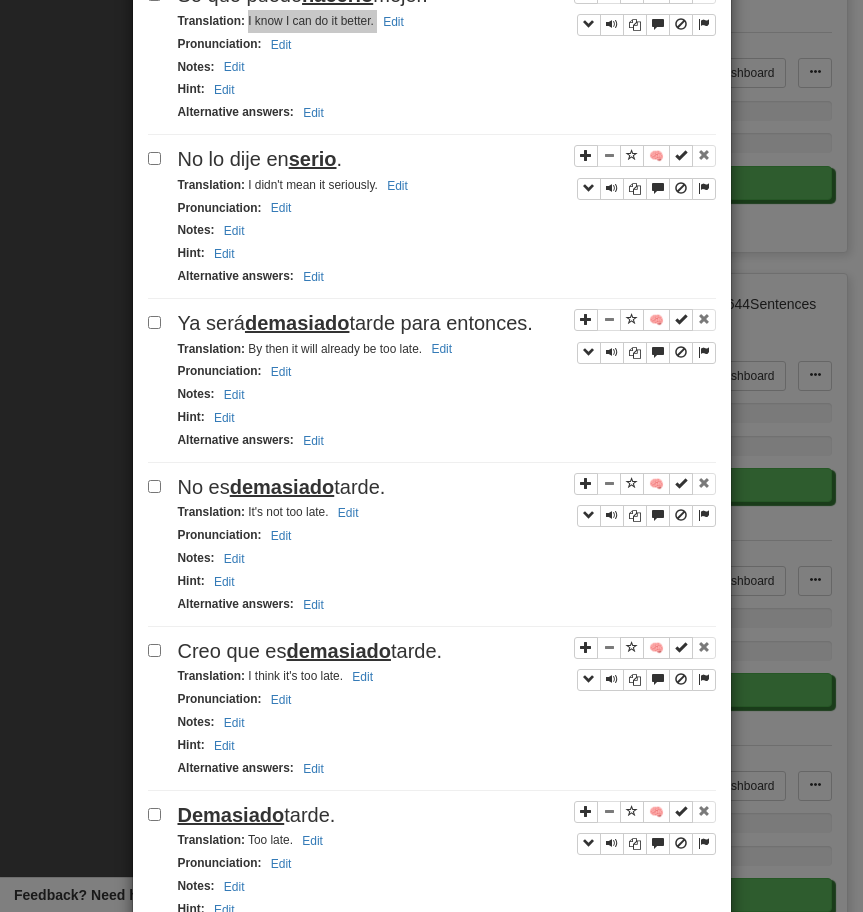 scroll, scrollTop: 2171, scrollLeft: 0, axis: vertical 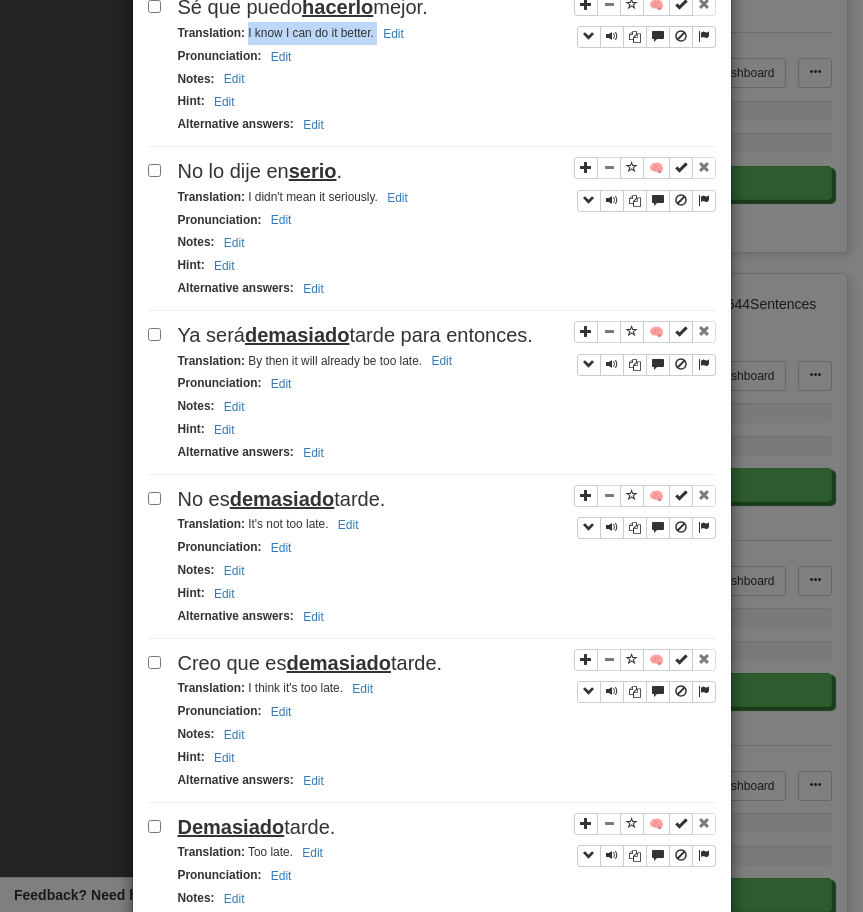 click on "No lo dije en serio ." at bounding box center [447, 171] 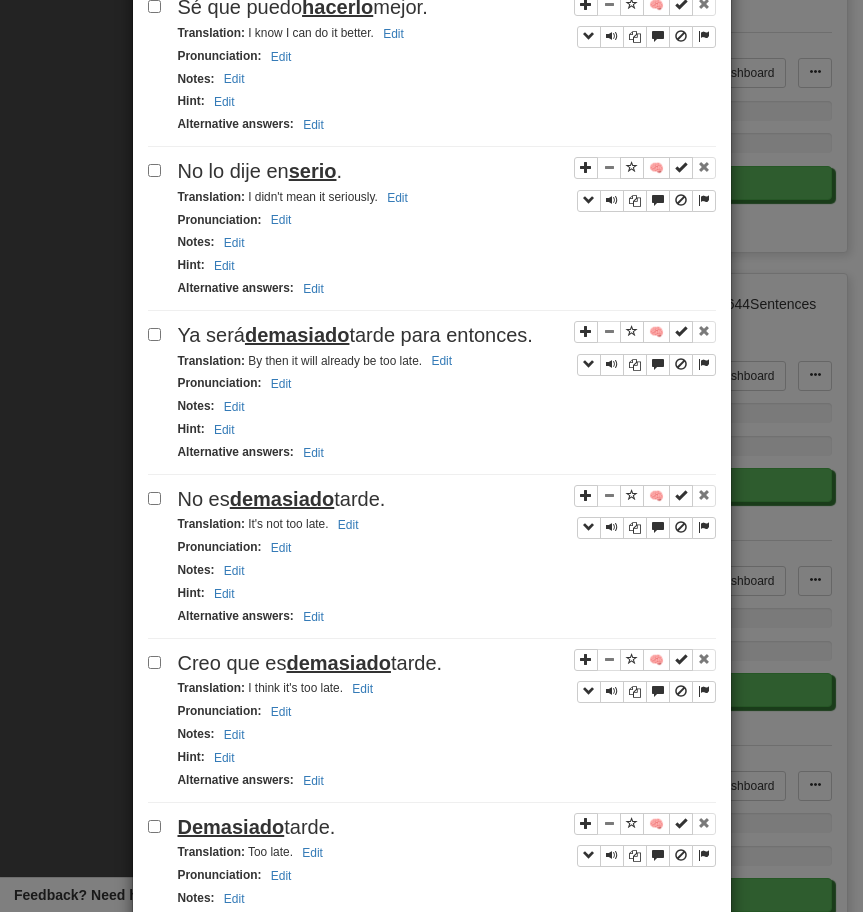click on "No lo dije en serio ." at bounding box center (447, 171) 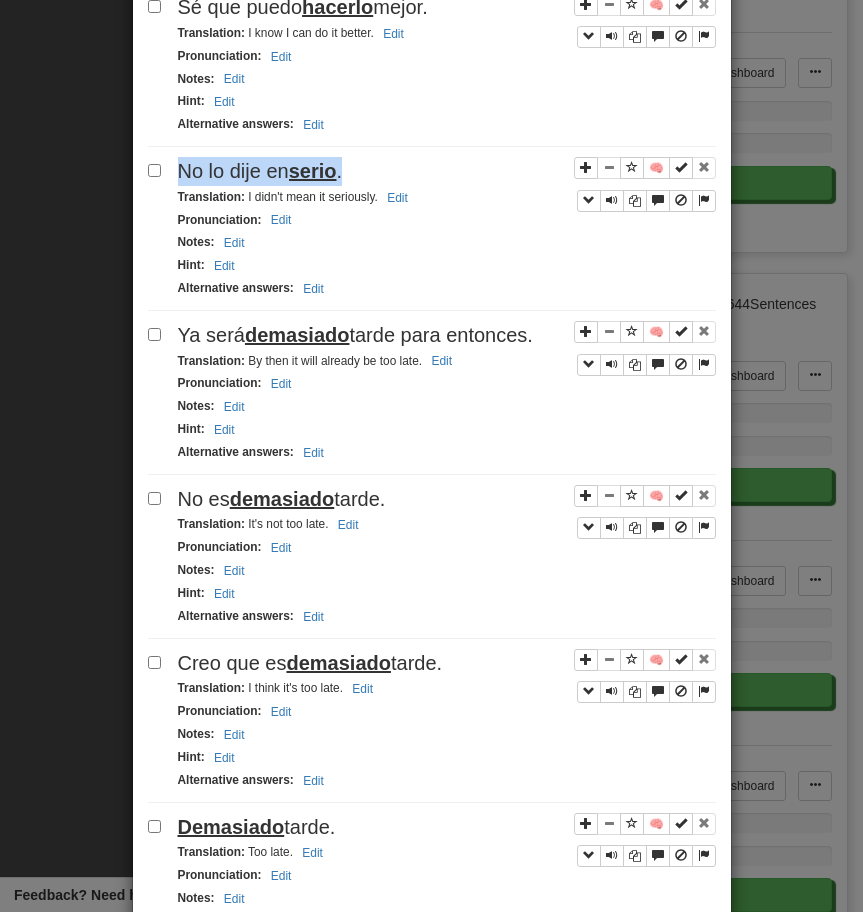 click on "No lo dije en serio ." at bounding box center (447, 171) 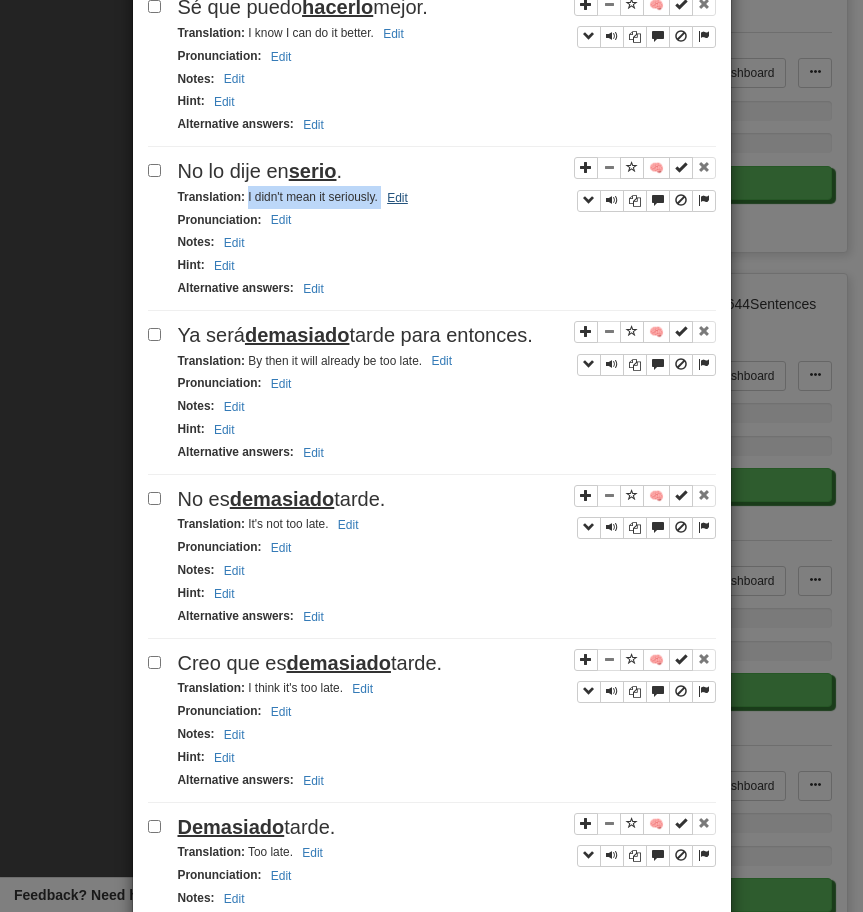 copy on "I didn't mean it seriously." 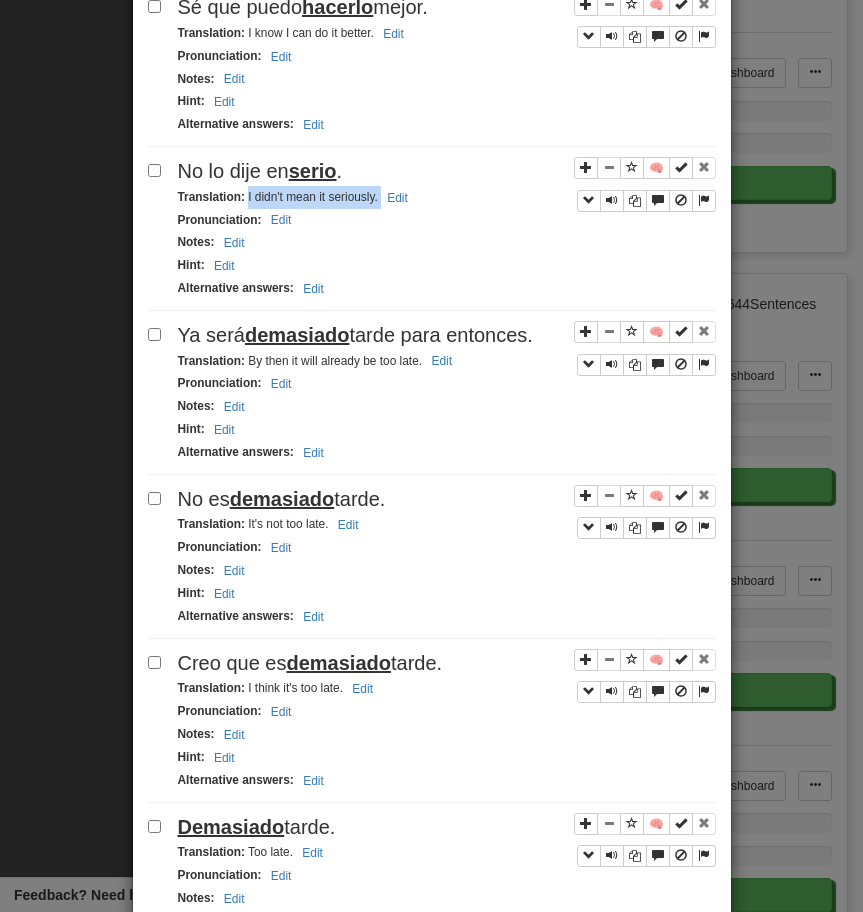 click on "Ya será demasiado tarde para entonces." at bounding box center (355, 335) 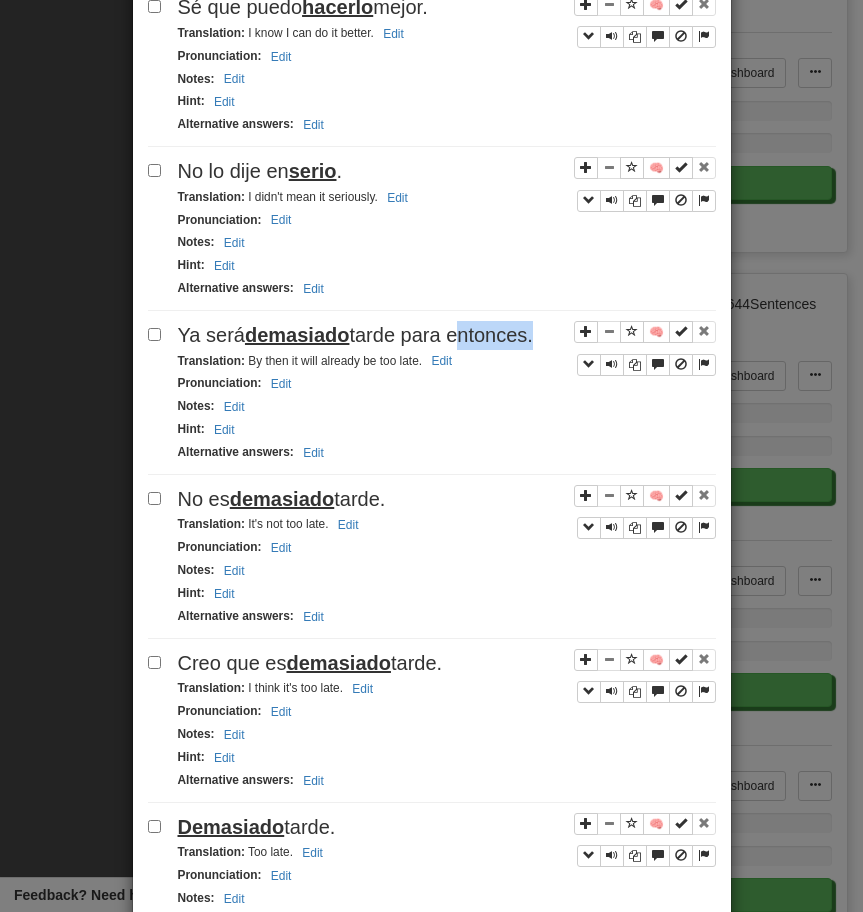 click on "Ya será demasiado tarde para entonces." at bounding box center (355, 335) 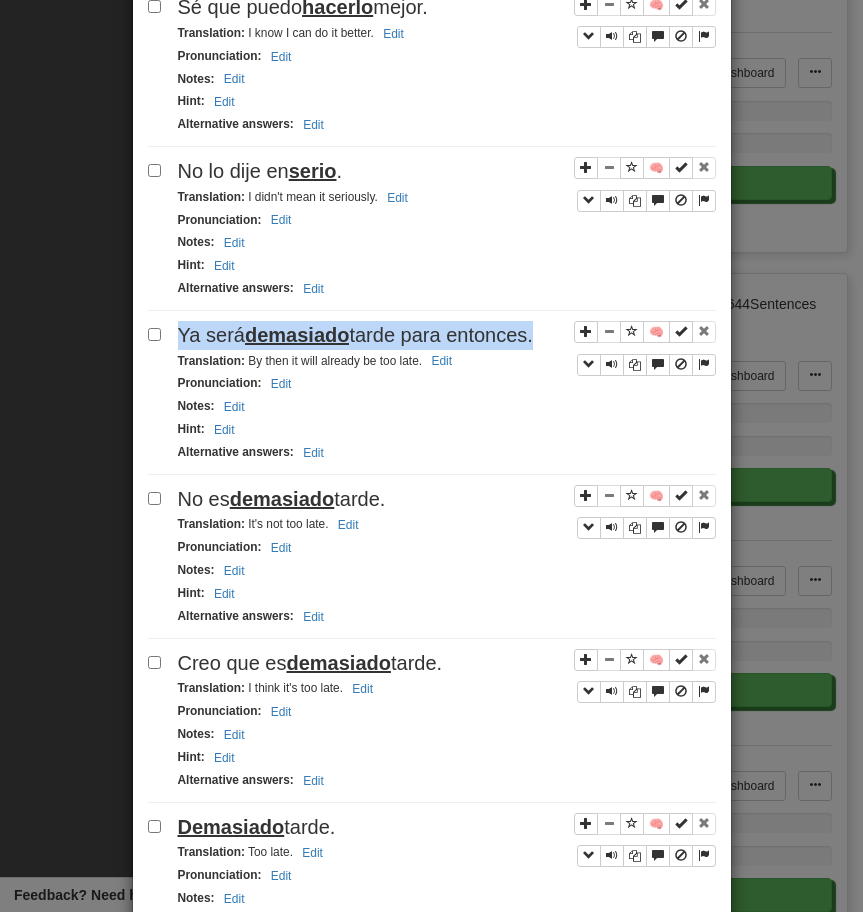 click on "Ya será demasiado tarde para entonces." at bounding box center [355, 335] 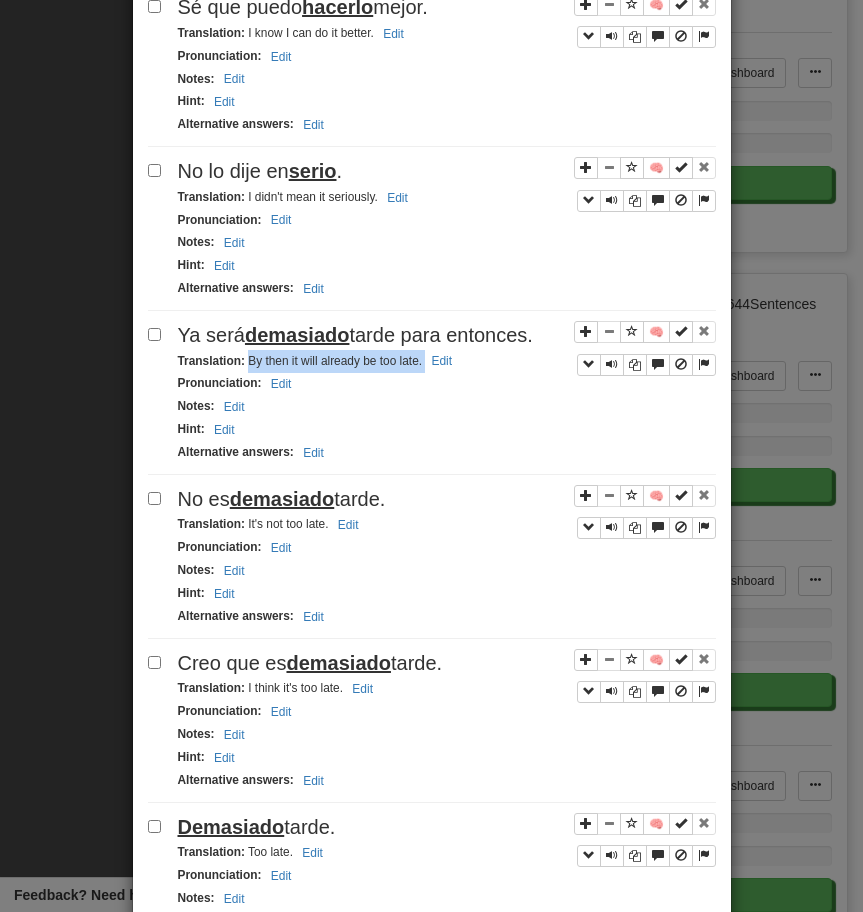 drag, startPoint x: 246, startPoint y: 363, endPoint x: 466, endPoint y: 362, distance: 220.00227 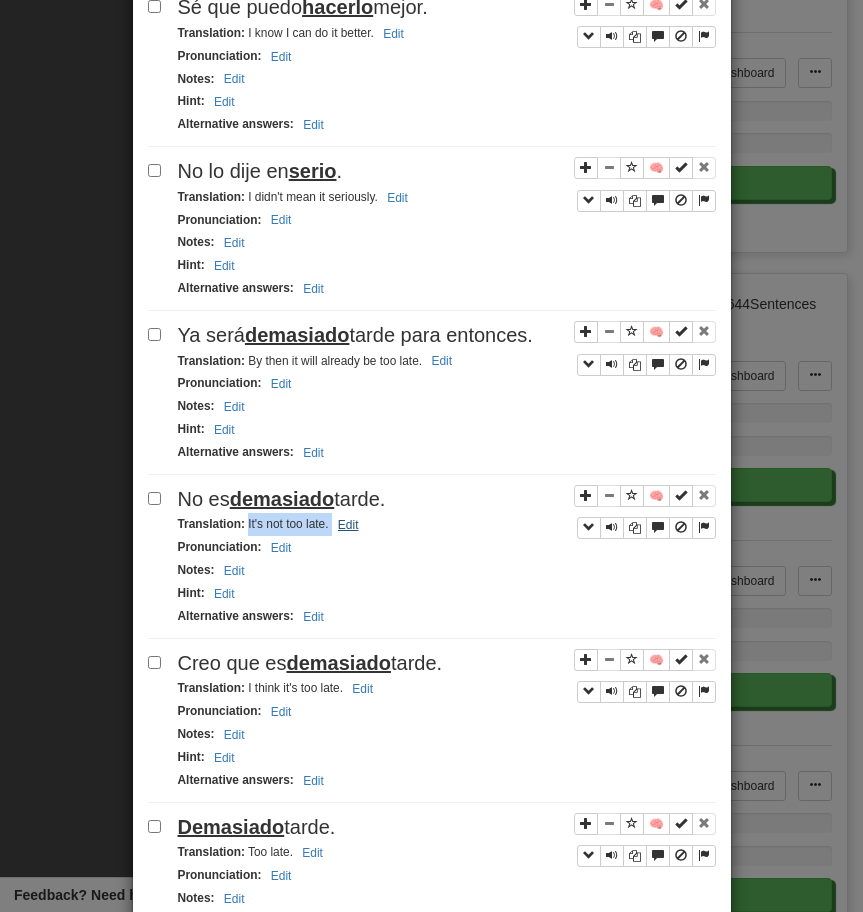 drag, startPoint x: 246, startPoint y: 526, endPoint x: 359, endPoint y: 525, distance: 113.004425 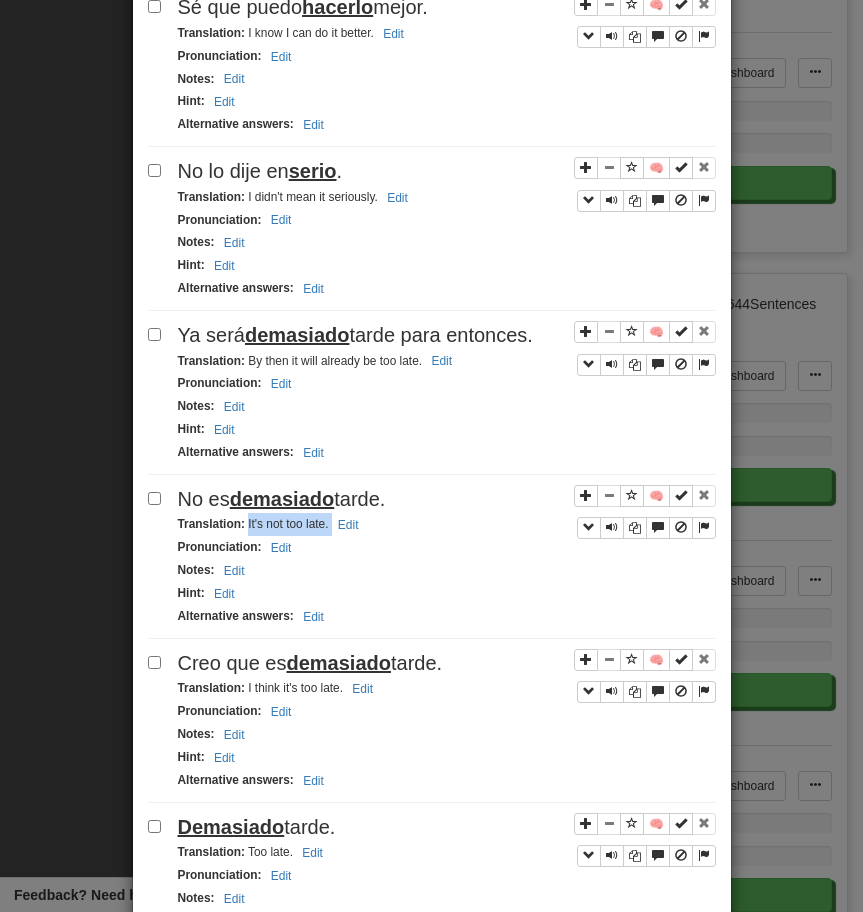 click on "demasiado" at bounding box center [338, 663] 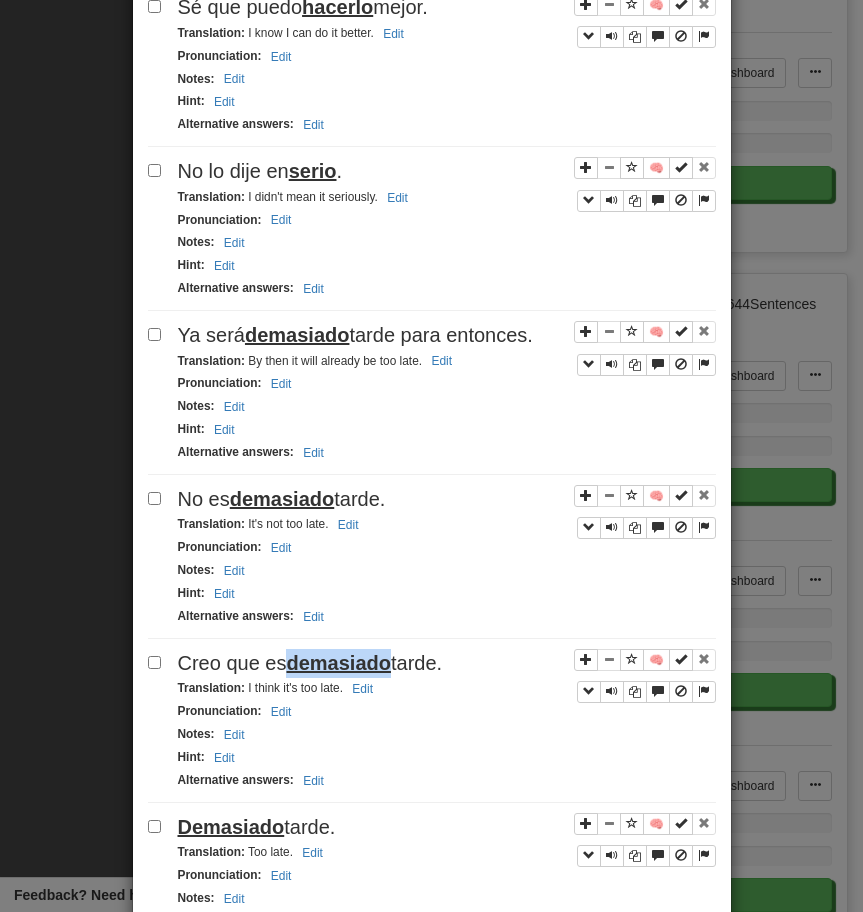 click on "demasiado" at bounding box center (338, 663) 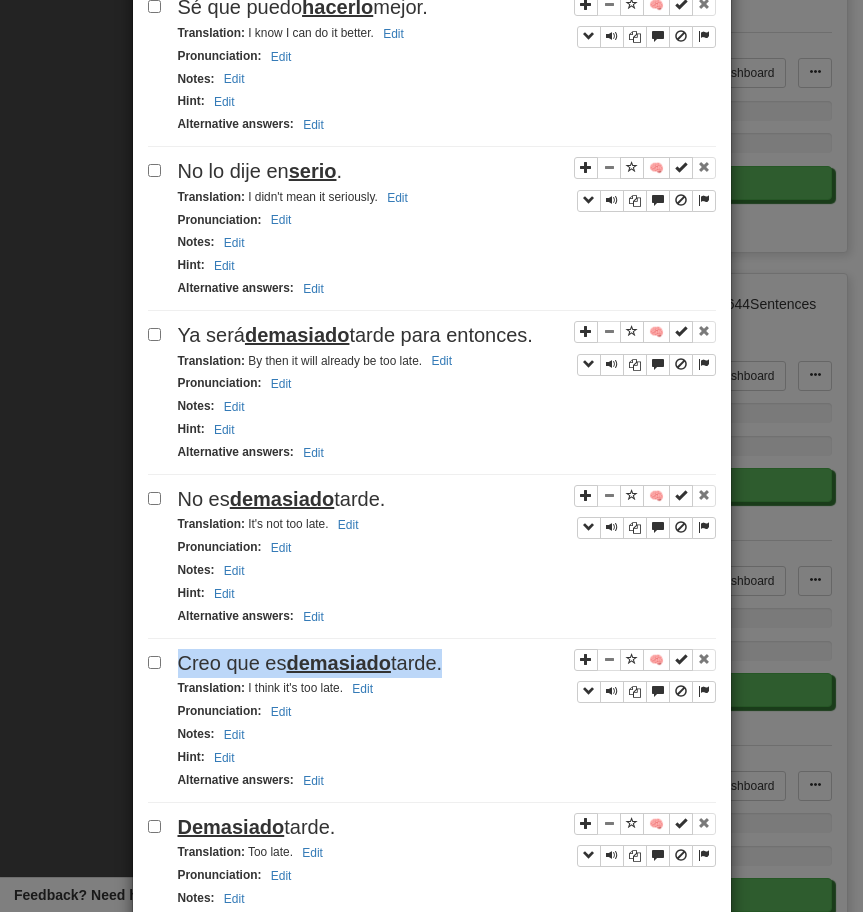 click on "demasiado" at bounding box center [338, 663] 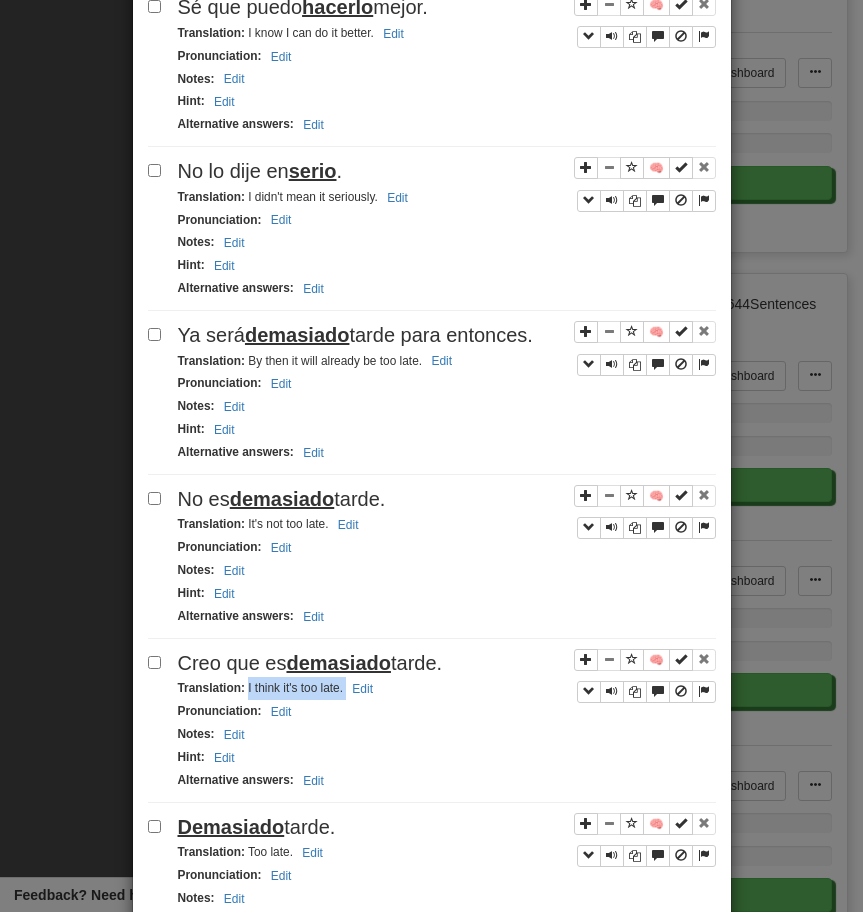 drag, startPoint x: 247, startPoint y: 692, endPoint x: 436, endPoint y: 686, distance: 189.09521 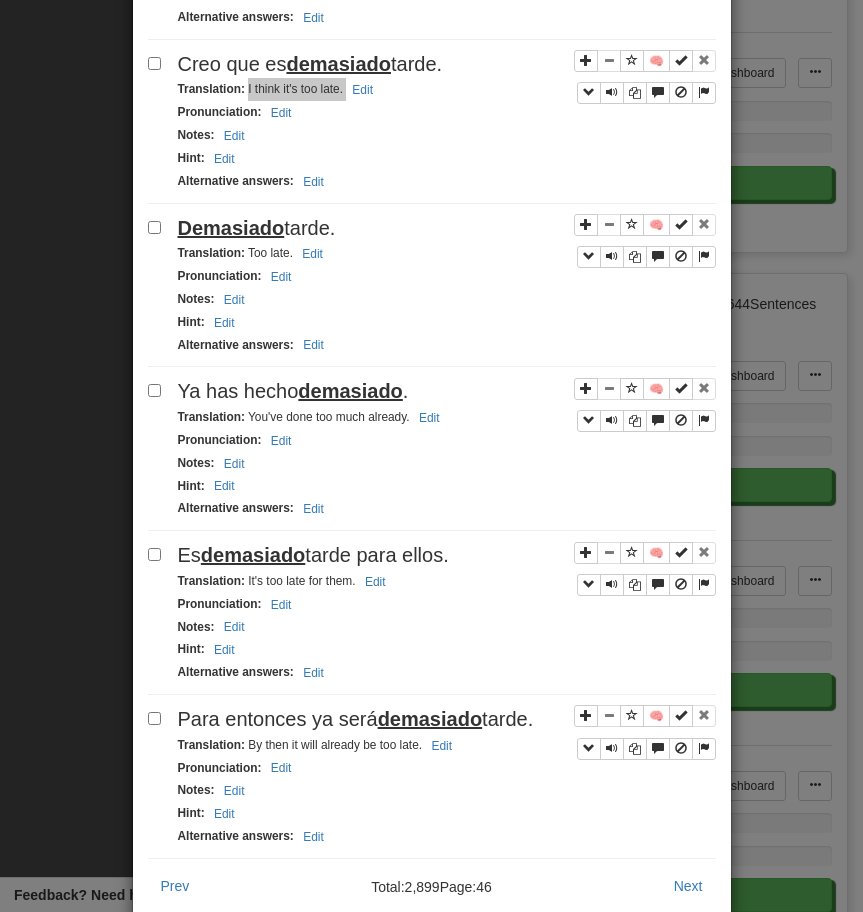 scroll, scrollTop: 2805, scrollLeft: 0, axis: vertical 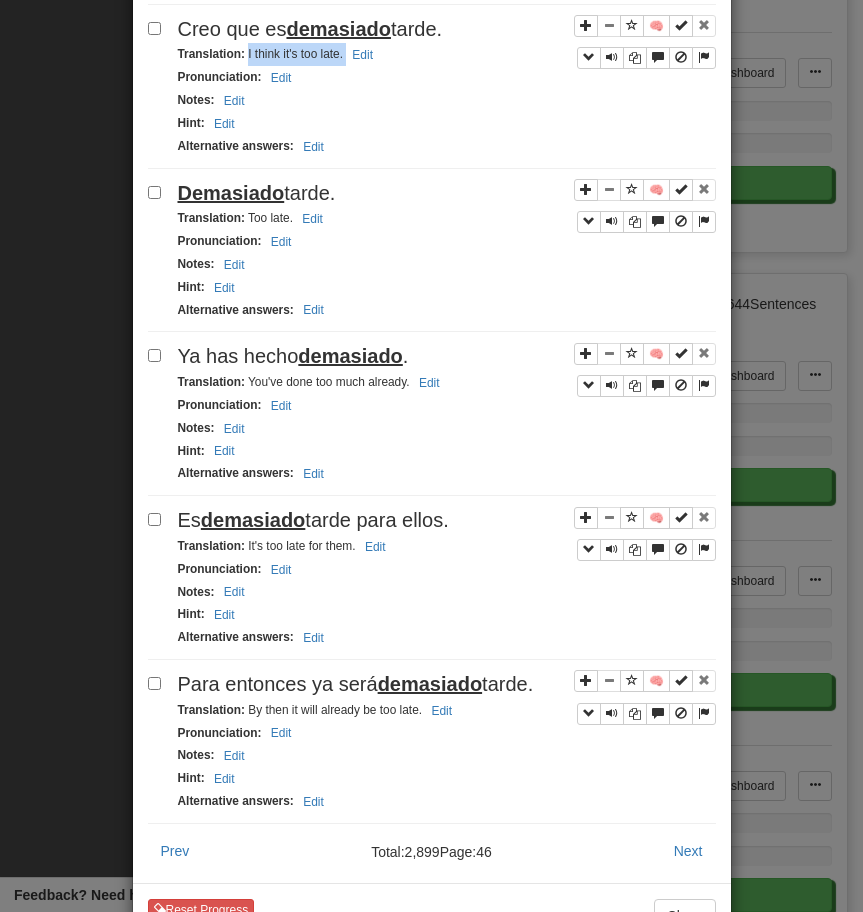 click on "Demasiado  tarde." at bounding box center (447, 193) 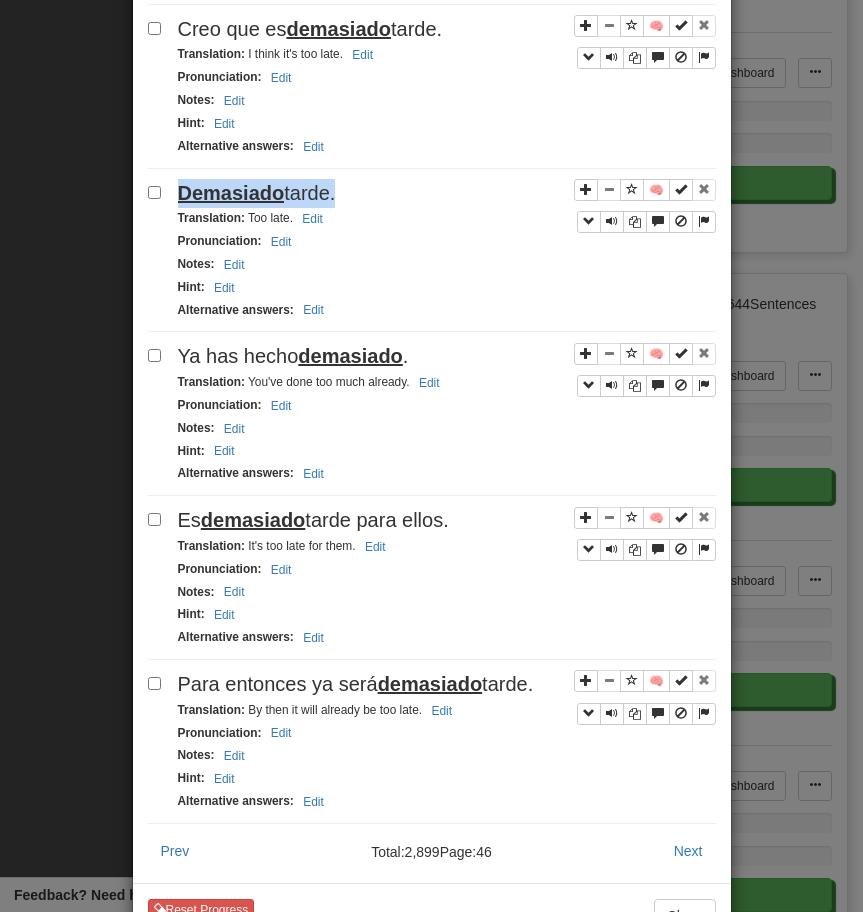 click on "Demasiado  tarde." at bounding box center (447, 193) 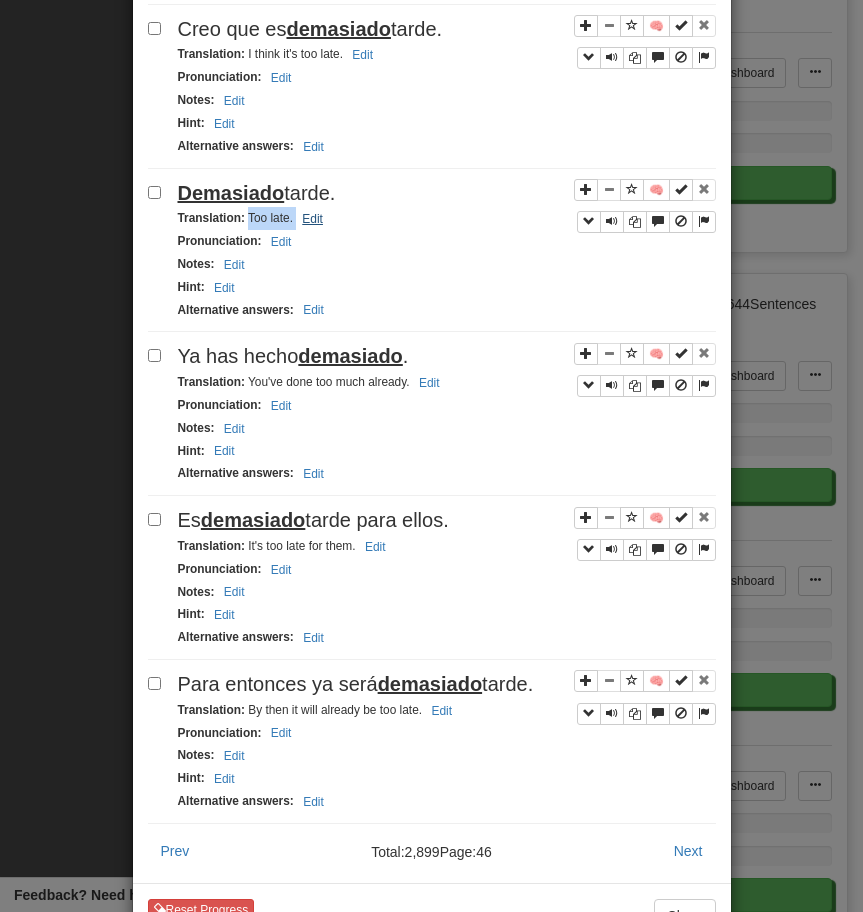 drag, startPoint x: 247, startPoint y: 219, endPoint x: 319, endPoint y: 218, distance: 72.00694 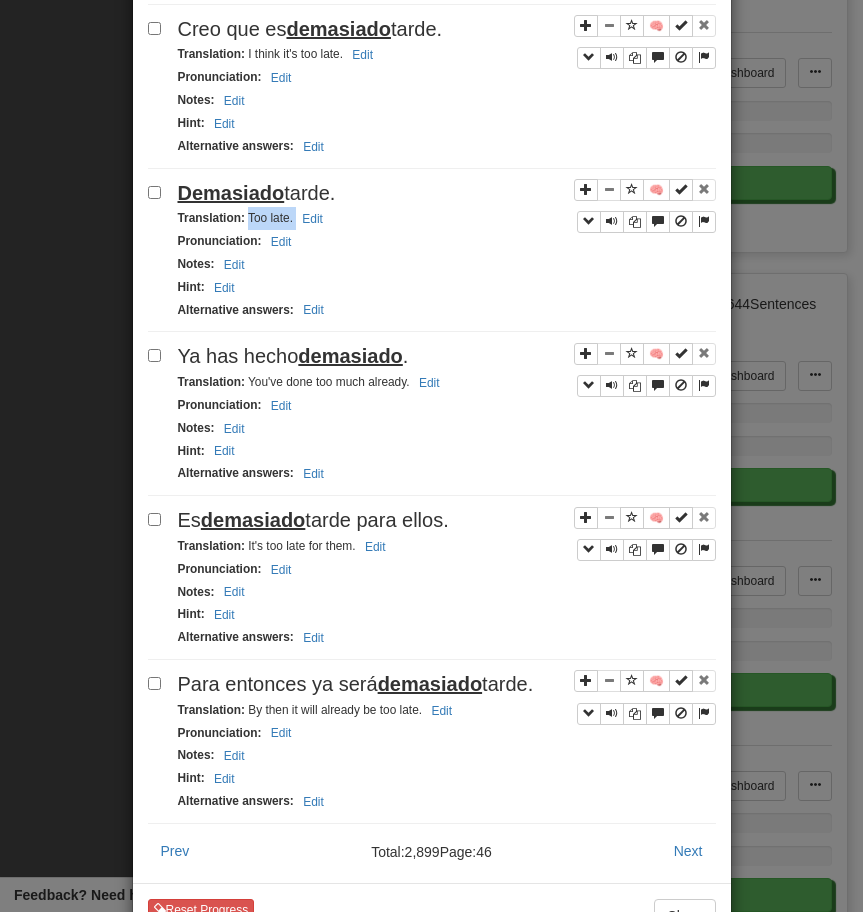 click on "demasiado" at bounding box center [350, 356] 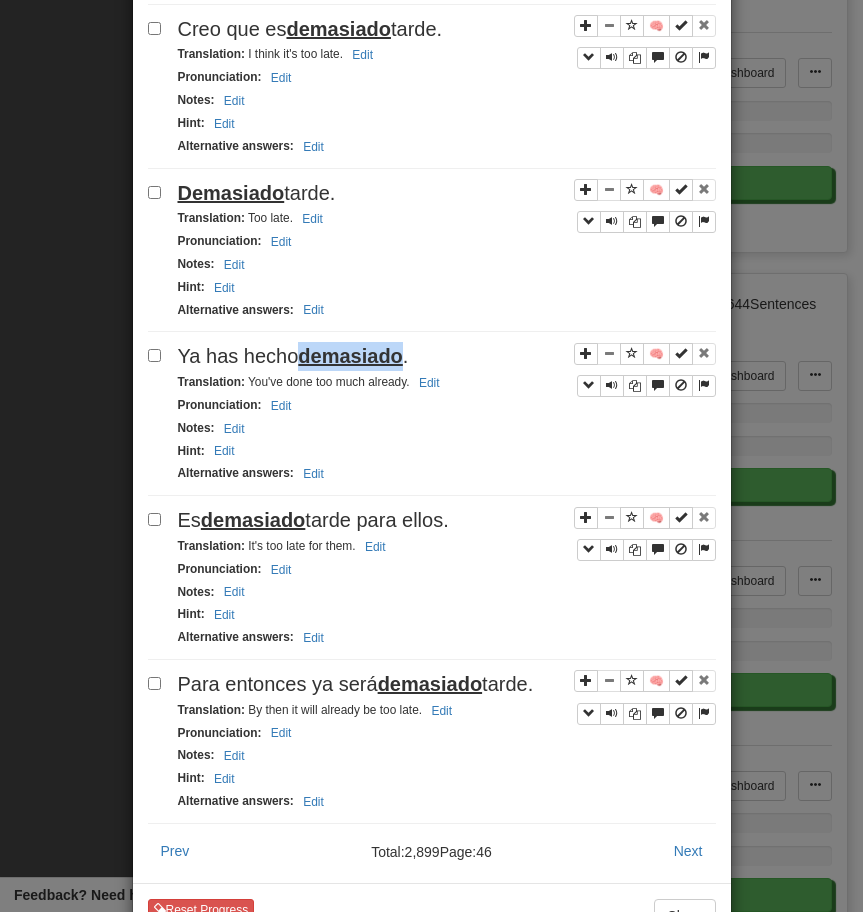 click on "demasiado" at bounding box center (350, 356) 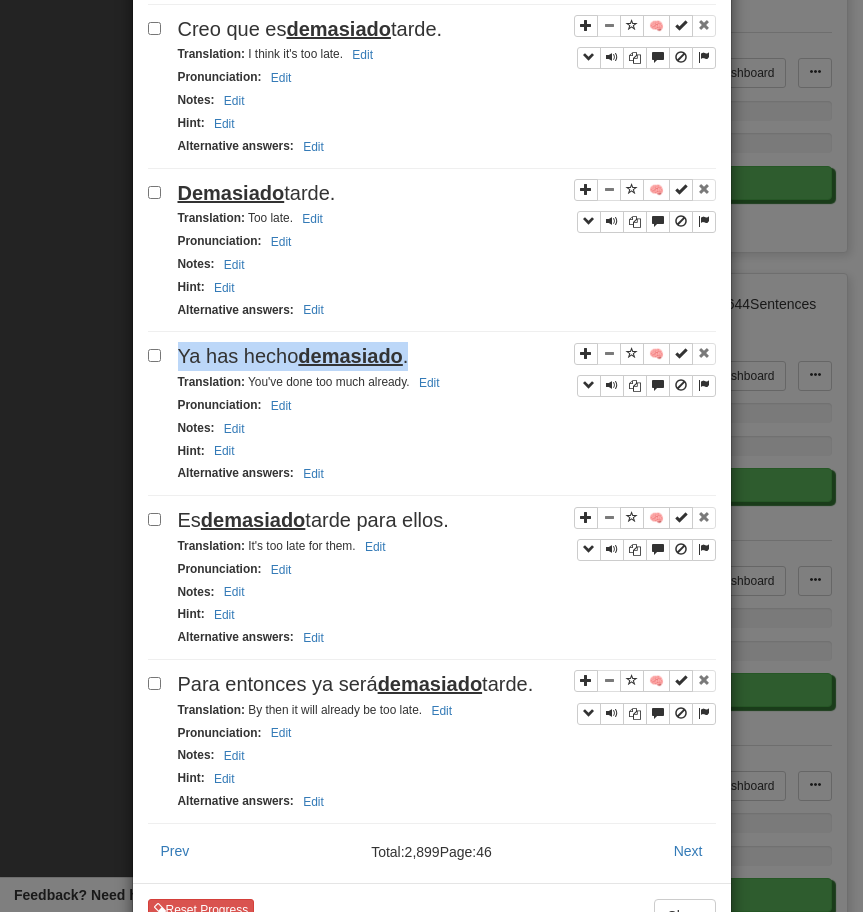 click on "demasiado" at bounding box center [350, 356] 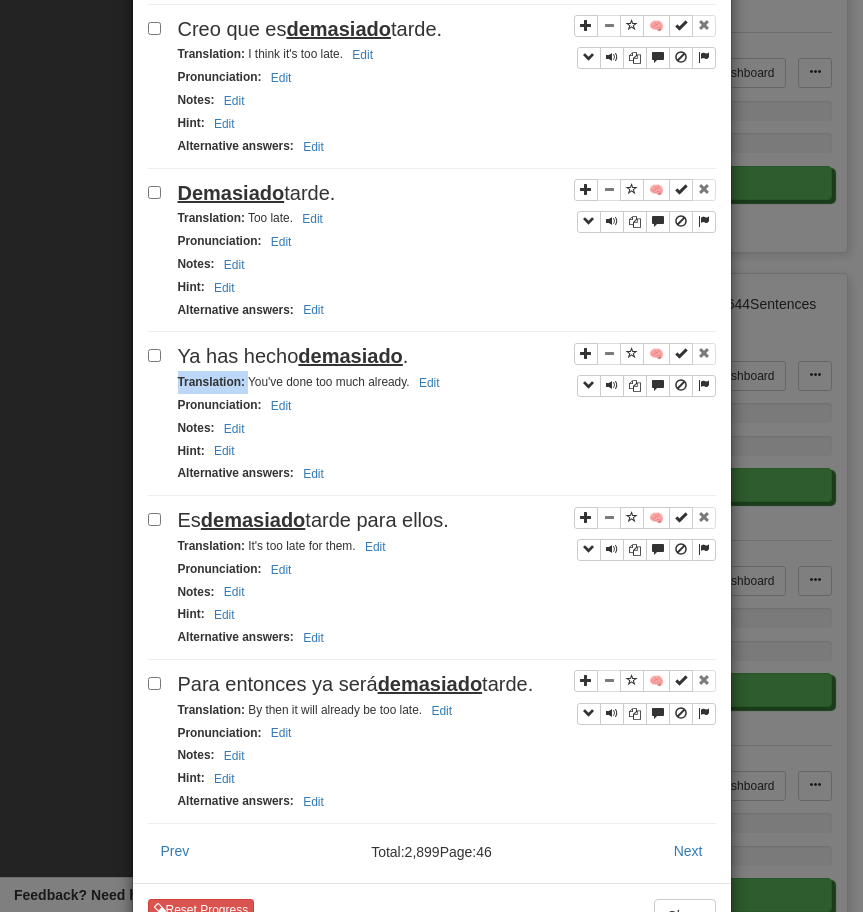 drag, startPoint x: 247, startPoint y: 386, endPoint x: 449, endPoint y: 376, distance: 202.24738 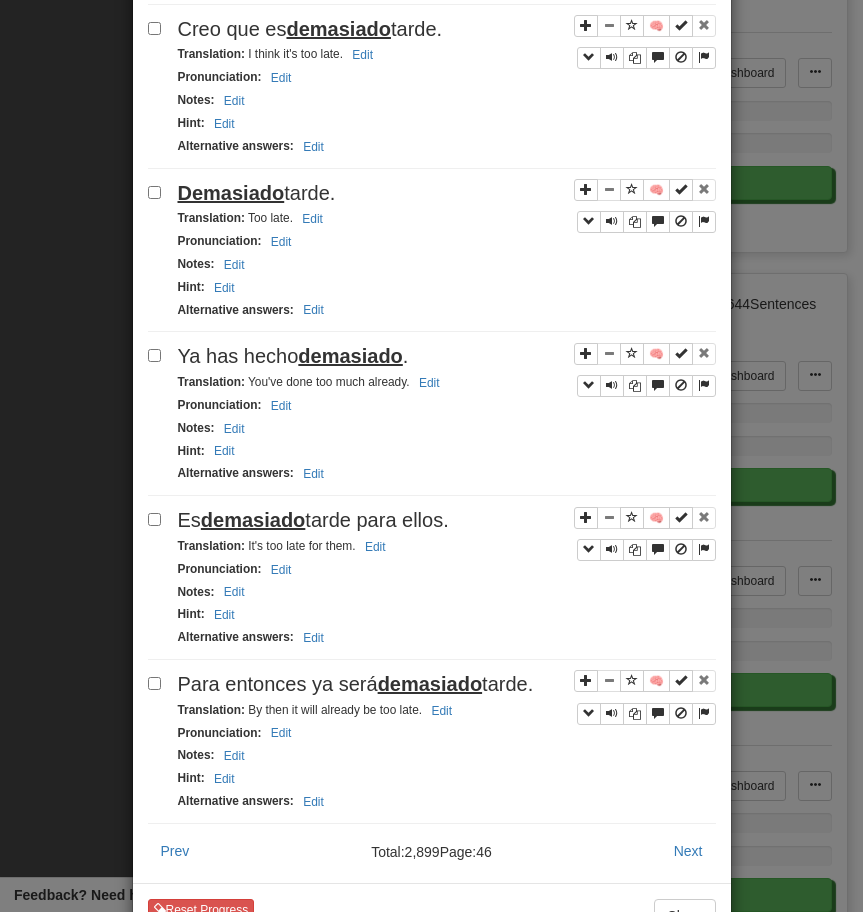 click on "Translation :   You've done too much already.   Edit" at bounding box center (312, 382) 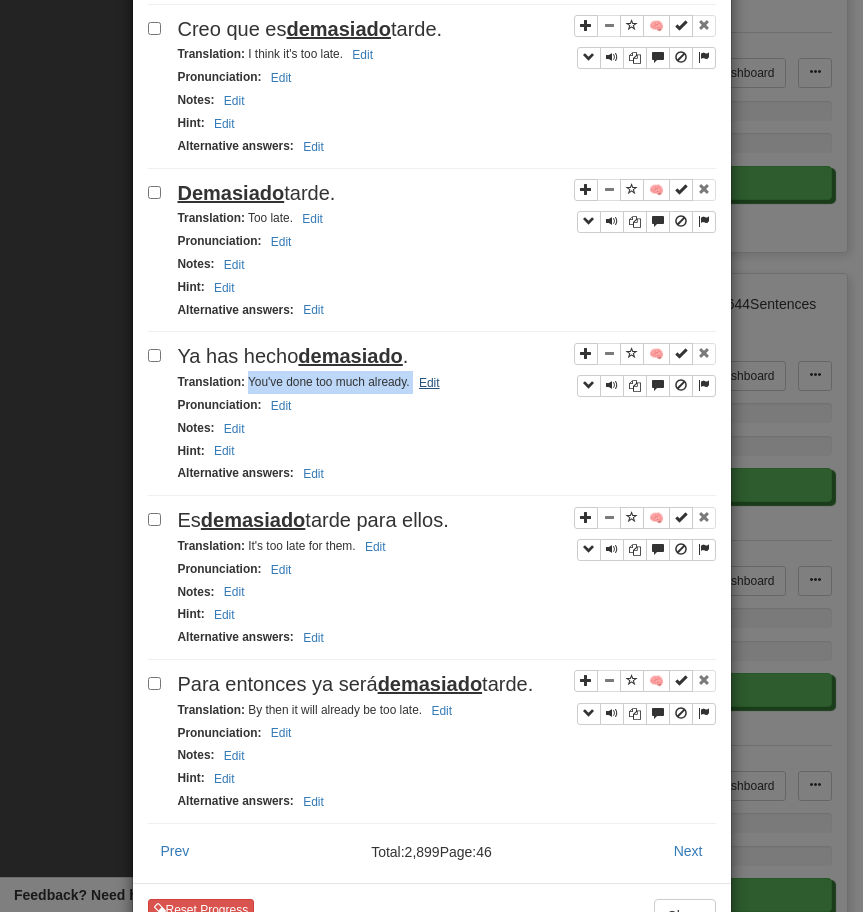 drag, startPoint x: 247, startPoint y: 389, endPoint x: 425, endPoint y: 388, distance: 178.0028 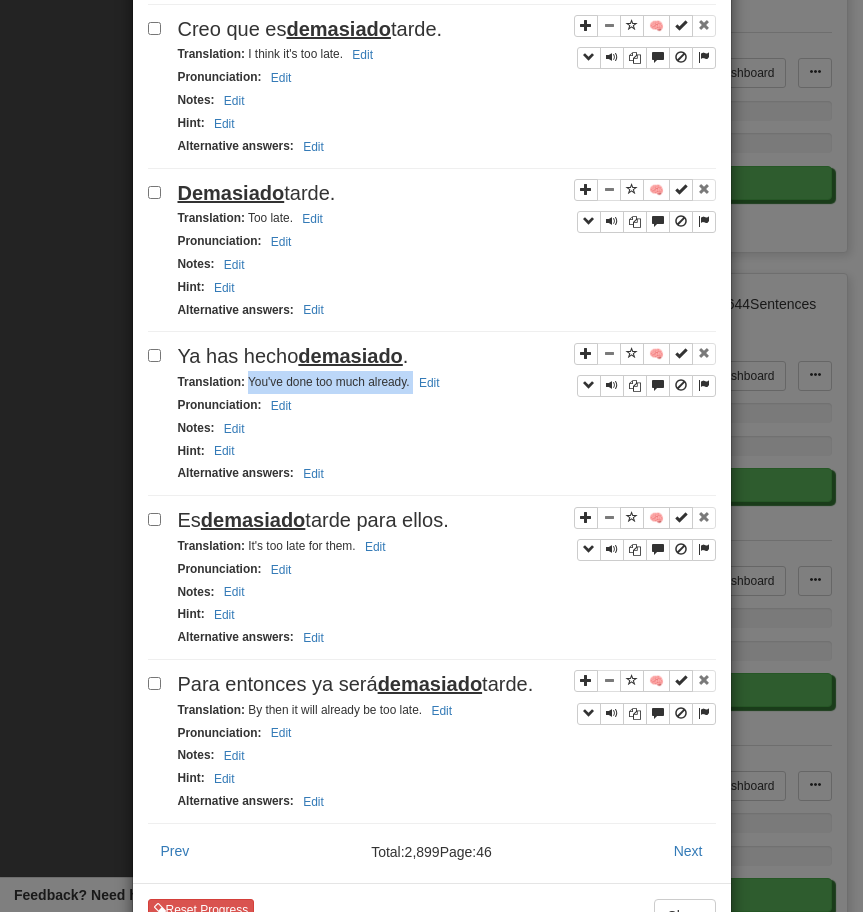 click on "Es demasiado tarde para ellos." at bounding box center (313, 520) 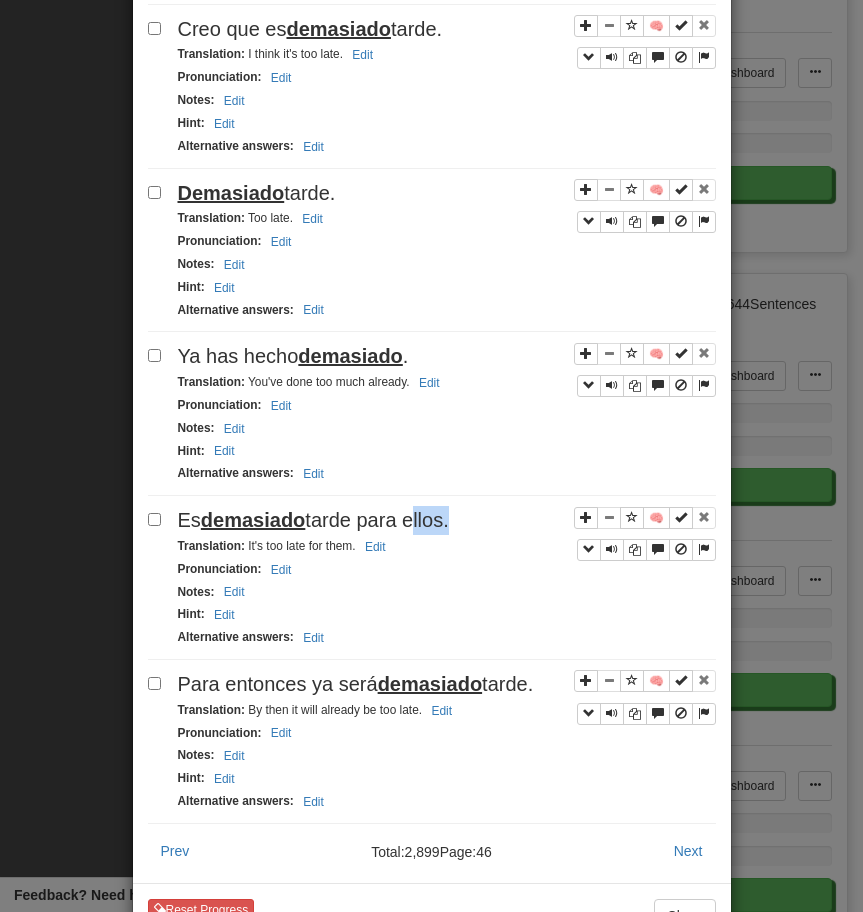 click on "Es demasiado tarde para ellos." at bounding box center [313, 520] 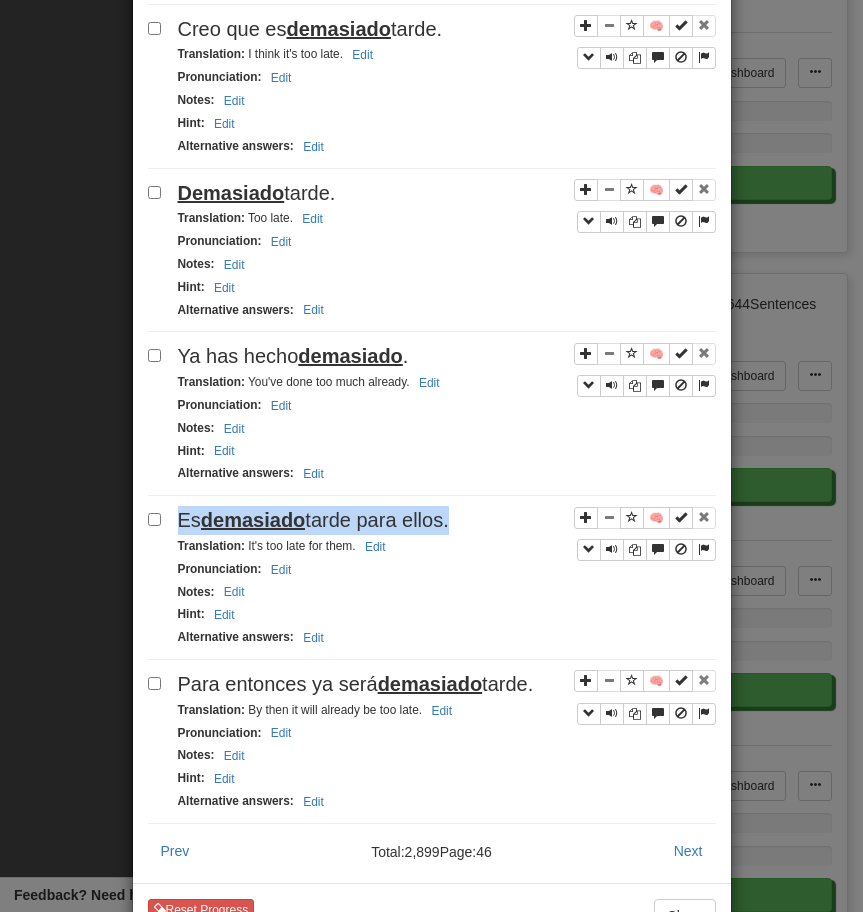 click on "Es demasiado tarde para ellos." at bounding box center (313, 520) 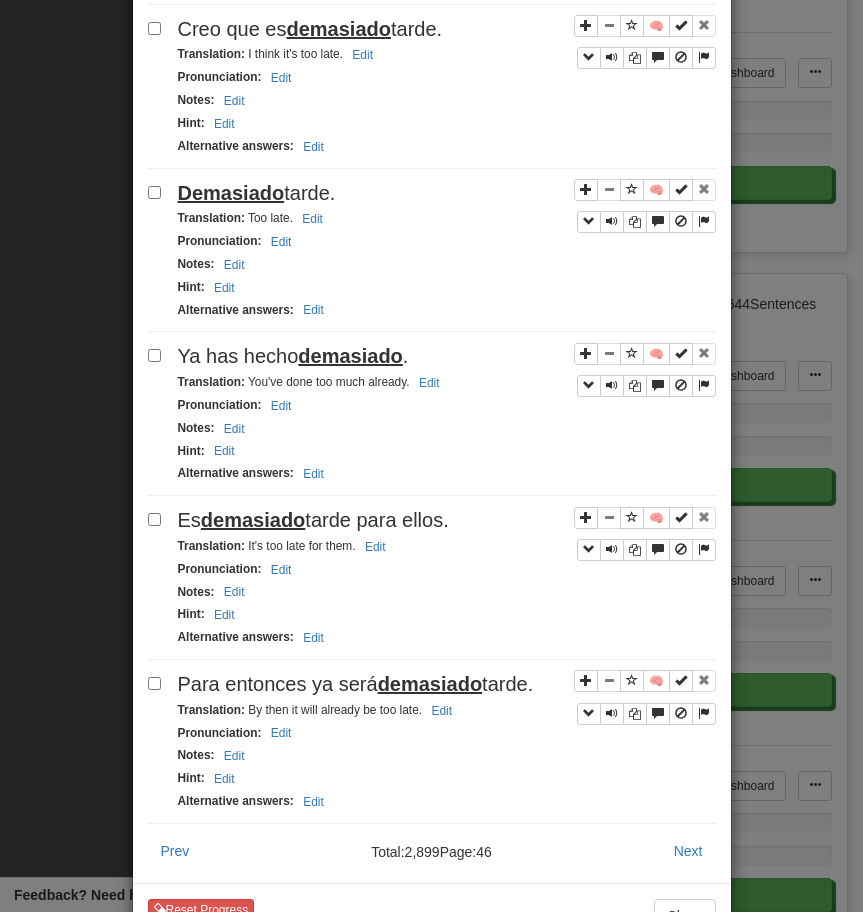 drag, startPoint x: 248, startPoint y: 550, endPoint x: 399, endPoint y: 542, distance: 151.21178 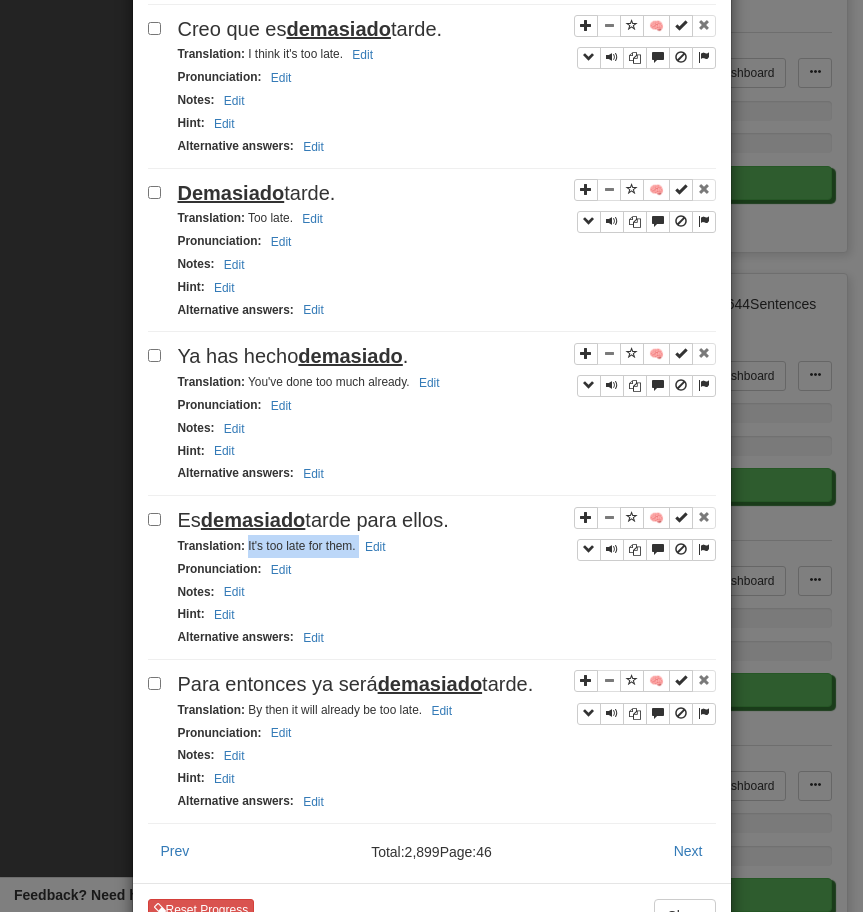 drag, startPoint x: 246, startPoint y: 554, endPoint x: 399, endPoint y: 555, distance: 153.00327 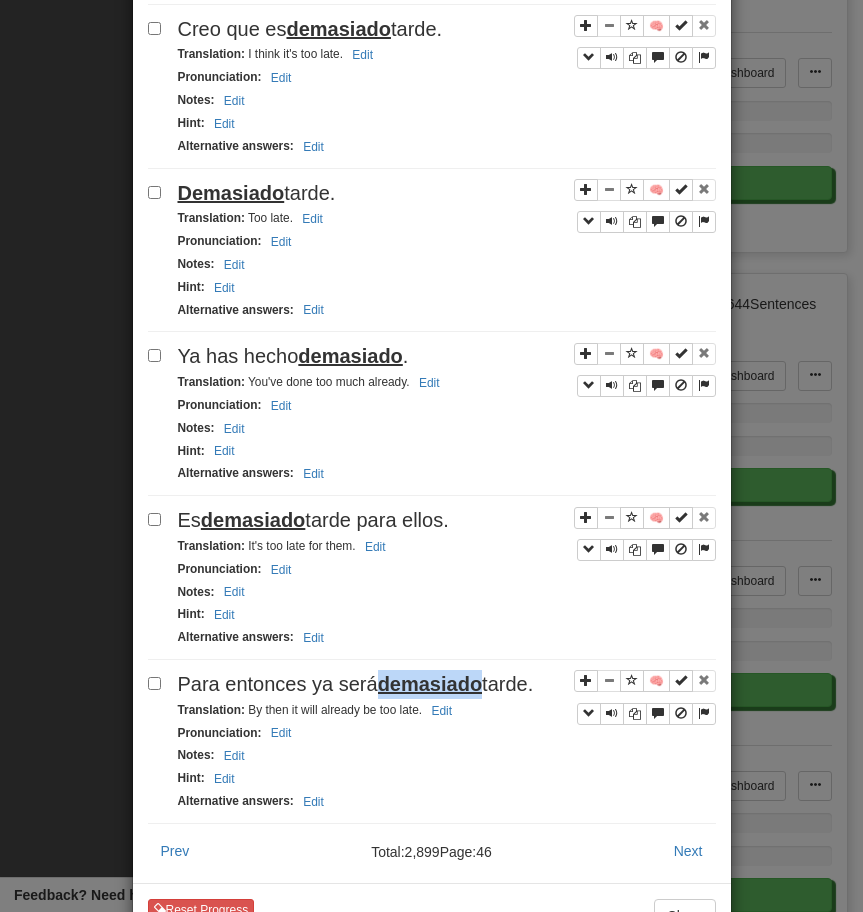click on "demasiado" at bounding box center [430, 684] 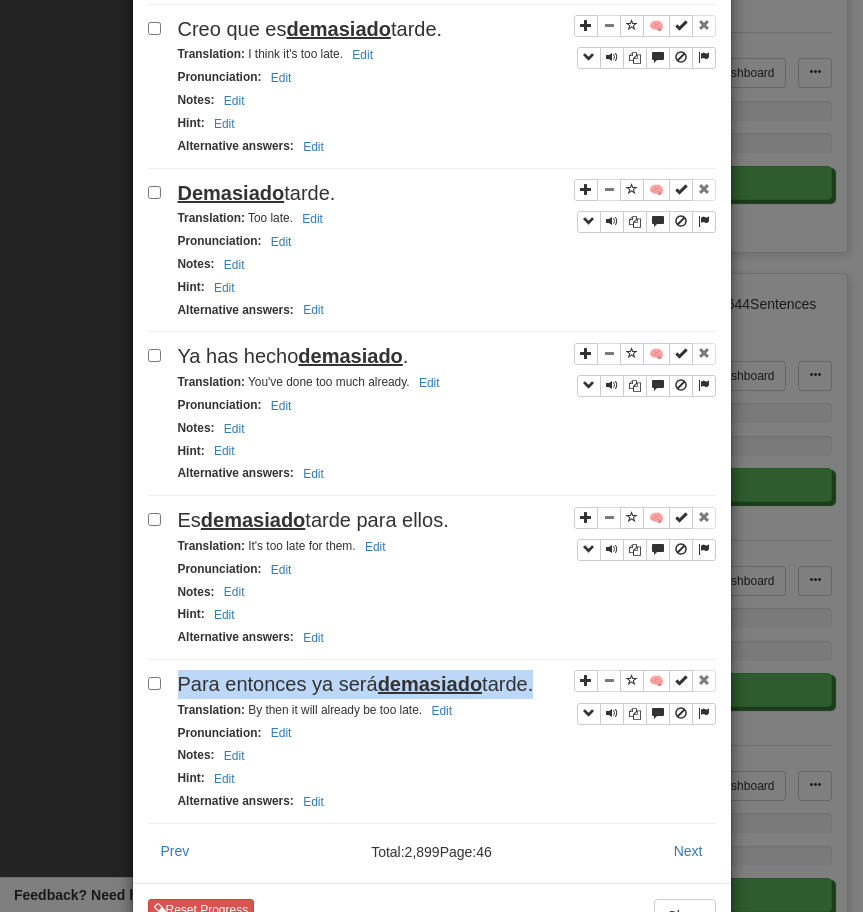 click on "demasiado" at bounding box center [430, 684] 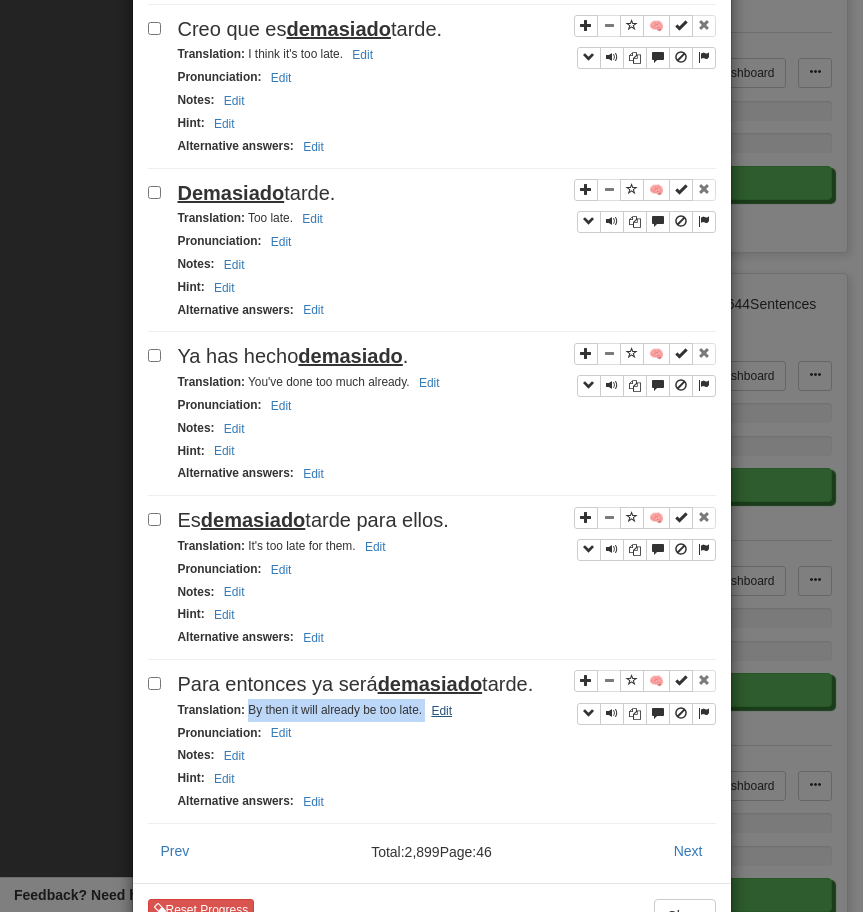 drag, startPoint x: 248, startPoint y: 716, endPoint x: 433, endPoint y: 714, distance: 185.0108 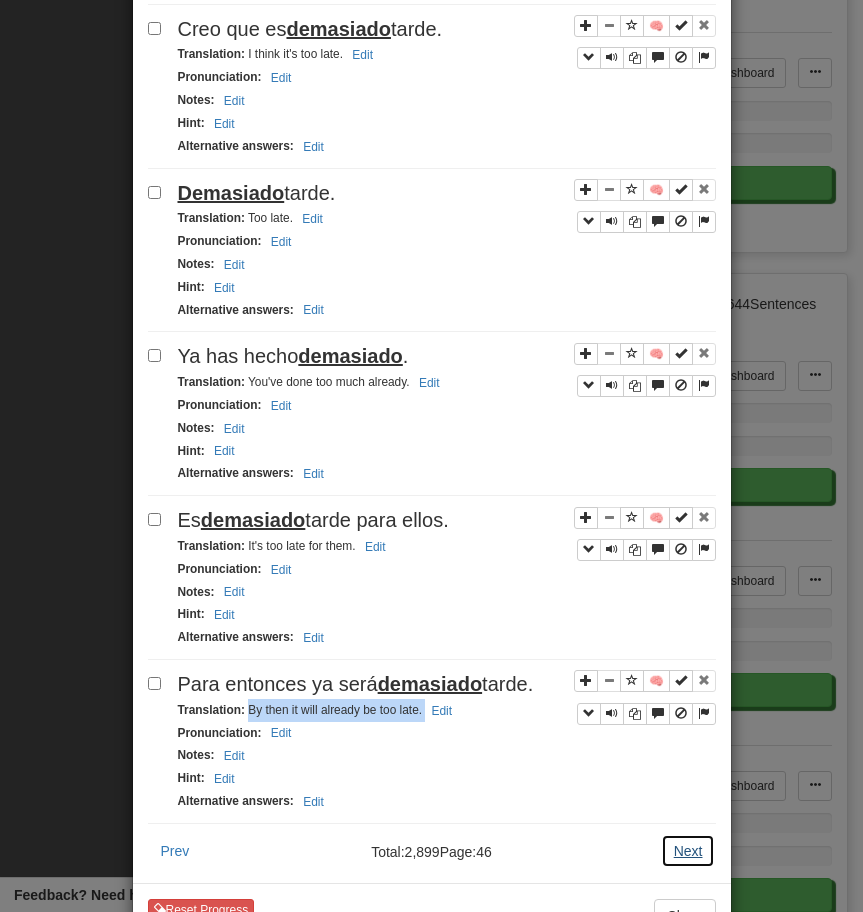 click on "Next" at bounding box center (688, 851) 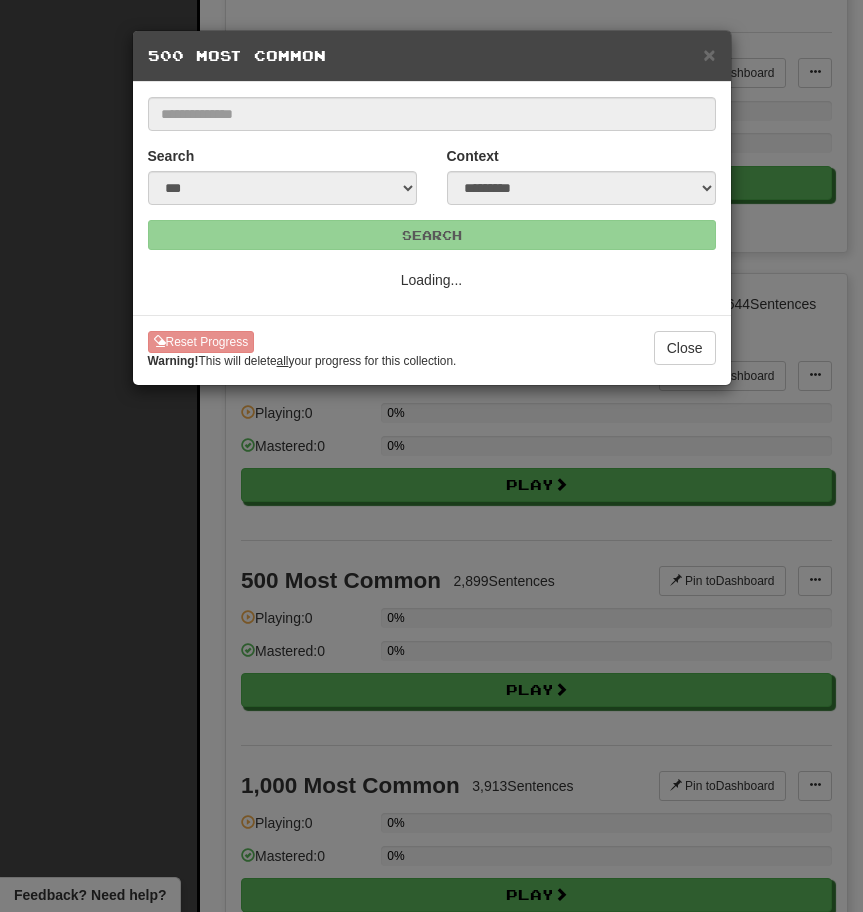 scroll, scrollTop: 0, scrollLeft: 0, axis: both 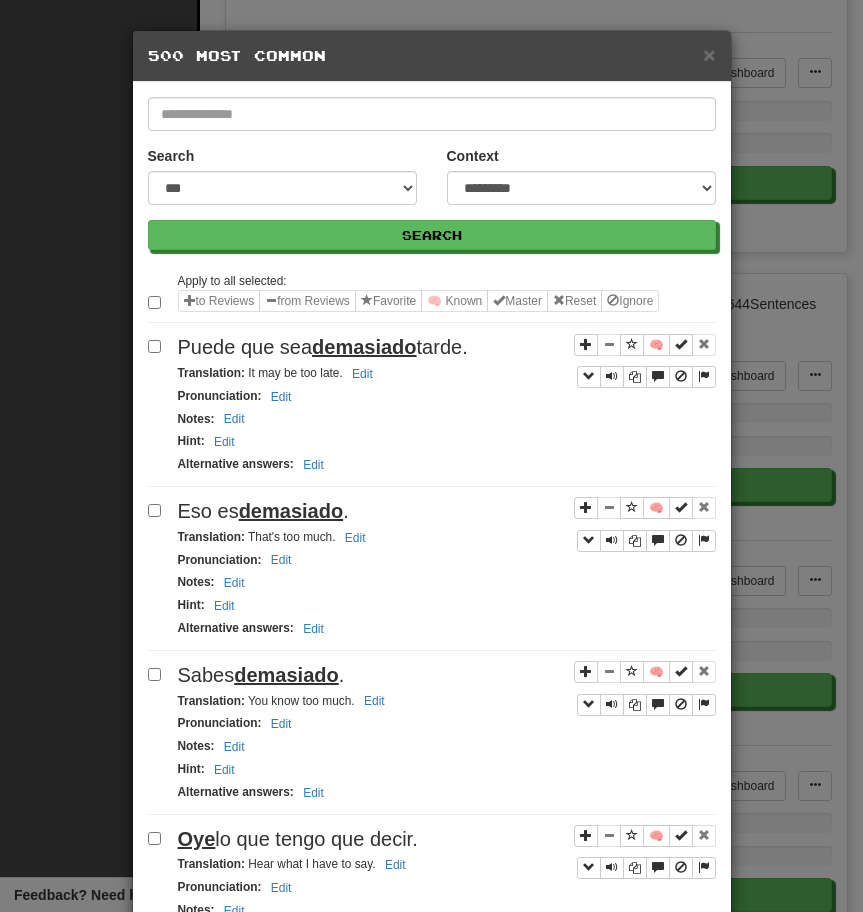 click on "demasiado" at bounding box center (364, 347) 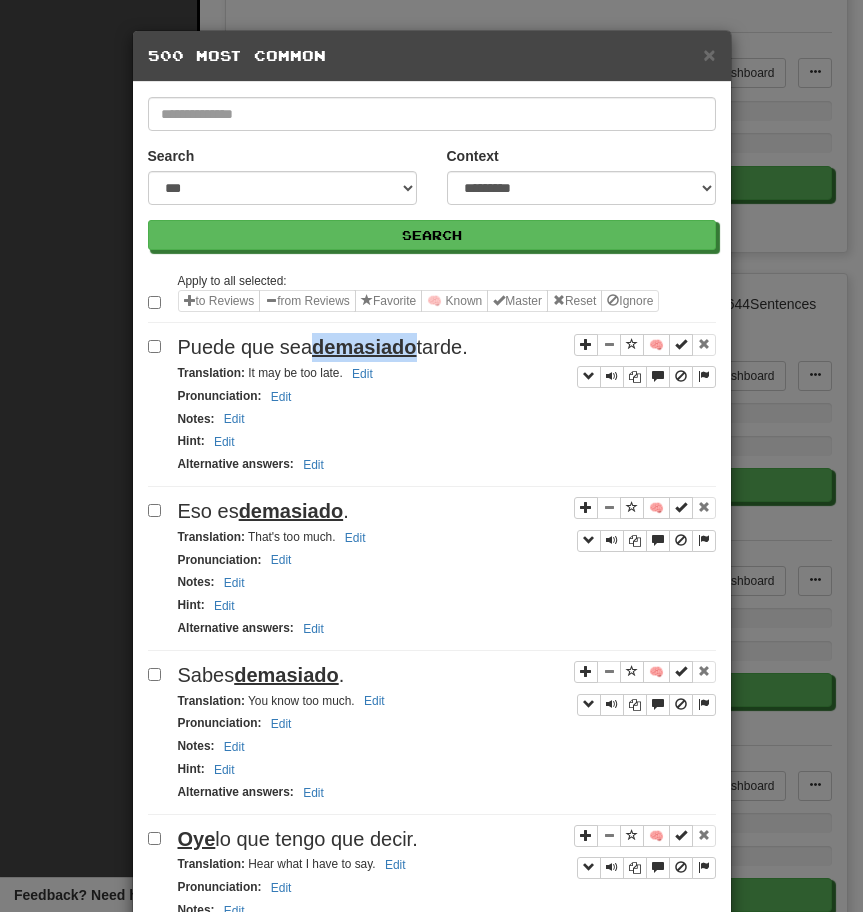 click on "demasiado" at bounding box center (364, 347) 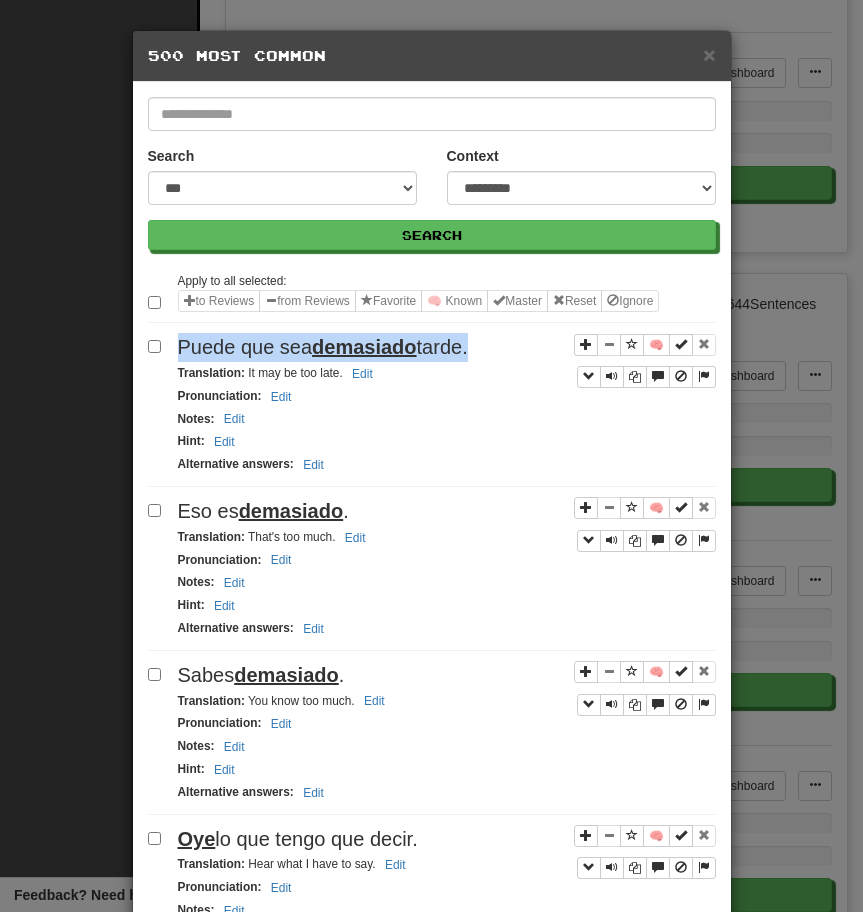 click on "demasiado" at bounding box center [364, 347] 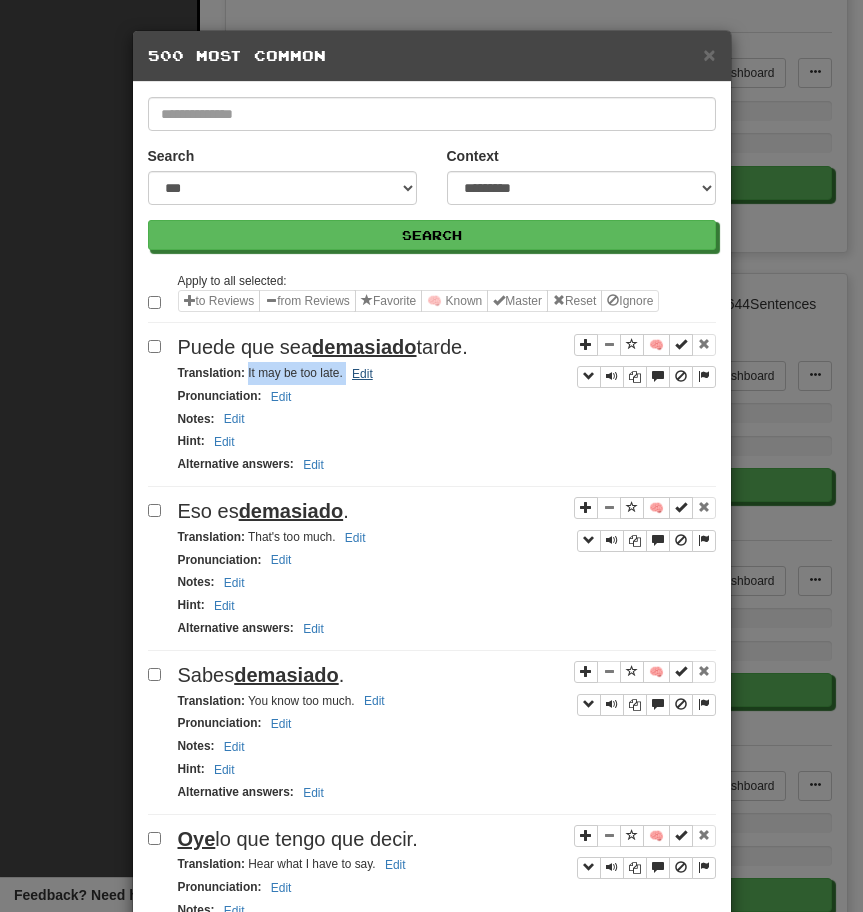 drag, startPoint x: 247, startPoint y: 370, endPoint x: 367, endPoint y: 370, distance: 120 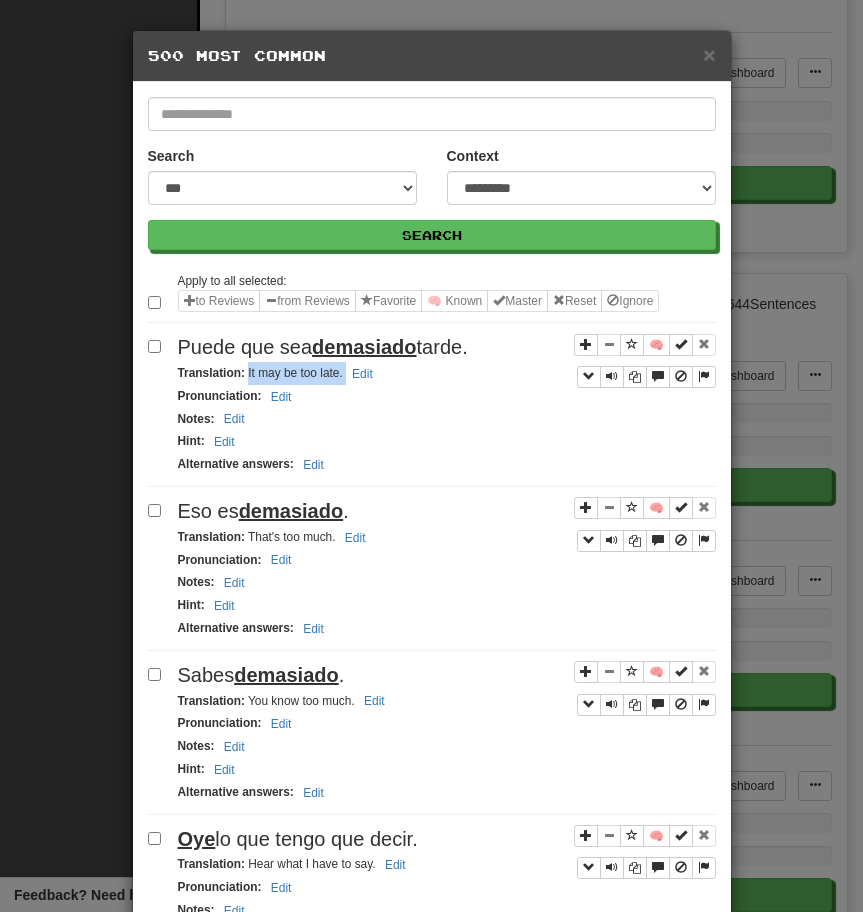 click on "Eso es  demasiado ." at bounding box center [447, 511] 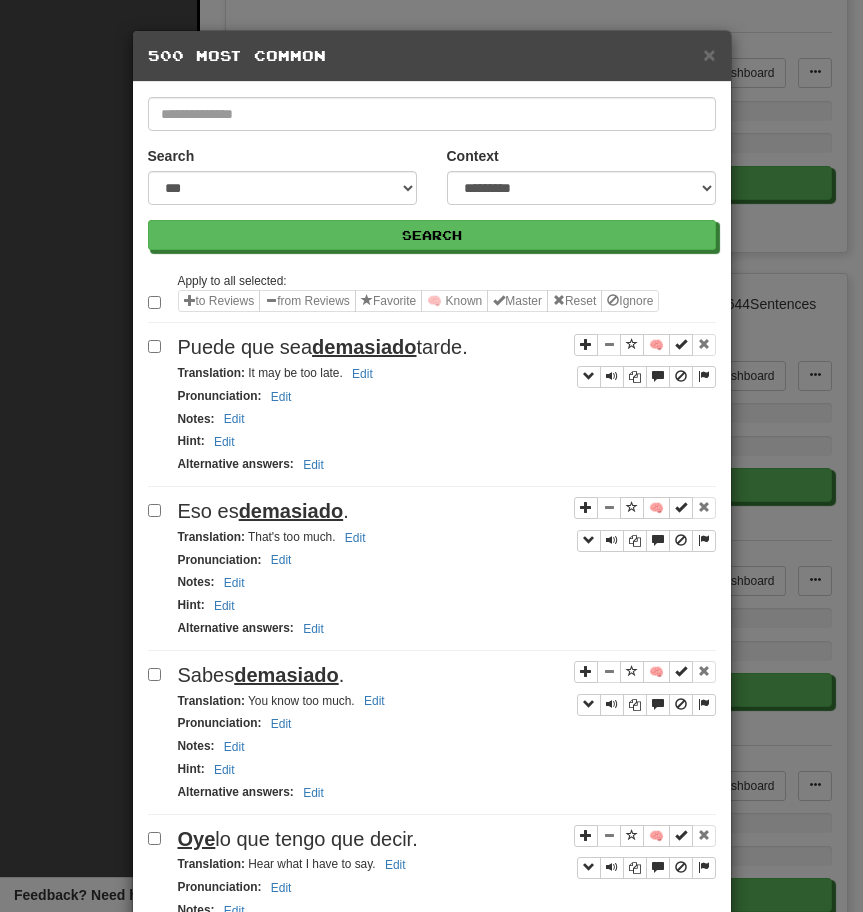 click on "Eso es  demasiado ." at bounding box center [447, 511] 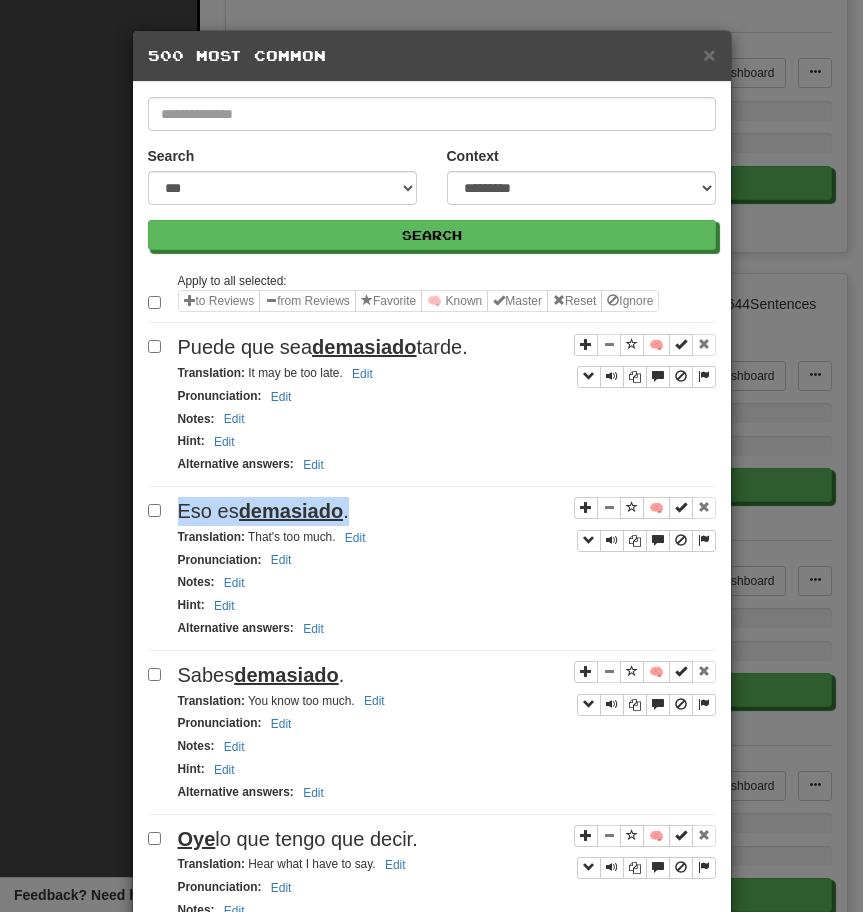 click on "Eso es  demasiado ." at bounding box center [447, 511] 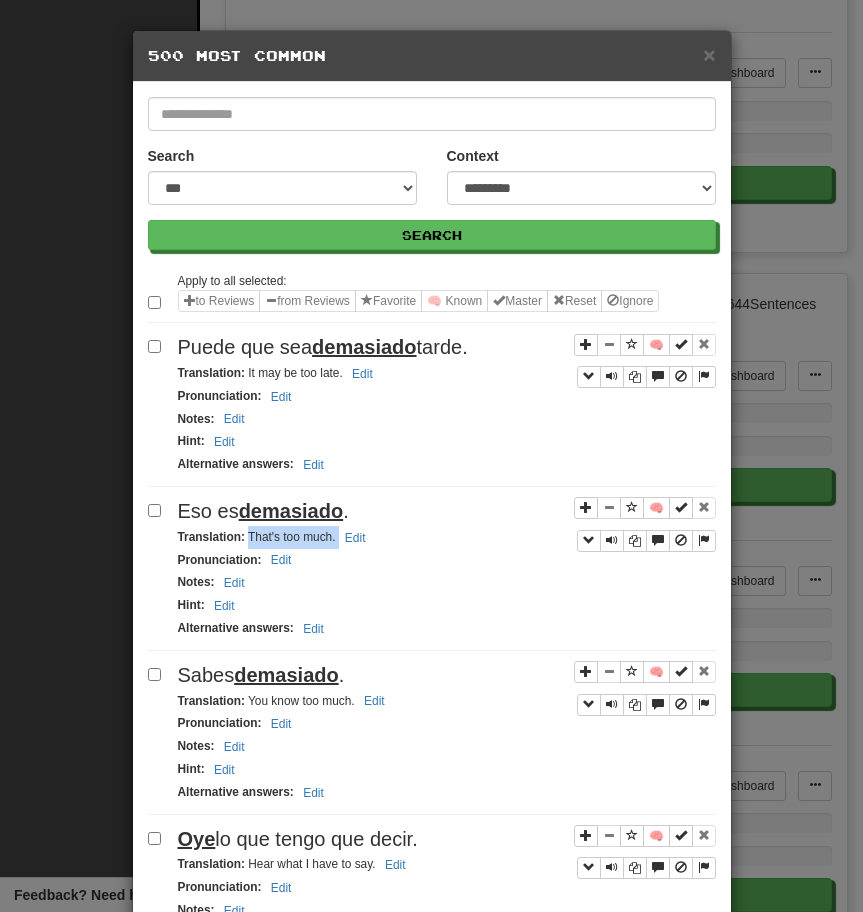 drag, startPoint x: 249, startPoint y: 538, endPoint x: 398, endPoint y: 538, distance: 149 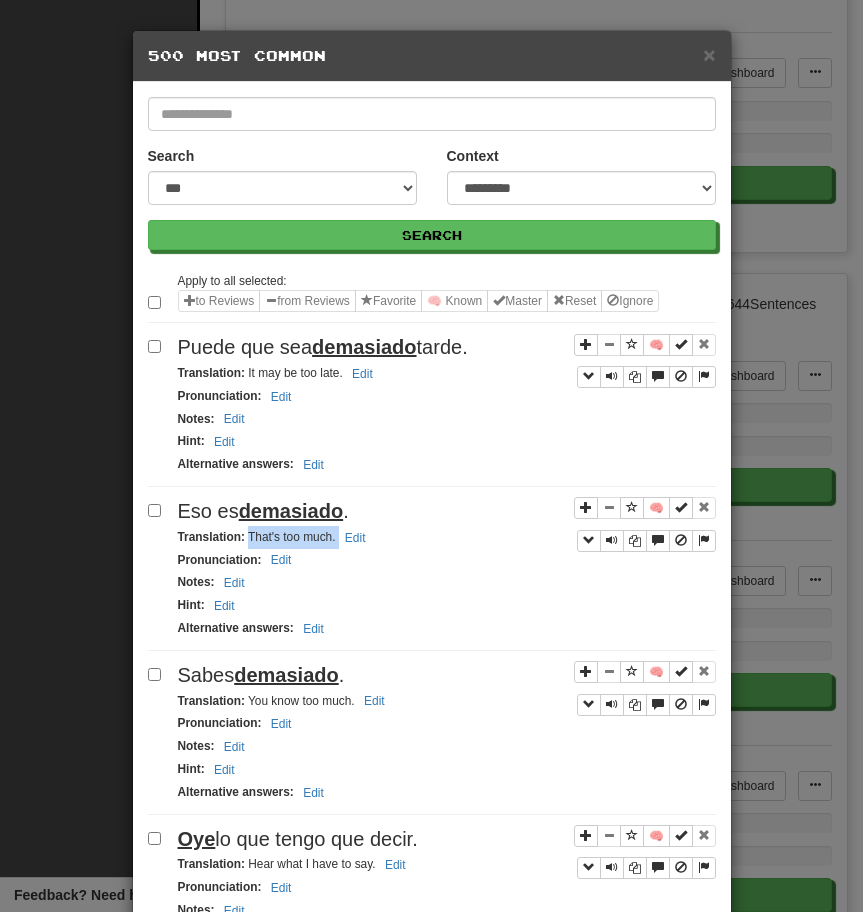 click on "Sabes  demasiado ." at bounding box center [447, 675] 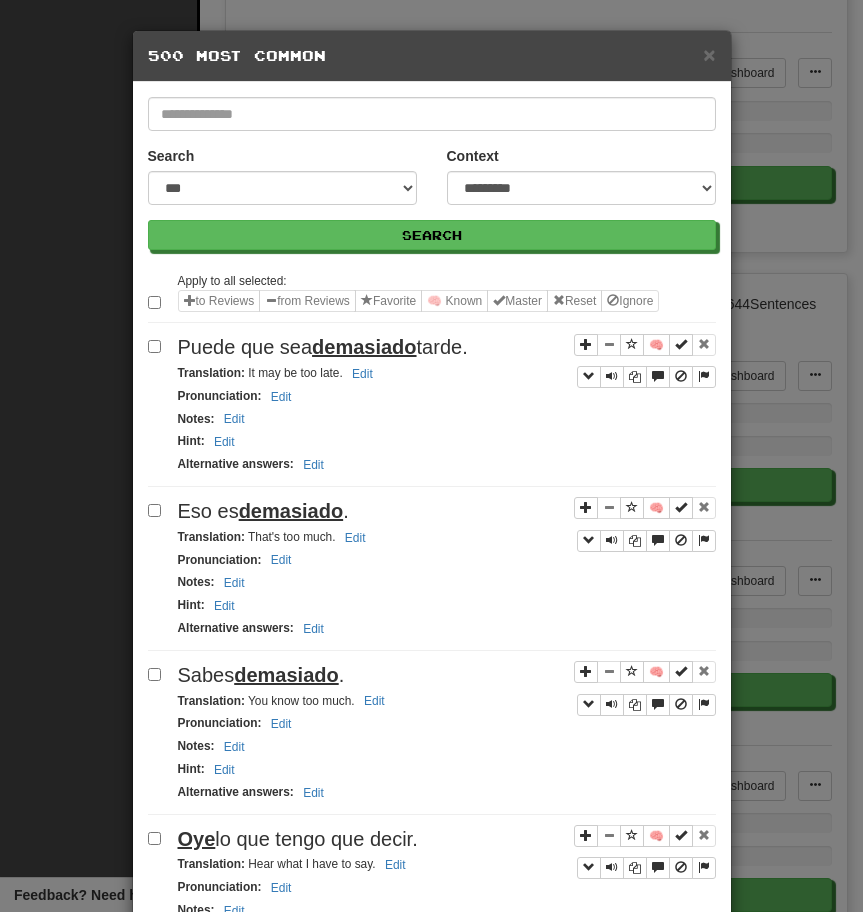 click on "Sabes  demasiado ." at bounding box center [447, 675] 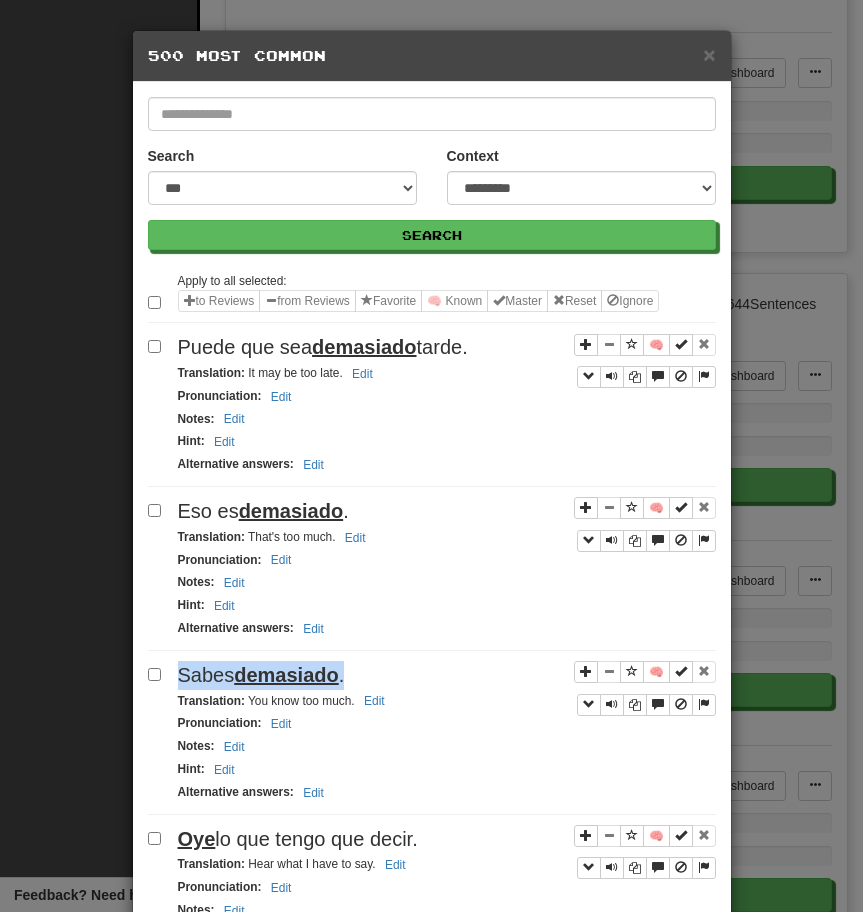 click on "Sabes  demasiado ." at bounding box center (447, 675) 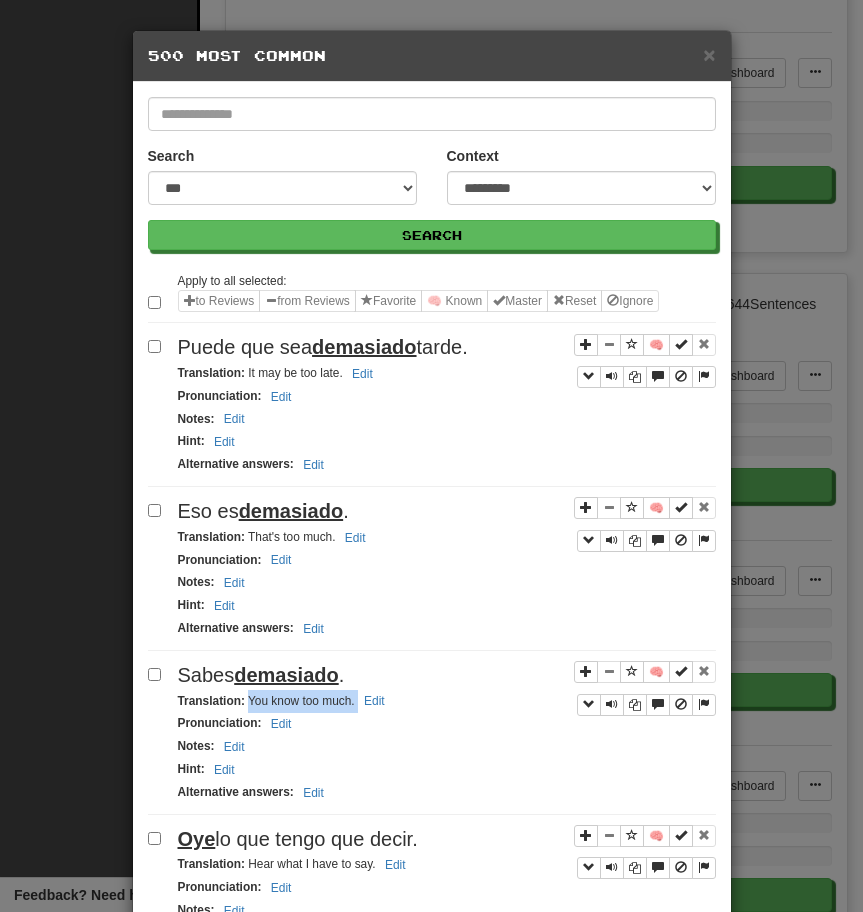 drag, startPoint x: 246, startPoint y: 701, endPoint x: 417, endPoint y: 703, distance: 171.01169 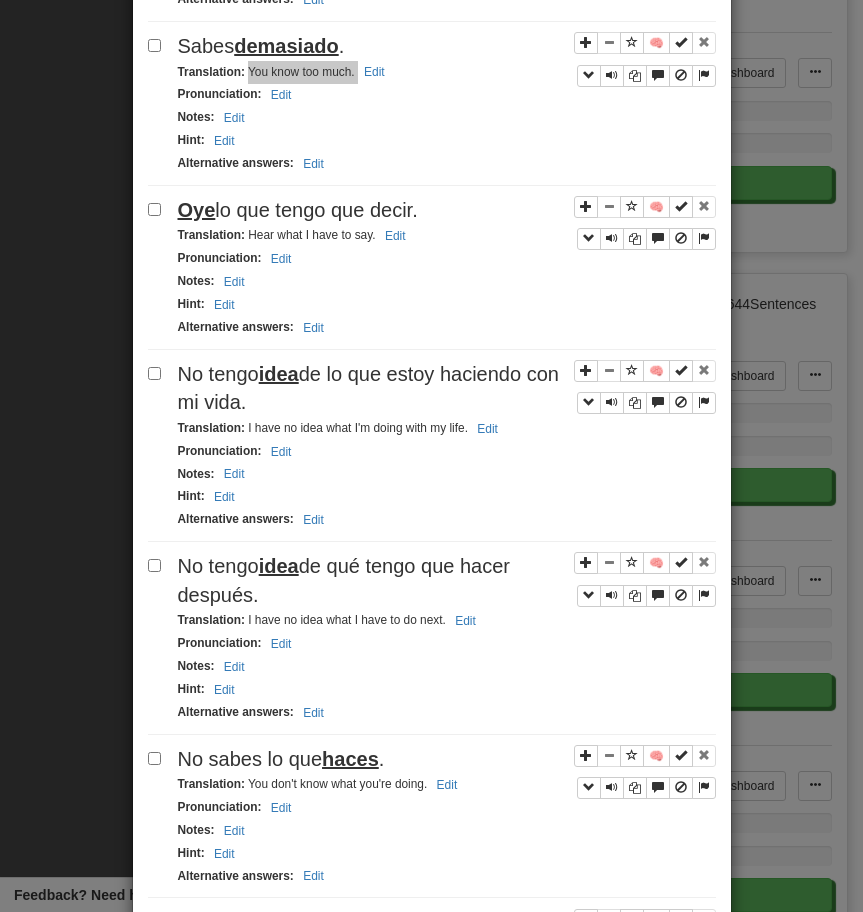 scroll, scrollTop: 653, scrollLeft: 0, axis: vertical 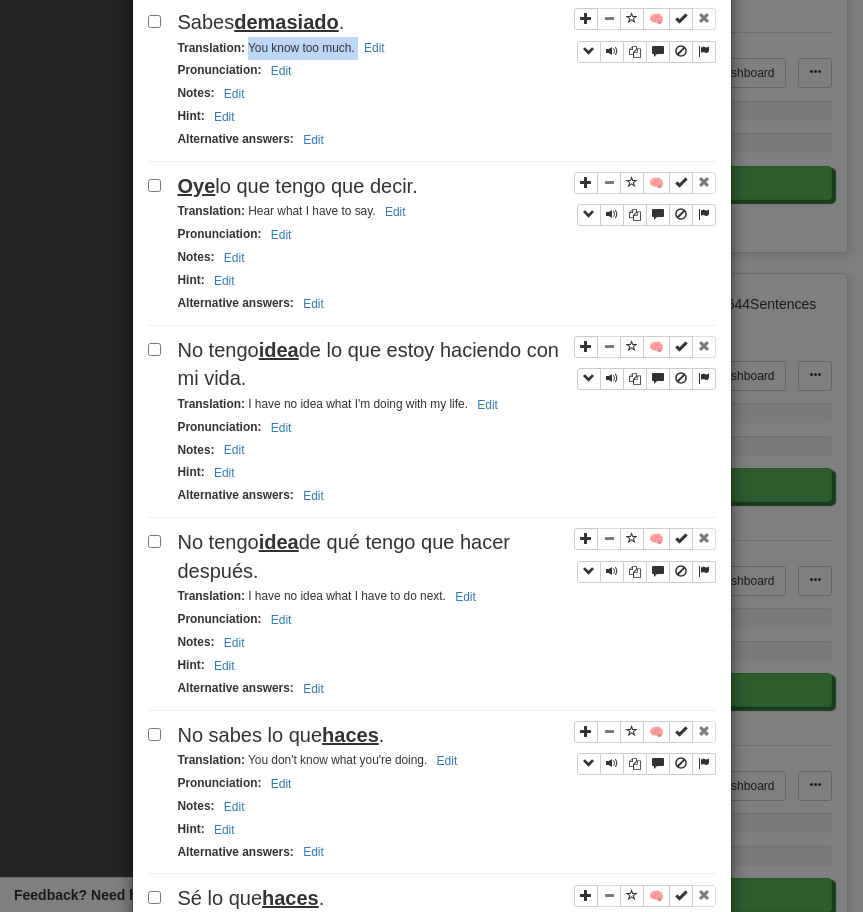 click on "Oye lo que tengo que decir." at bounding box center (298, 186) 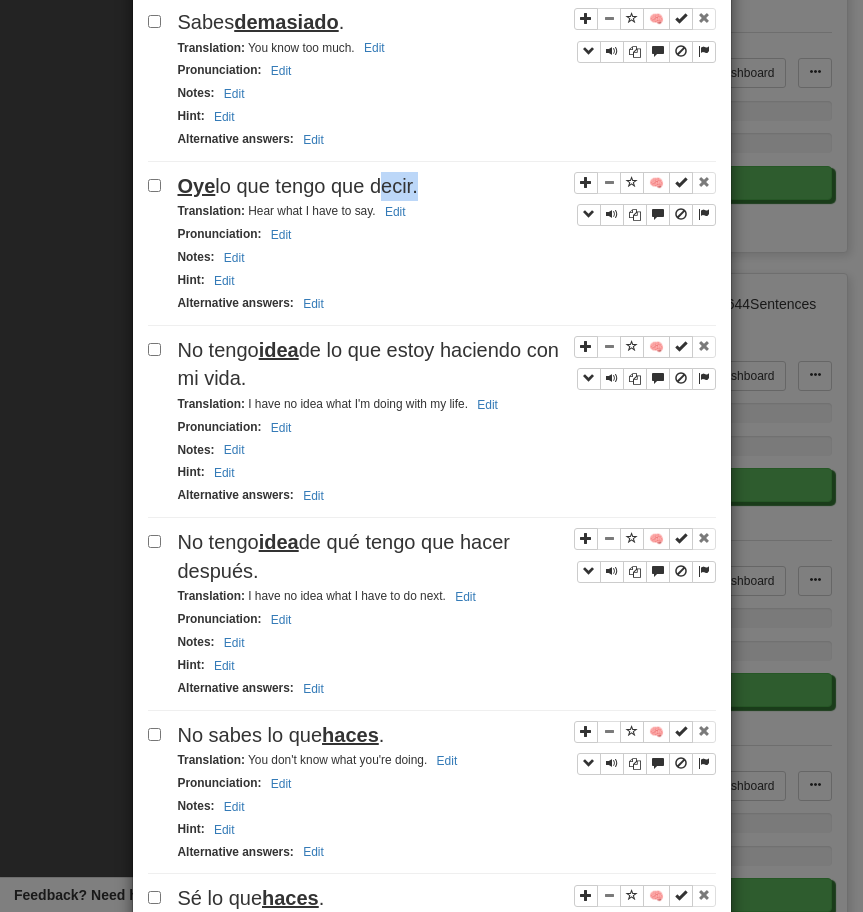 click on "Oye lo que tengo que decir." at bounding box center [298, 186] 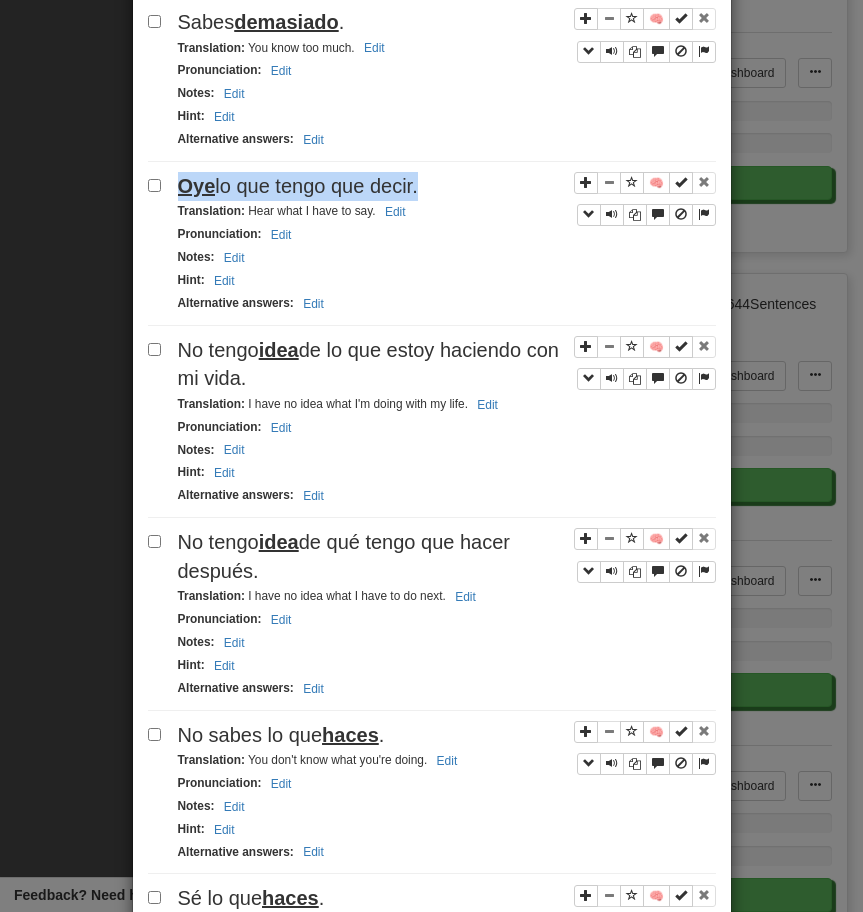 click on "Oye lo que tengo que decir." at bounding box center [298, 186] 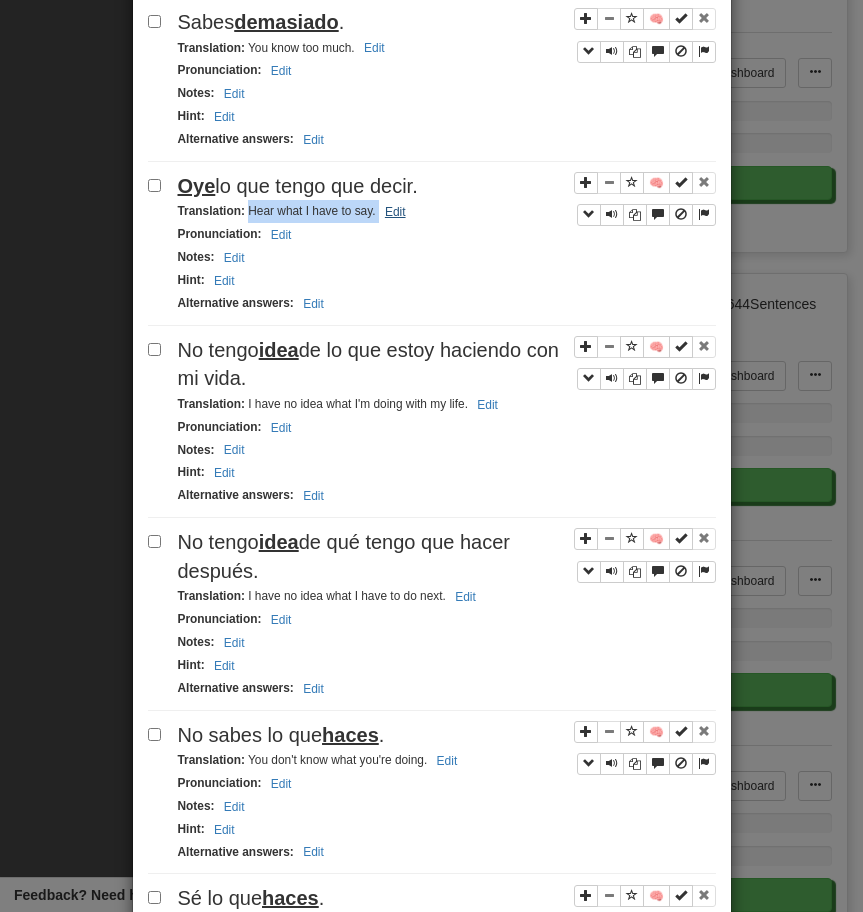 drag, startPoint x: 249, startPoint y: 208, endPoint x: 377, endPoint y: 211, distance: 128.03516 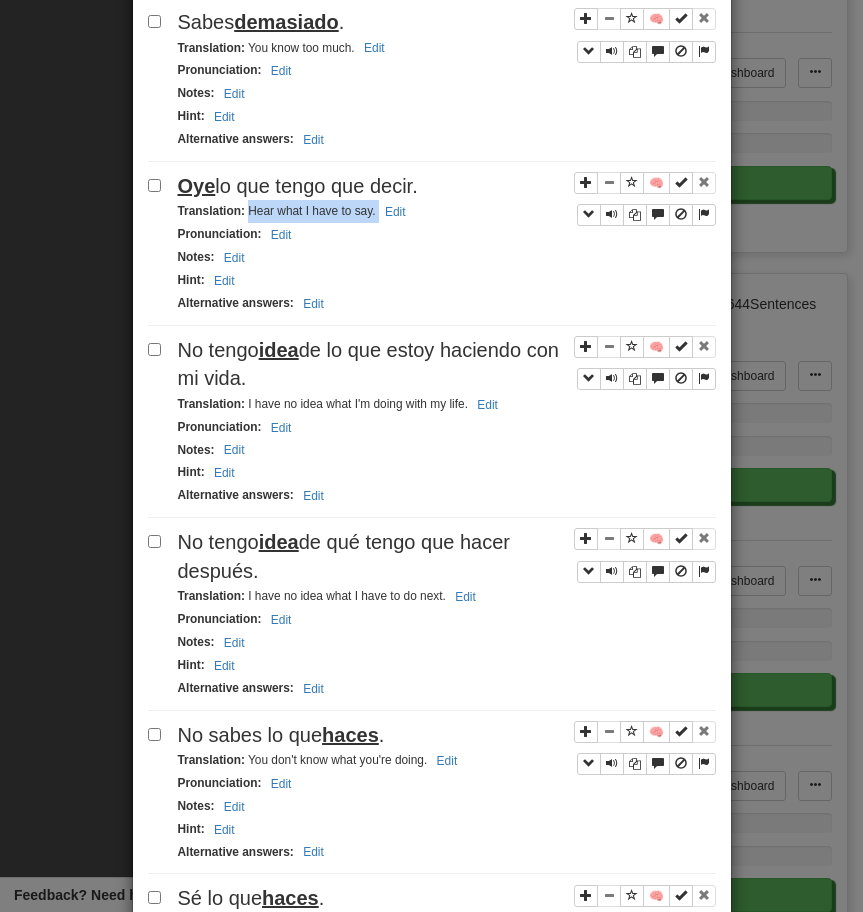 click on "I know I'm right." at bounding box center [447, 364] 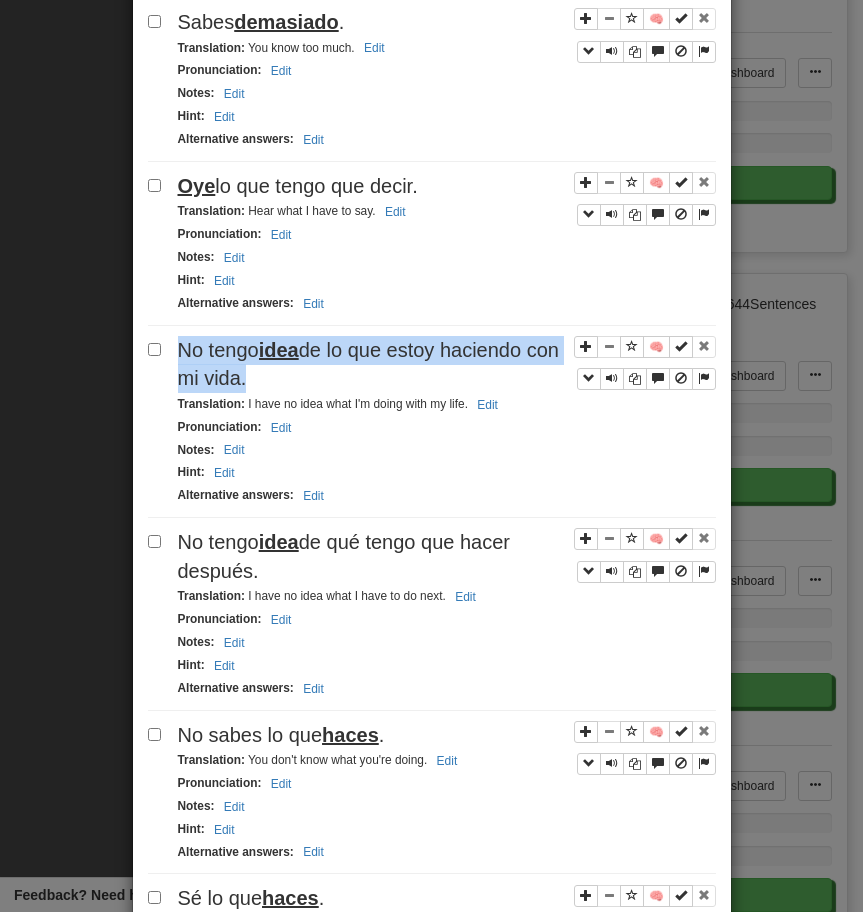click on "I know I'm right." at bounding box center [447, 364] 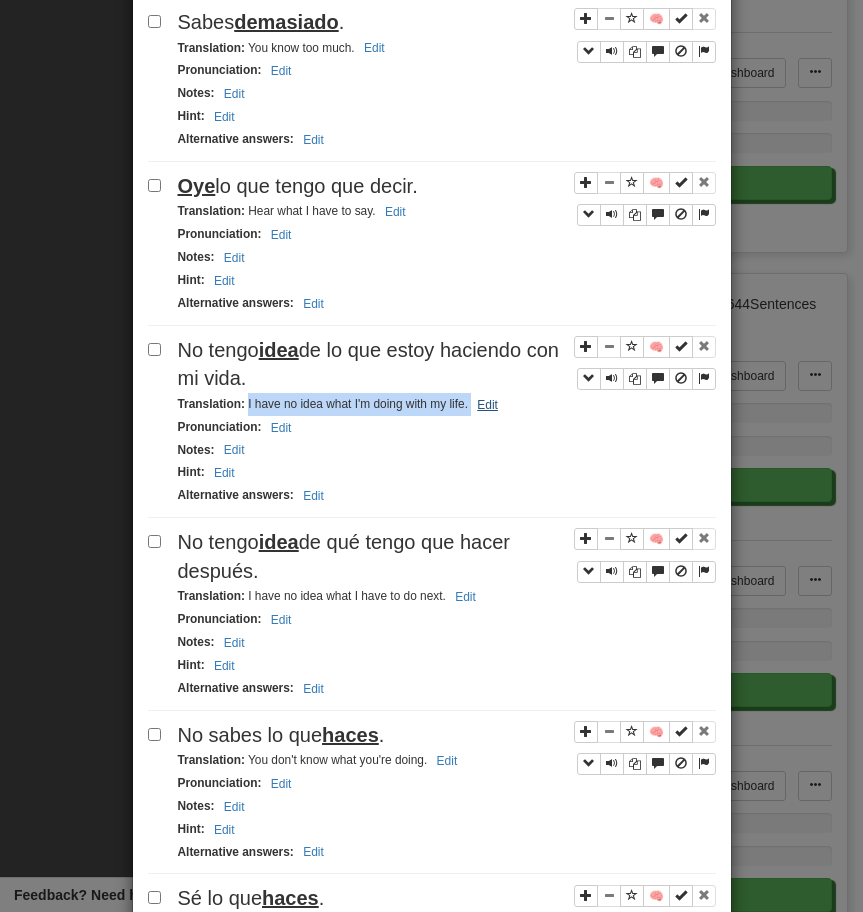 drag, startPoint x: 246, startPoint y: 402, endPoint x: 505, endPoint y: 402, distance: 259 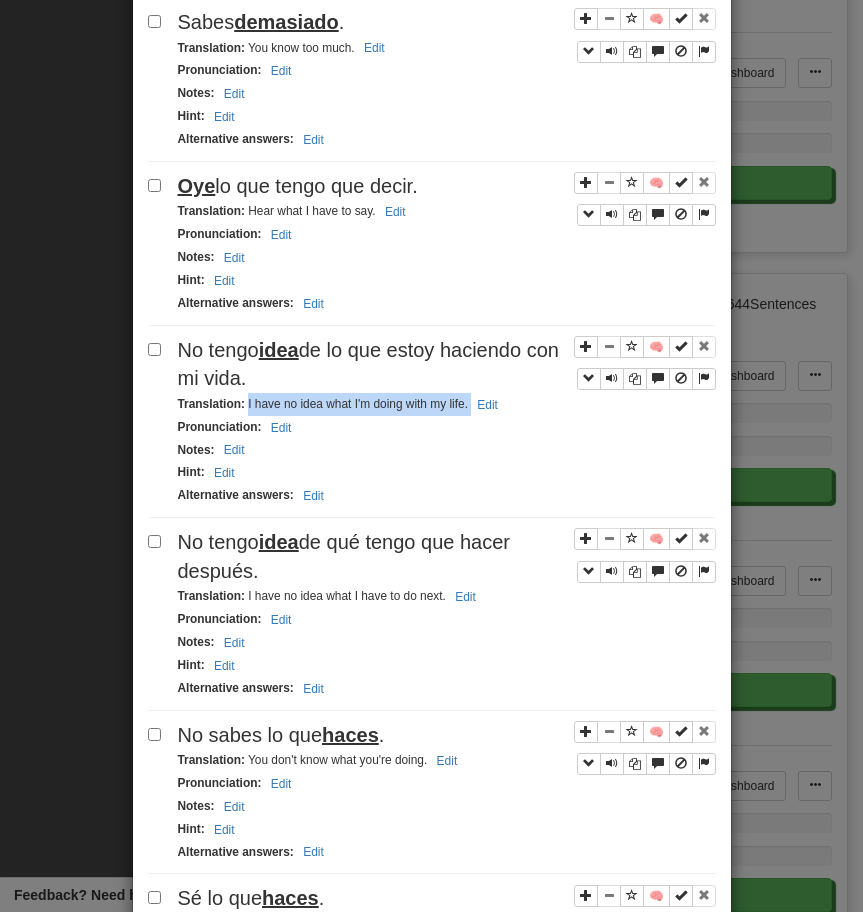 click on "No tengo idea de qué tengo que hacer después." at bounding box center [344, 556] 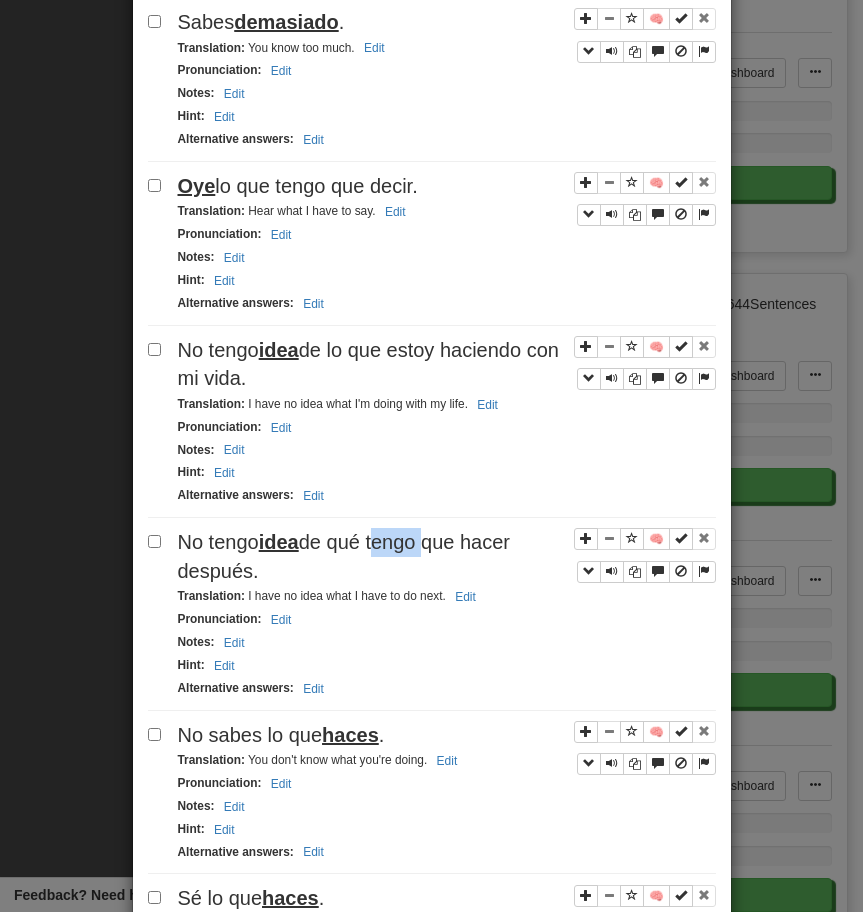 click on "No tengo idea de qué tengo que hacer después." at bounding box center [344, 556] 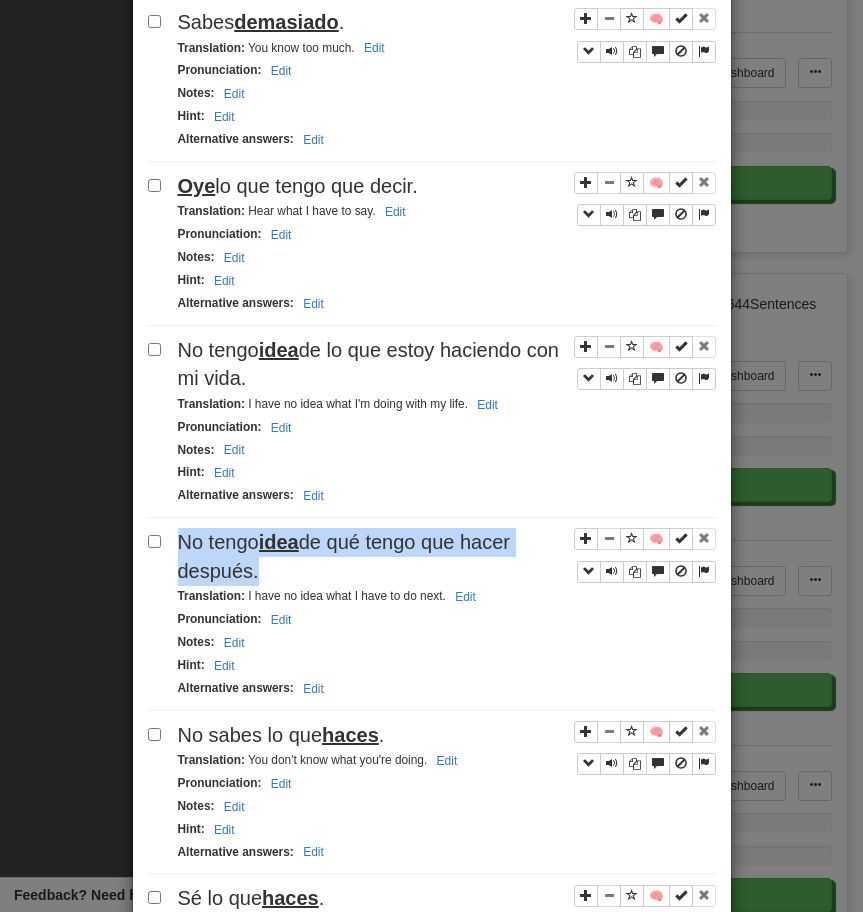 click on "No tengo idea de qué tengo que hacer después." at bounding box center (344, 556) 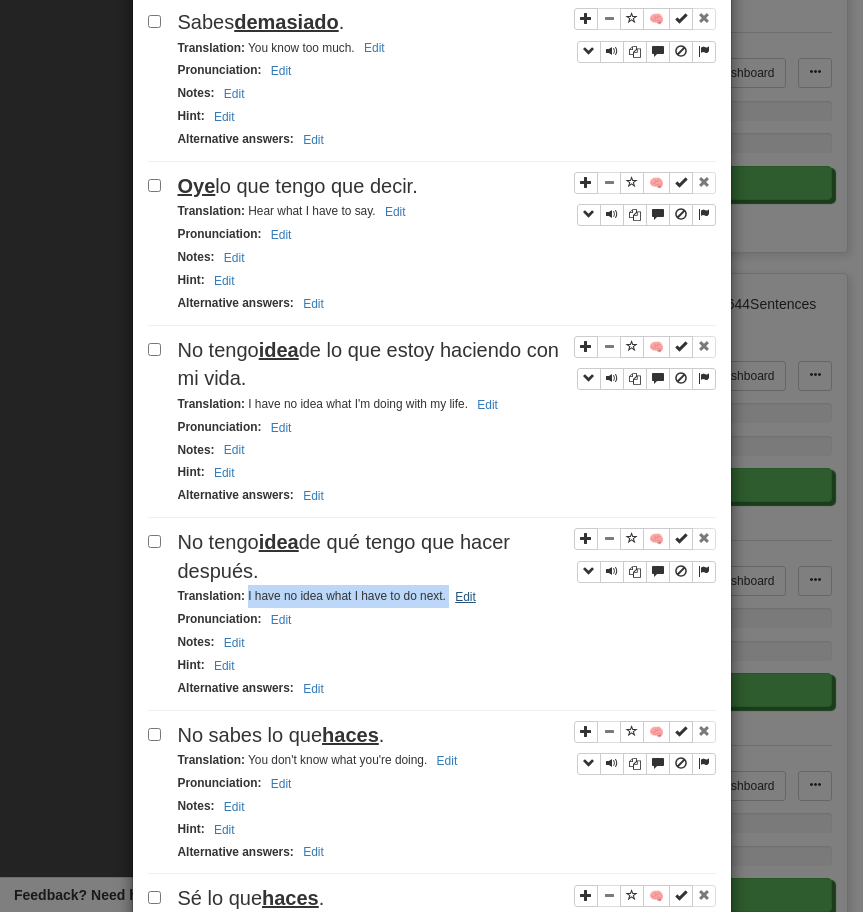 drag, startPoint x: 246, startPoint y: 597, endPoint x: 460, endPoint y: 598, distance: 214.00233 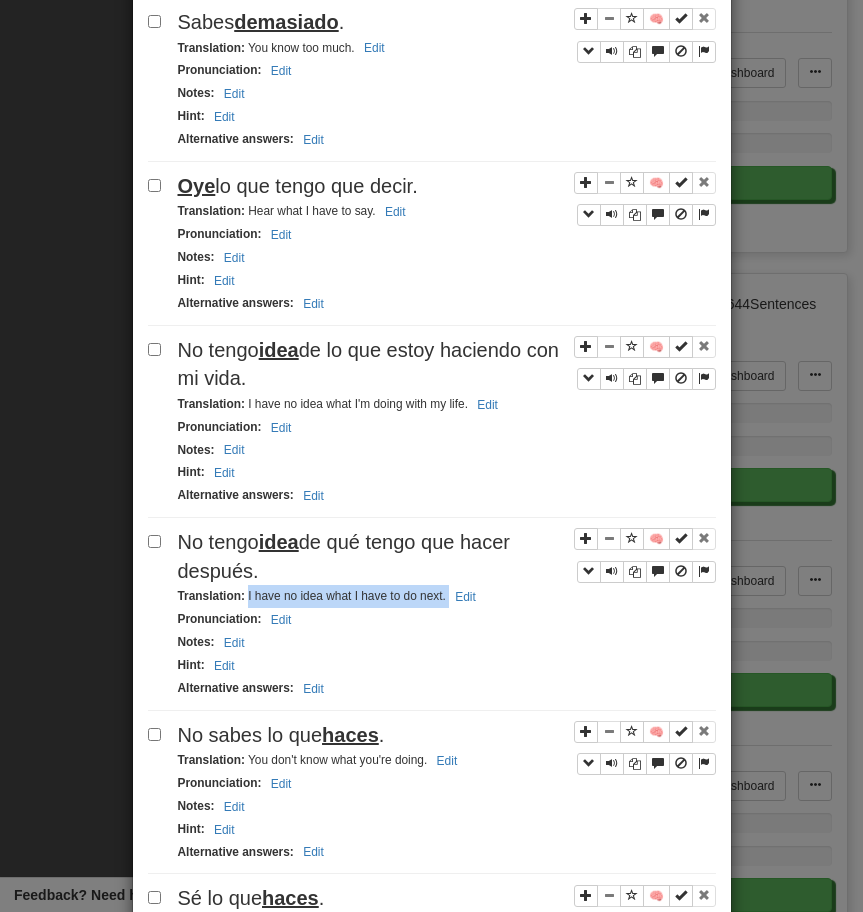 click on "No sabes lo que  haces ." at bounding box center (447, 735) 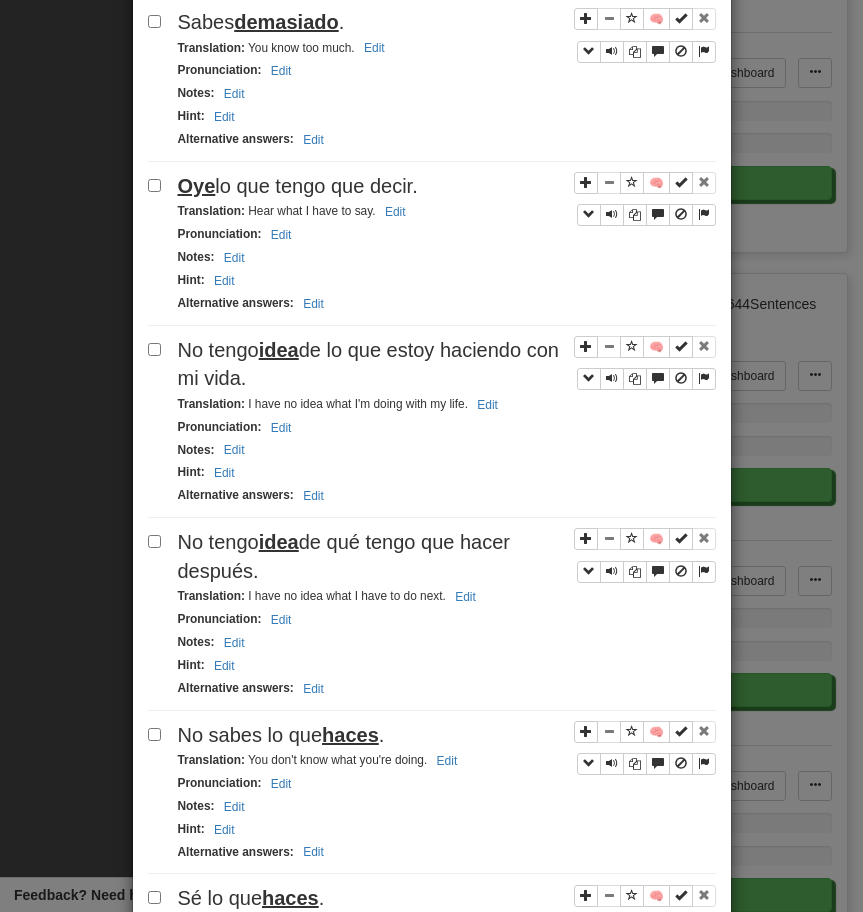 click on "No sabes lo que  haces ." at bounding box center (447, 735) 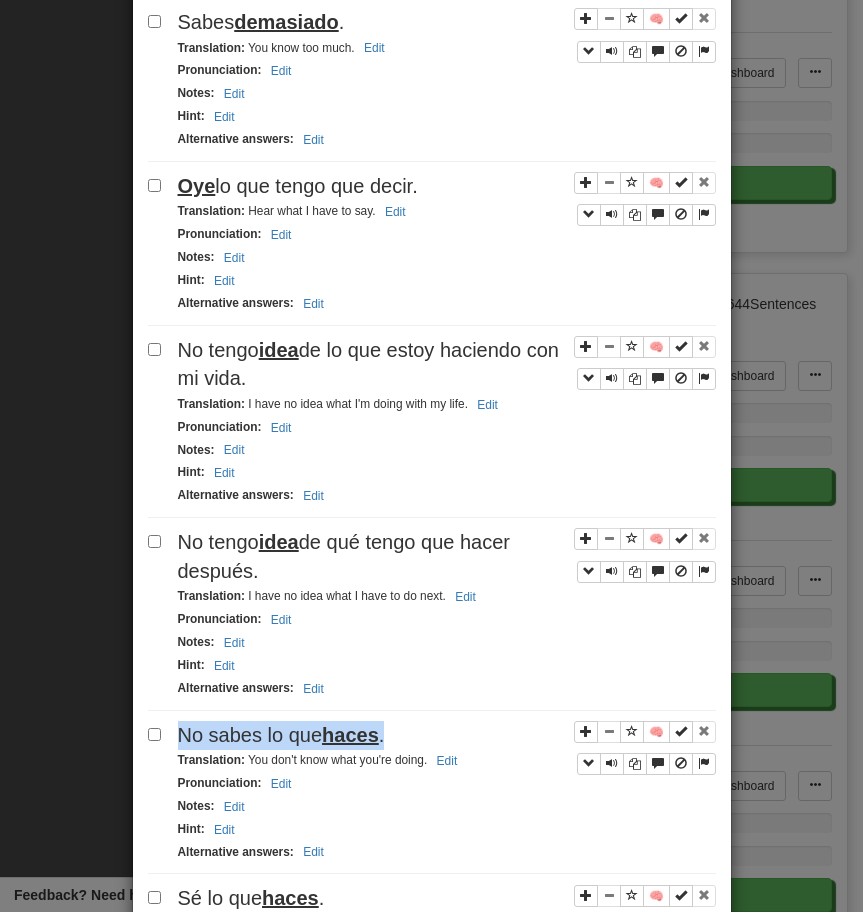 click on "No sabes lo que  haces ." at bounding box center [447, 735] 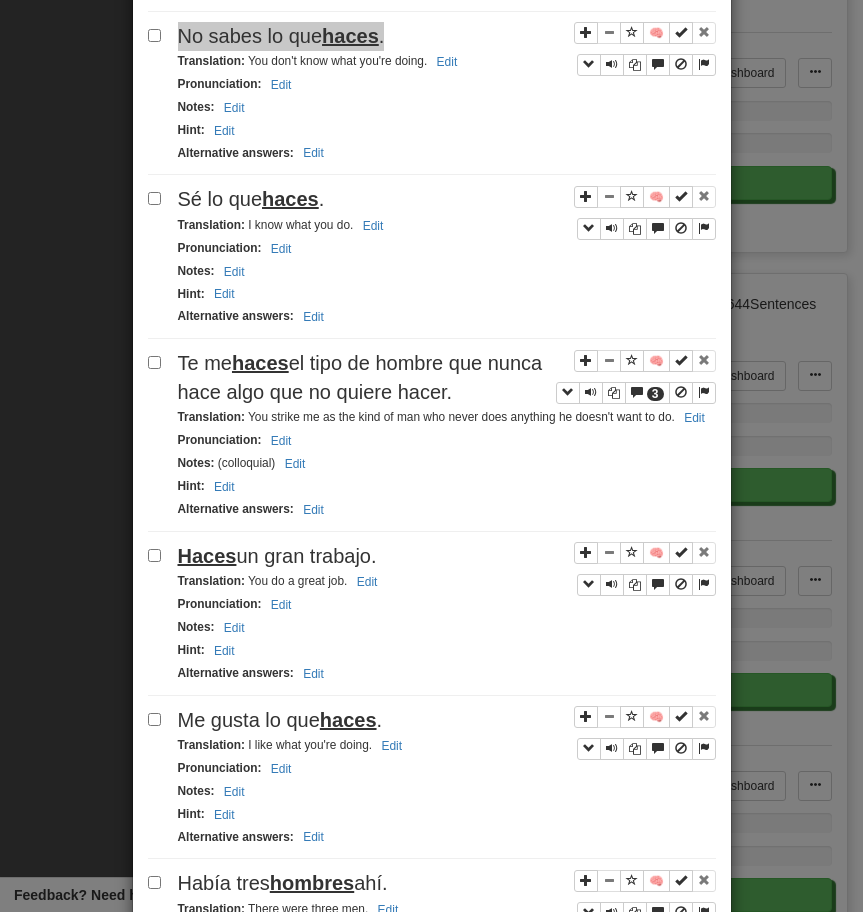 scroll, scrollTop: 1362, scrollLeft: 0, axis: vertical 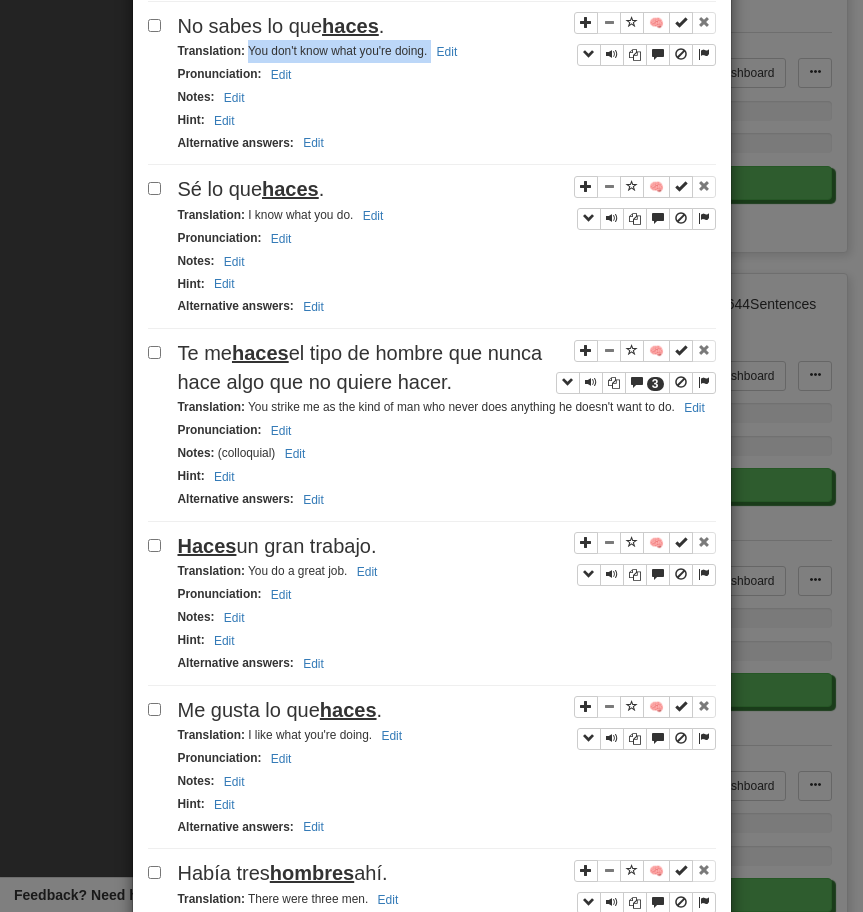 drag, startPoint x: 248, startPoint y: 54, endPoint x: 479, endPoint y: 55, distance: 231.00217 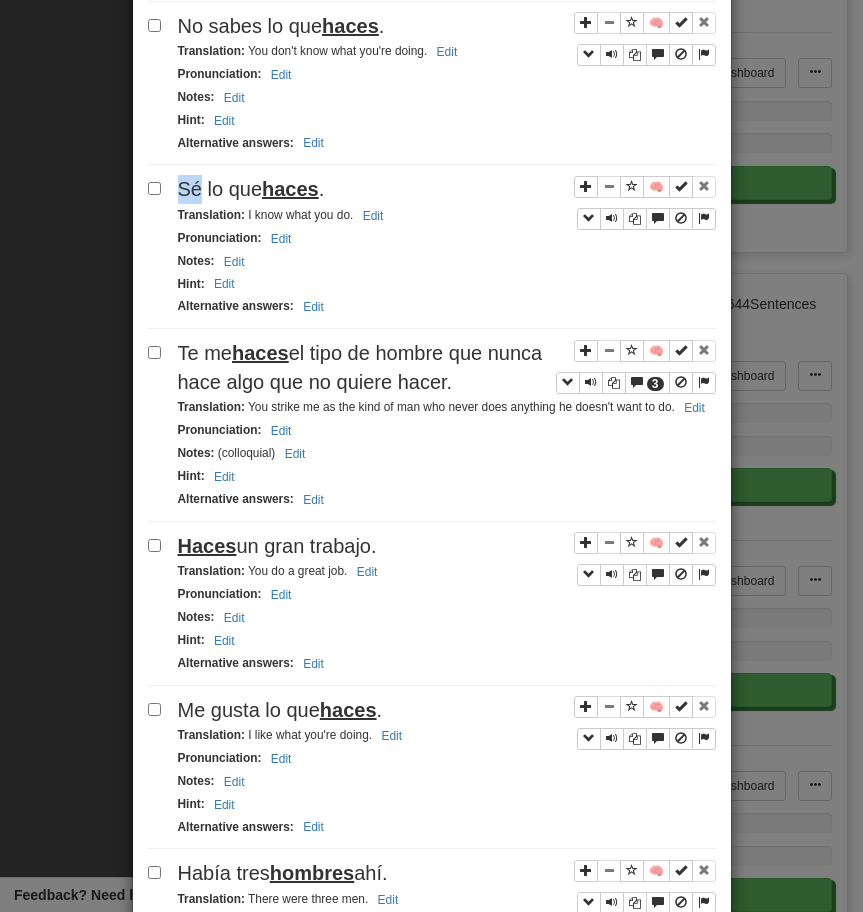 click on "Apply to all selected:  to Reviews  from Reviews  Favorite 🧠 Known  Master  Reset  Ignore 🧠 Puede que sea  demasiado  tarde. Translation :   It may be too late.   Edit Pronunciation :     Edit Notes :     Edit Hint :     Edit Alternative answers :     Edit 🧠 Eso es  demasiado . Translation :   That's too much.   Edit Pronunciation :     Edit Notes :     Edit Hint :     Edit Alternative answers :     Edit 🧠 Sabes  demasiado . Translation :   You know too much.   Edit Pronunciation :     Edit Notes :     Edit Hint :     Edit Alternative answers :     Edit 🧠 Oye  lo que tengo que decir. Translation :   Hear what I have to say.   Edit Pronunciation :     Edit Notes :     Edit Hint :     Edit Alternative answers :     Edit 🧠 No tengo  idea  de lo que estoy haciendo con mi vida. Translation :   I have no idea what I'm doing with my life.   Edit Pronunciation :     Edit Notes :     Edit Hint :     Edit Alternative answers :     Edit 🧠 No tengo  idea  de qué tengo que hacer después." at bounding box center [432, 638] 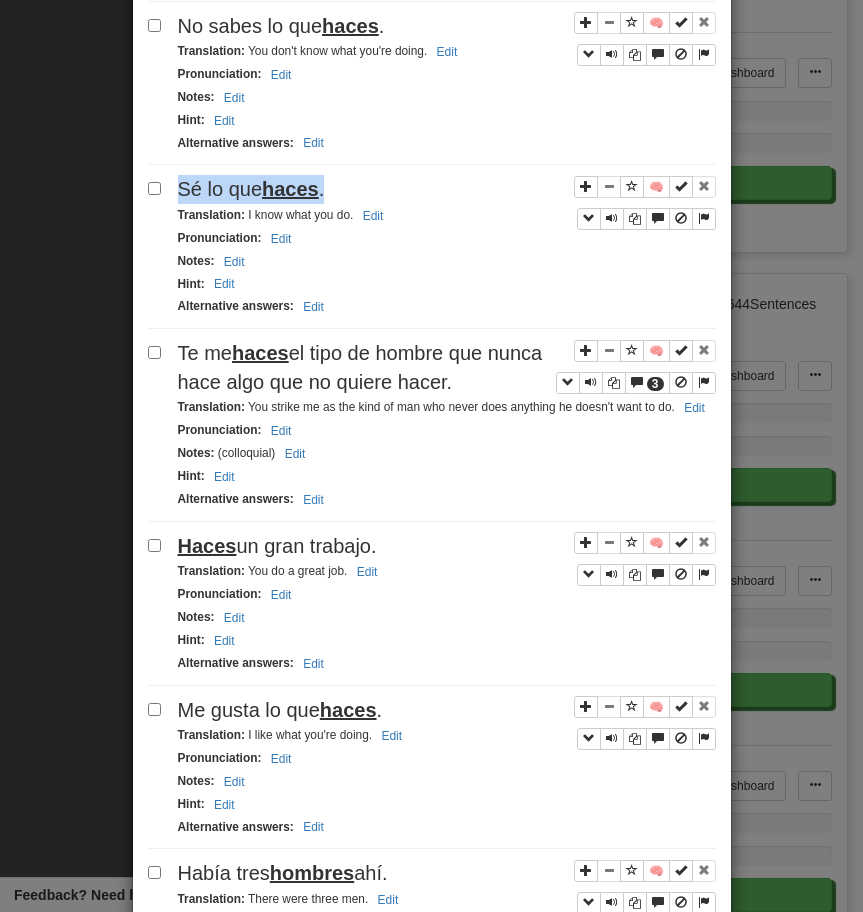 click on "Apply to all selected:  to Reviews  from Reviews  Favorite 🧠 Known  Master  Reset  Ignore 🧠 Puede que sea  demasiado  tarde. Translation :   It may be too late.   Edit Pronunciation :     Edit Notes :     Edit Hint :     Edit Alternative answers :     Edit 🧠 Eso es  demasiado . Translation :   That's too much.   Edit Pronunciation :     Edit Notes :     Edit Hint :     Edit Alternative answers :     Edit 🧠 Sabes  demasiado . Translation :   You know too much.   Edit Pronunciation :     Edit Notes :     Edit Hint :     Edit Alternative answers :     Edit 🧠 Oye  lo que tengo que decir. Translation :   Hear what I have to say.   Edit Pronunciation :     Edit Notes :     Edit Hint :     Edit Alternative answers :     Edit 🧠 No tengo  idea  de lo que estoy haciendo con mi vida. Translation :   I have no idea what I'm doing with my life.   Edit Pronunciation :     Edit Notes :     Edit Hint :     Edit Alternative answers :     Edit 🧠 No tengo  idea  de qué tengo que hacer después." at bounding box center [432, 638] 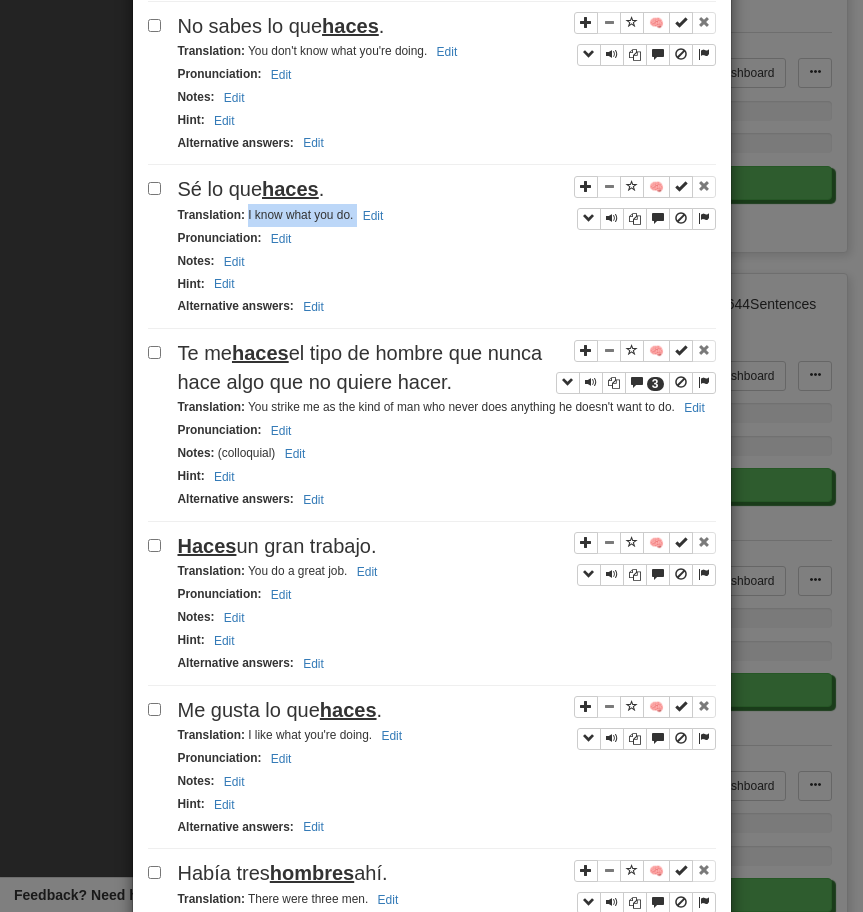 drag, startPoint x: 247, startPoint y: 218, endPoint x: 405, endPoint y: 212, distance: 158.11388 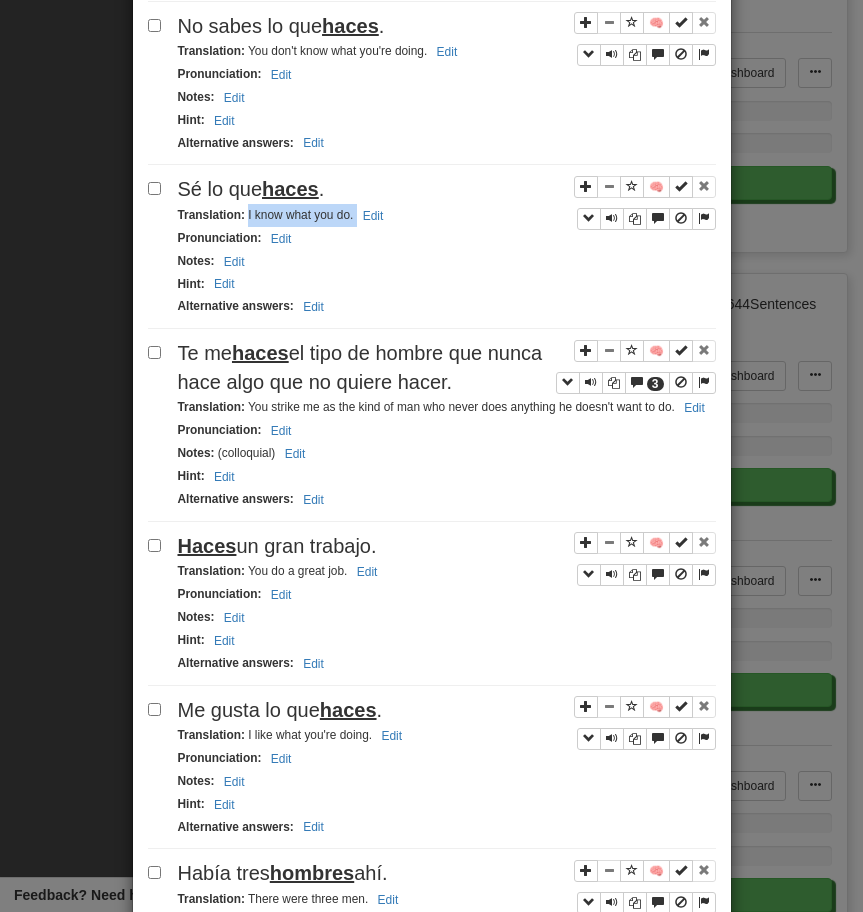 click on "Te me  haces  el tipo de hombre que nunca hace algo que no quiere hacer." at bounding box center (360, 367) 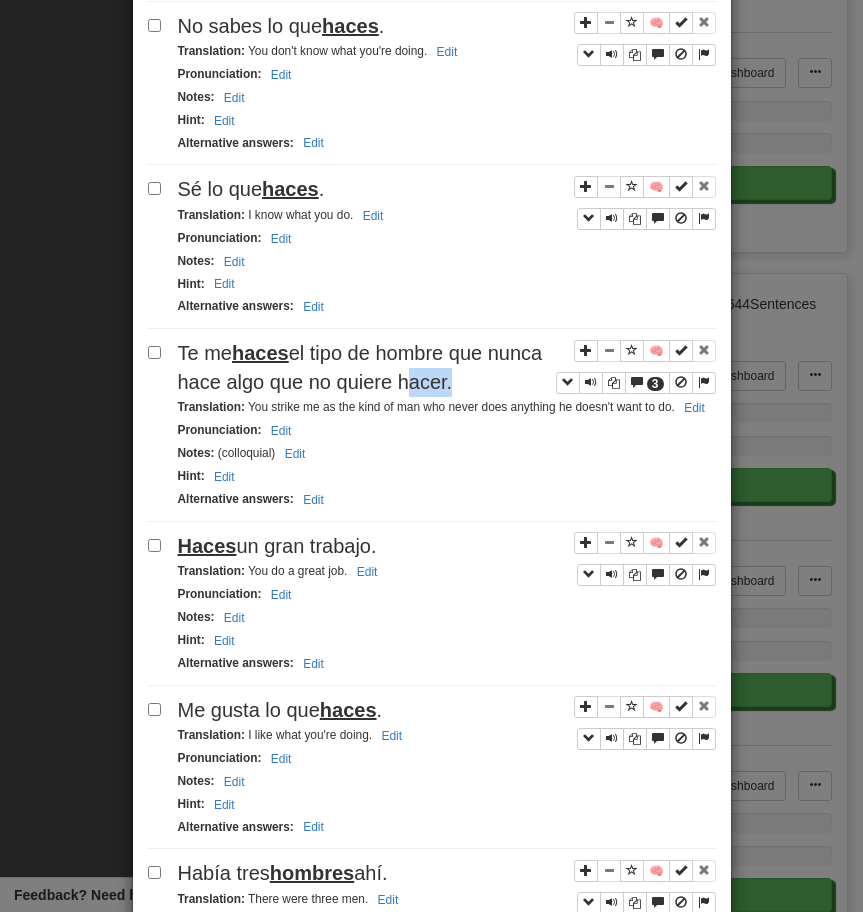 click on "Te me  haces  el tipo de hombre que nunca hace algo que no quiere hacer." at bounding box center [360, 367] 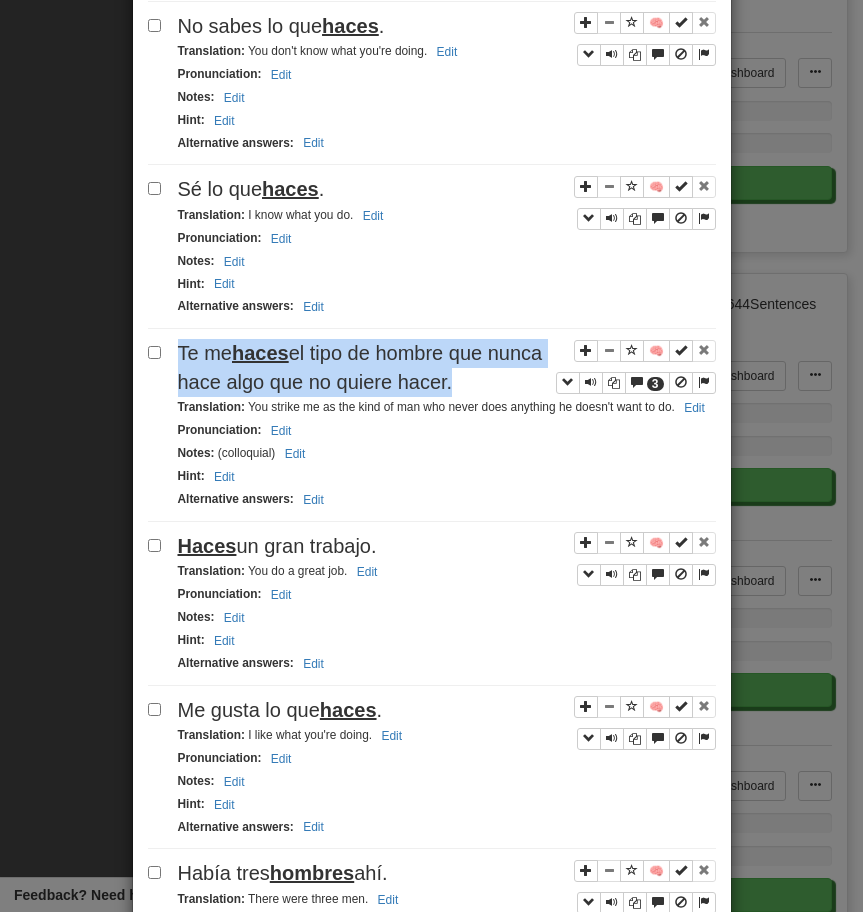 click on "Te me  haces  el tipo de hombre que nunca hace algo que no quiere hacer." at bounding box center [360, 367] 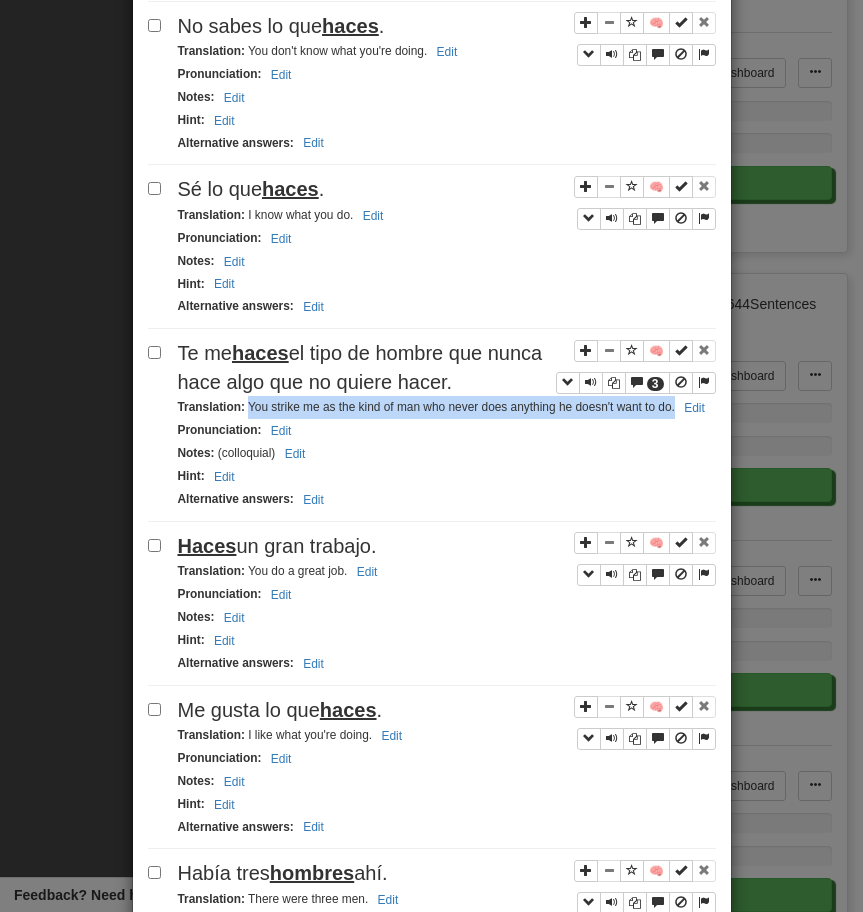 drag, startPoint x: 247, startPoint y: 408, endPoint x: 685, endPoint y: 408, distance: 438 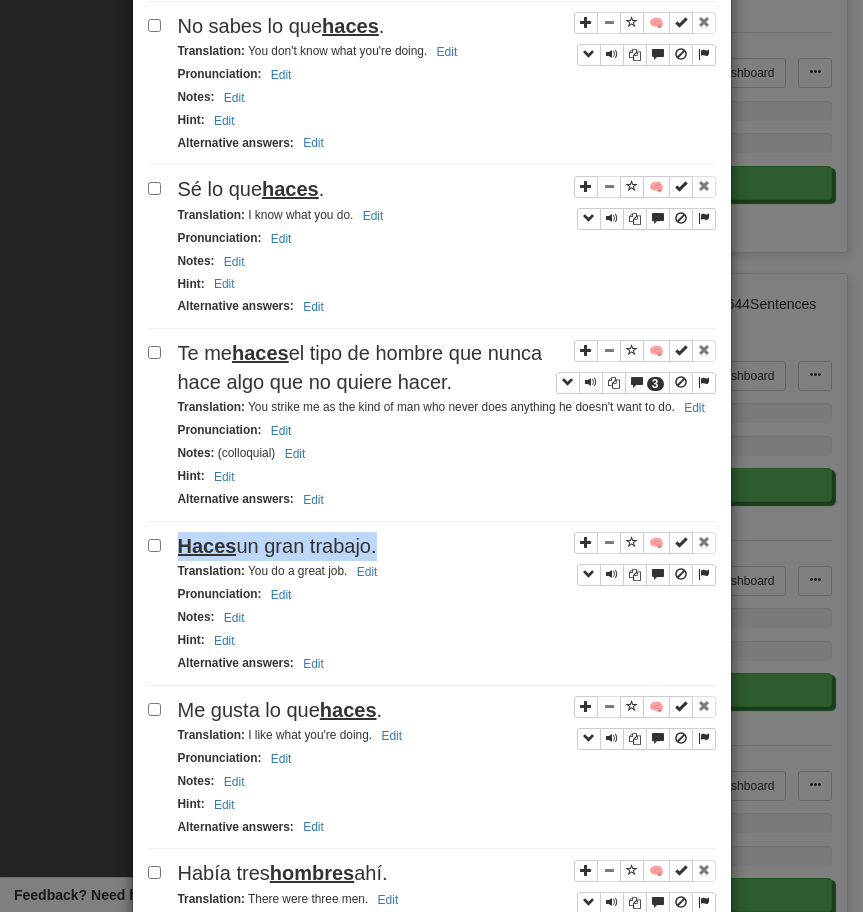 click on "Haces  un gran trabajo." at bounding box center (447, 546) 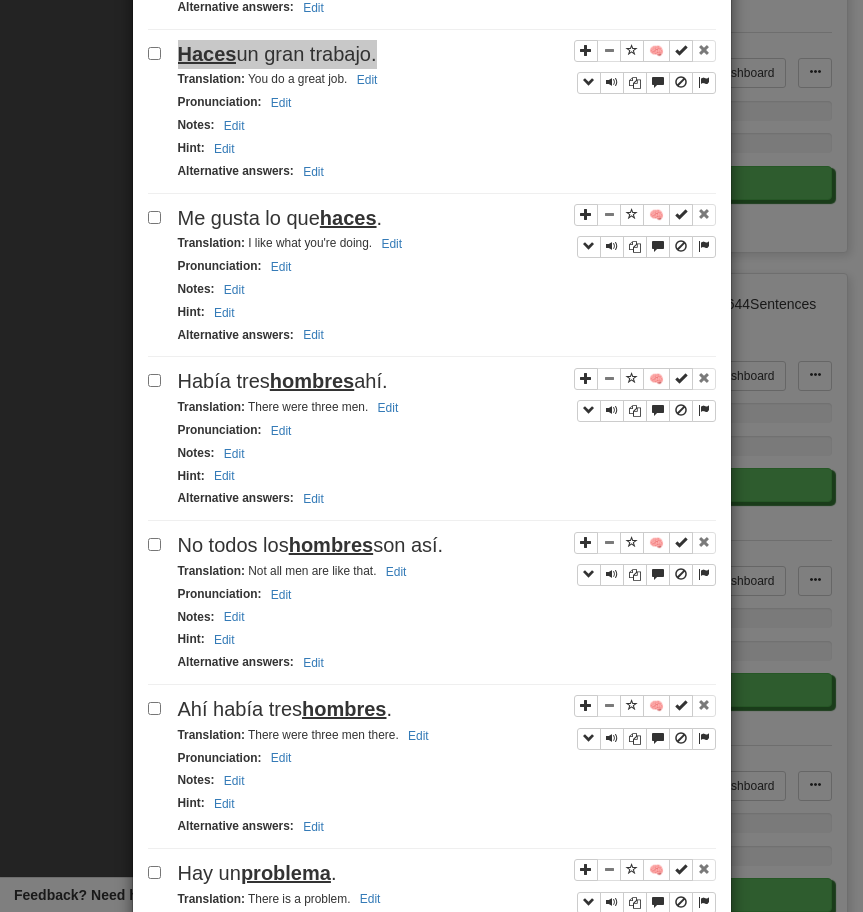 scroll, scrollTop: 1855, scrollLeft: 0, axis: vertical 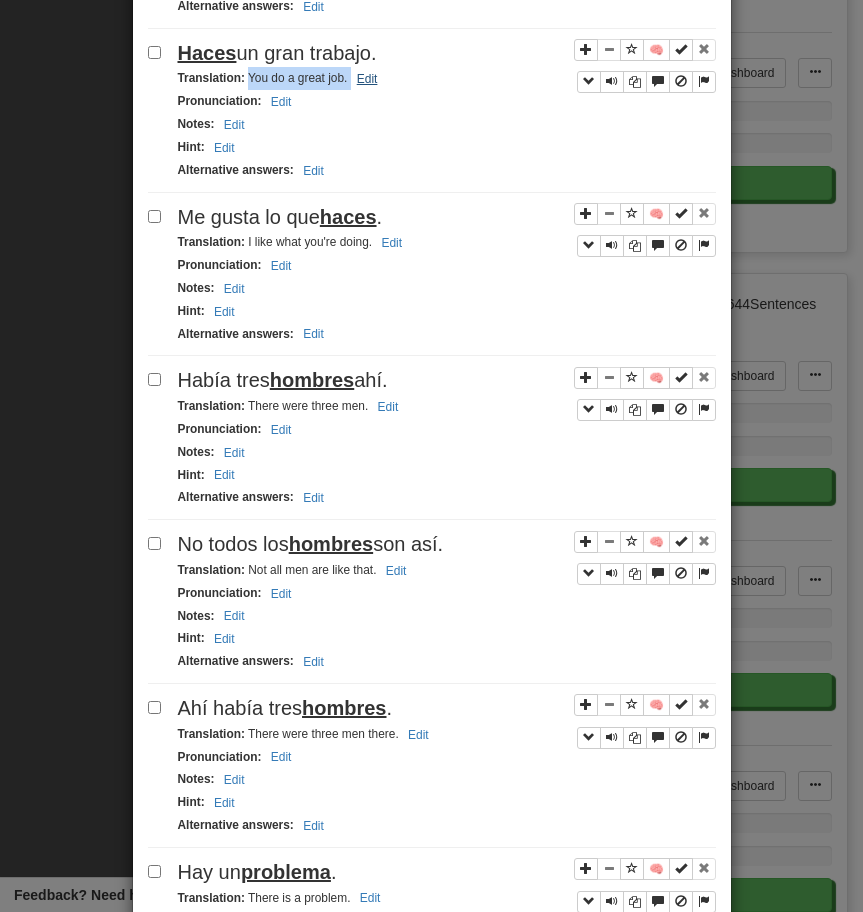 drag, startPoint x: 249, startPoint y: 100, endPoint x: 356, endPoint y: 101, distance: 107.00467 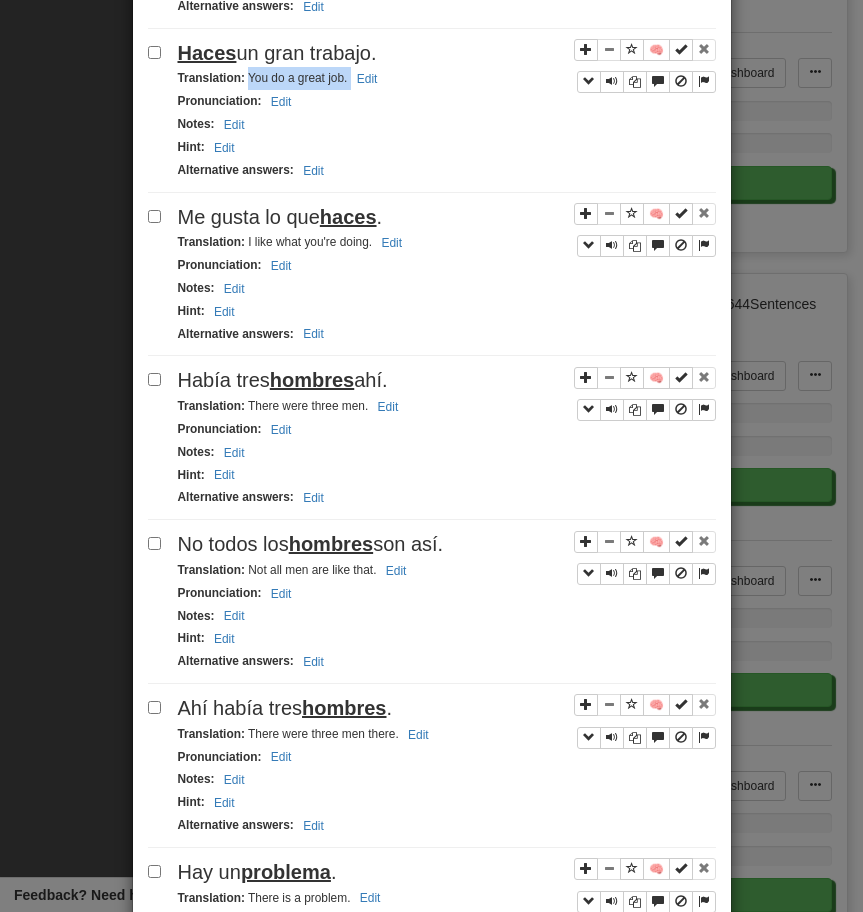 click on "Me gusta lo que  haces ." at bounding box center (447, 217) 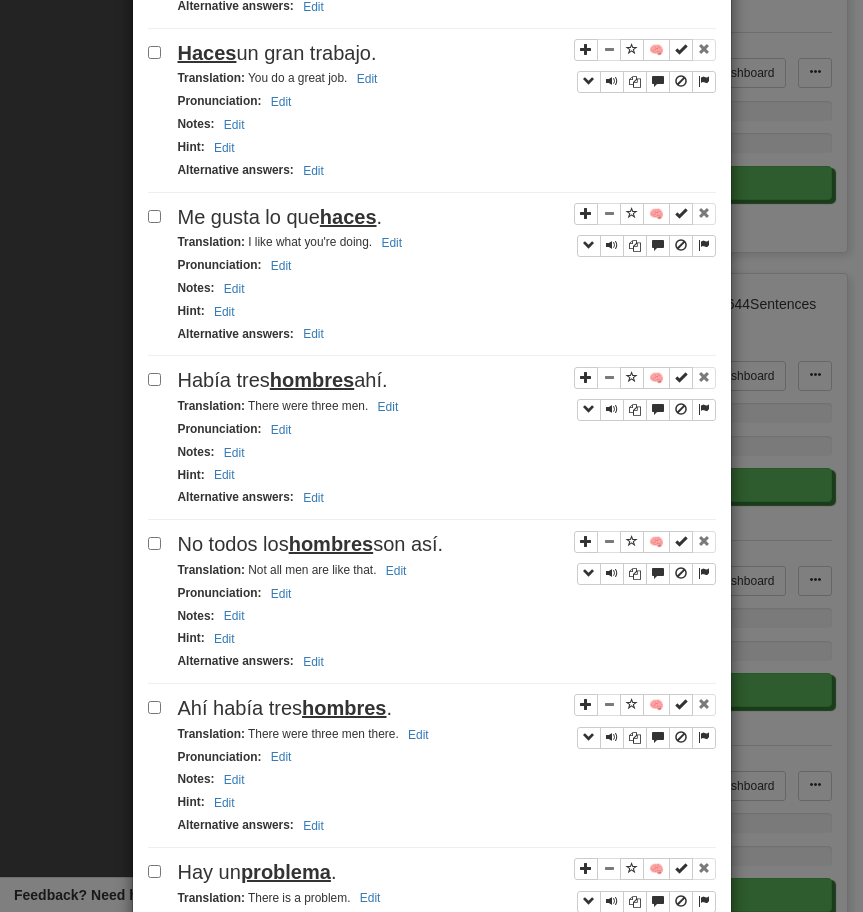 click on "Me gusta lo que  haces ." at bounding box center (447, 217) 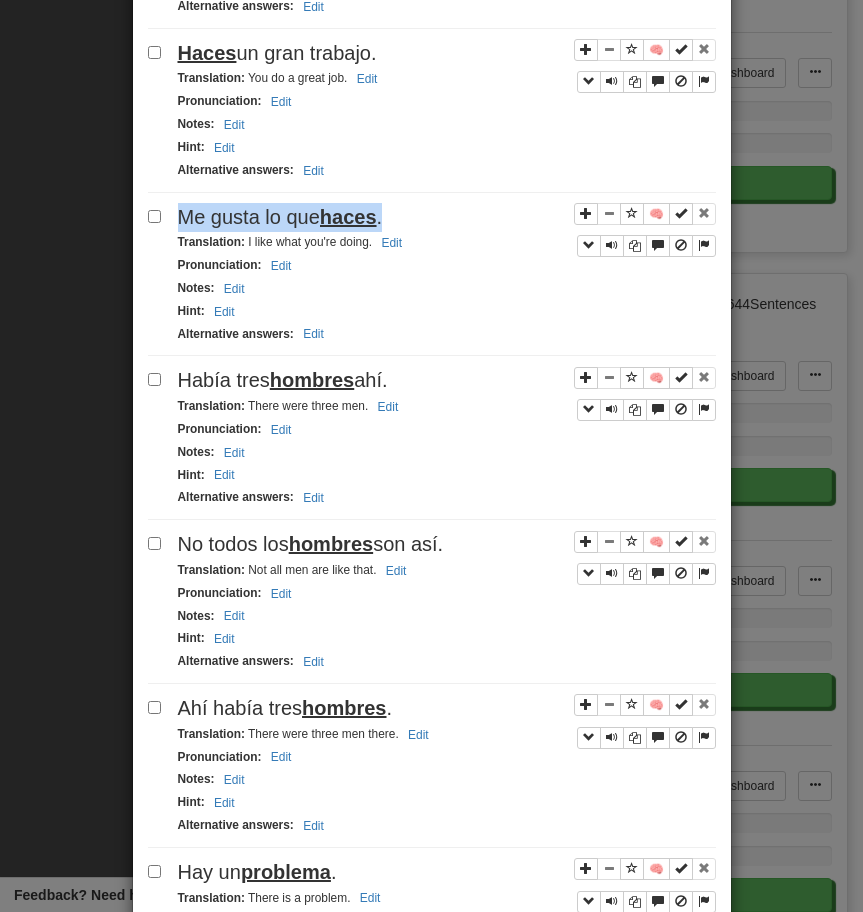 click on "Me gusta lo que  haces ." at bounding box center [447, 217] 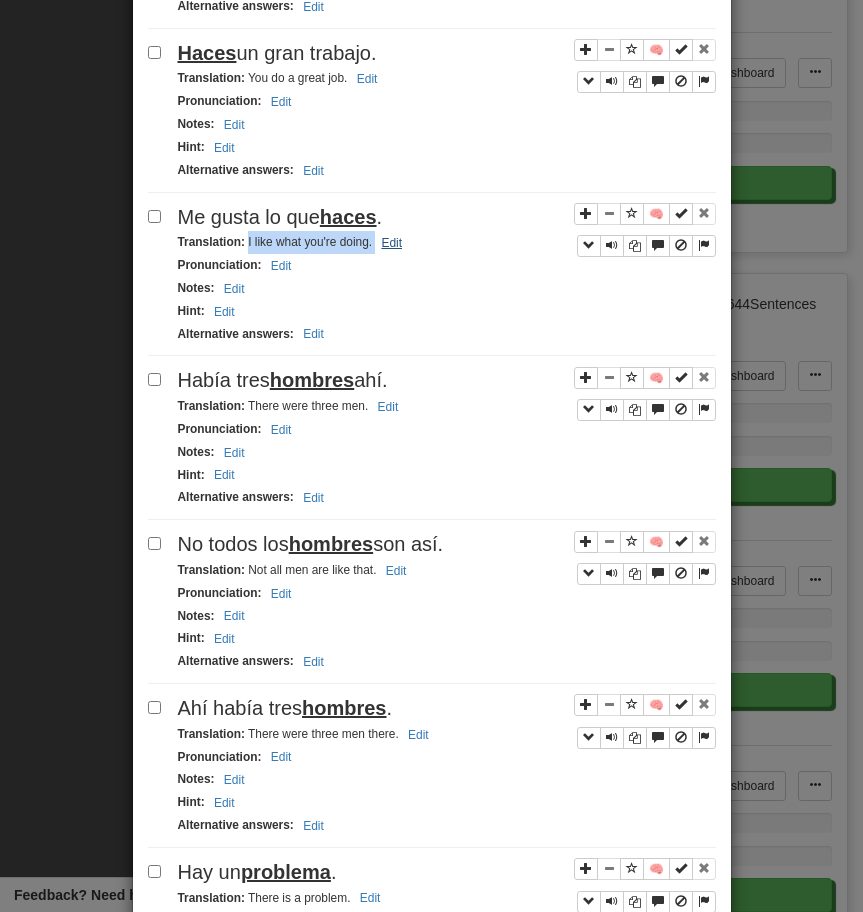 drag, startPoint x: 246, startPoint y: 267, endPoint x: 392, endPoint y: 266, distance: 146.00342 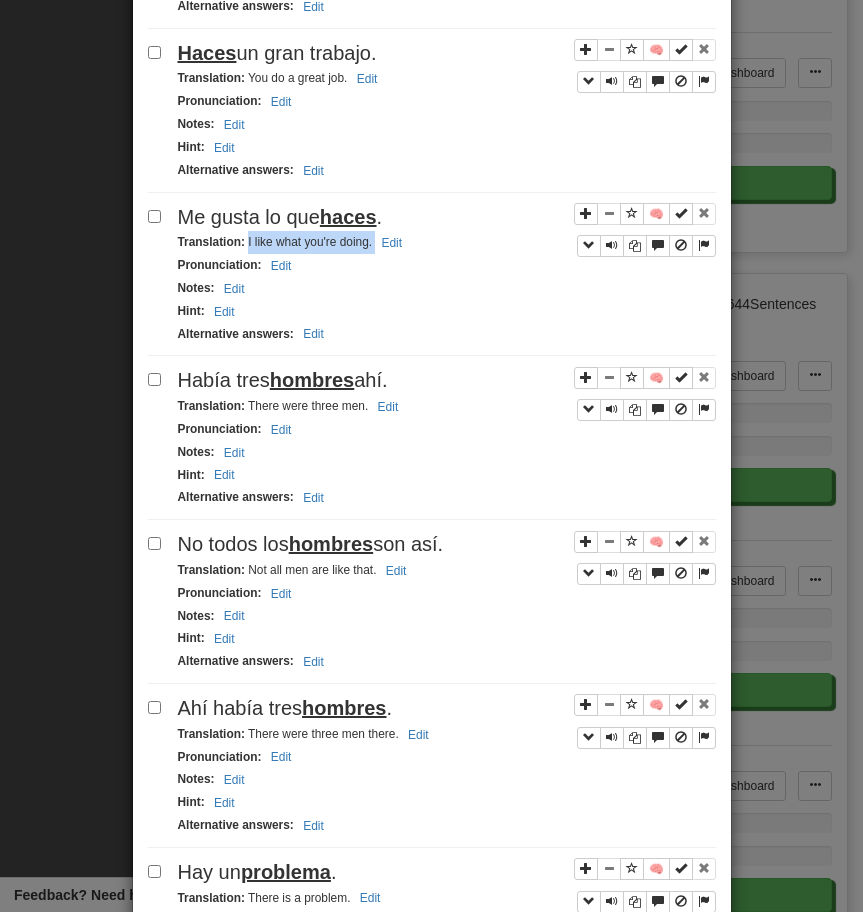 click on "🧠 Me gusta lo que  haces . Translation :   I like what you're doing.   Edit Pronunciation :     Edit Notes :     Edit Hint :     Edit Alternative answers :     Edit" at bounding box center (432, 280) 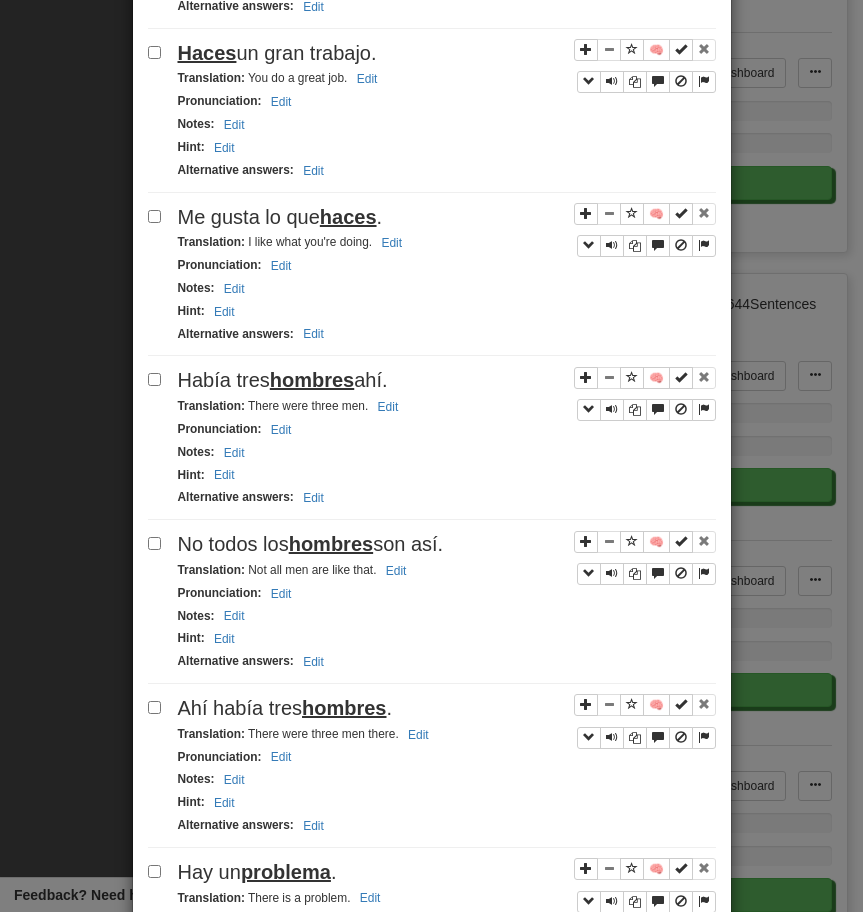 click on "🧠 Me gusta lo que  haces . Translation :   I like what you're doing.   Edit Pronunciation :     Edit Notes :     Edit Hint :     Edit Alternative answers :     Edit" at bounding box center (432, 280) 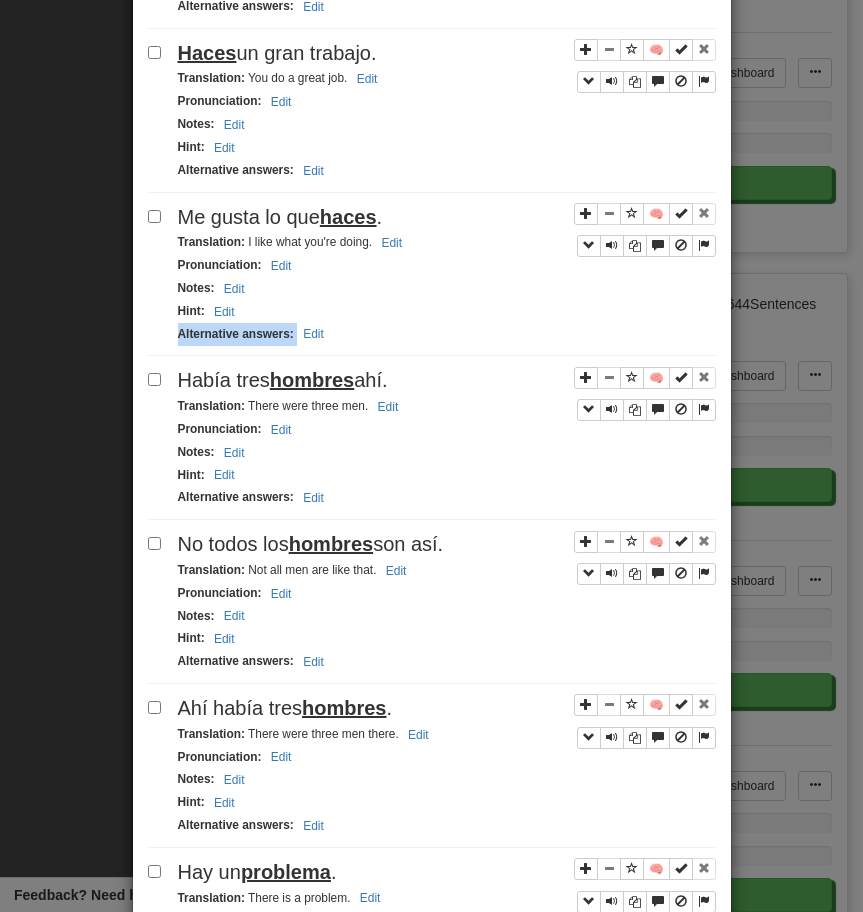 click on "🧠 Me gusta lo que  haces . Translation :   I like what you're doing.   Edit Pronunciation :     Edit Notes :     Edit Hint :     Edit Alternative answers :     Edit" at bounding box center [432, 280] 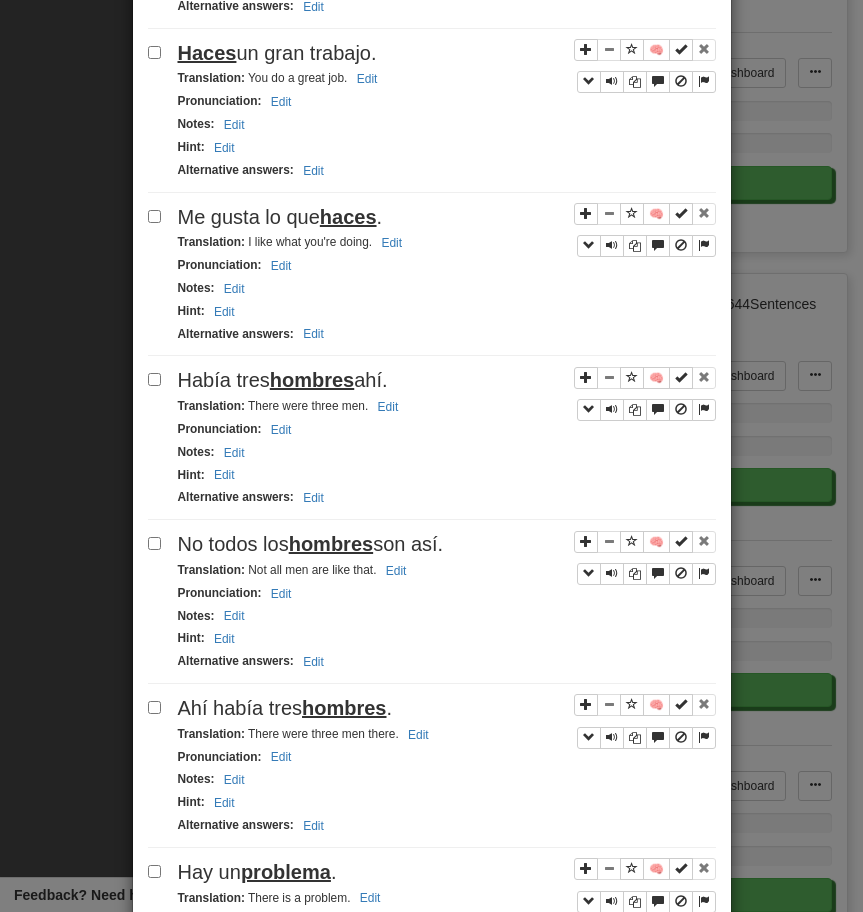 click on "Había tres  hombres  ahí." at bounding box center [447, 380] 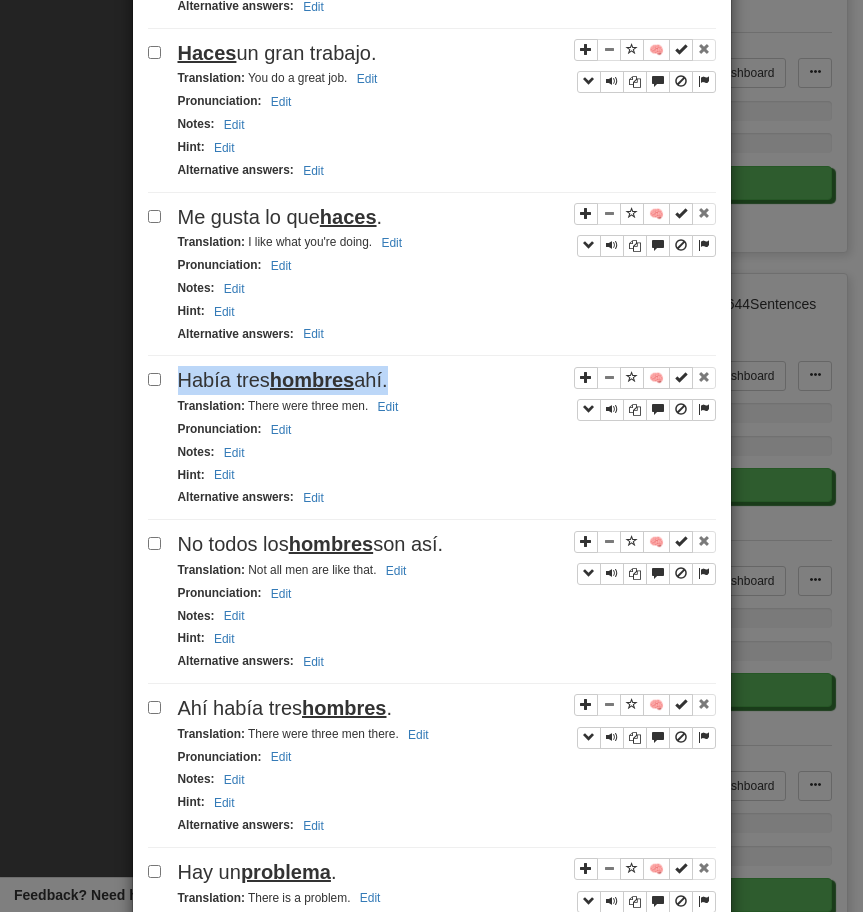 click on "Había tres  hombres  ahí." at bounding box center [447, 380] 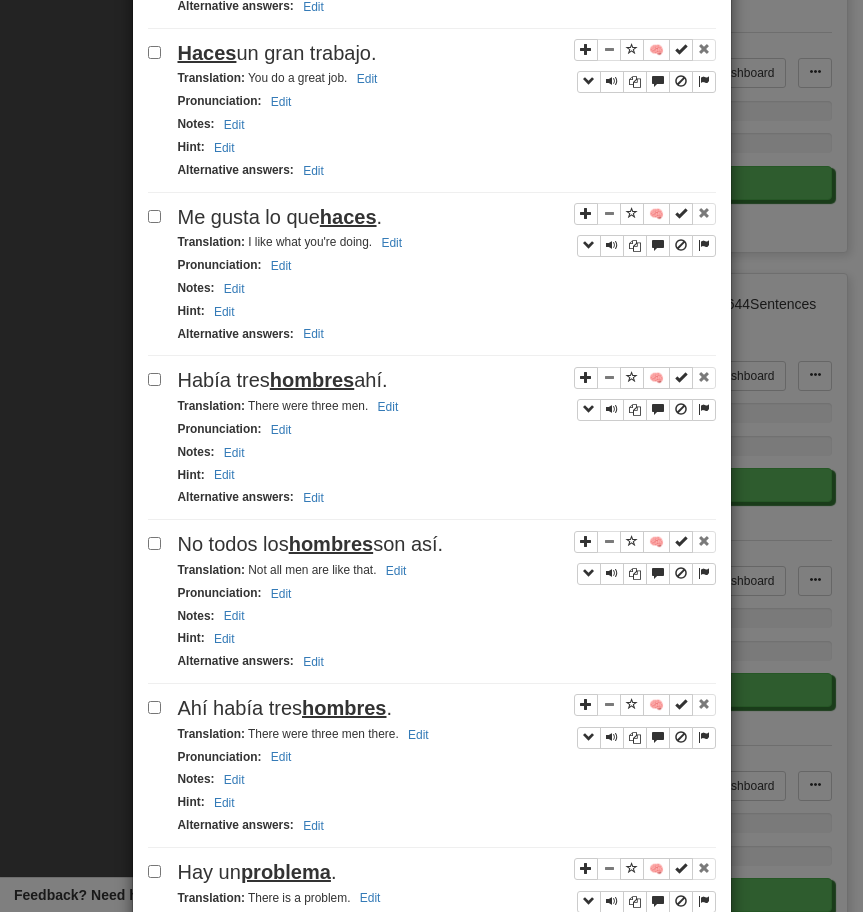 click on "Translation :   There were three men.   Edit" at bounding box center (291, 406) 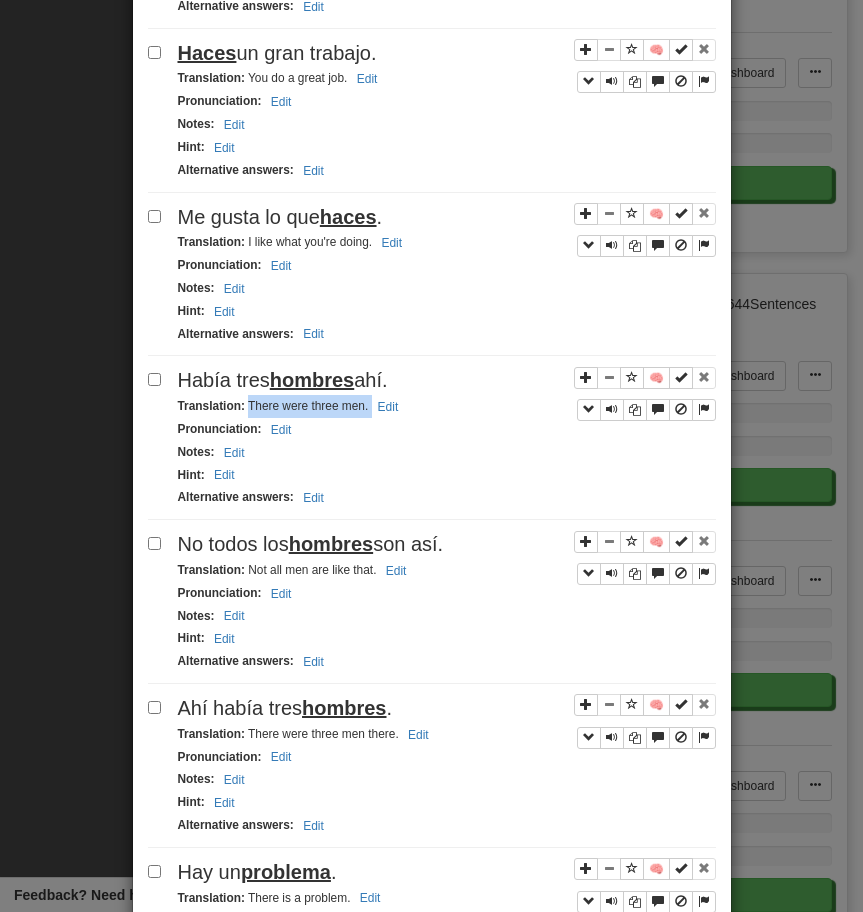 drag, startPoint x: 247, startPoint y: 433, endPoint x: 417, endPoint y: 434, distance: 170.00294 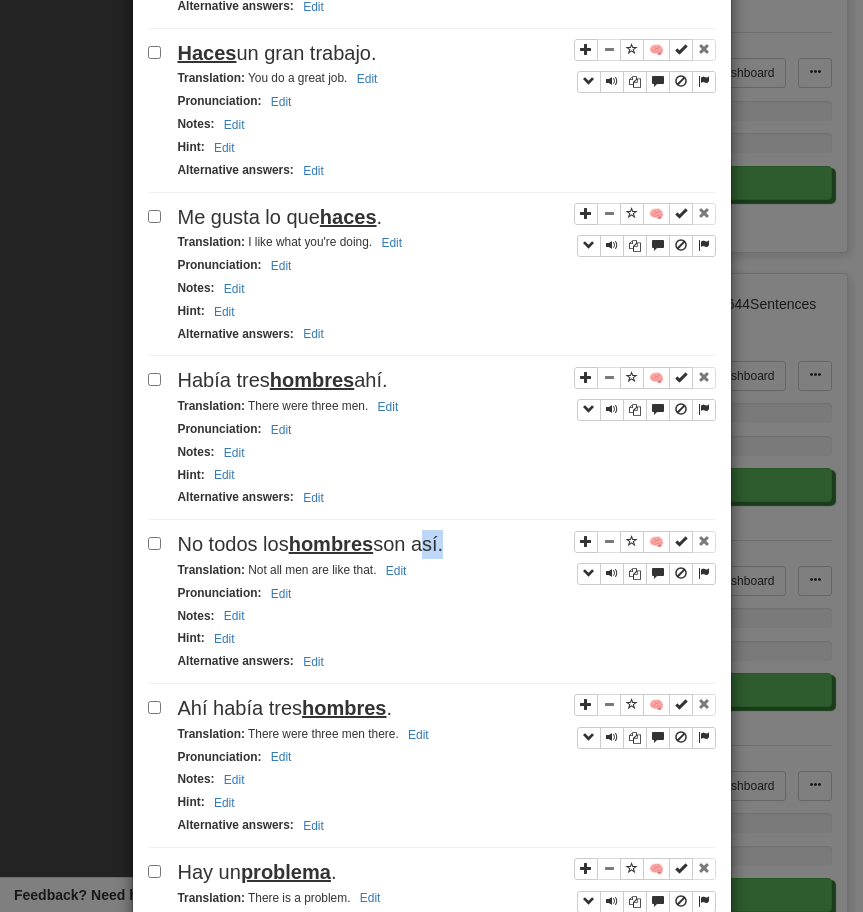 click on "No todos los  hombres  son así." at bounding box center [311, 544] 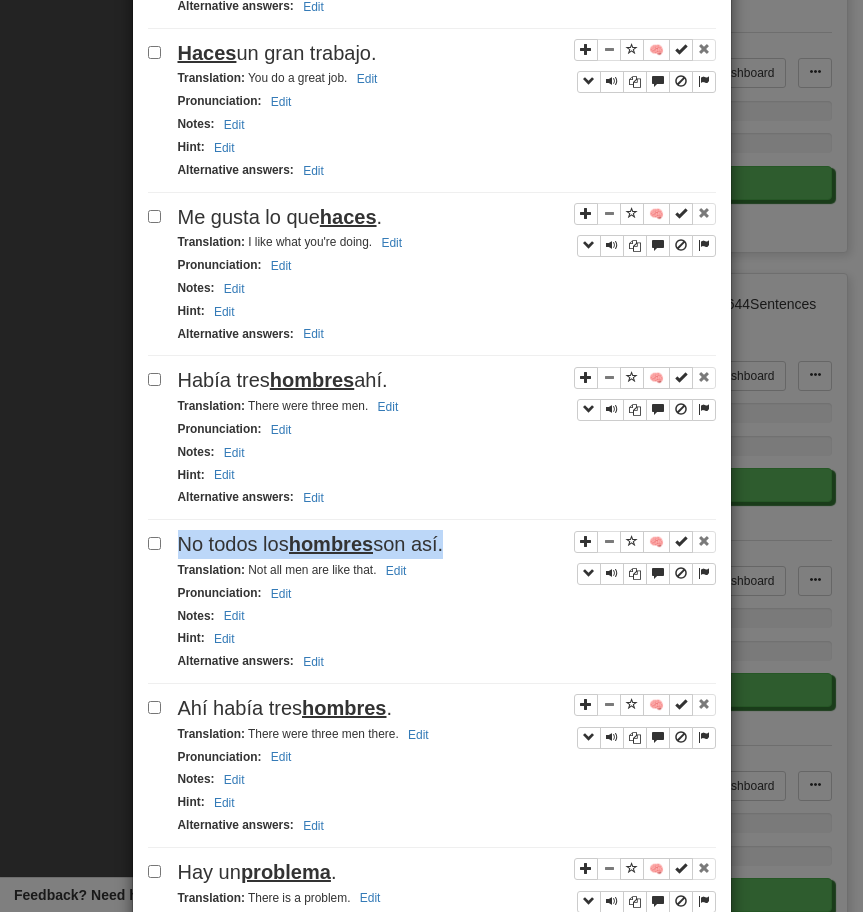 click on "No todos los  hombres  son así." at bounding box center [311, 544] 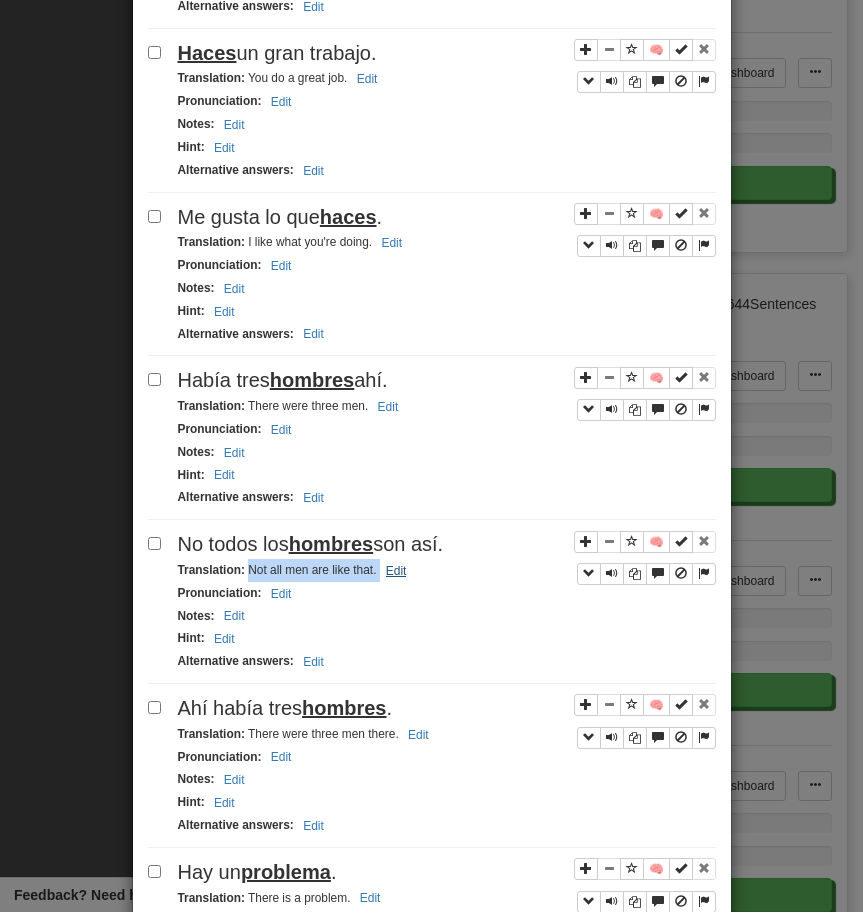 drag, startPoint x: 248, startPoint y: 596, endPoint x: 396, endPoint y: 596, distance: 148 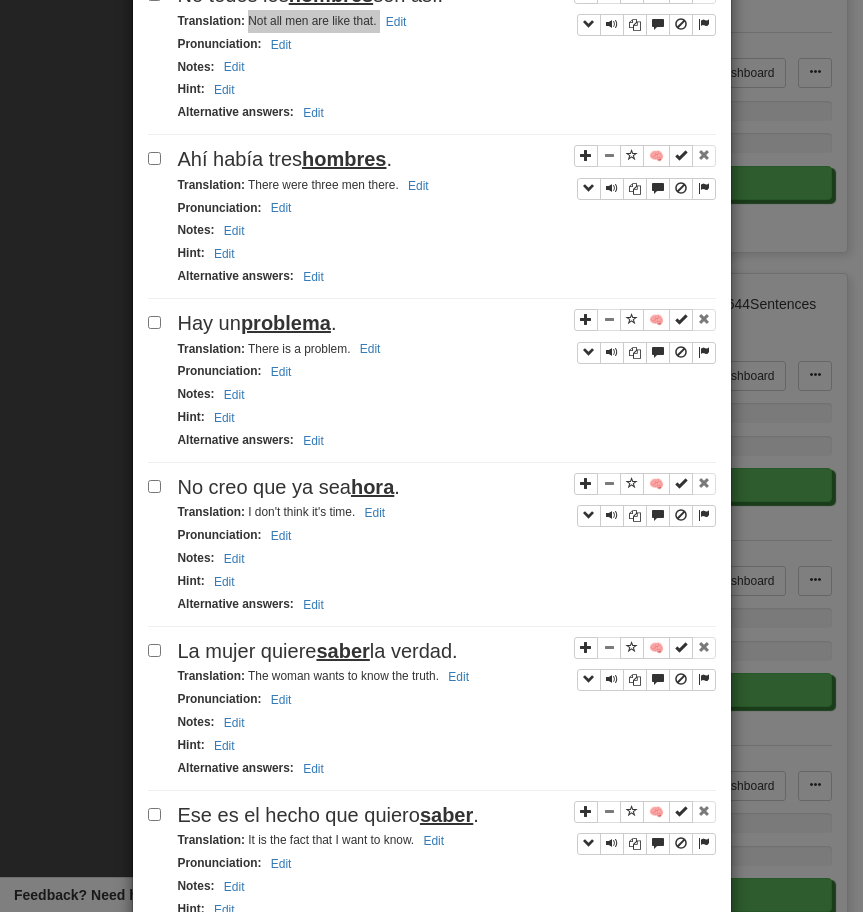 scroll, scrollTop: 2402, scrollLeft: 0, axis: vertical 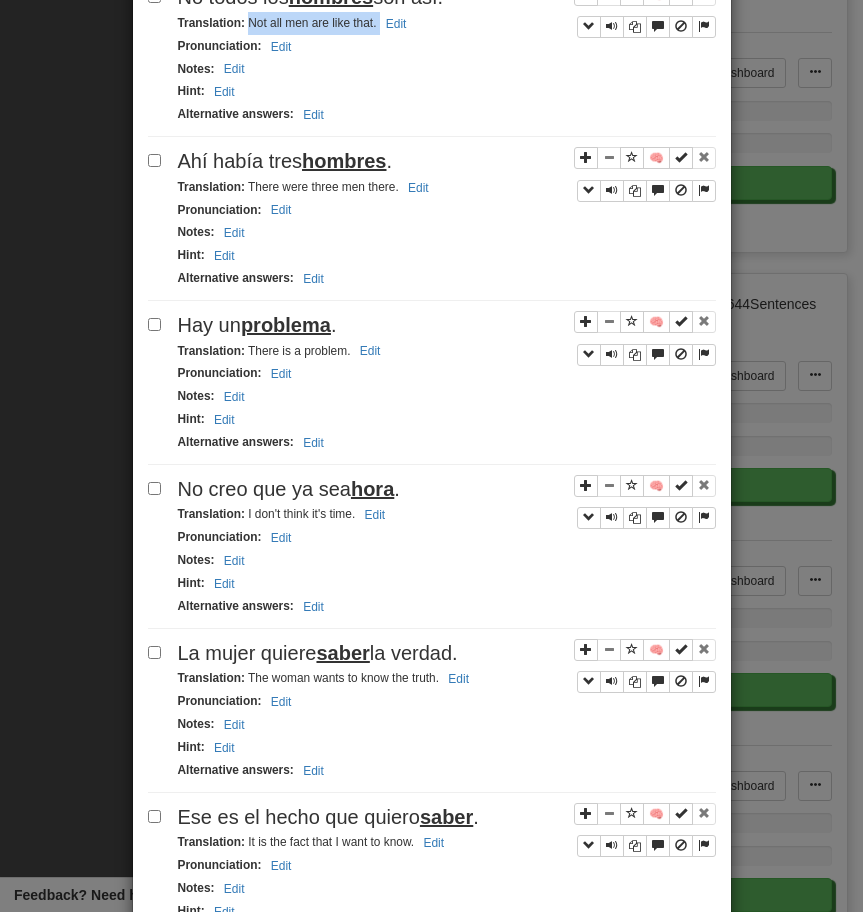 click on "Ahí había tres  hombres ." at bounding box center (447, 161) 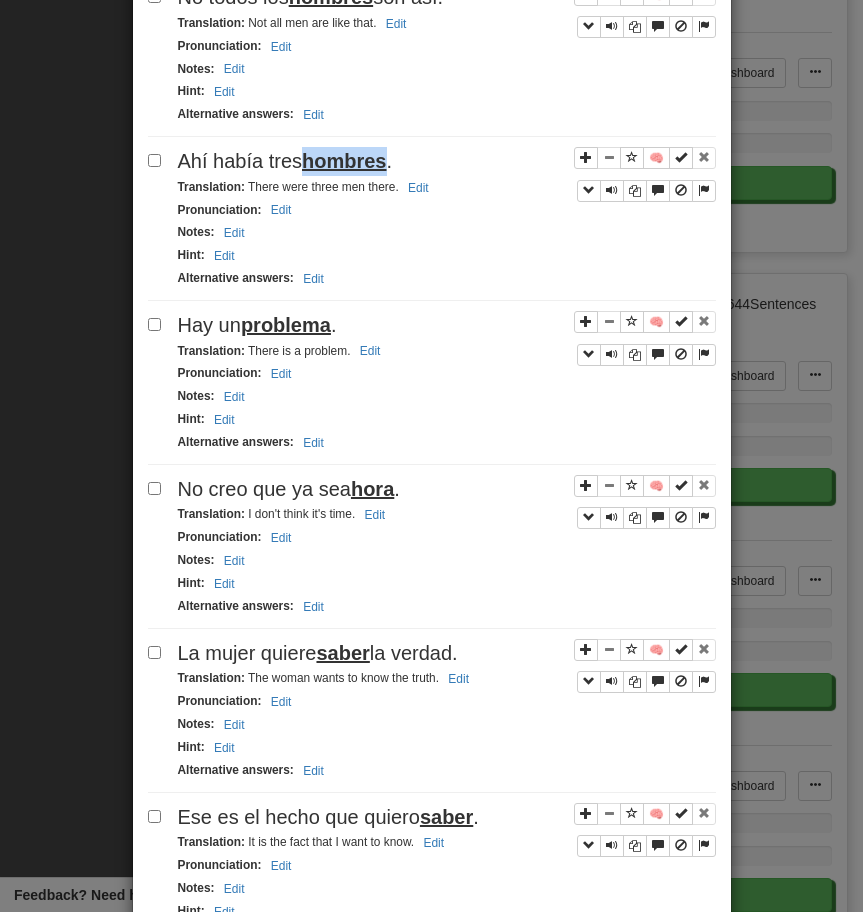 click on "Ahí había tres  hombres ." at bounding box center [447, 161] 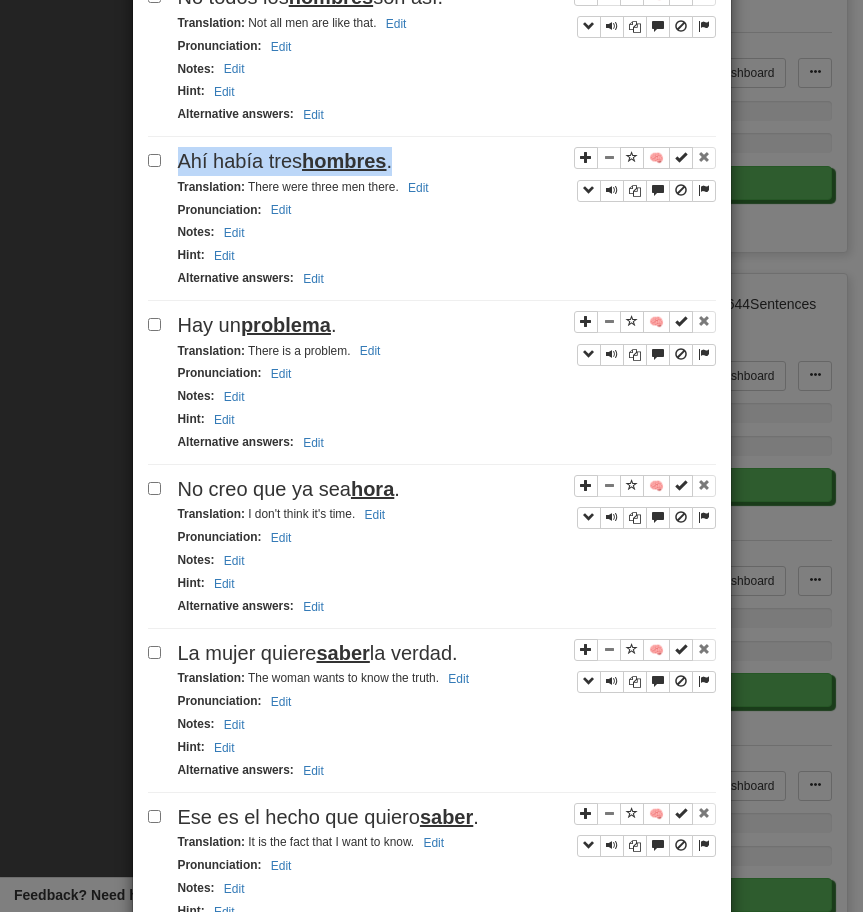 click on "Ahí había tres  hombres ." at bounding box center (447, 161) 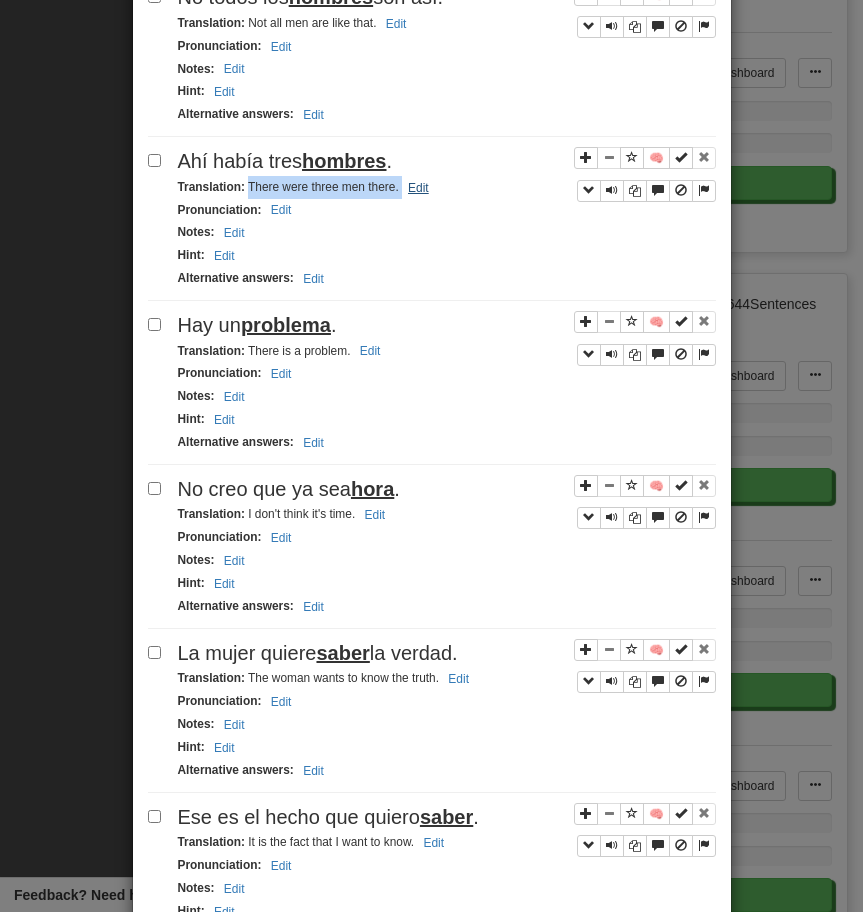 drag, startPoint x: 246, startPoint y: 210, endPoint x: 409, endPoint y: 216, distance: 163.1104 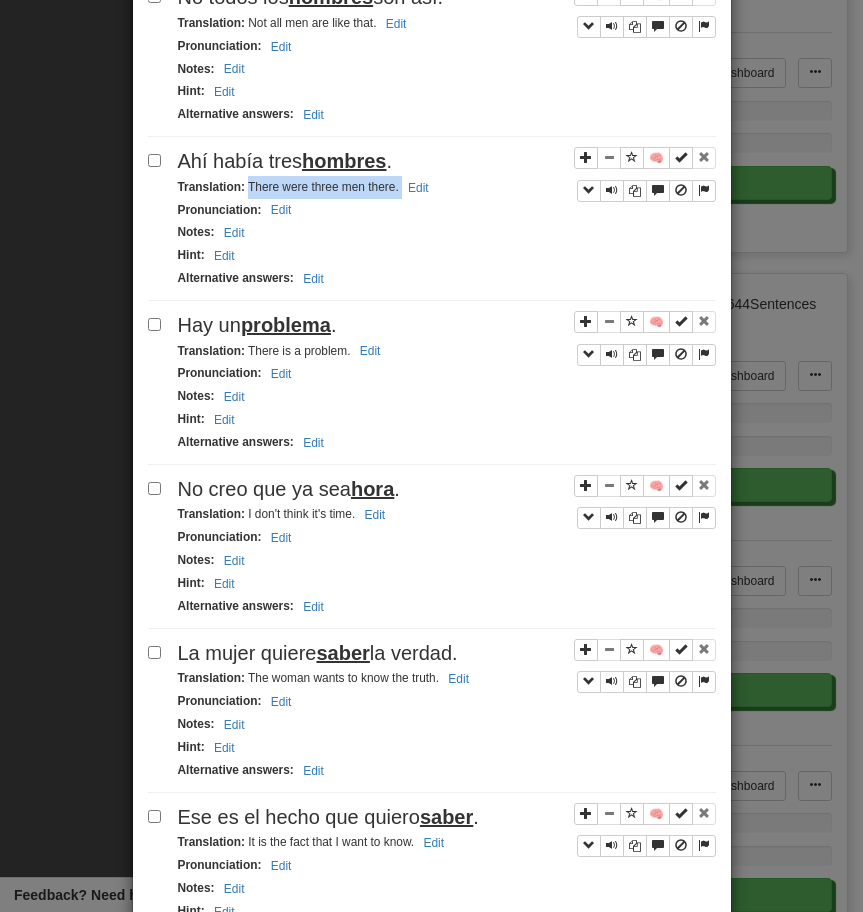 click on "Translation :   There is a problem.   Edit" at bounding box center [447, 351] 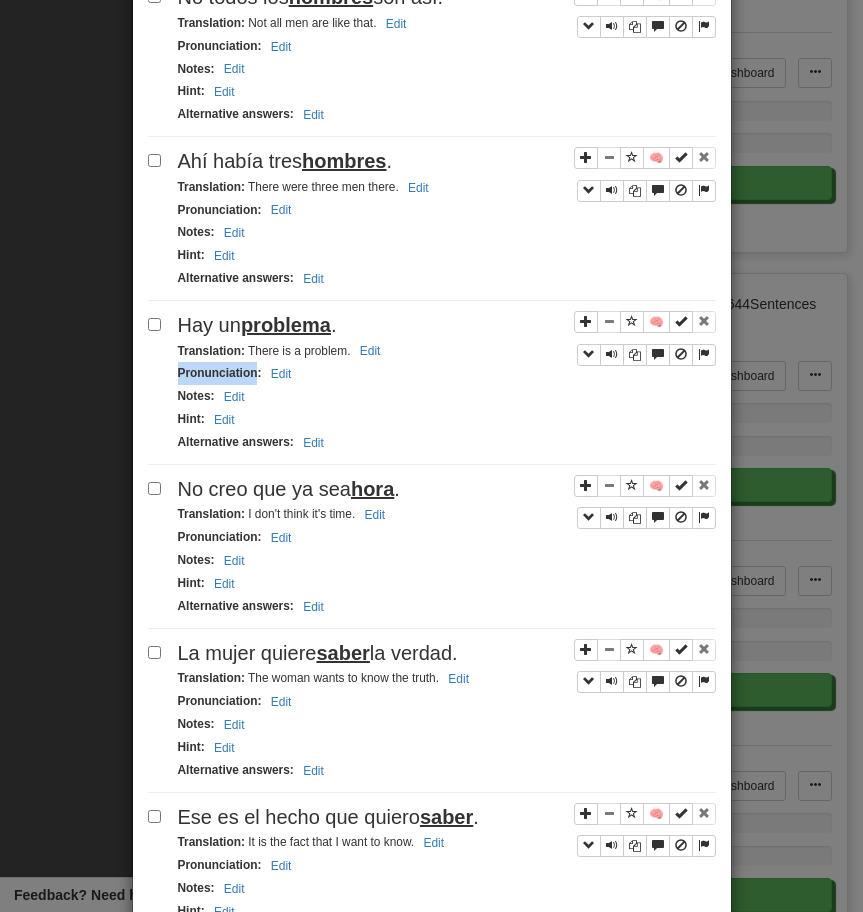 click on "Translation :   There is a problem.   Edit" at bounding box center (447, 351) 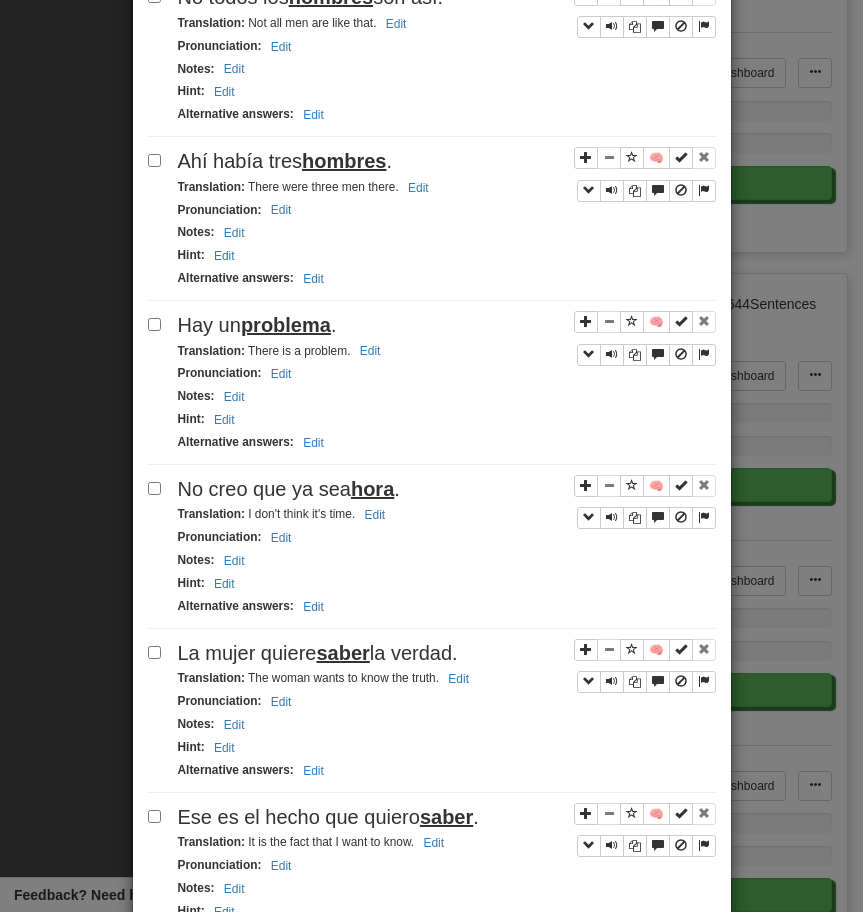 click on "Hay un problema ." at bounding box center (447, 325) 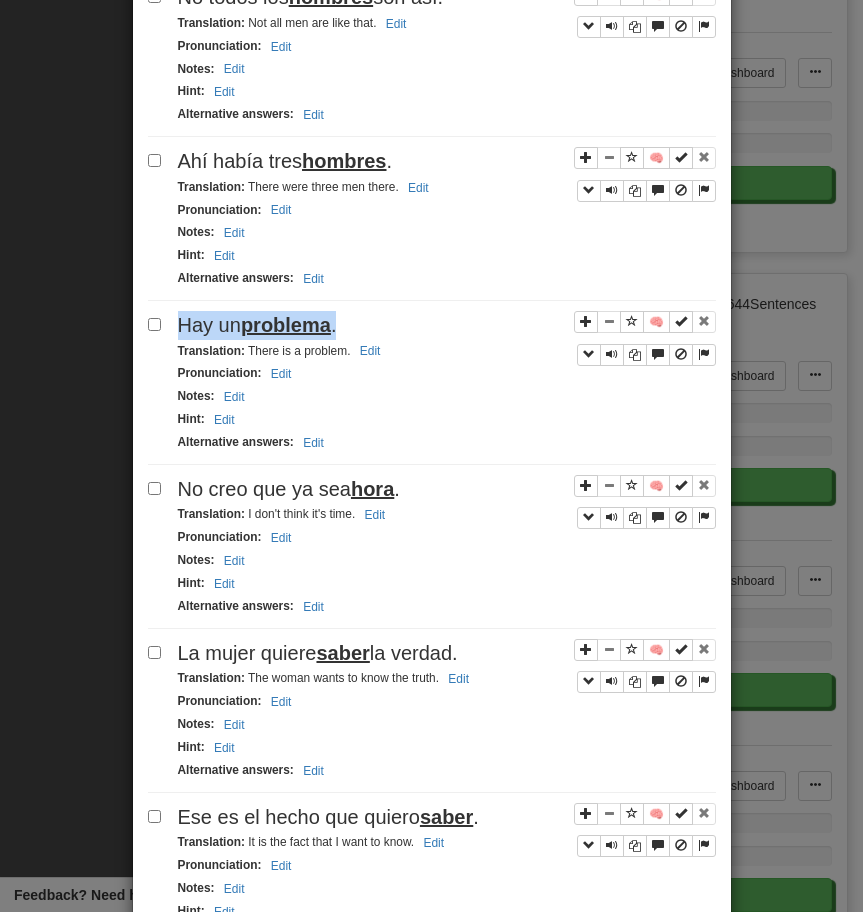 click on "Hay un problema ." at bounding box center [447, 325] 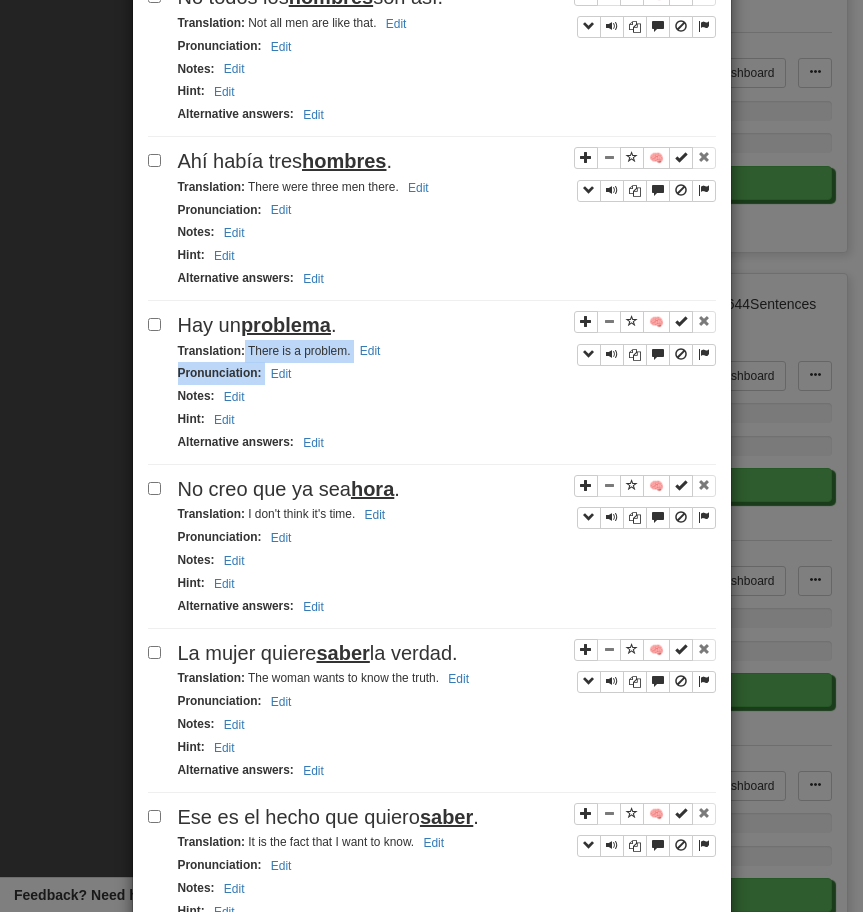 drag, startPoint x: 244, startPoint y: 372, endPoint x: 401, endPoint y: 391, distance: 158.14551 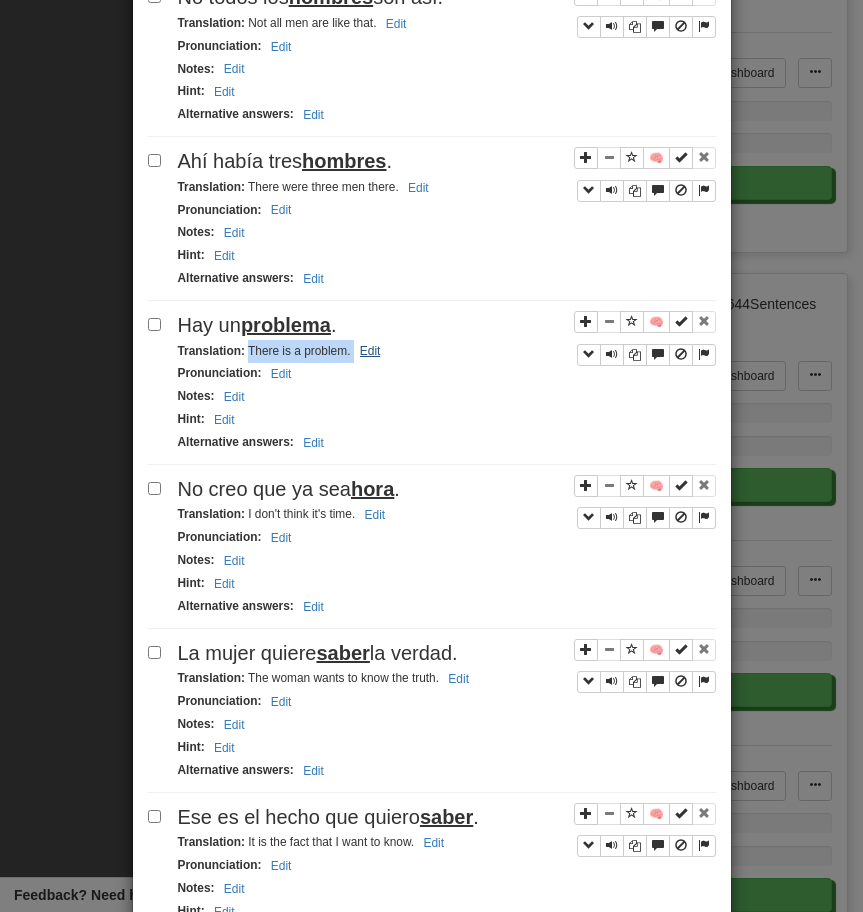drag, startPoint x: 246, startPoint y: 372, endPoint x: 370, endPoint y: 379, distance: 124.197426 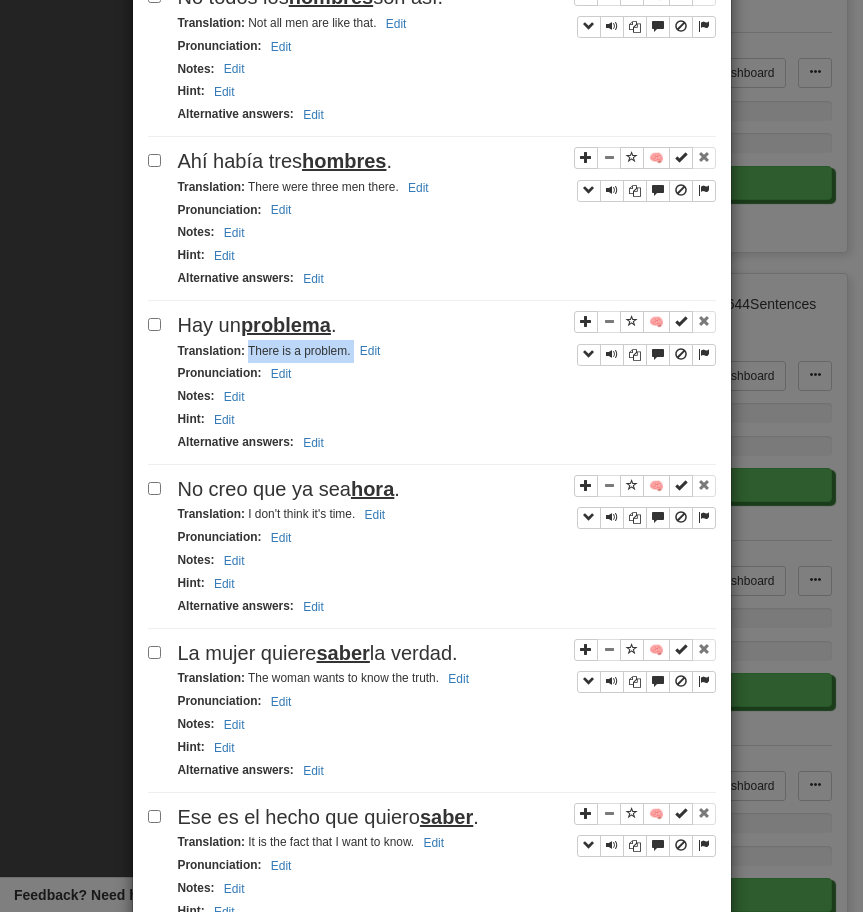 click on "No creo que ya sea hora." at bounding box center [447, 489] 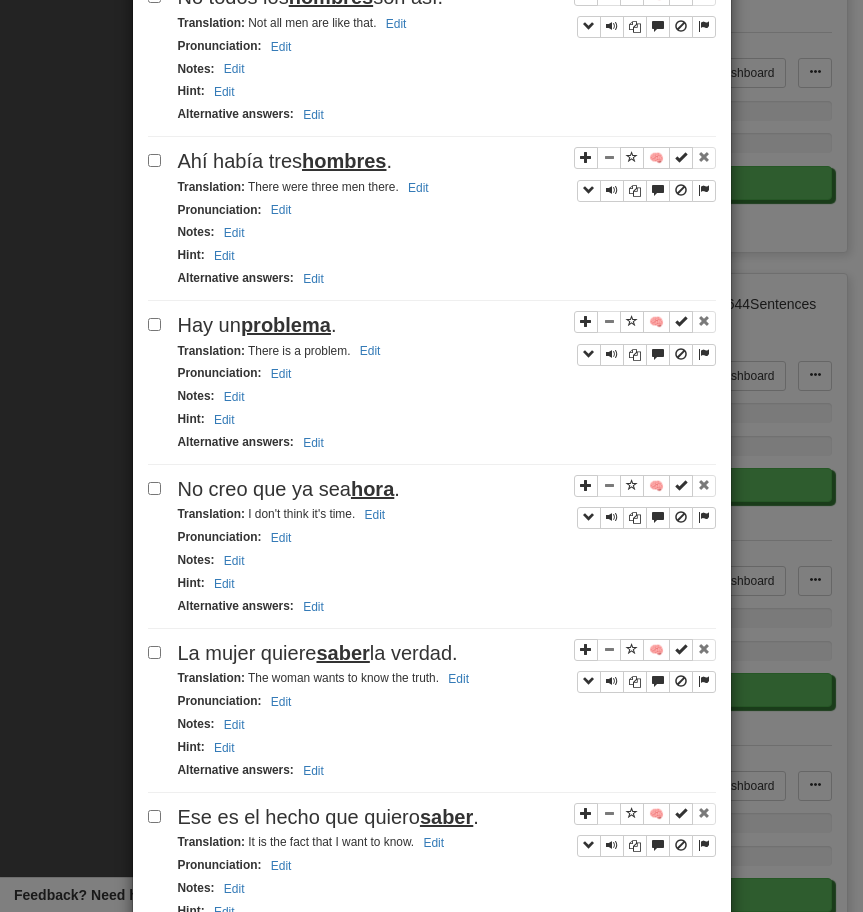 click on "No creo que ya sea hora." at bounding box center (447, 489) 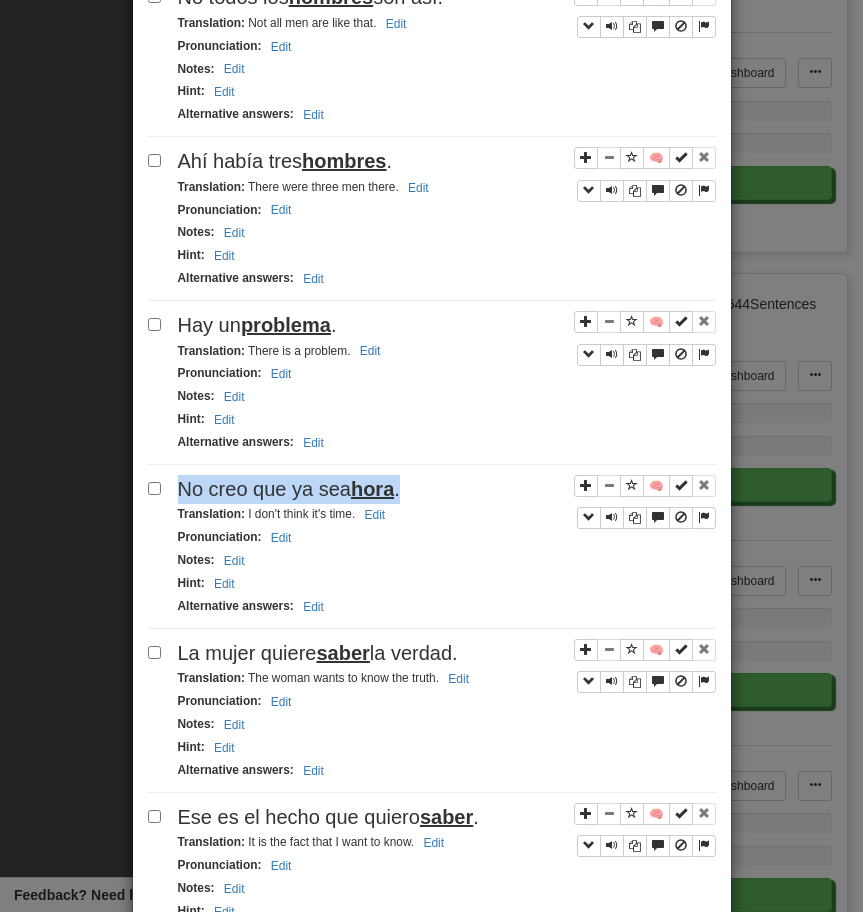 click on "No creo que ya sea hora." at bounding box center (447, 489) 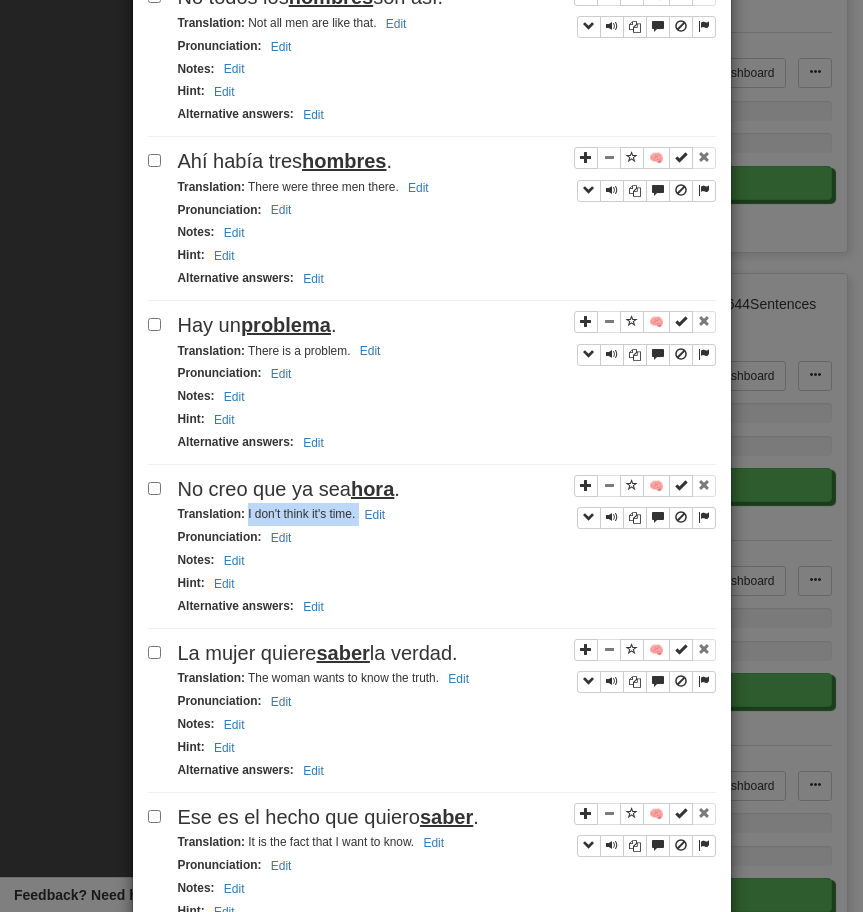 drag, startPoint x: 247, startPoint y: 537, endPoint x: 422, endPoint y: 537, distance: 175 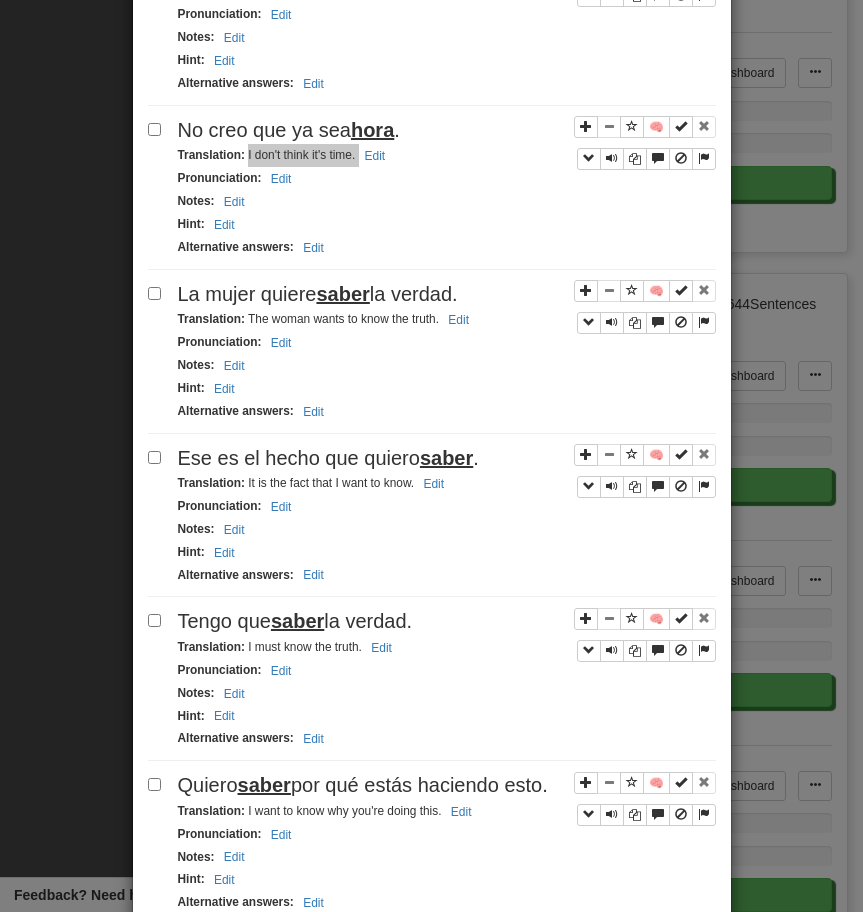 scroll, scrollTop: 2790, scrollLeft: 0, axis: vertical 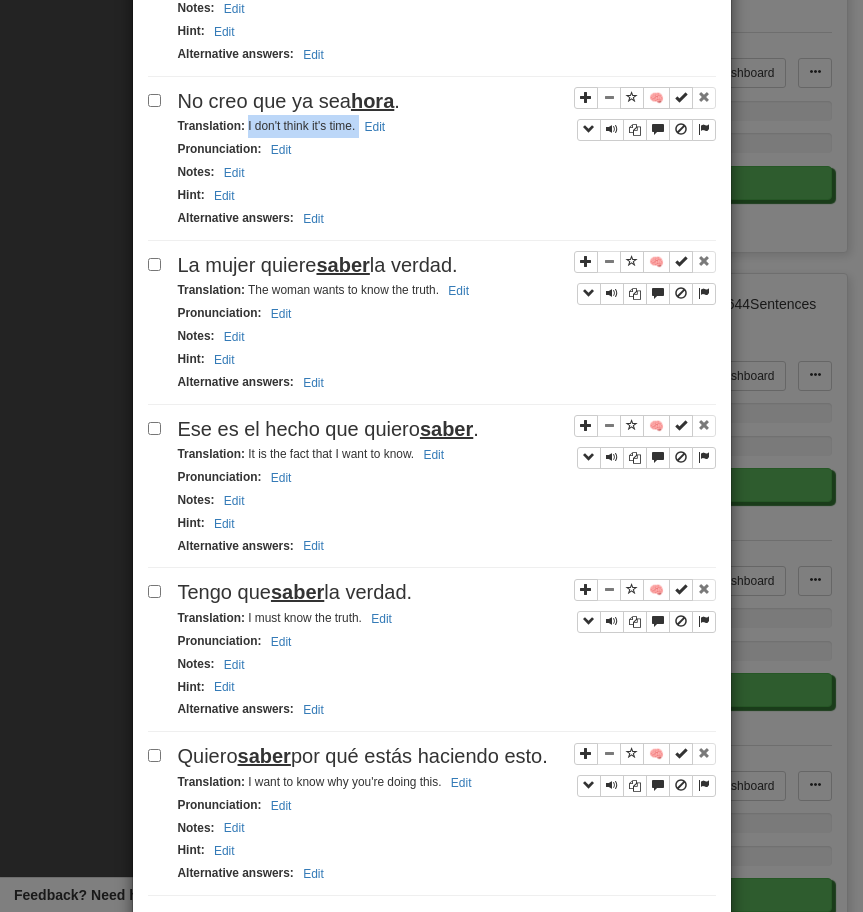 click on "La mujer quiere  saber  la verdad." at bounding box center (318, 265) 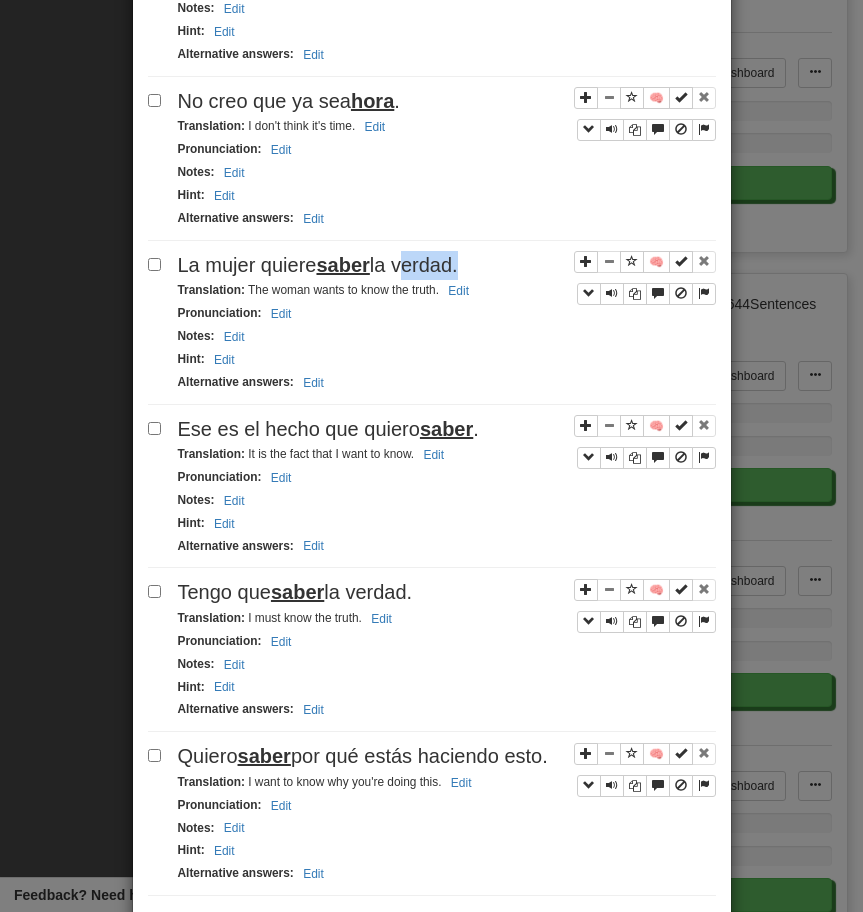 click on "La mujer quiere  saber  la verdad." at bounding box center [318, 265] 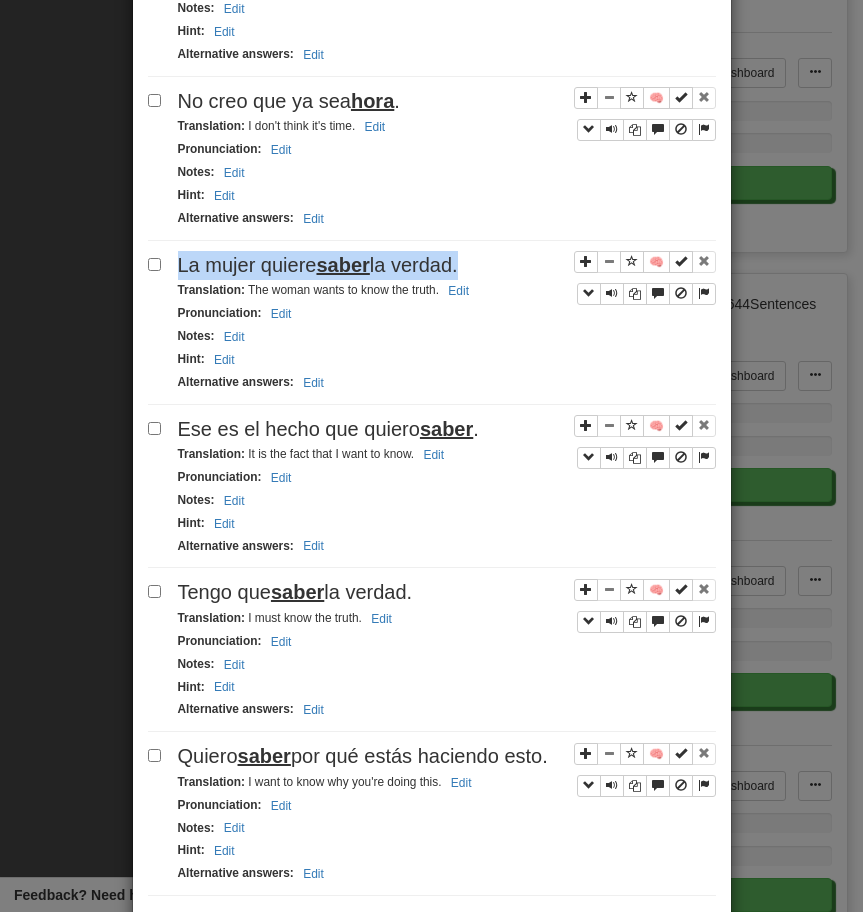 click on "La mujer quiere  saber  la verdad." at bounding box center (318, 265) 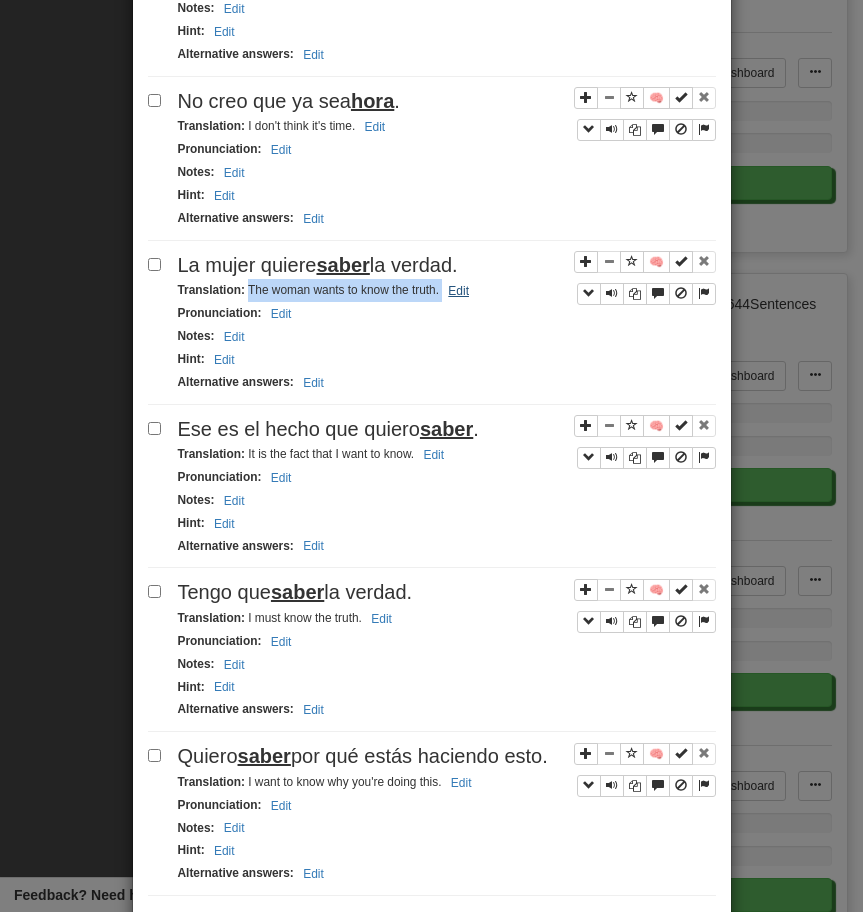 drag, startPoint x: 248, startPoint y: 314, endPoint x: 473, endPoint y: 308, distance: 225.07999 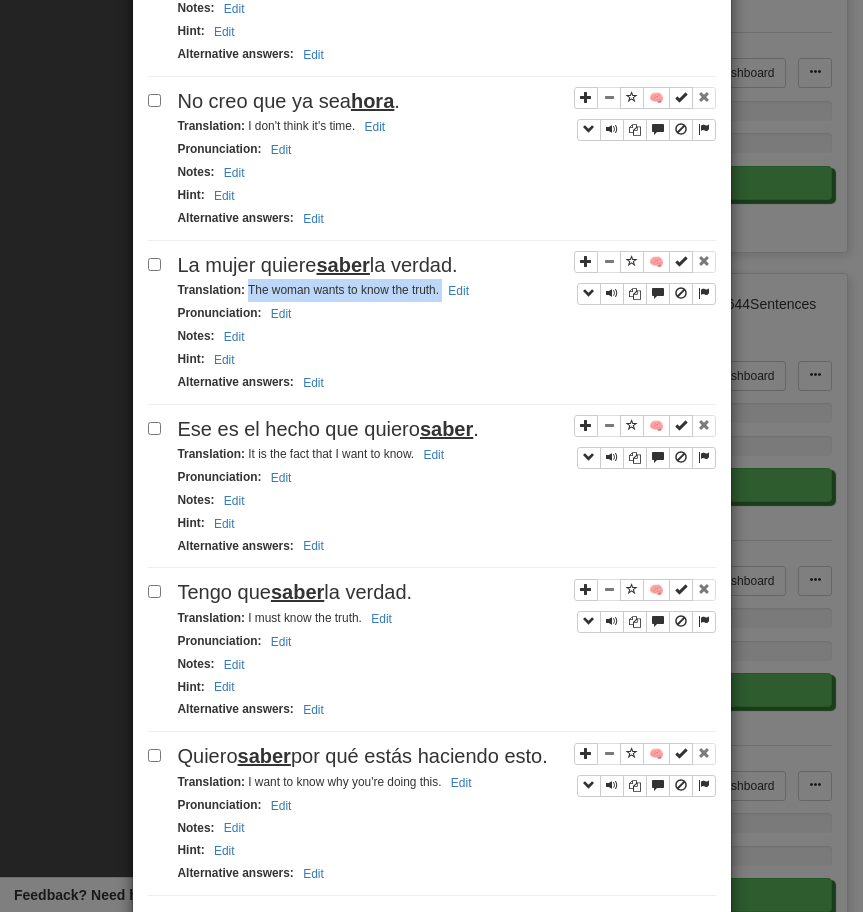 click on "Apply to all selected:  to Reviews  from Reviews  Favorite 🧠 Known  Master  Reset  Ignore 🧠 Puede que sea  demasiado  tarde. Translation :   It may be too late.   Edit Pronunciation :     Edit Notes :     Edit Hint :     Edit Alternative answers :     Edit 🧠 Eso es  demasiado . Translation :   That's too much.   Edit Pronunciation :     Edit Notes :     Edit Hint :     Edit Alternative answers :     Edit 🧠 Sabes  demasiado . Translation :   You know too much.   Edit Pronunciation :     Edit Notes :     Edit Hint :     Edit Alternative answers :     Edit 🧠 Oye  lo que tengo que decir. Translation :   Hear what I have to say.   Edit Pronunciation :     Edit Notes :     Edit Hint :     Edit Alternative answers :     Edit 🧠 No tengo  idea  de lo que estoy haciendo con mi vida. Translation :   I have no idea what I'm doing with my life.   Edit Pronunciation :     Edit Notes :     Edit Hint :     Edit Alternative answers :     Edit 🧠 No tengo  idea  de qué tengo que hacer después." at bounding box center [432, -790] 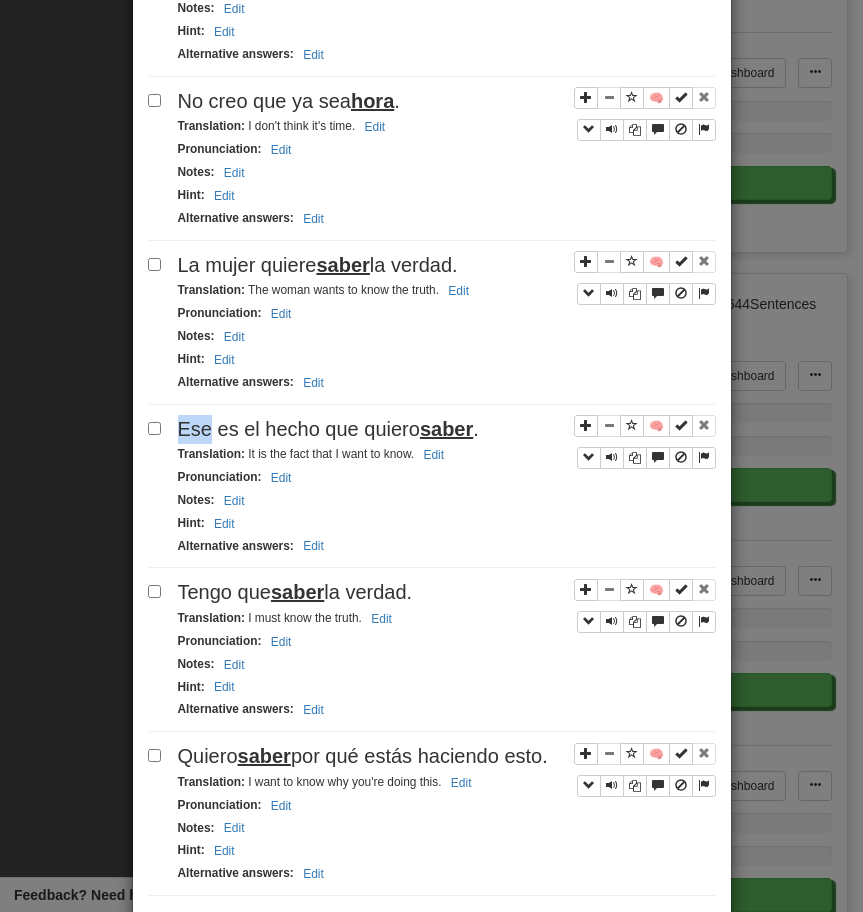 click on "Apply to all selected:  to Reviews  from Reviews  Favorite 🧠 Known  Master  Reset  Ignore 🧠 Puede que sea  demasiado  tarde. Translation :   It may be too late.   Edit Pronunciation :     Edit Notes :     Edit Hint :     Edit Alternative answers :     Edit 🧠 Eso es  demasiado . Translation :   That's too much.   Edit Pronunciation :     Edit Notes :     Edit Hint :     Edit Alternative answers :     Edit 🧠 Sabes  demasiado . Translation :   You know too much.   Edit Pronunciation :     Edit Notes :     Edit Hint :     Edit Alternative answers :     Edit 🧠 Oye  lo que tengo que decir. Translation :   Hear what I have to say.   Edit Pronunciation :     Edit Notes :     Edit Hint :     Edit Alternative answers :     Edit 🧠 No tengo  idea  de lo que estoy haciendo con mi vida. Translation :   I have no idea what I'm doing with my life.   Edit Pronunciation :     Edit Notes :     Edit Hint :     Edit Alternative answers :     Edit 🧠 No tengo  idea  de qué tengo que hacer después." at bounding box center [432, -790] 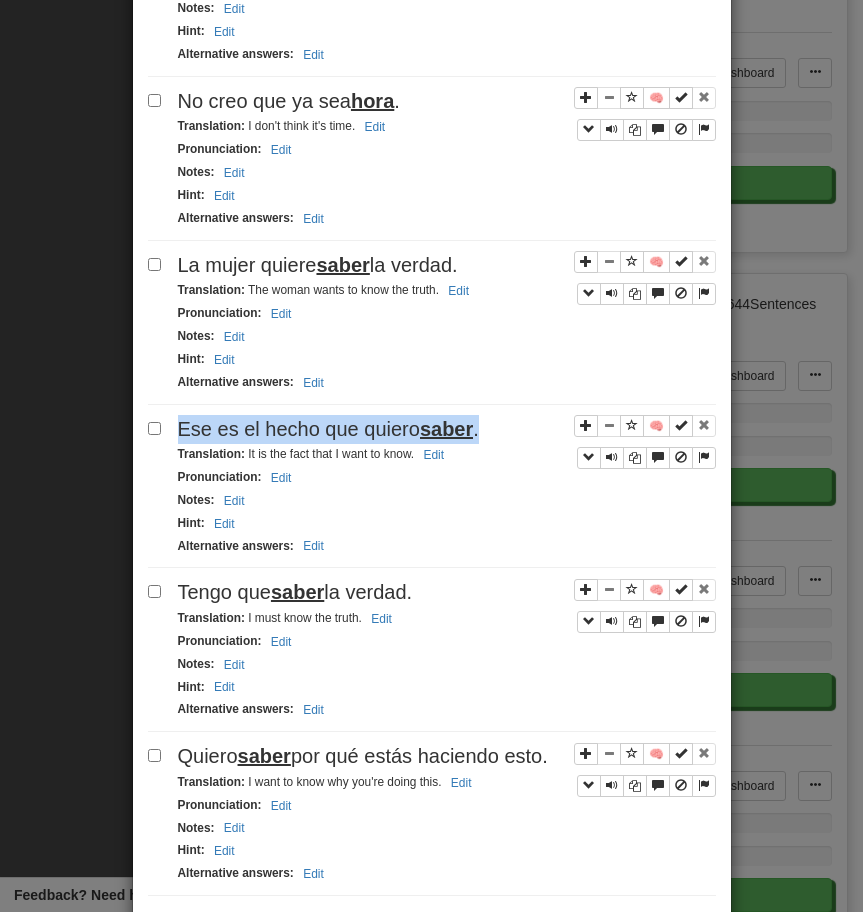 click on "Apply to all selected:  to Reviews  from Reviews  Favorite 🧠 Known  Master  Reset  Ignore 🧠 Puede que sea  demasiado  tarde. Translation :   It may be too late.   Edit Pronunciation :     Edit Notes :     Edit Hint :     Edit Alternative answers :     Edit 🧠 Eso es  demasiado . Translation :   That's too much.   Edit Pronunciation :     Edit Notes :     Edit Hint :     Edit Alternative answers :     Edit 🧠 Sabes  demasiado . Translation :   You know too much.   Edit Pronunciation :     Edit Notes :     Edit Hint :     Edit Alternative answers :     Edit 🧠 Oye  lo que tengo que decir. Translation :   Hear what I have to say.   Edit Pronunciation :     Edit Notes :     Edit Hint :     Edit Alternative answers :     Edit 🧠 No tengo  idea  de lo que estoy haciendo con mi vida. Translation :   I have no idea what I'm doing with my life.   Edit Pronunciation :     Edit Notes :     Edit Hint :     Edit Alternative answers :     Edit 🧠 No tengo  idea  de qué tengo que hacer después." at bounding box center [432, -790] 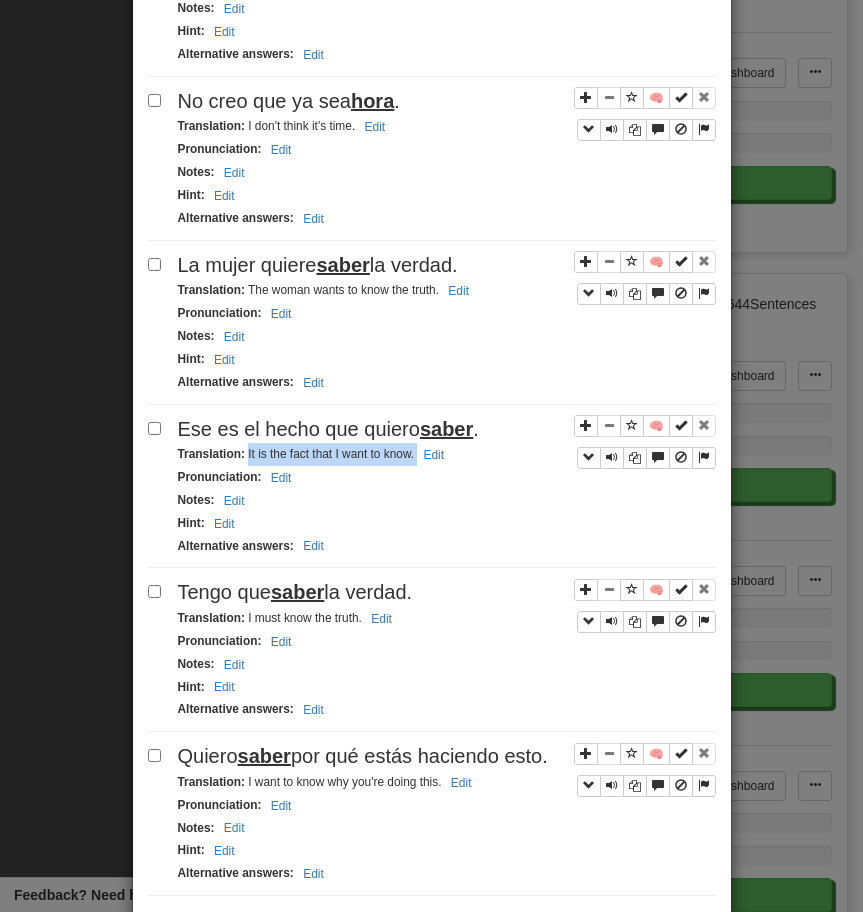 drag, startPoint x: 246, startPoint y: 481, endPoint x: 487, endPoint y: 480, distance: 241.00208 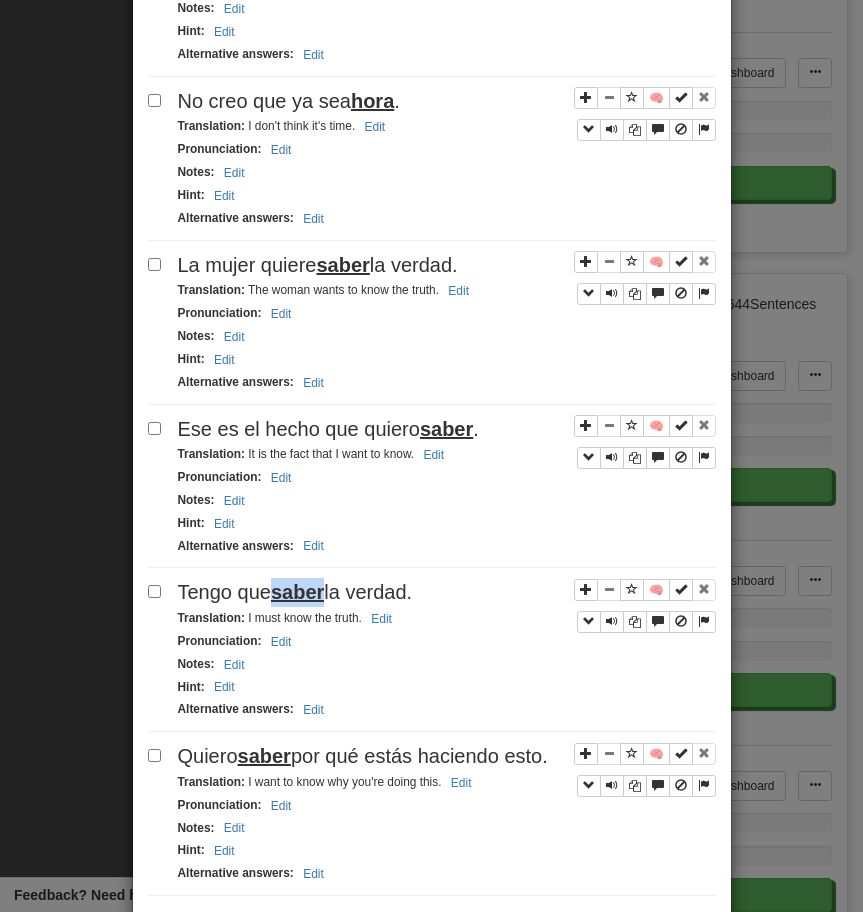 click on "Tengo que saber la verdad." at bounding box center [295, 592] 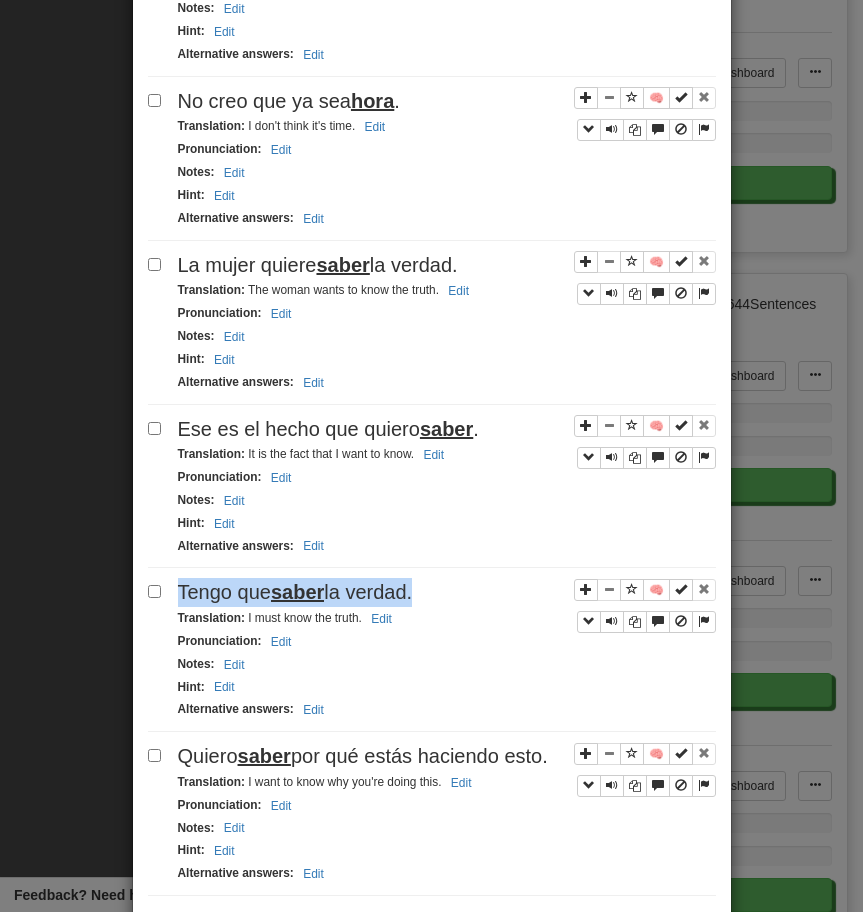 click on "Tengo que saber la verdad." at bounding box center [295, 592] 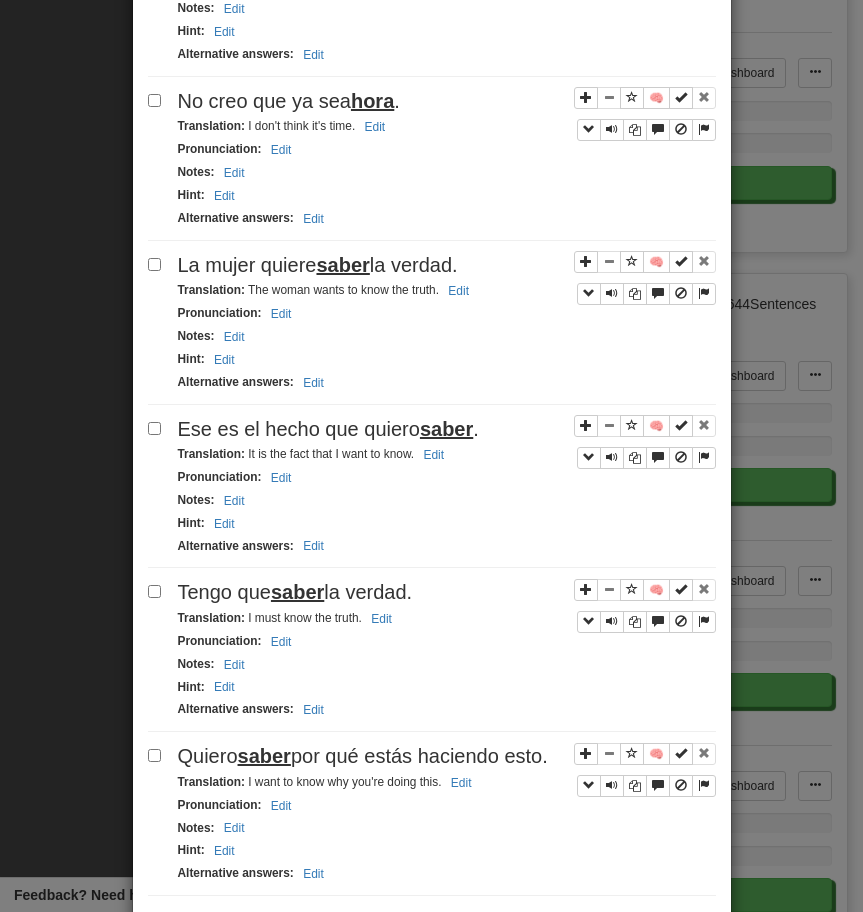 click on "Translation :   I must know the truth.   Edit" at bounding box center (288, 618) 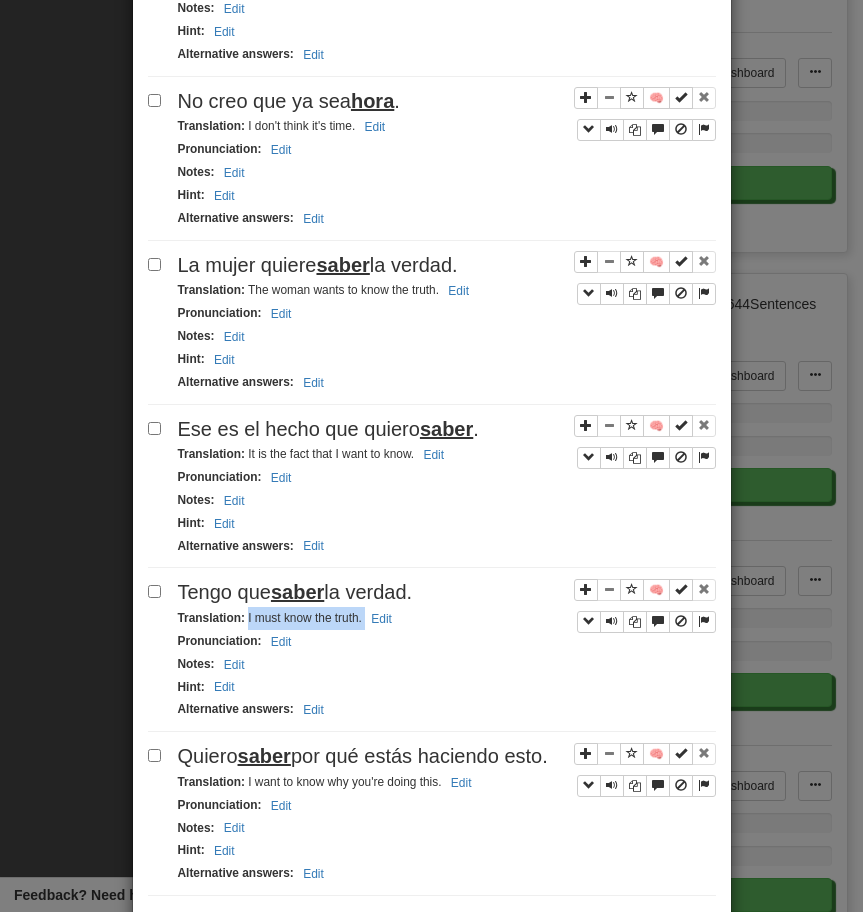 drag, startPoint x: 246, startPoint y: 643, endPoint x: 402, endPoint y: 642, distance: 156.0032 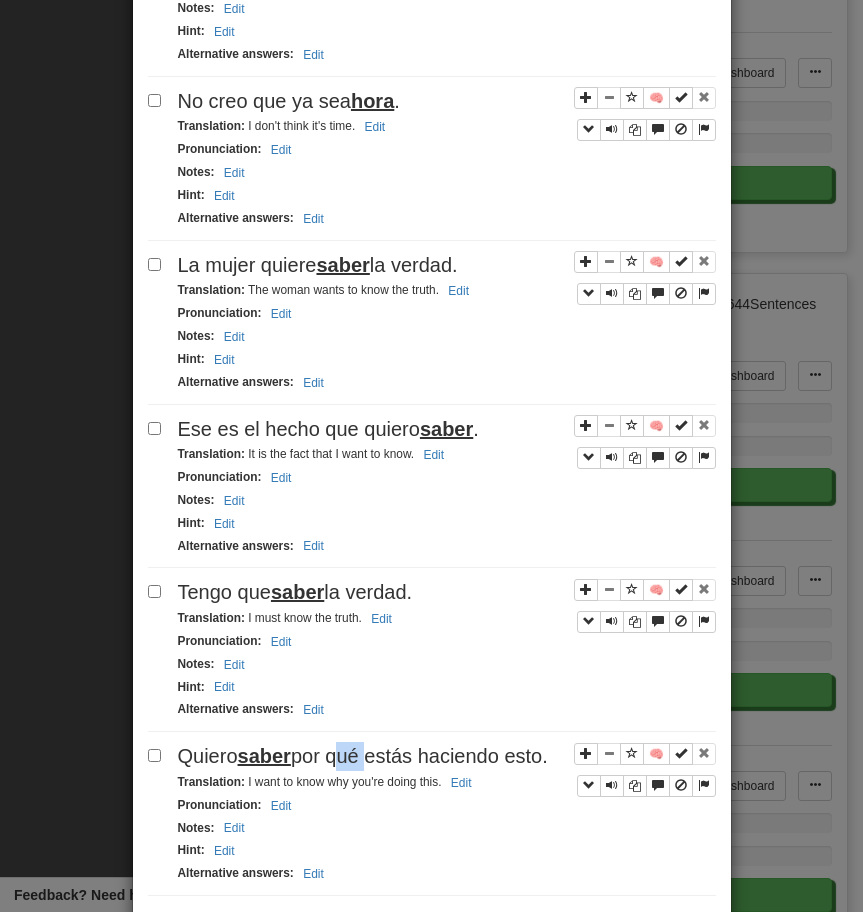 click on "Quiero saber por qué estás haciendo esto." at bounding box center [363, 756] 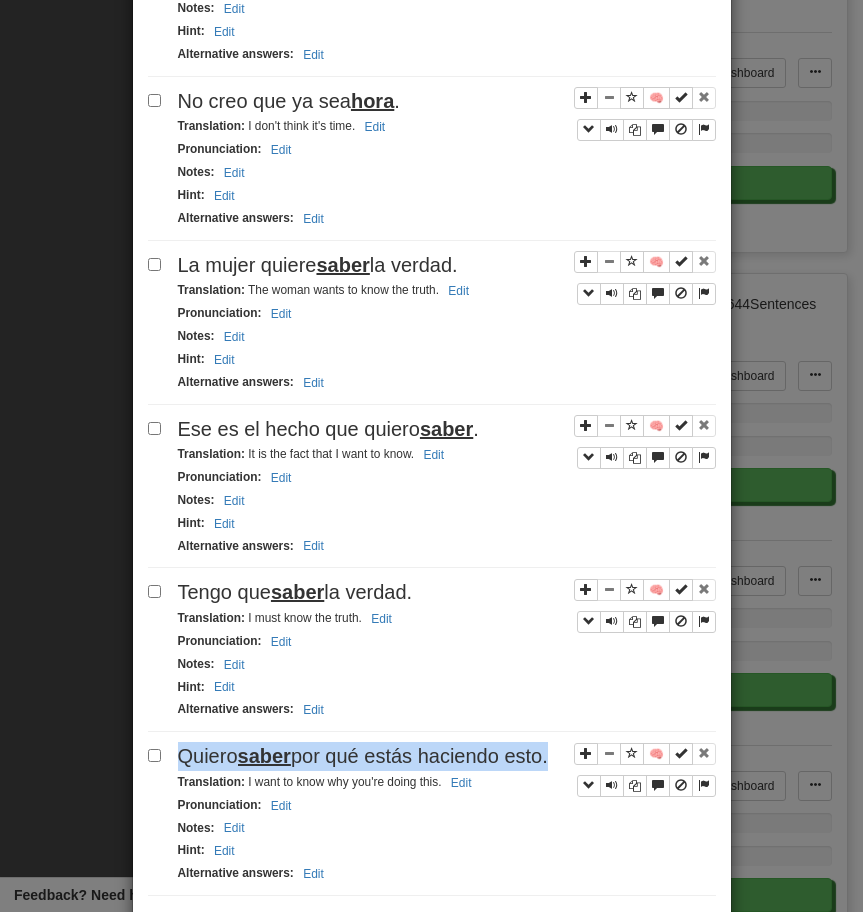 click on "Quiero saber por qué estás haciendo esto." at bounding box center (363, 756) 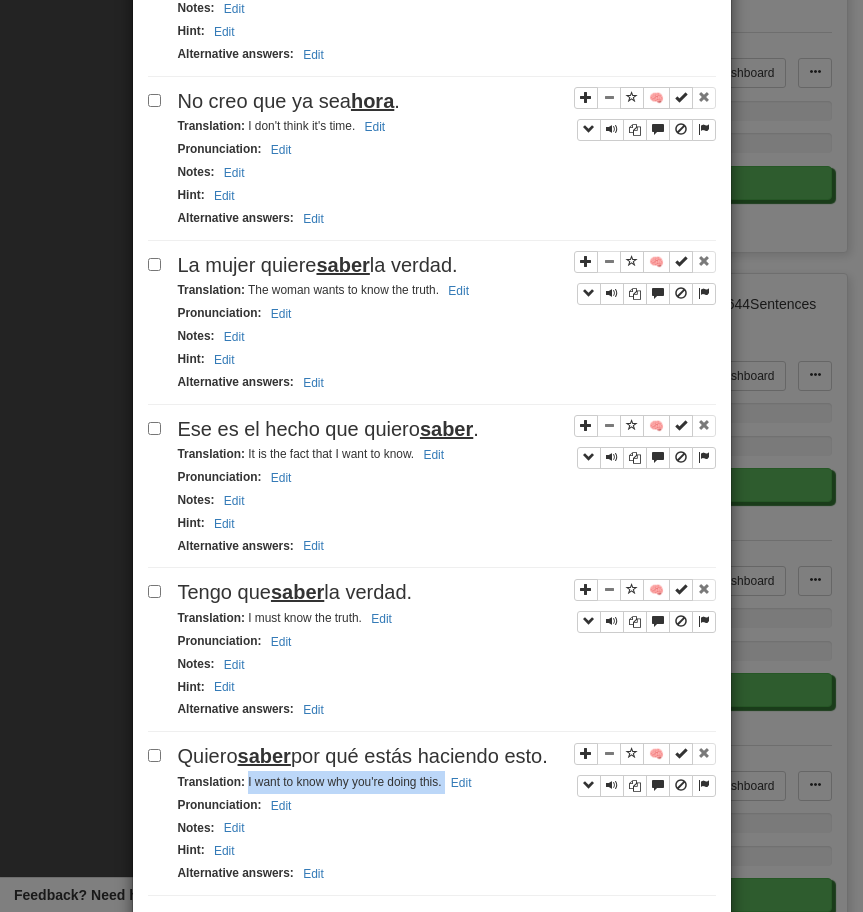 drag, startPoint x: 247, startPoint y: 809, endPoint x: 497, endPoint y: 809, distance: 250 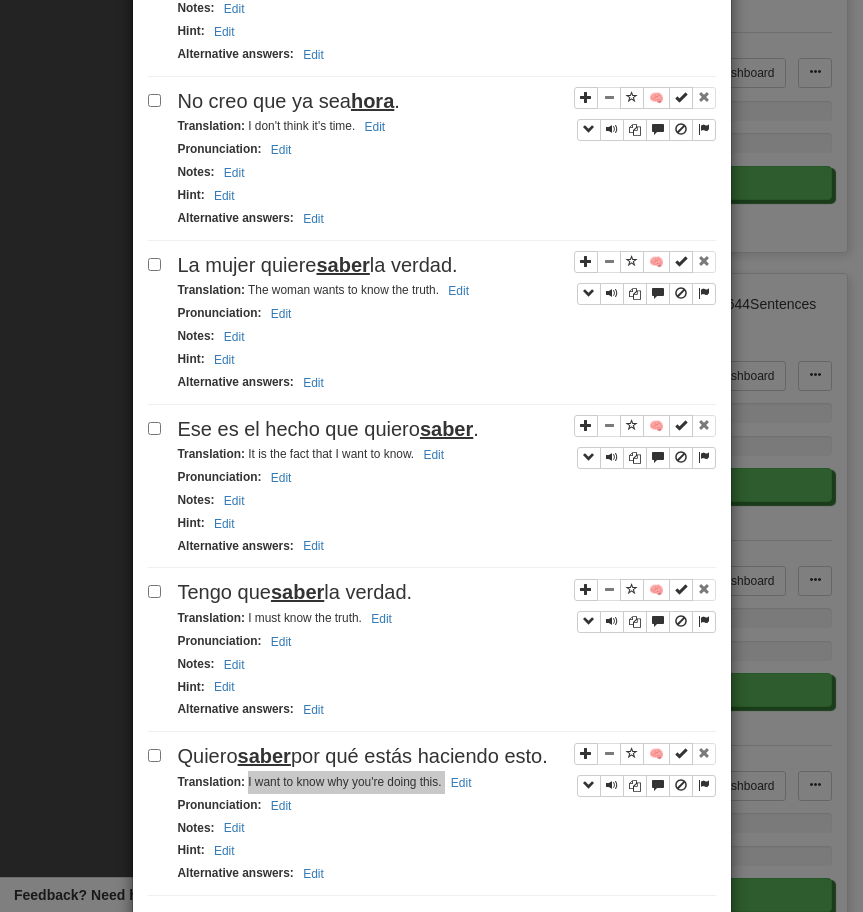 scroll, scrollTop: 2961, scrollLeft: 0, axis: vertical 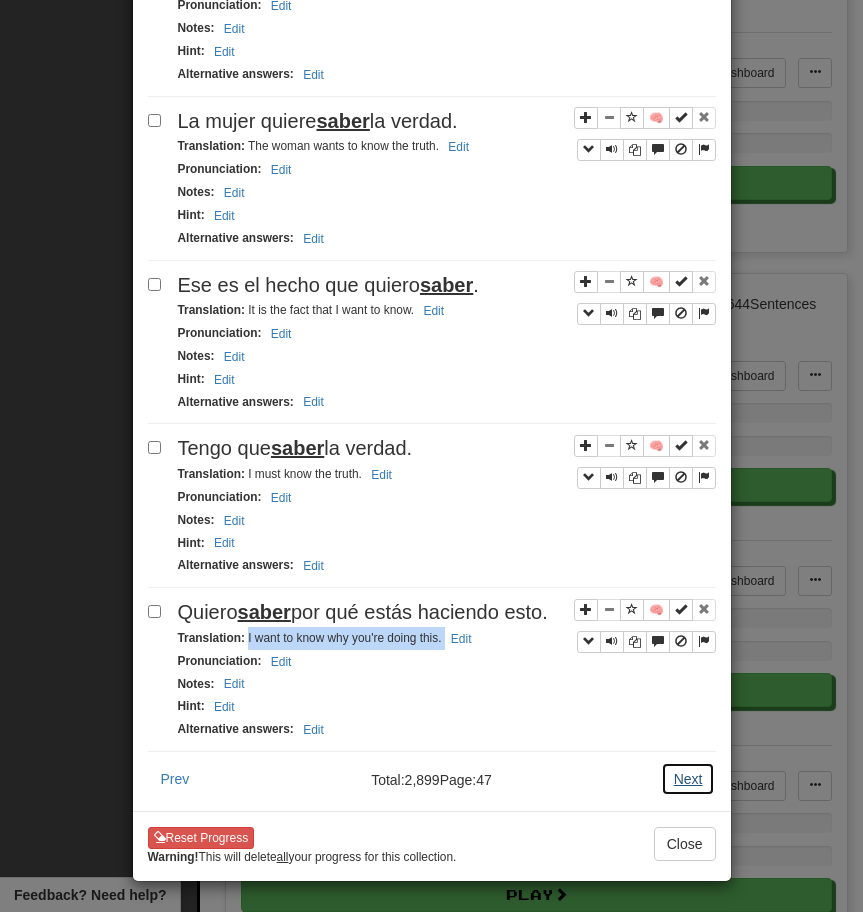 click on "Next" at bounding box center (688, 779) 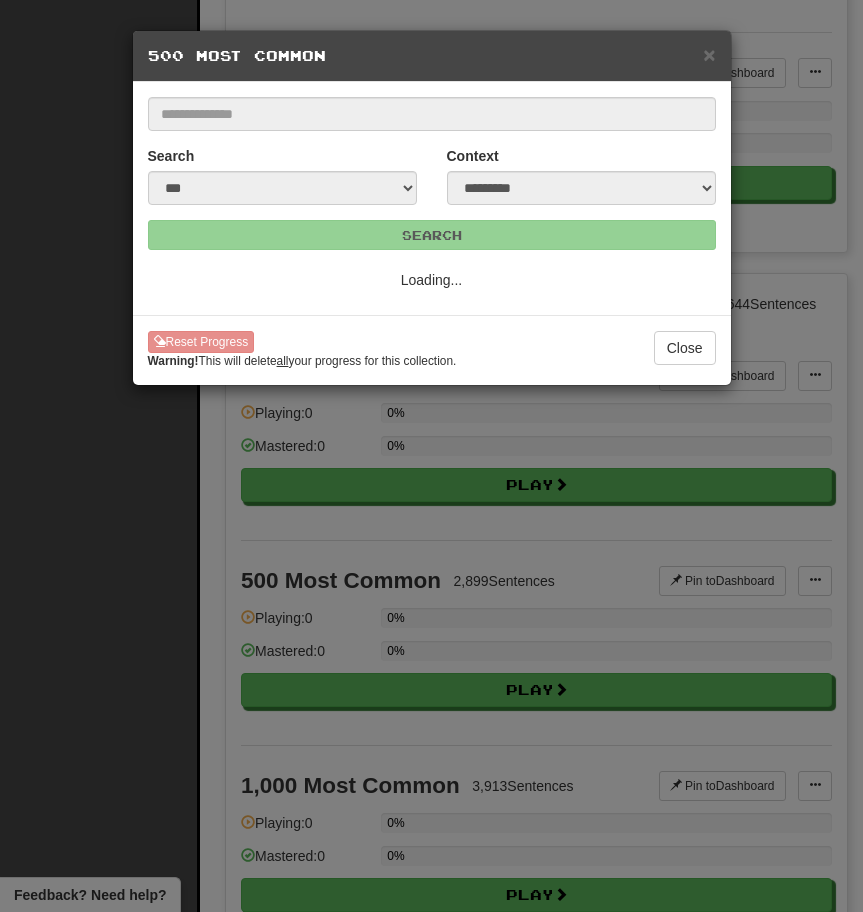 scroll, scrollTop: 0, scrollLeft: 0, axis: both 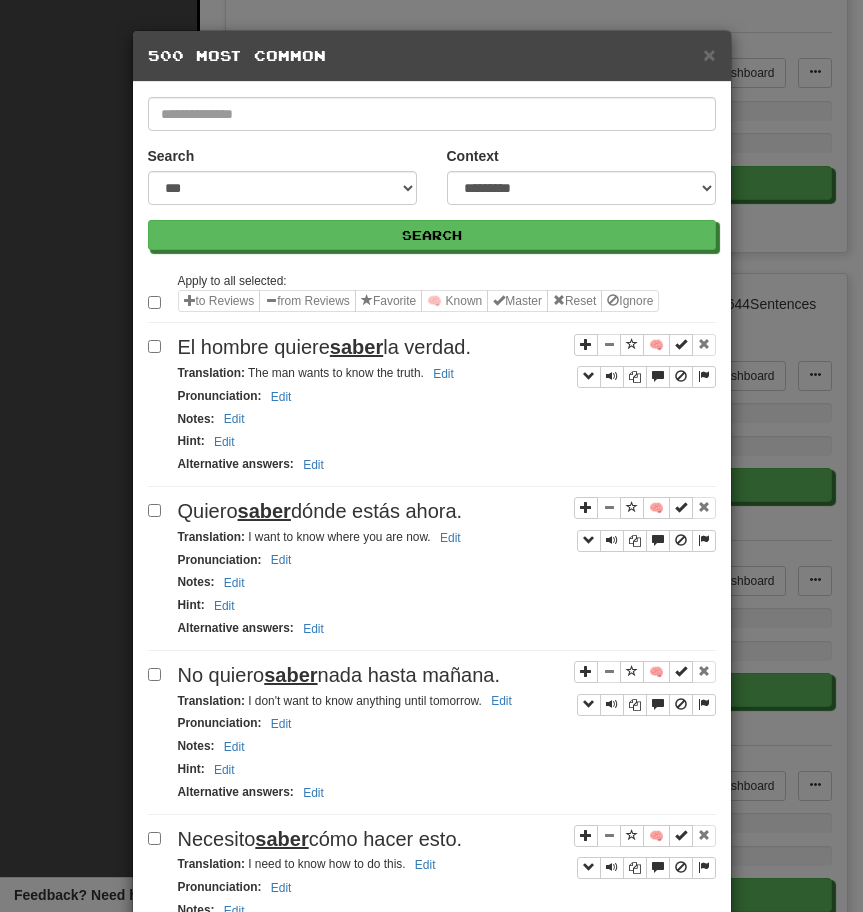click on "El hombre quiere saber la verdad." at bounding box center [447, 347] 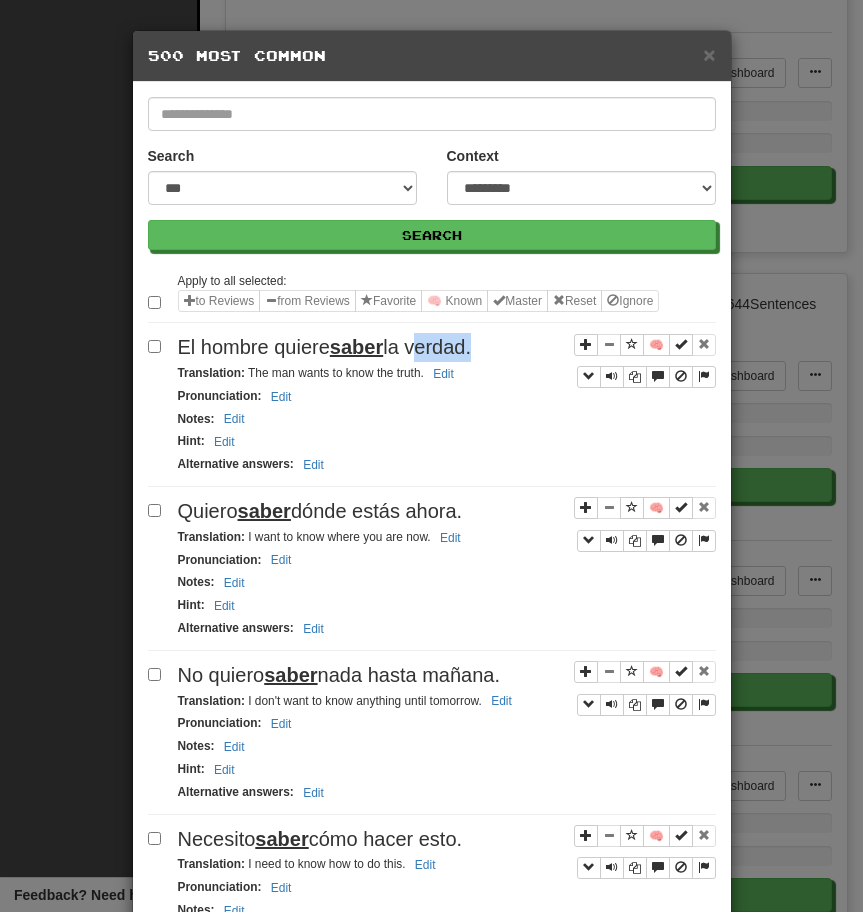 click on "El hombre quiere saber la verdad." at bounding box center (447, 347) 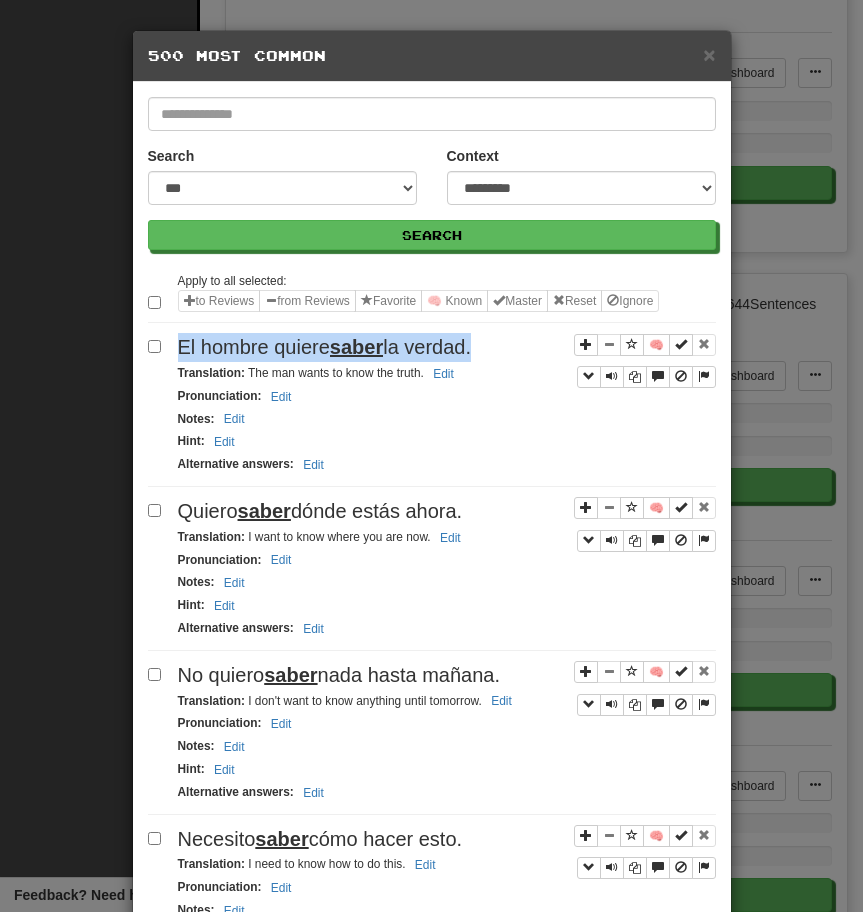 click on "El hombre quiere saber la verdad." at bounding box center [447, 347] 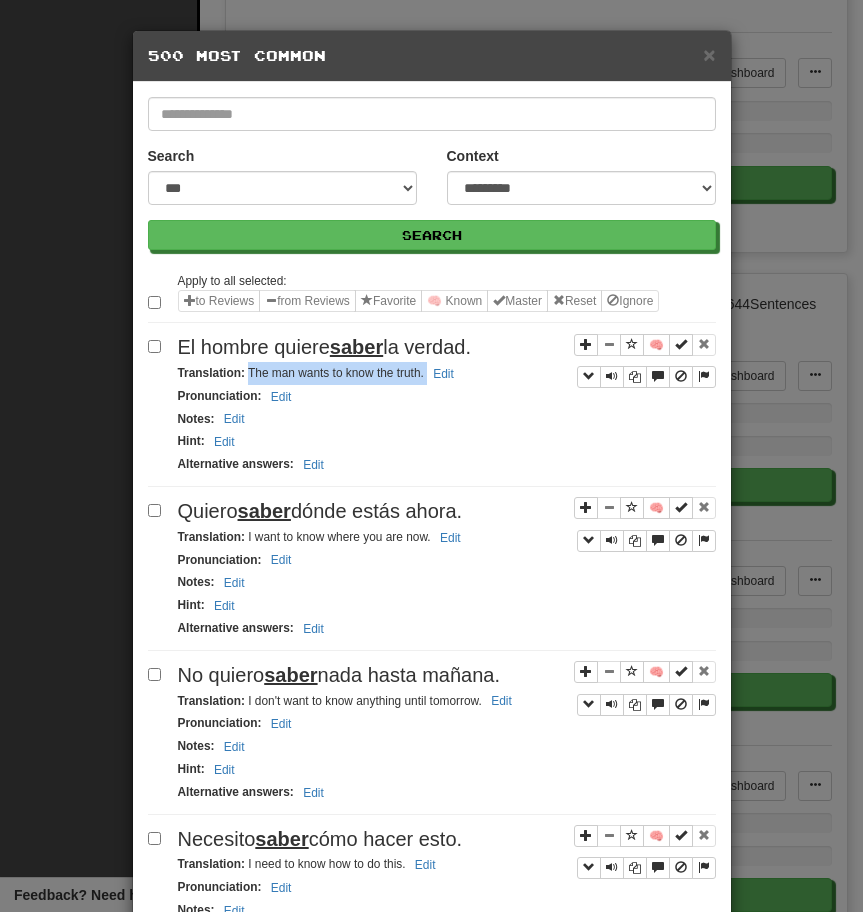 drag, startPoint x: 248, startPoint y: 373, endPoint x: 523, endPoint y: 373, distance: 275 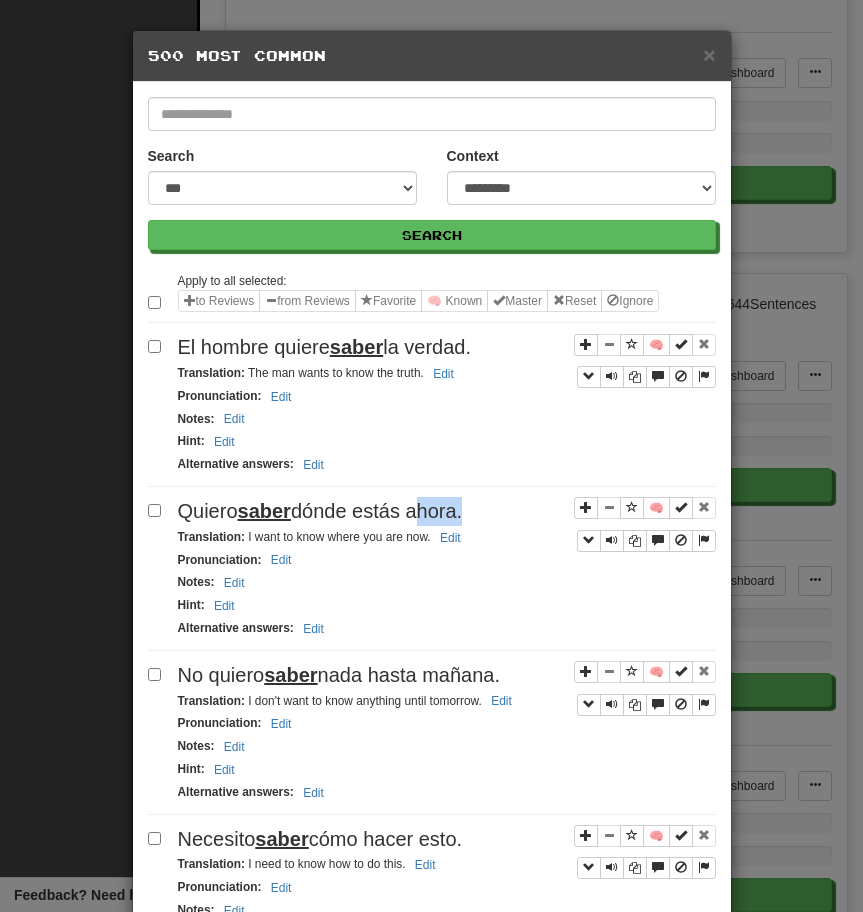 click on "Quiero  saber  dónde estás ahora." at bounding box center (320, 511) 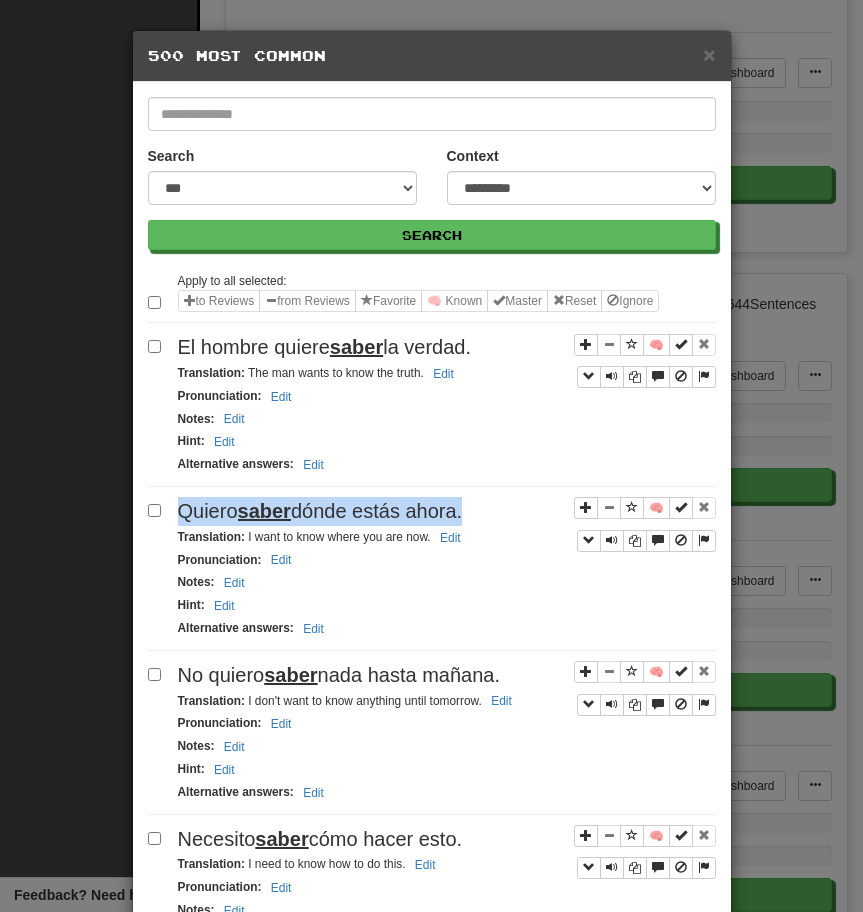 click on "Quiero  saber  dónde estás ahora." at bounding box center [320, 511] 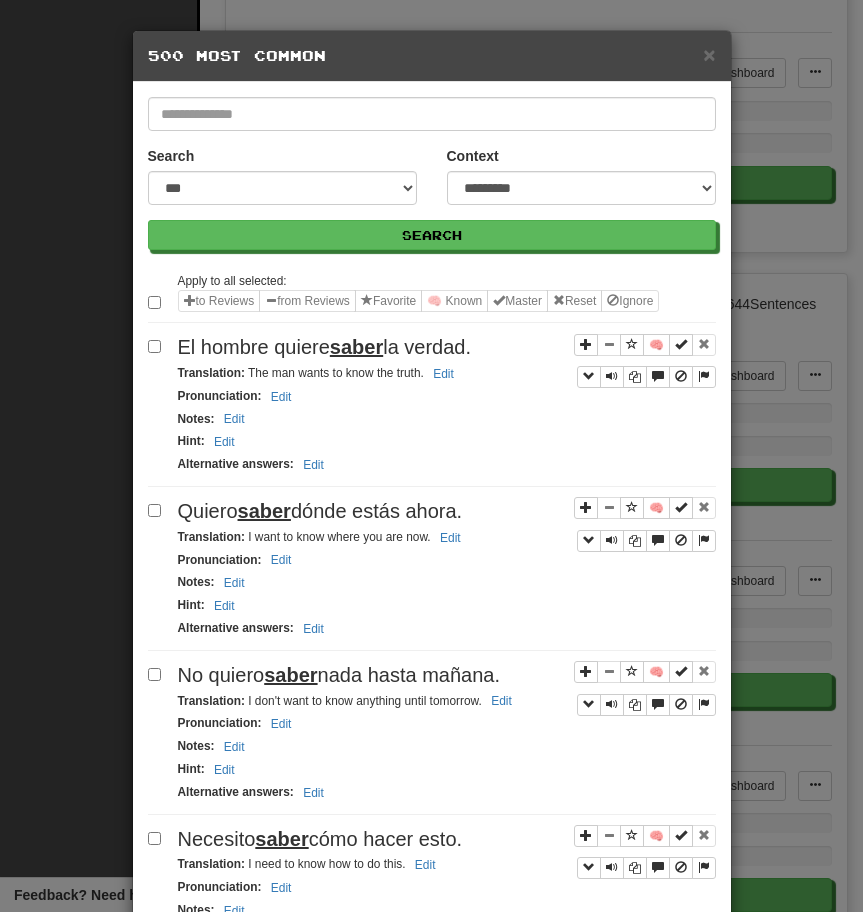 click on "I want to know where you are now." at bounding box center [322, 537] 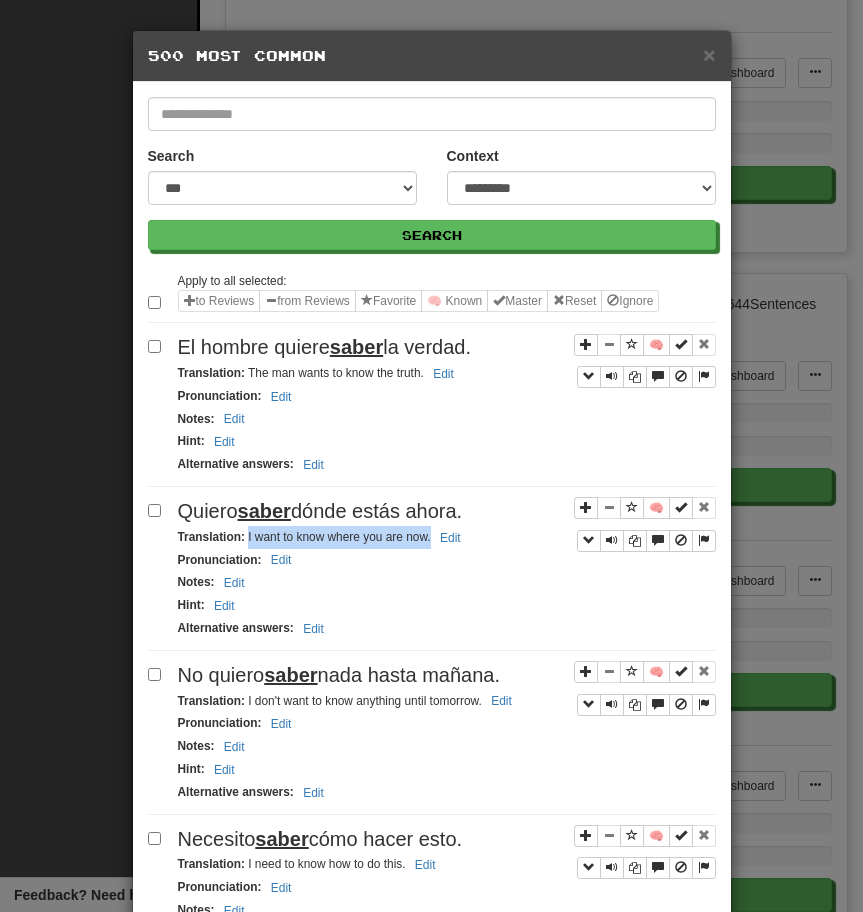 drag, startPoint x: 247, startPoint y: 535, endPoint x: 432, endPoint y: 540, distance: 185.06755 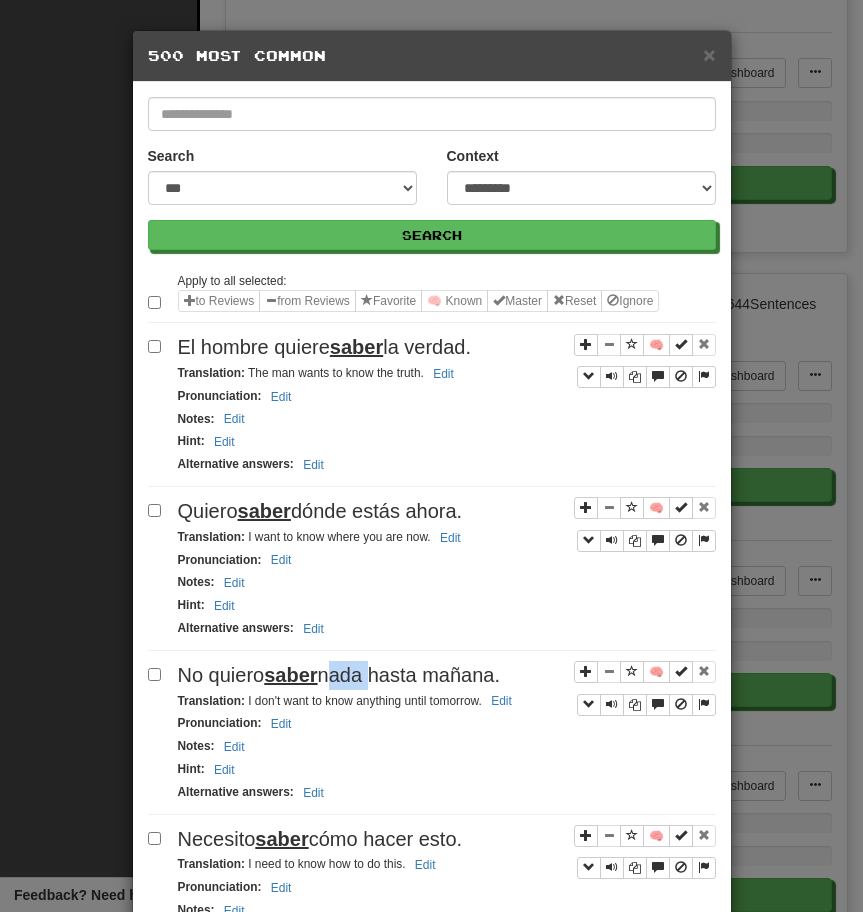 click on "No quiero  saber  nada hasta mañana." at bounding box center (339, 675) 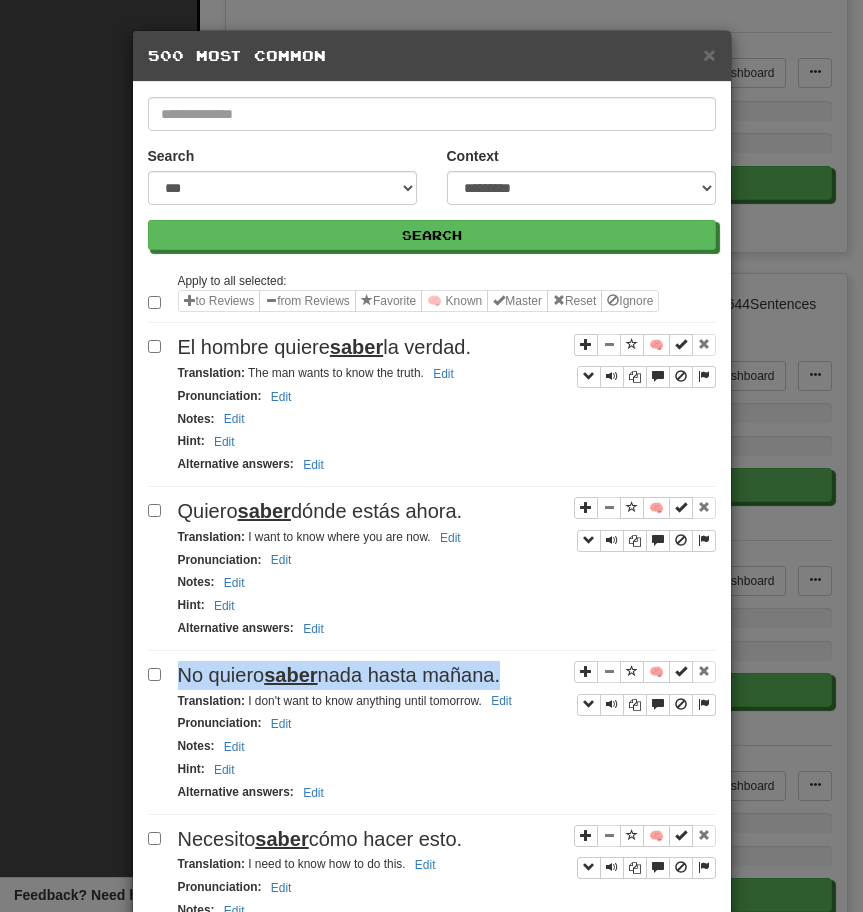 click on "No quiero  saber  nada hasta mañana." at bounding box center [339, 675] 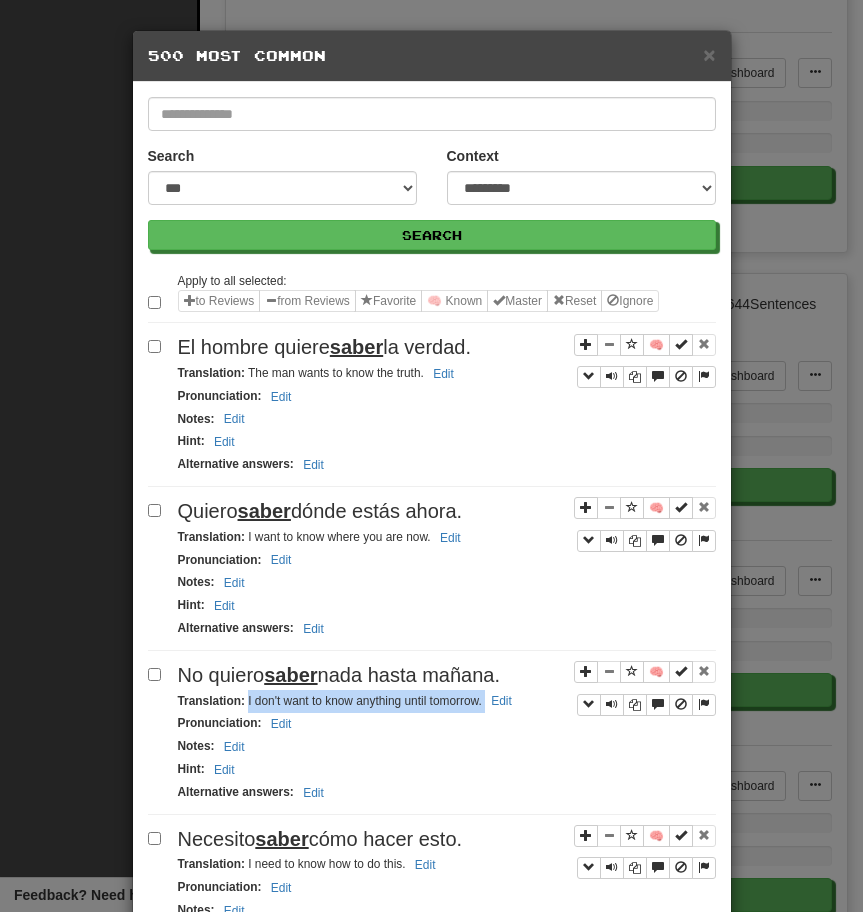 drag, startPoint x: 246, startPoint y: 703, endPoint x: 544, endPoint y: 696, distance: 298.0822 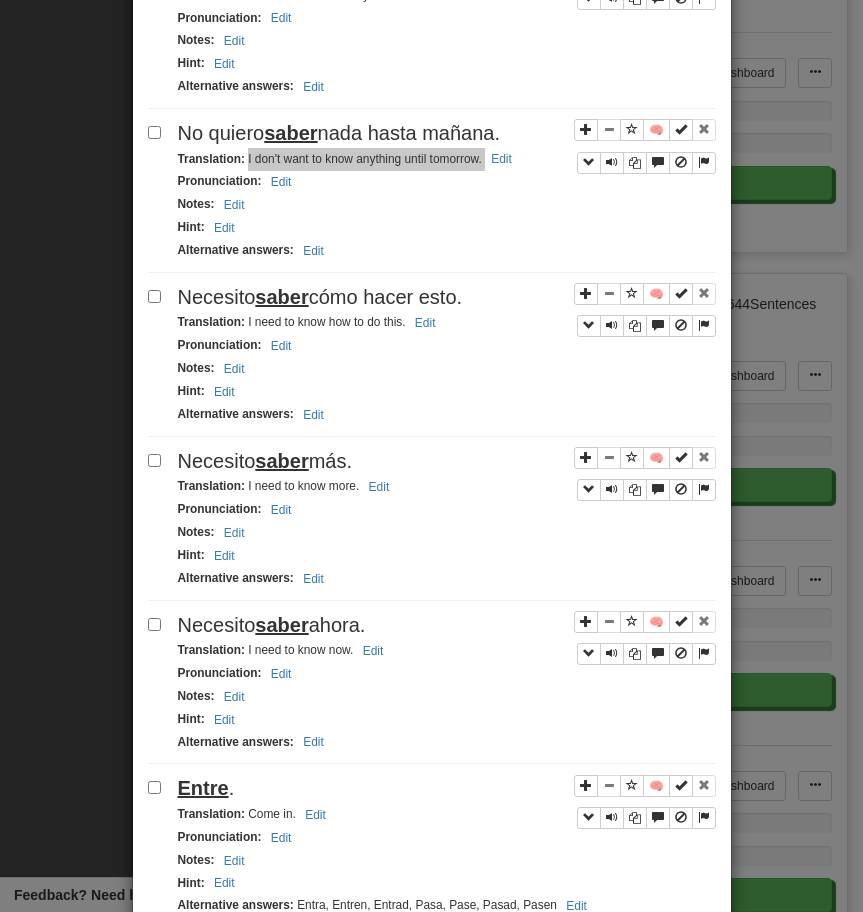 scroll, scrollTop: 569, scrollLeft: 0, axis: vertical 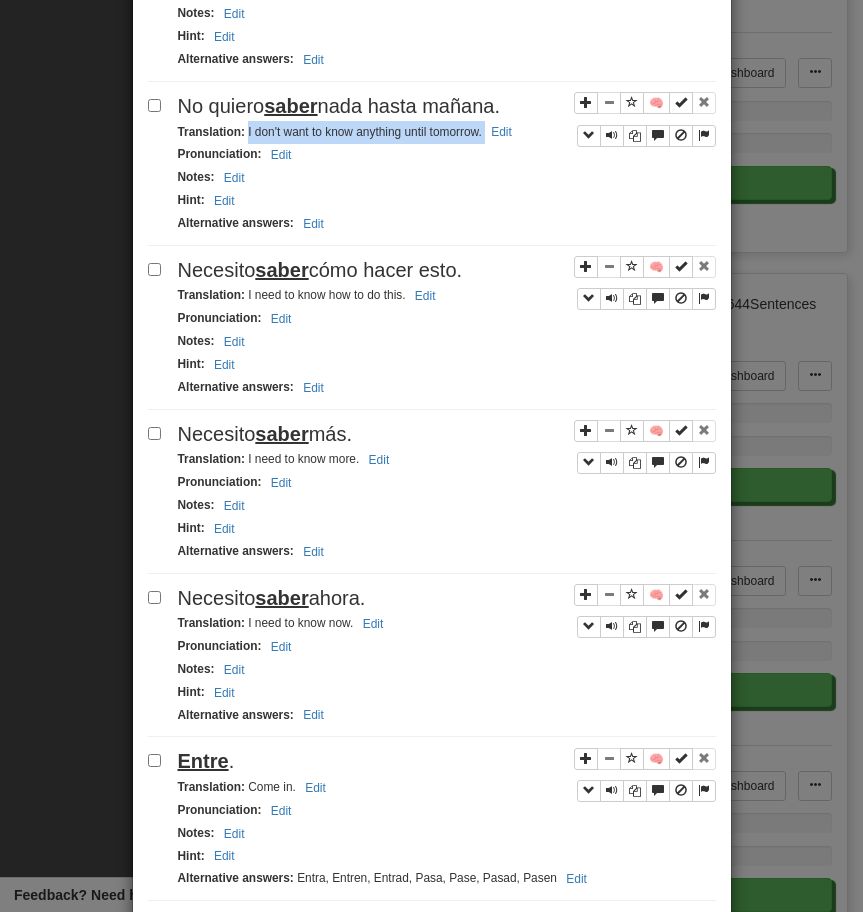 click on "Necesito  saber  cómo hacer esto." at bounding box center [320, 270] 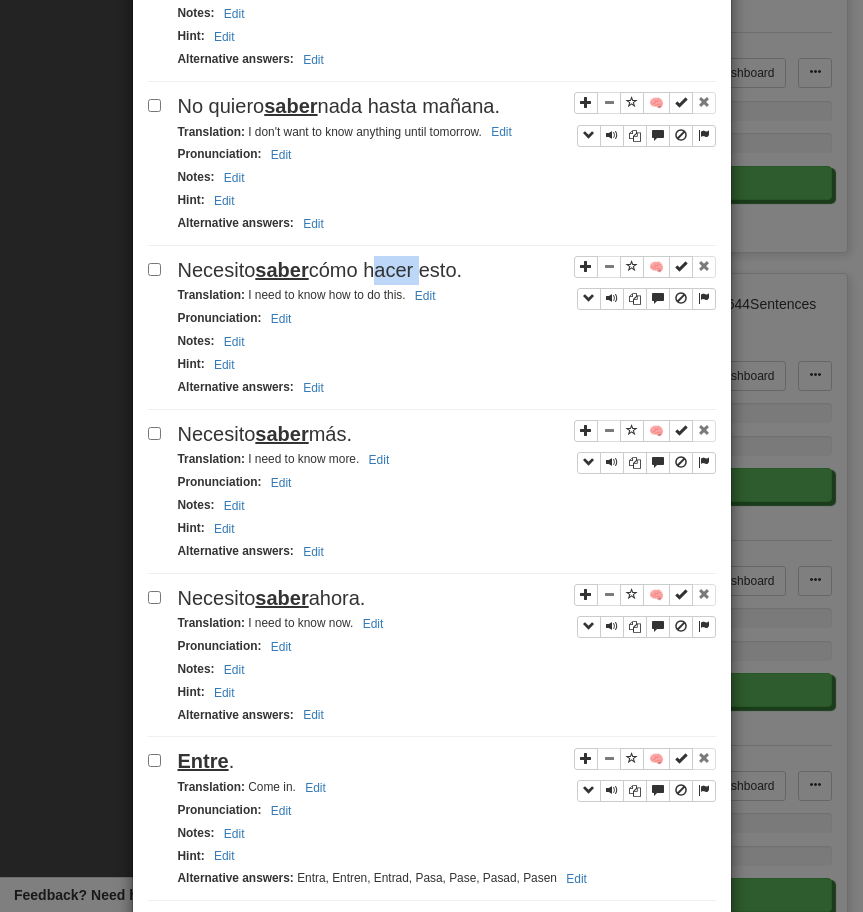 click on "Necesito  saber  cómo hacer esto." at bounding box center (320, 270) 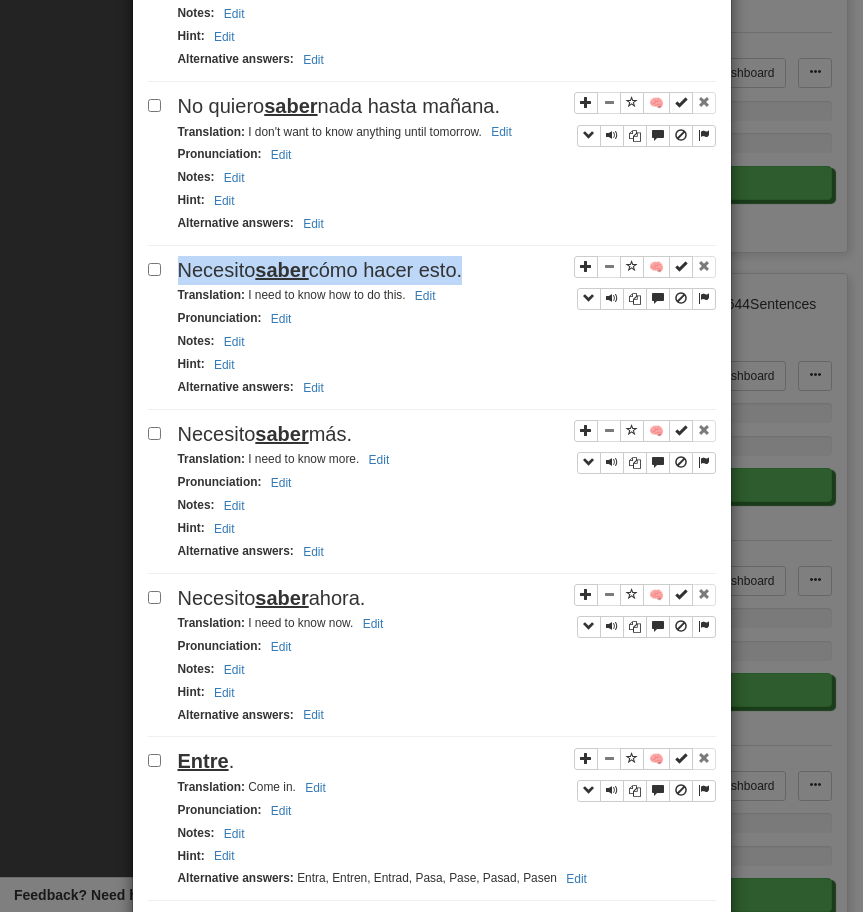 click on "Necesito  saber  cómo hacer esto." at bounding box center [320, 270] 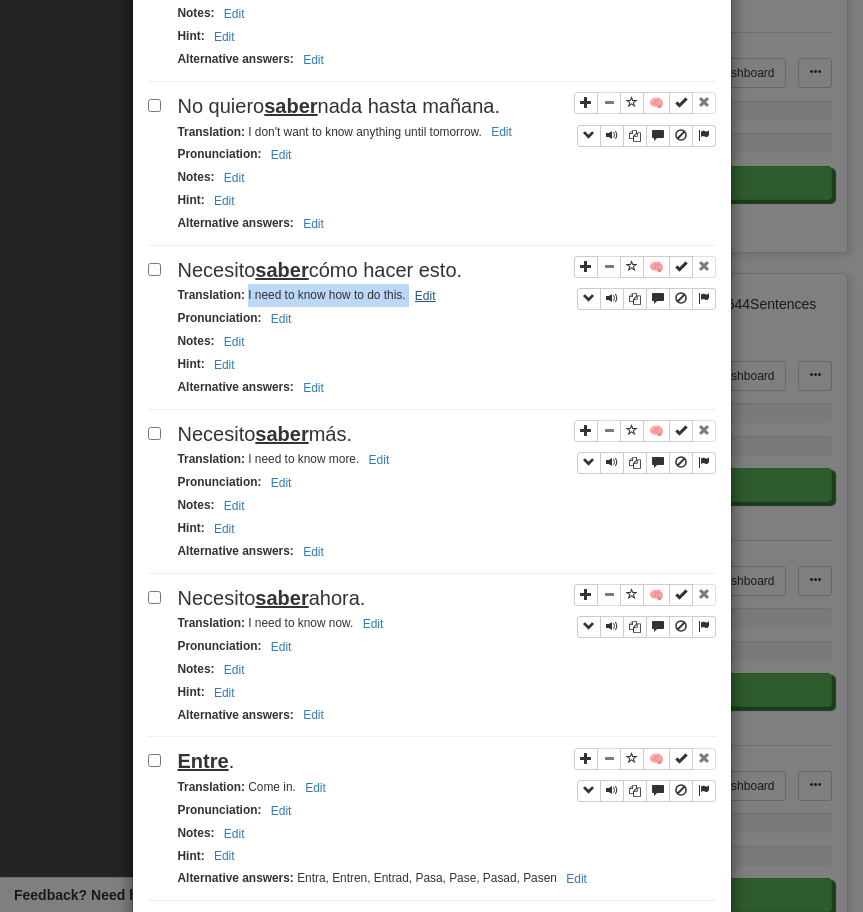 drag, startPoint x: 248, startPoint y: 294, endPoint x: 437, endPoint y: 298, distance: 189.04233 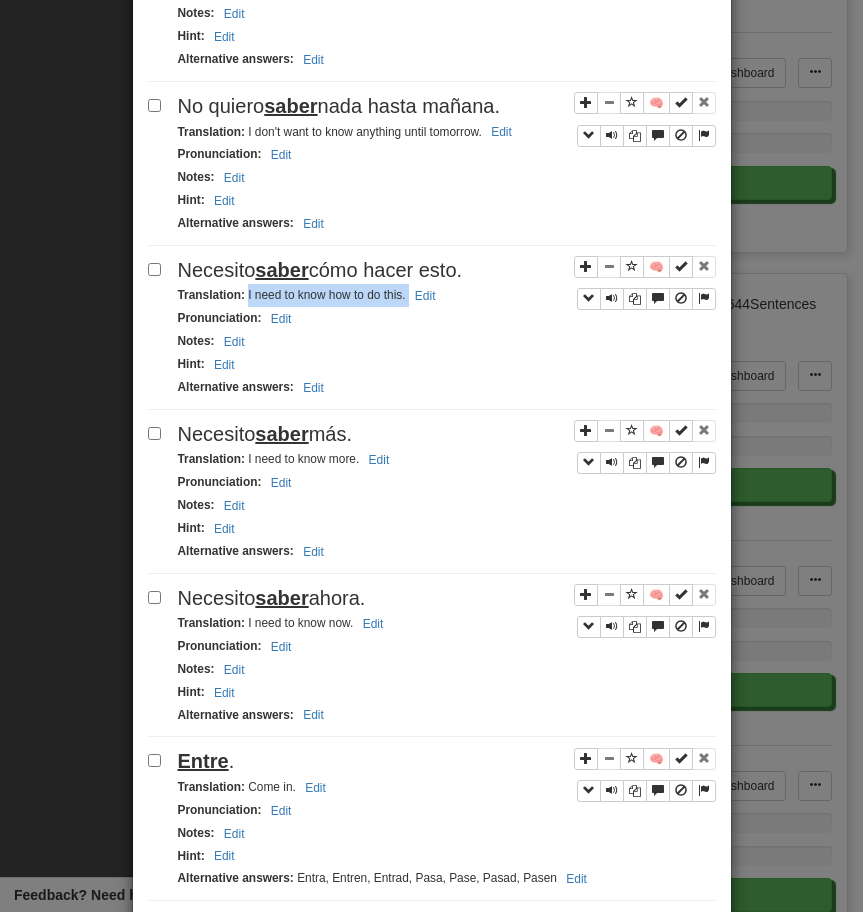 click on "Necesito saber más." at bounding box center (447, 434) 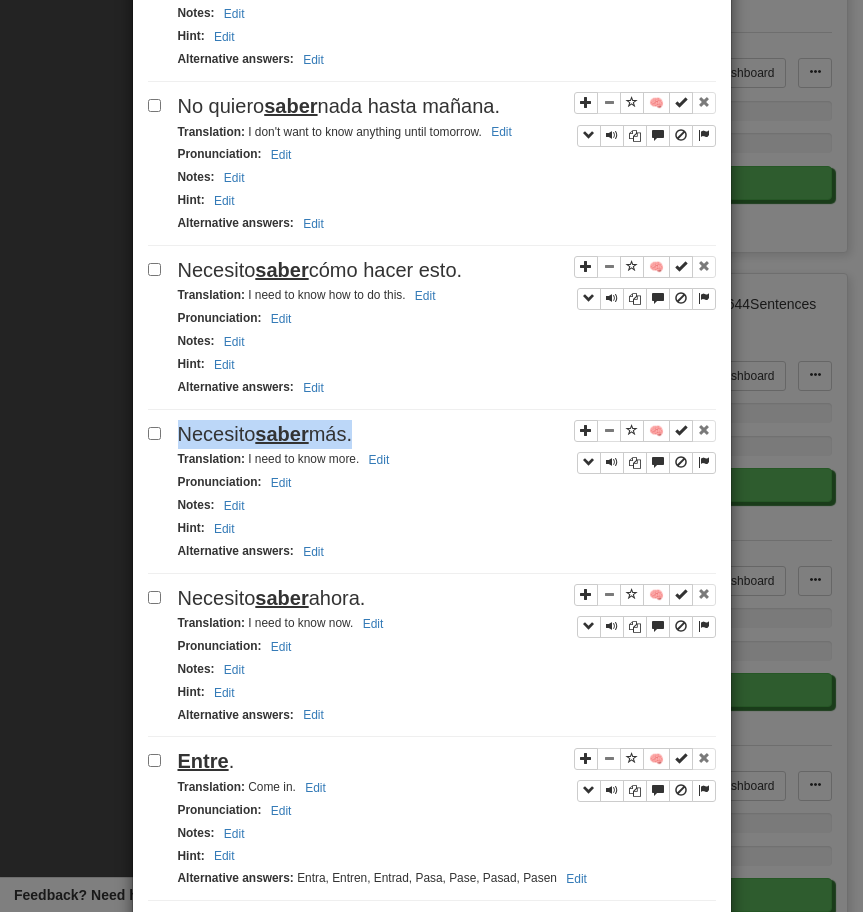 click on "Necesito saber más." at bounding box center [447, 434] 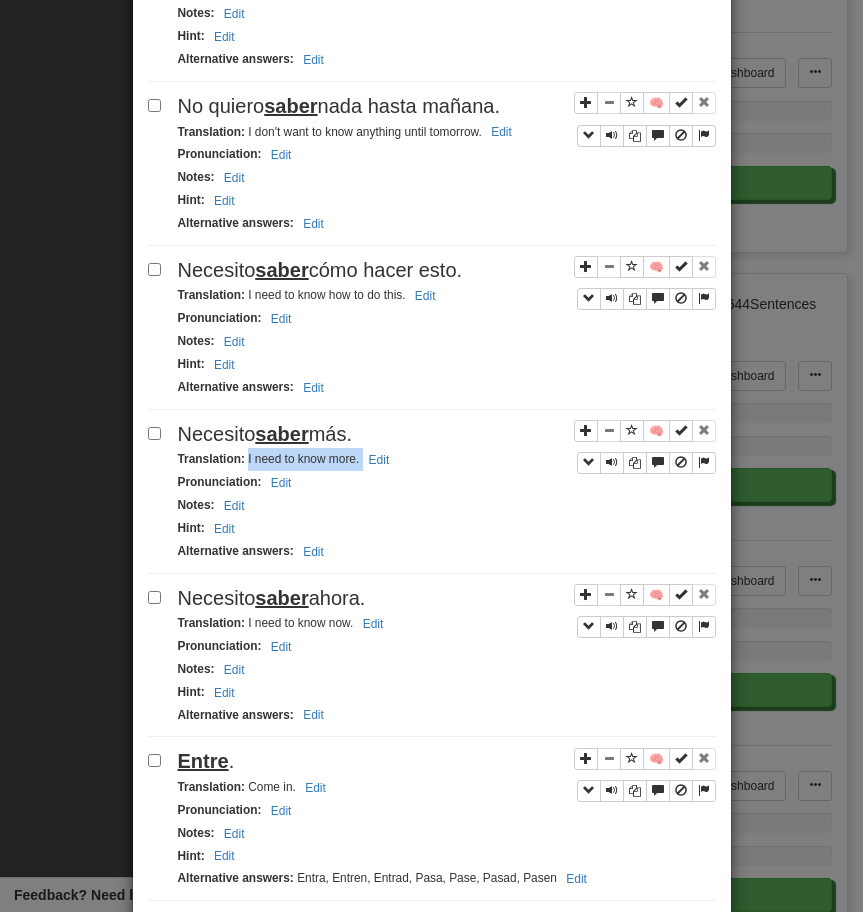 drag, startPoint x: 245, startPoint y: 461, endPoint x: 398, endPoint y: 466, distance: 153.08168 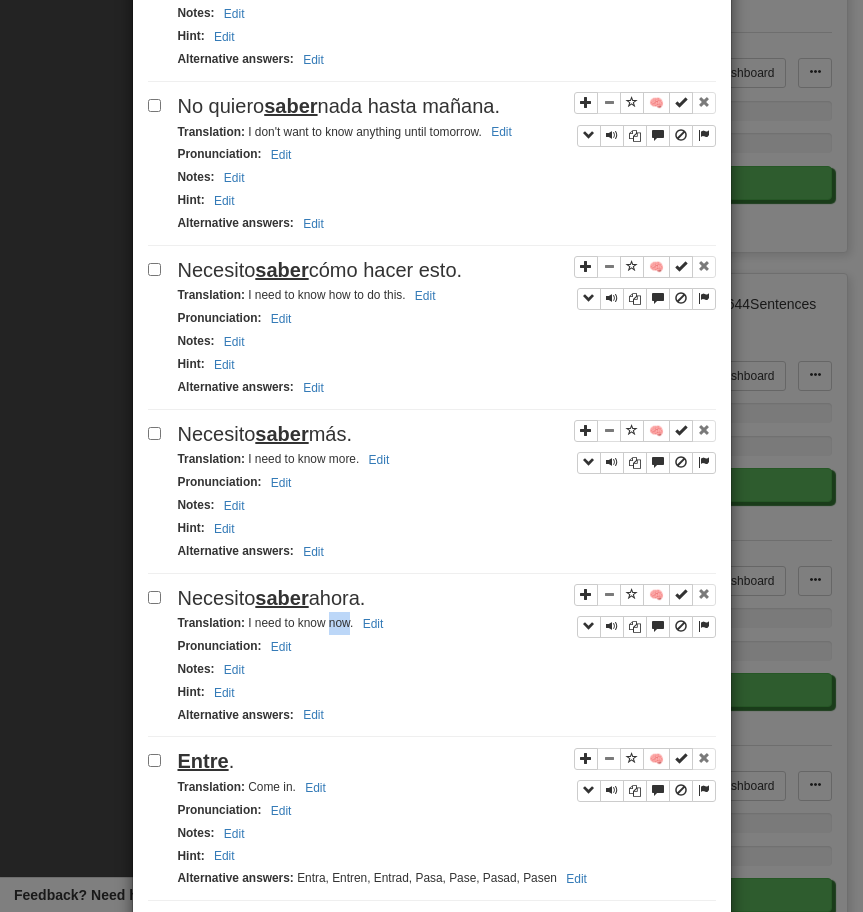 click on "Translation :   I need to know now.   Edit" at bounding box center (447, 623) 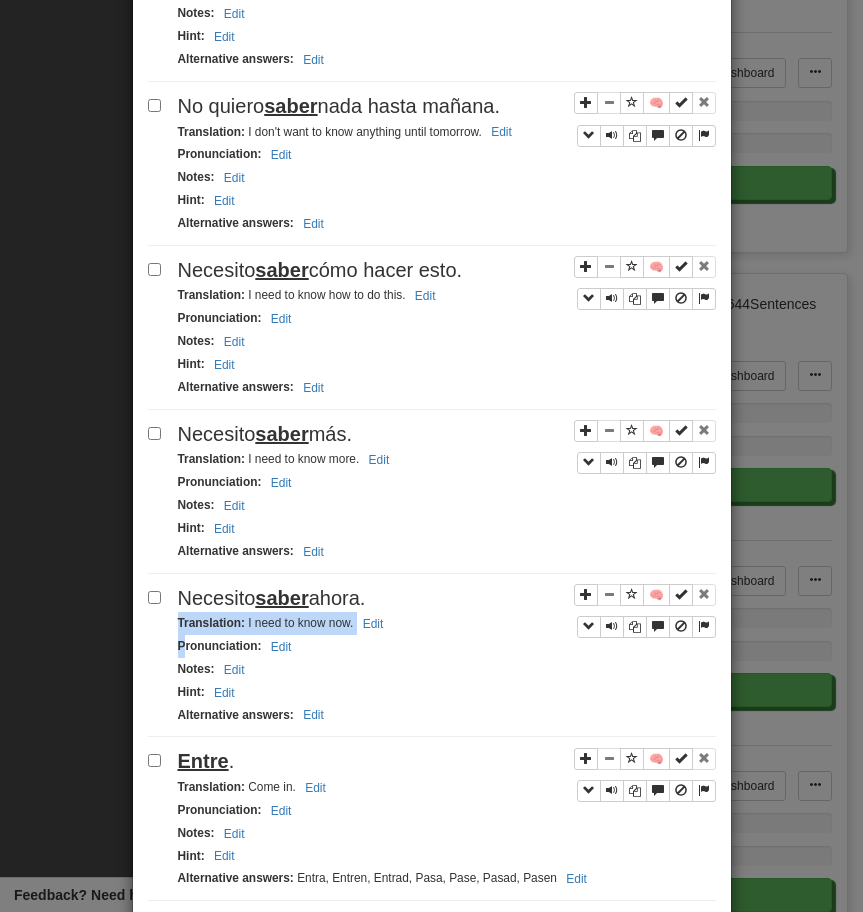 click on "Translation :   I need to know now.   Edit" at bounding box center [447, 623] 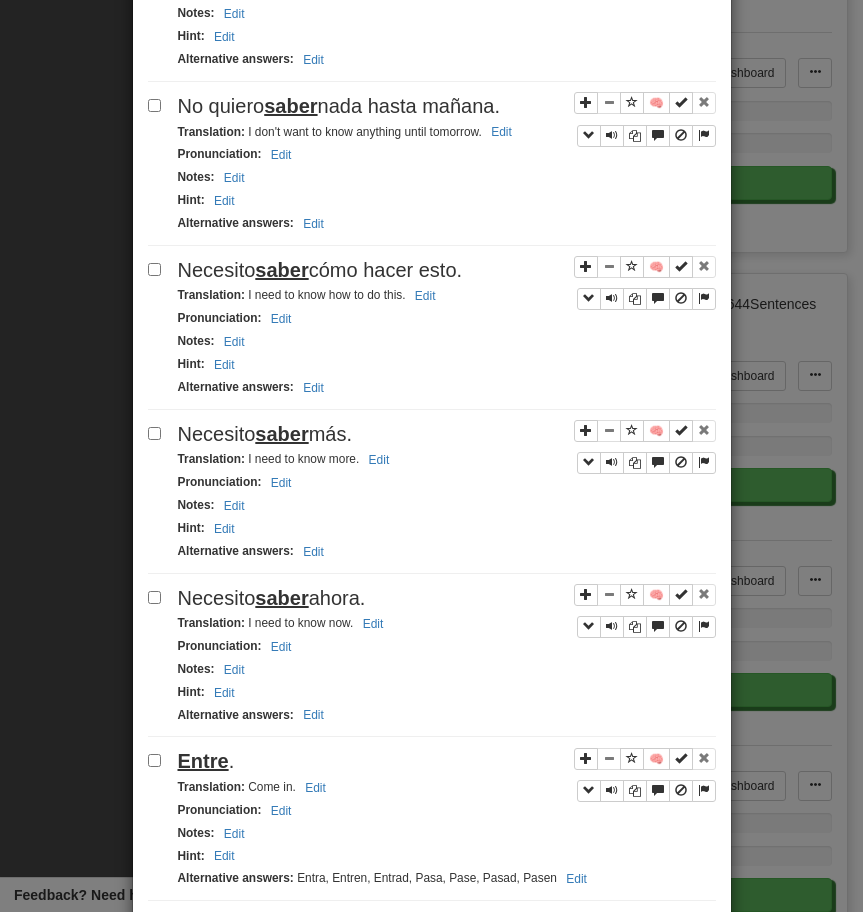click on "Necesito saber ahora." at bounding box center (272, 598) 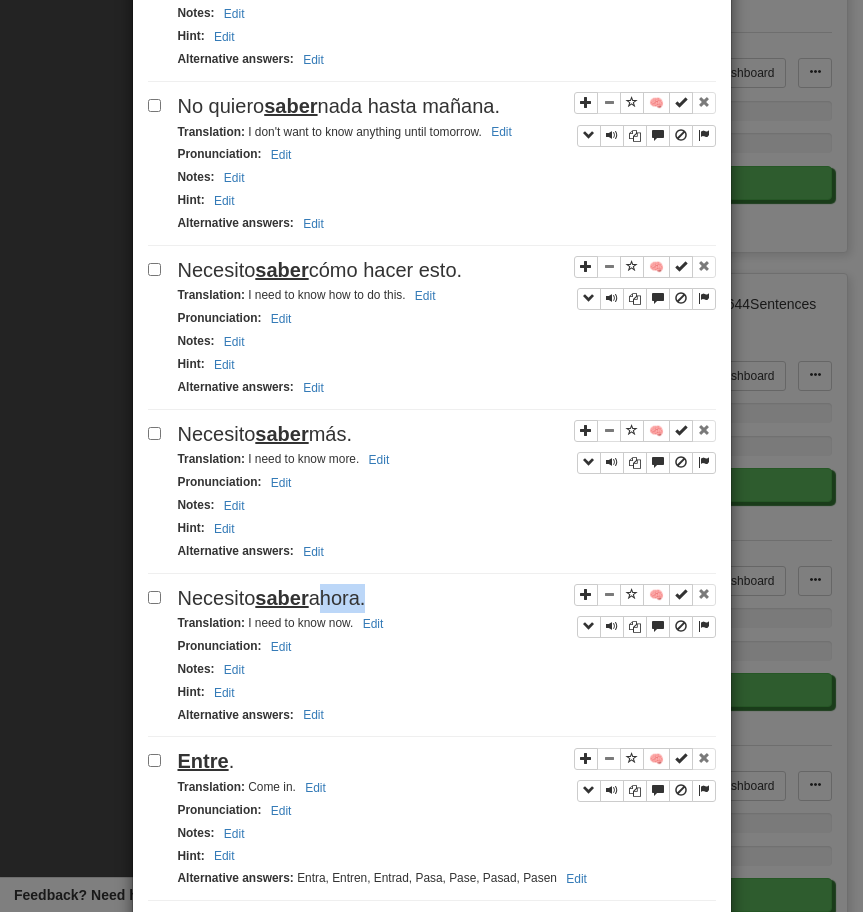 click on "Necesito saber ahora." at bounding box center (272, 598) 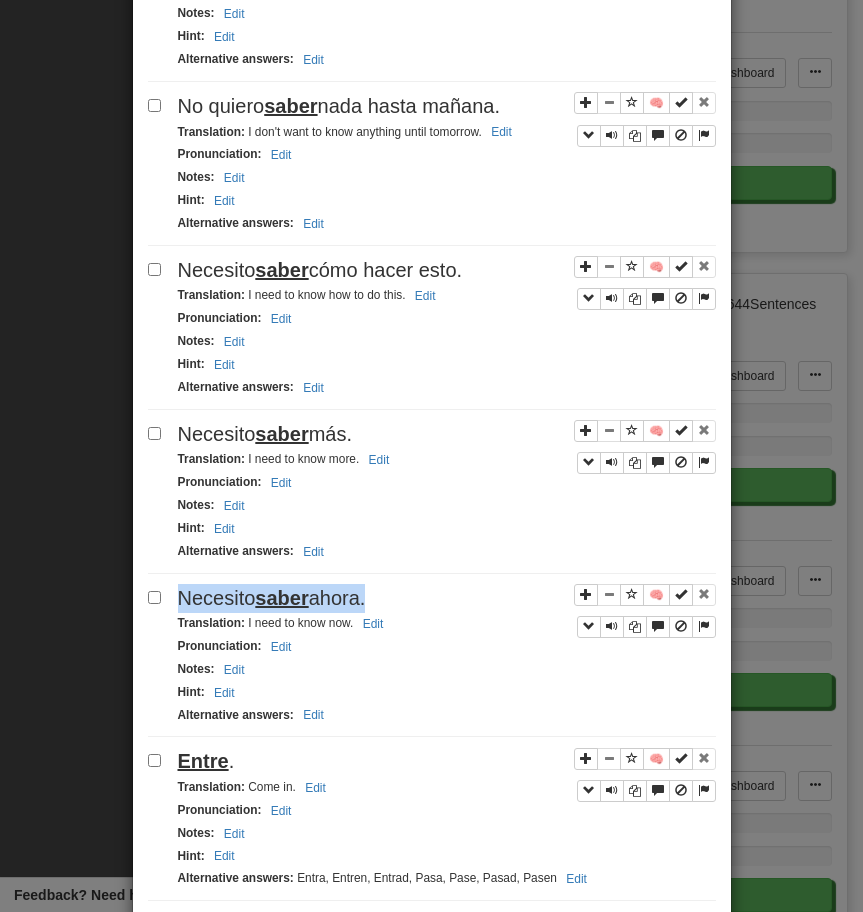 click on "Necesito saber ahora." at bounding box center (272, 598) 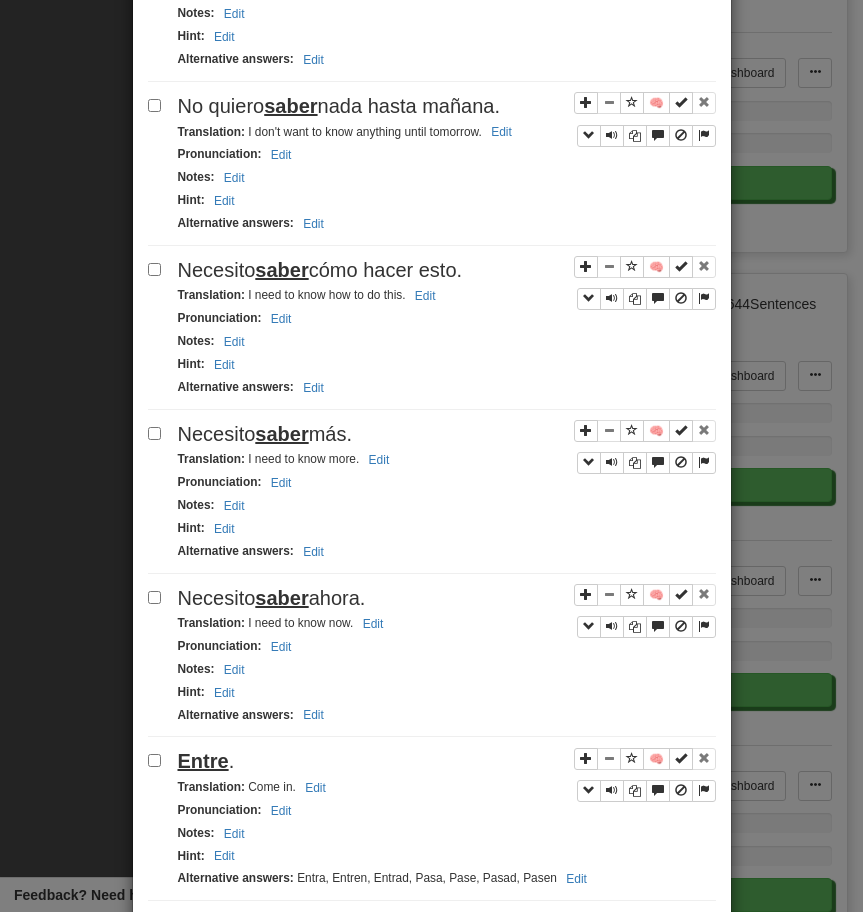 click on "Translation :   I need to know now.   Edit" at bounding box center (284, 623) 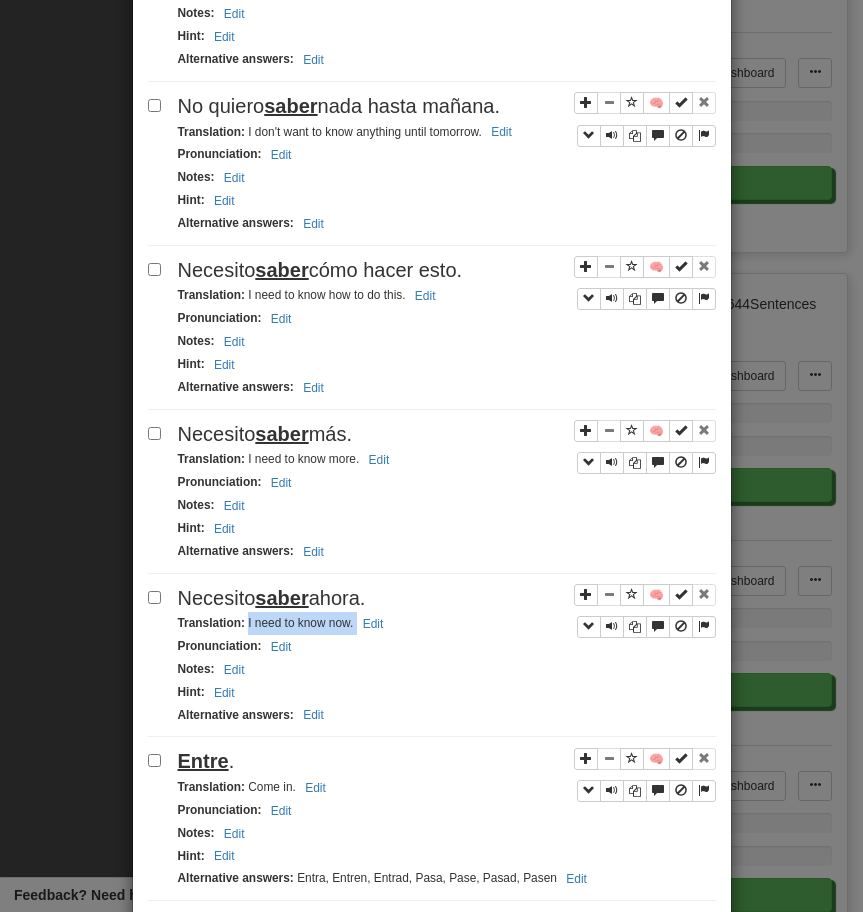 drag, startPoint x: 245, startPoint y: 623, endPoint x: 397, endPoint y: 623, distance: 152 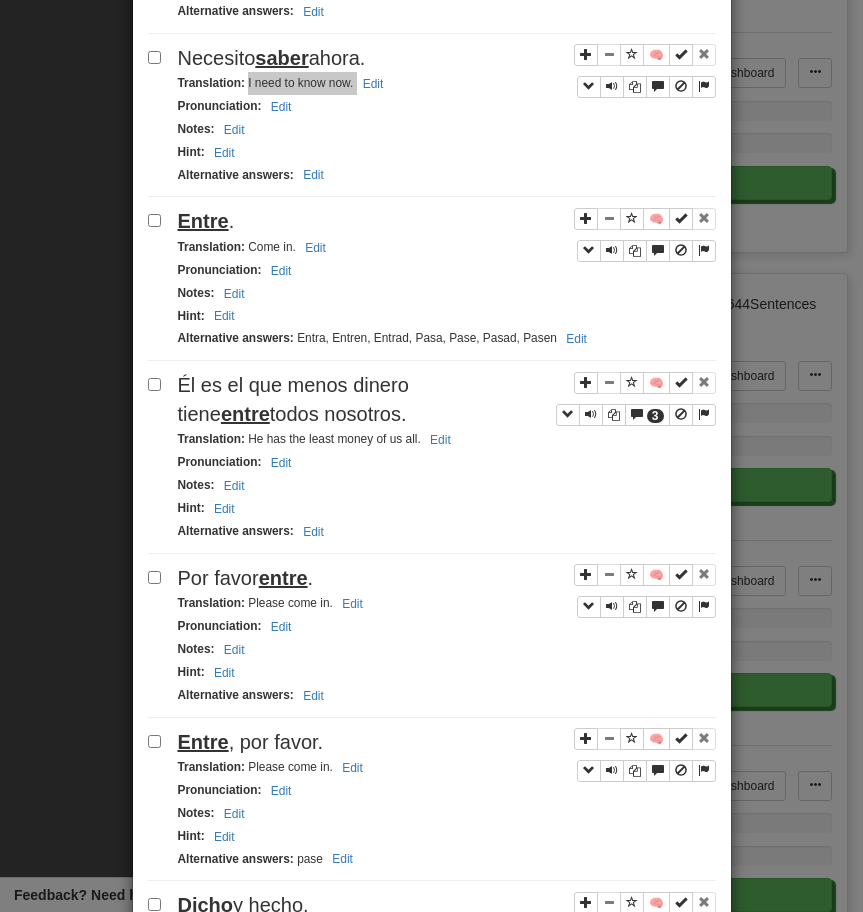 scroll, scrollTop: 1151, scrollLeft: 0, axis: vertical 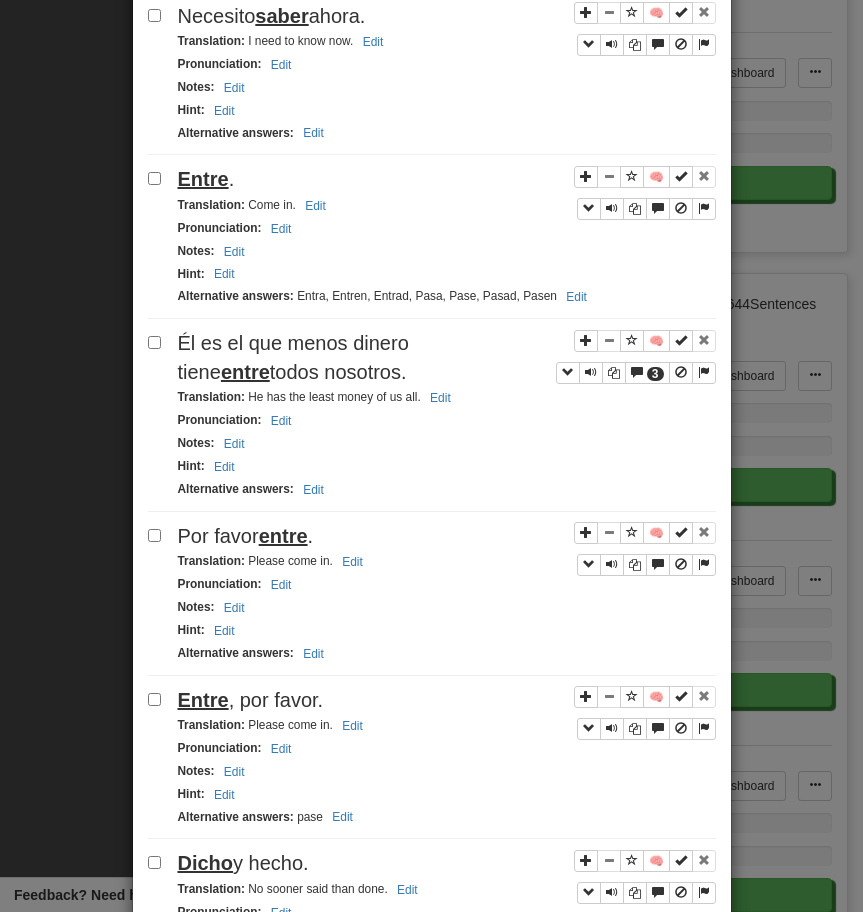click on "Entre ." at bounding box center [447, 179] 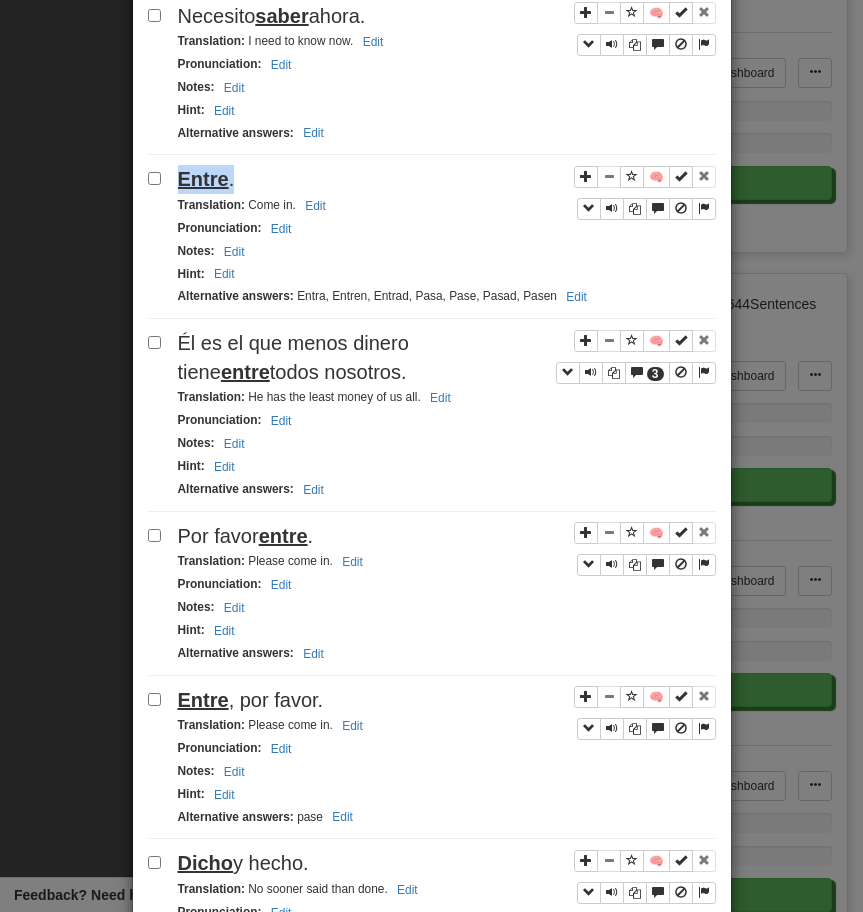 click on "Entre ." at bounding box center [447, 179] 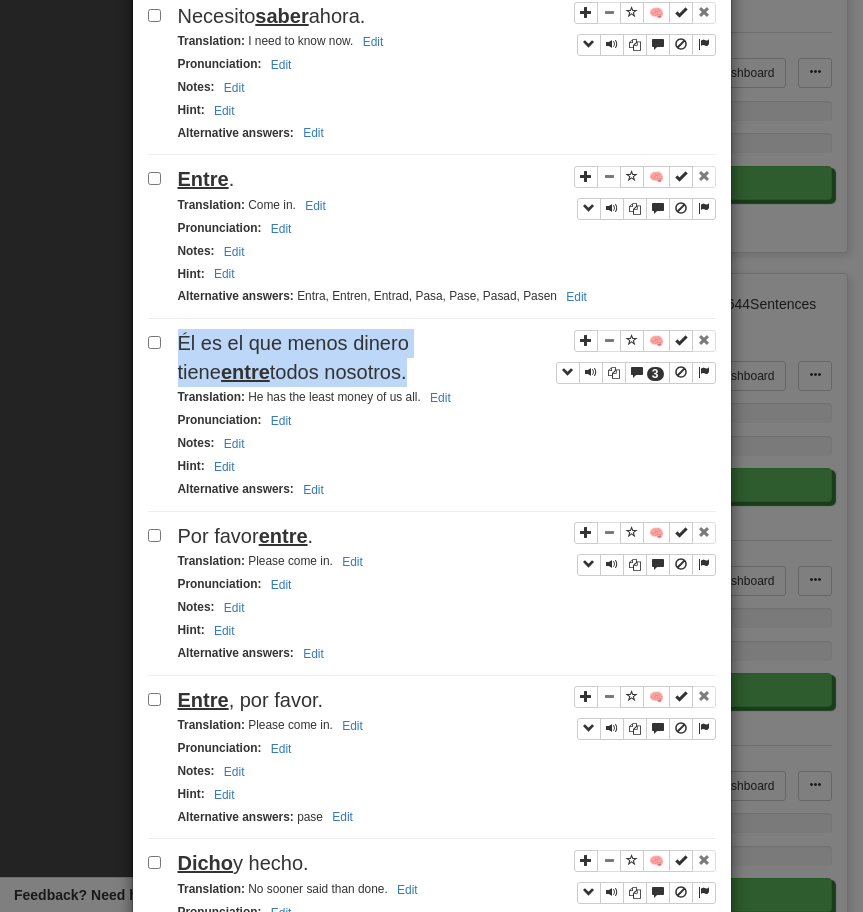 click on "Él es el que menos dinero tiene  entre  todos nosotros." at bounding box center [447, 357] 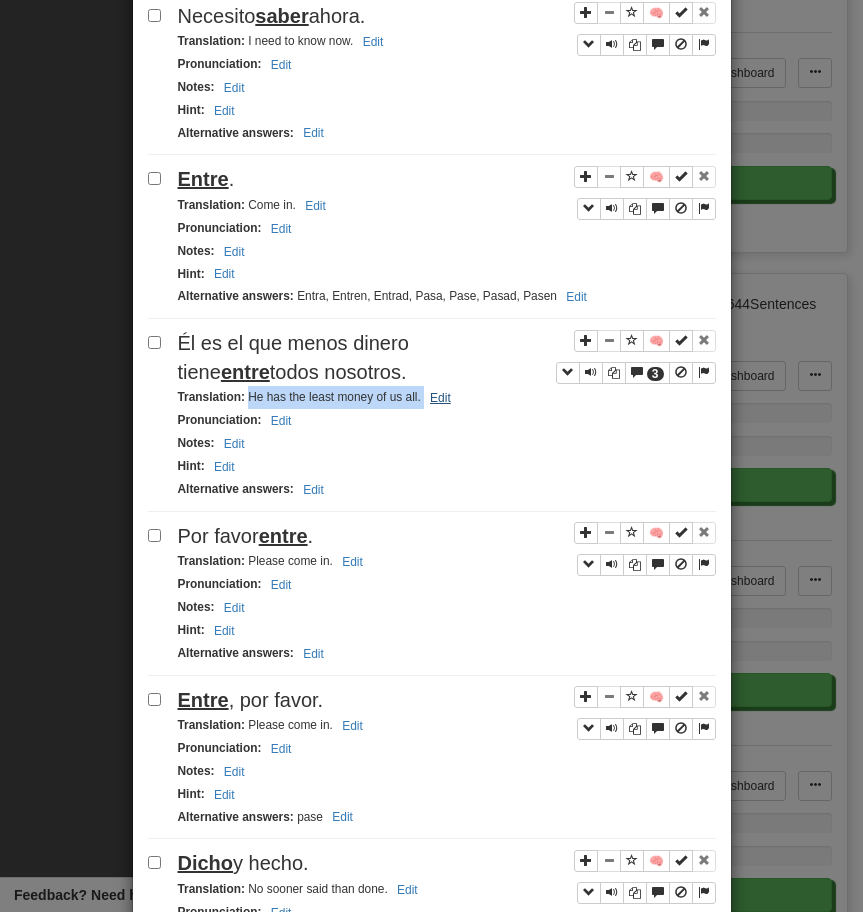 drag, startPoint x: 247, startPoint y: 401, endPoint x: 450, endPoint y: 408, distance: 203.12065 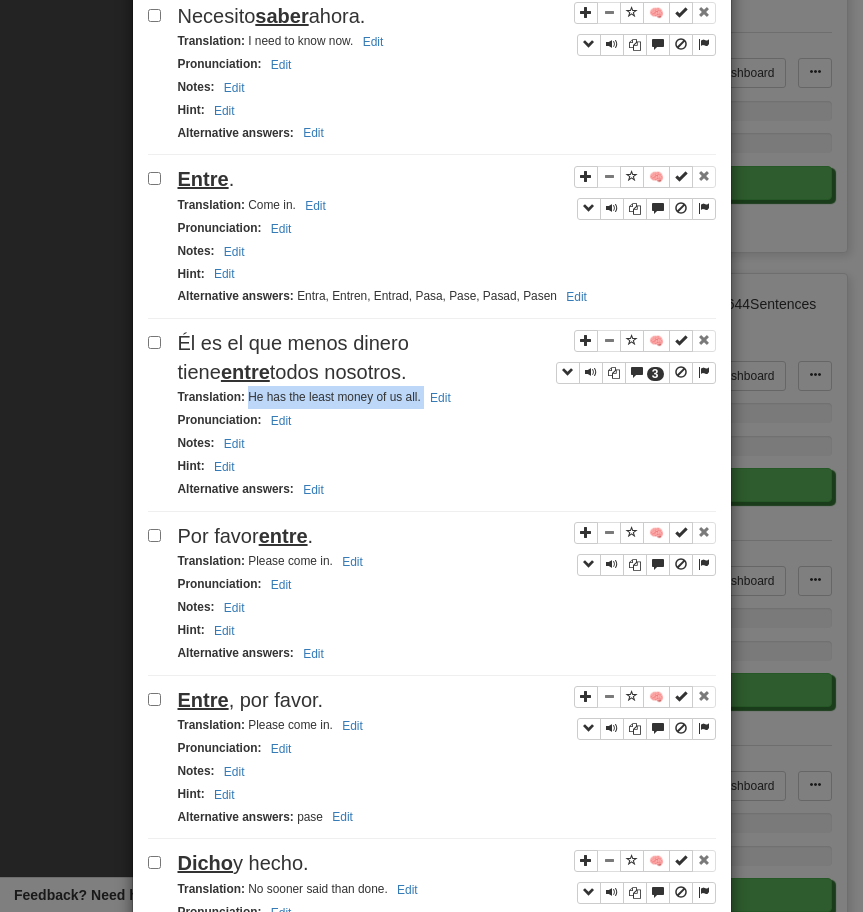 click on "Por favor  entre ." at bounding box center [447, 536] 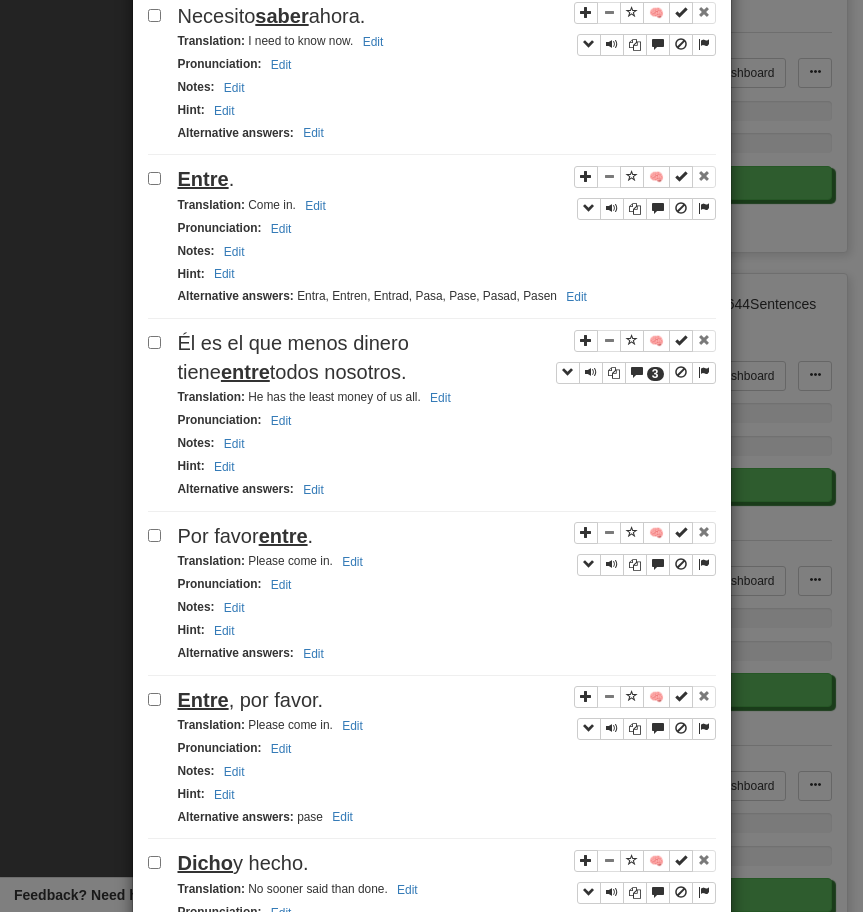 click on "Por favor  entre ." at bounding box center [447, 536] 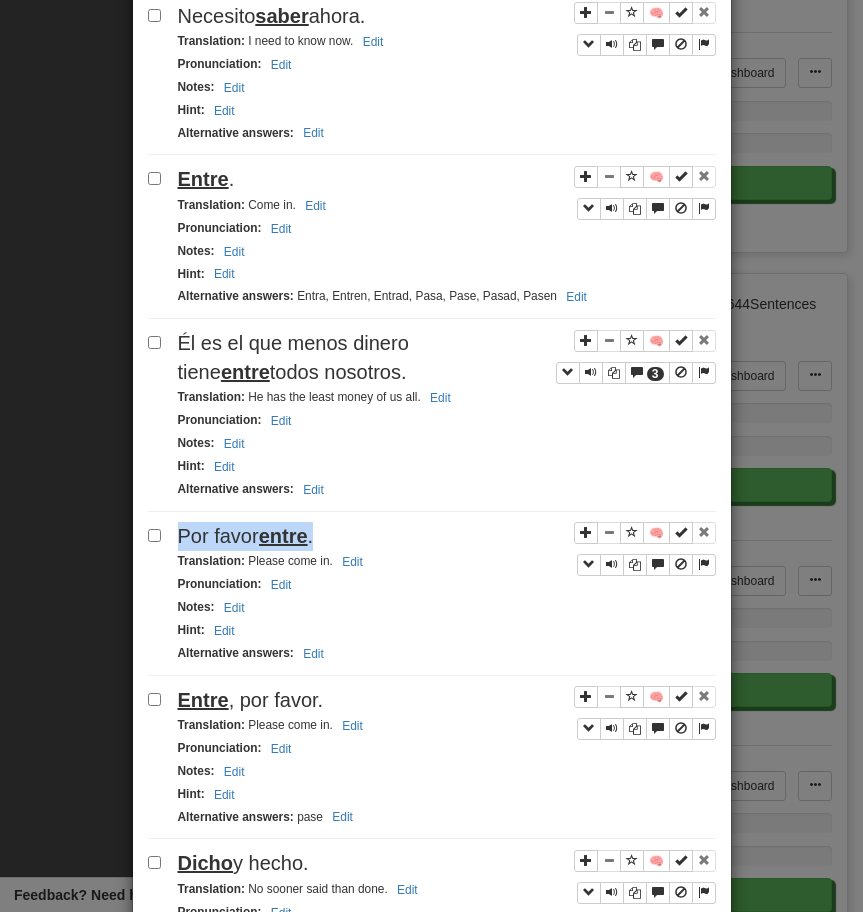 click on "Por favor  entre ." at bounding box center [447, 536] 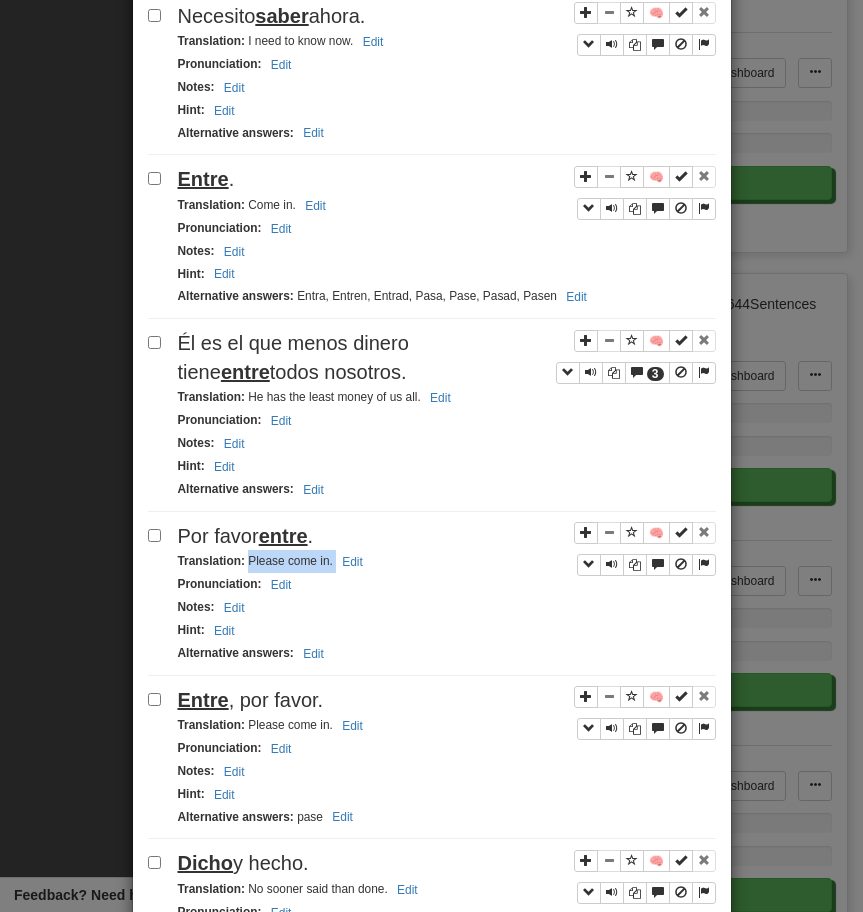 drag, startPoint x: 247, startPoint y: 565, endPoint x: 377, endPoint y: 565, distance: 130 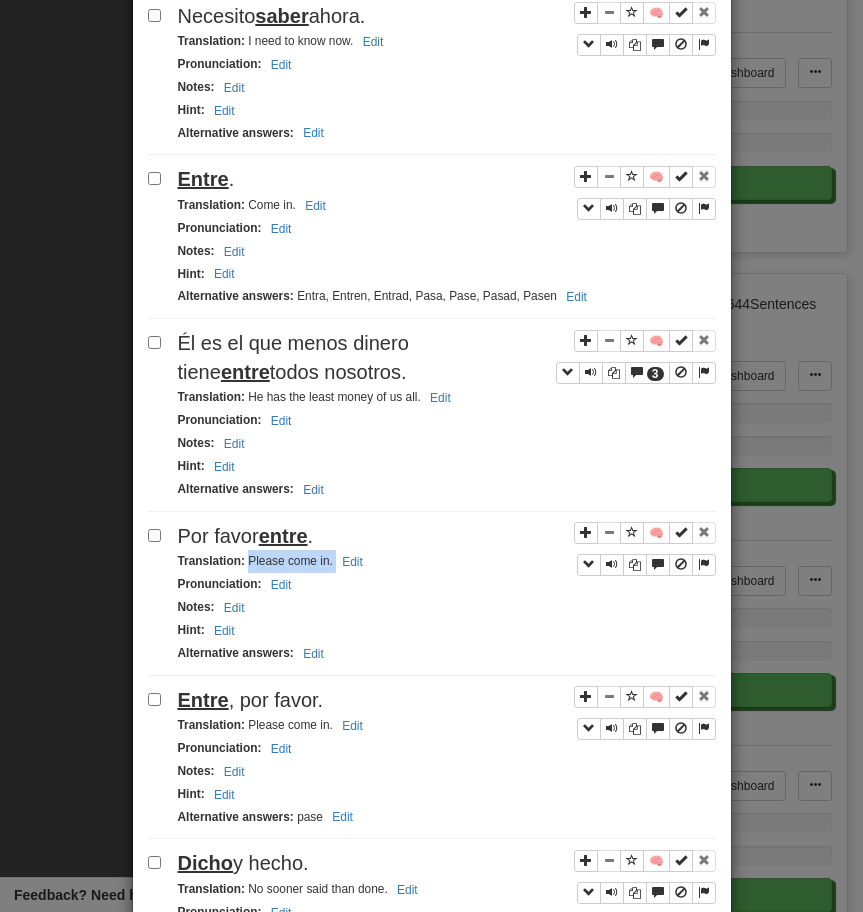 click on "Entre , por favor." at bounding box center (251, 700) 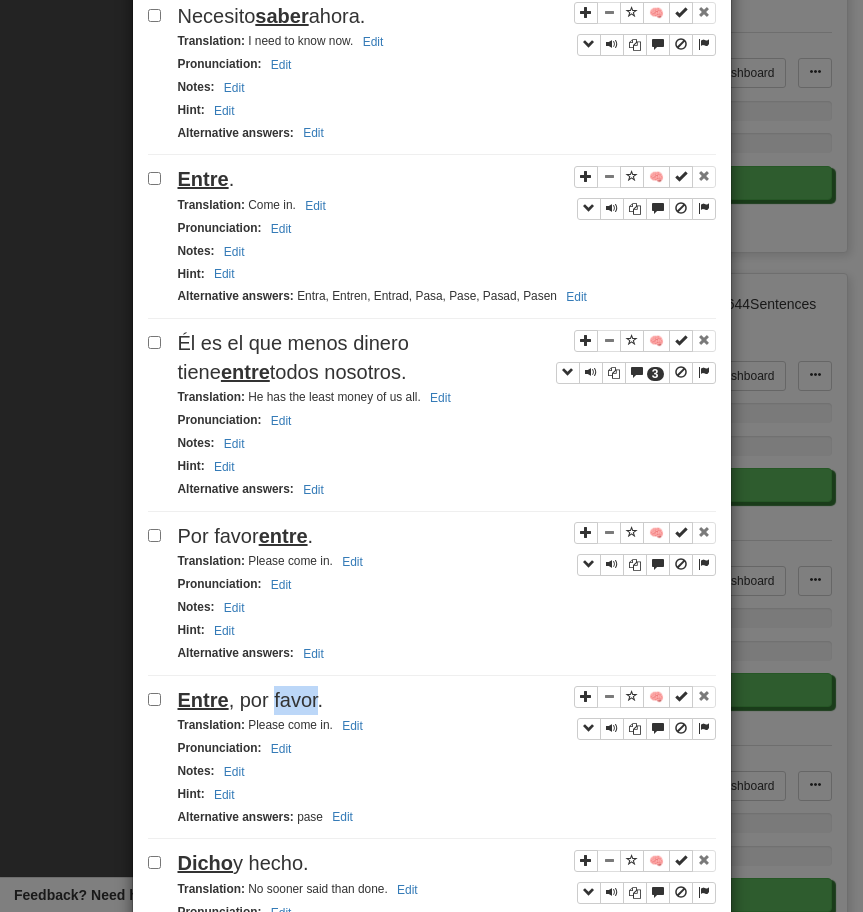 click on "Entre , por favor." at bounding box center (251, 700) 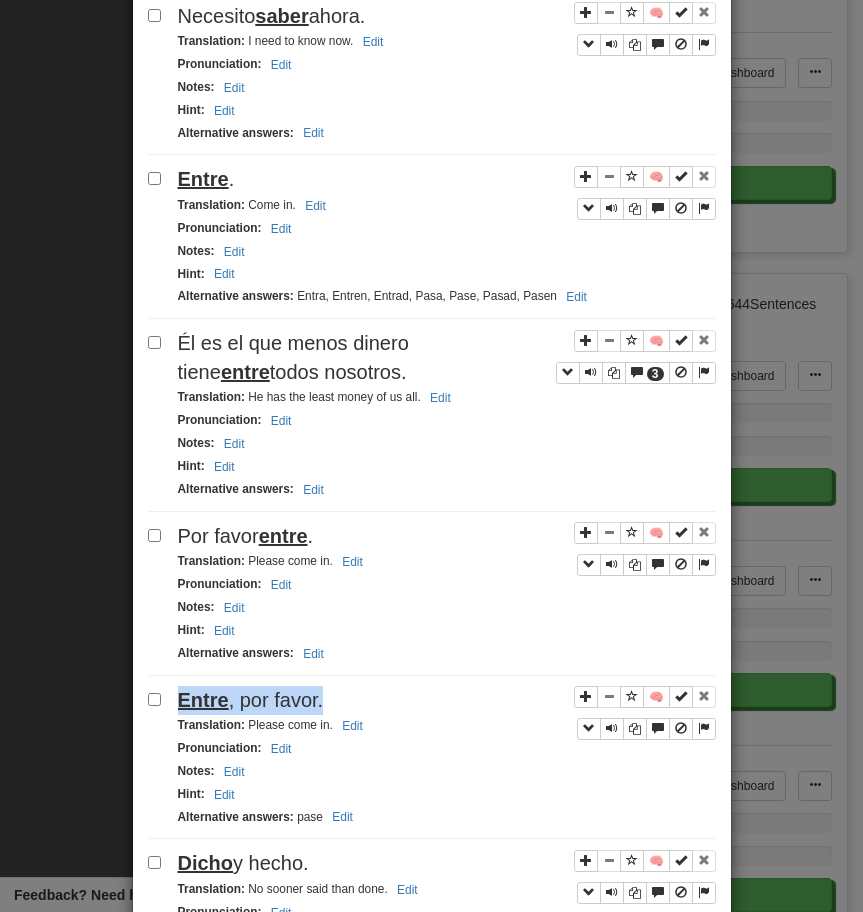 click on "Entre , por favor." at bounding box center [251, 700] 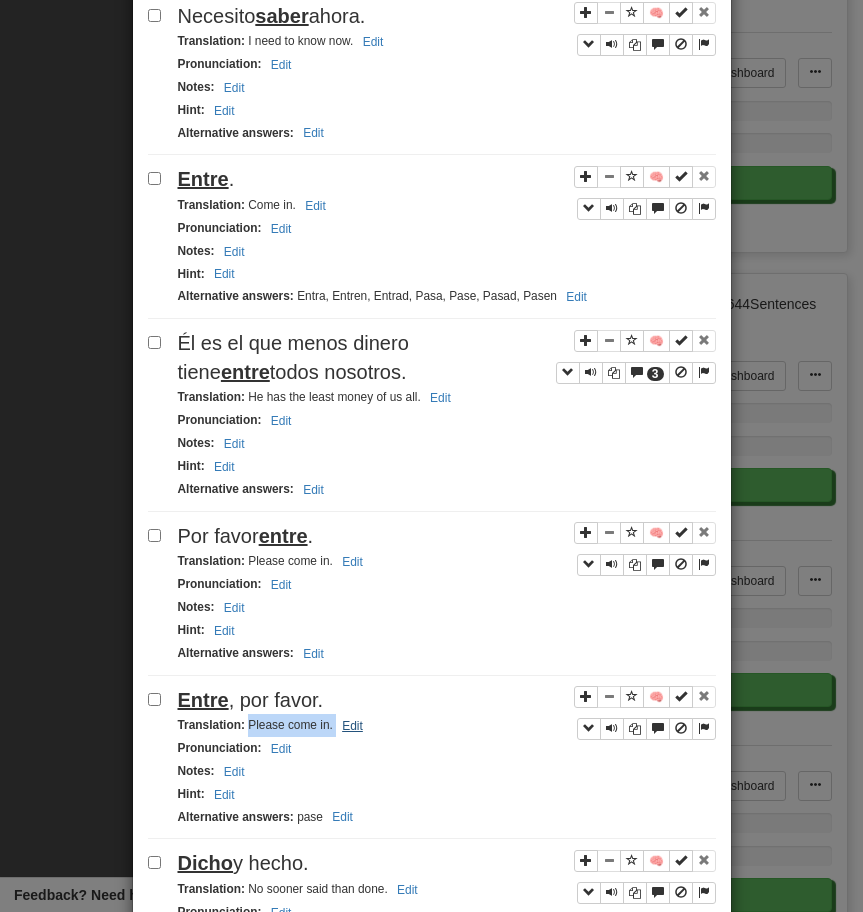 drag, startPoint x: 248, startPoint y: 725, endPoint x: 363, endPoint y: 725, distance: 115 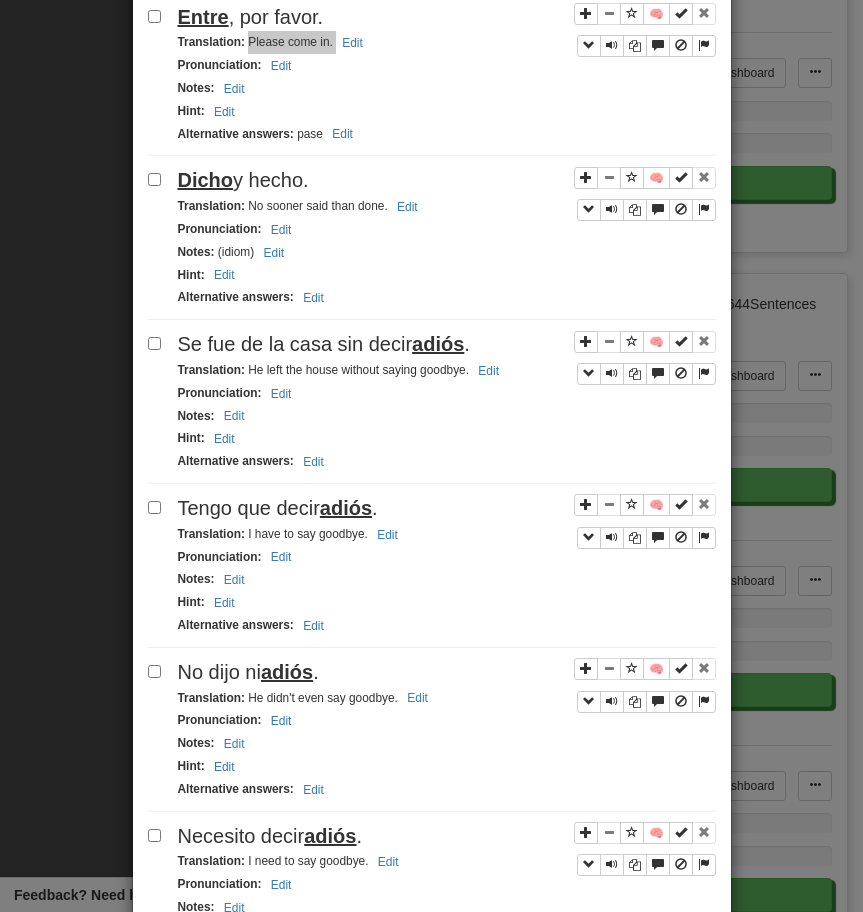 scroll, scrollTop: 1863, scrollLeft: 0, axis: vertical 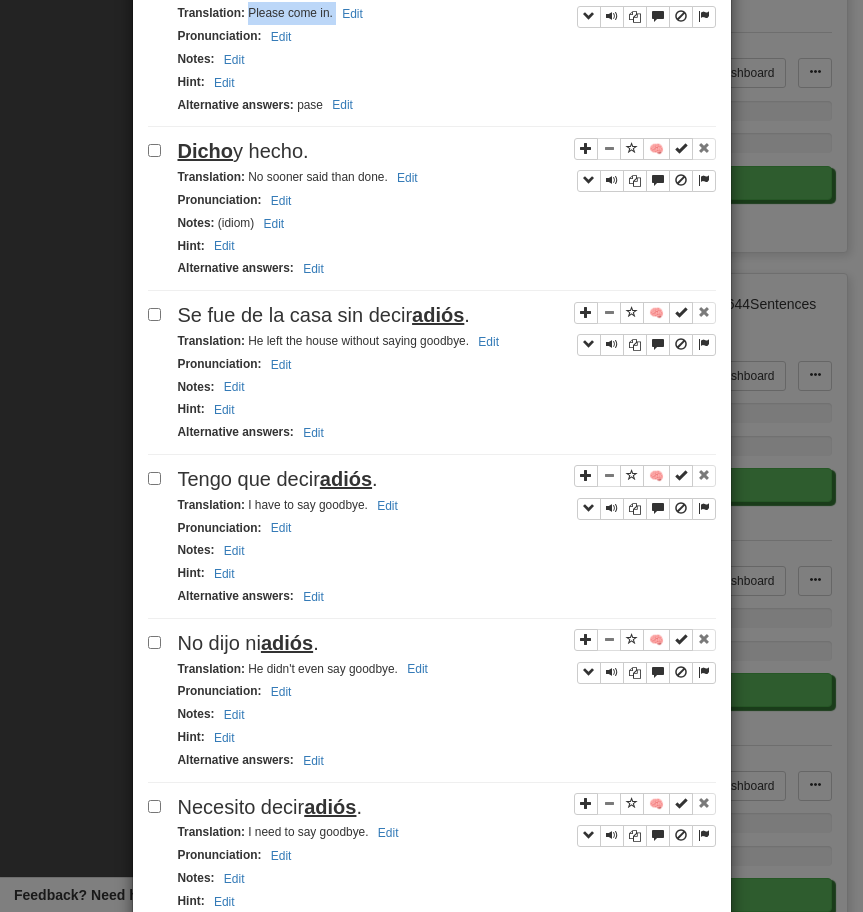 click on "Dicho  y hecho." at bounding box center [447, 151] 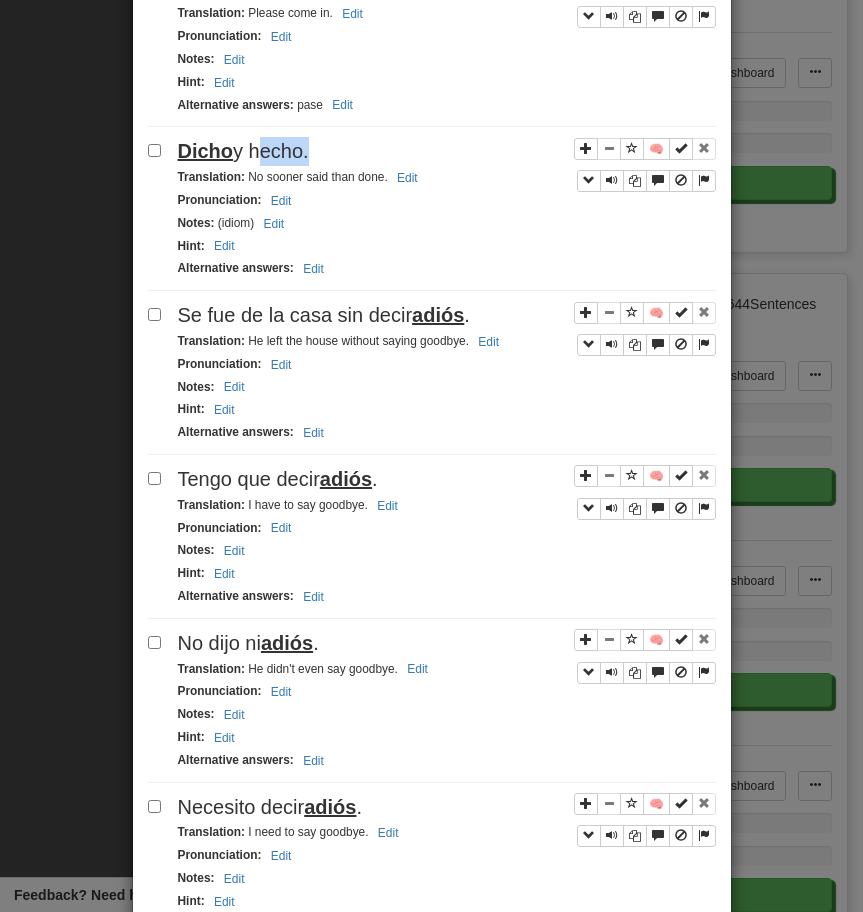 click on "Dicho  y hecho." at bounding box center (447, 151) 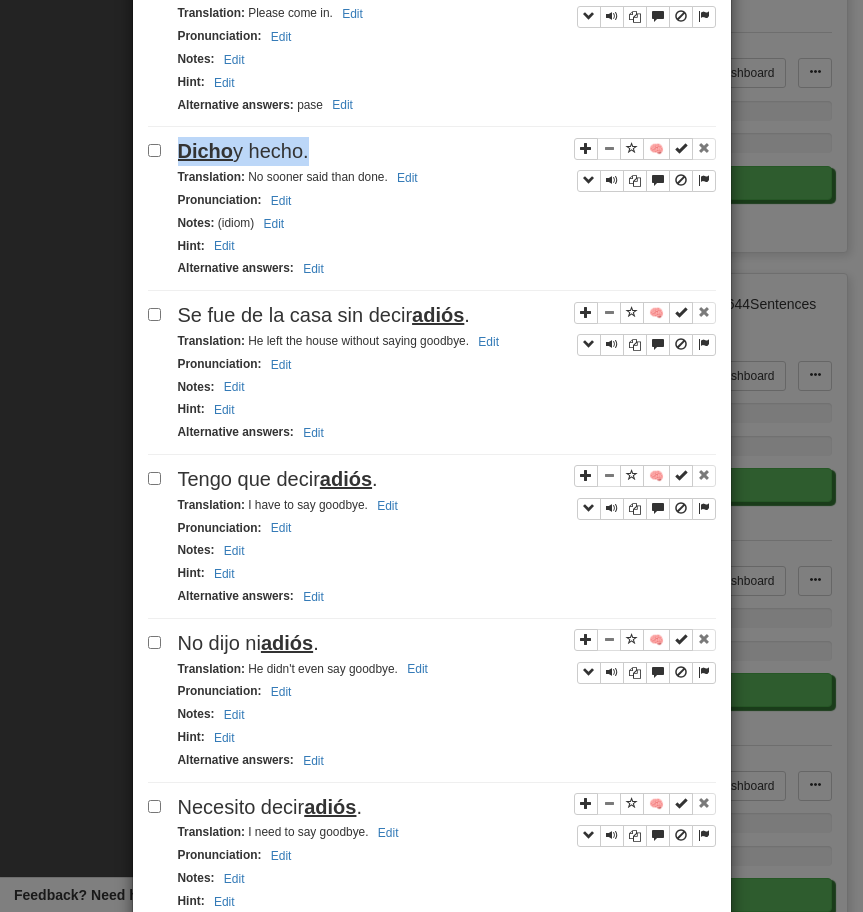 click on "Dicho  y hecho." at bounding box center [447, 151] 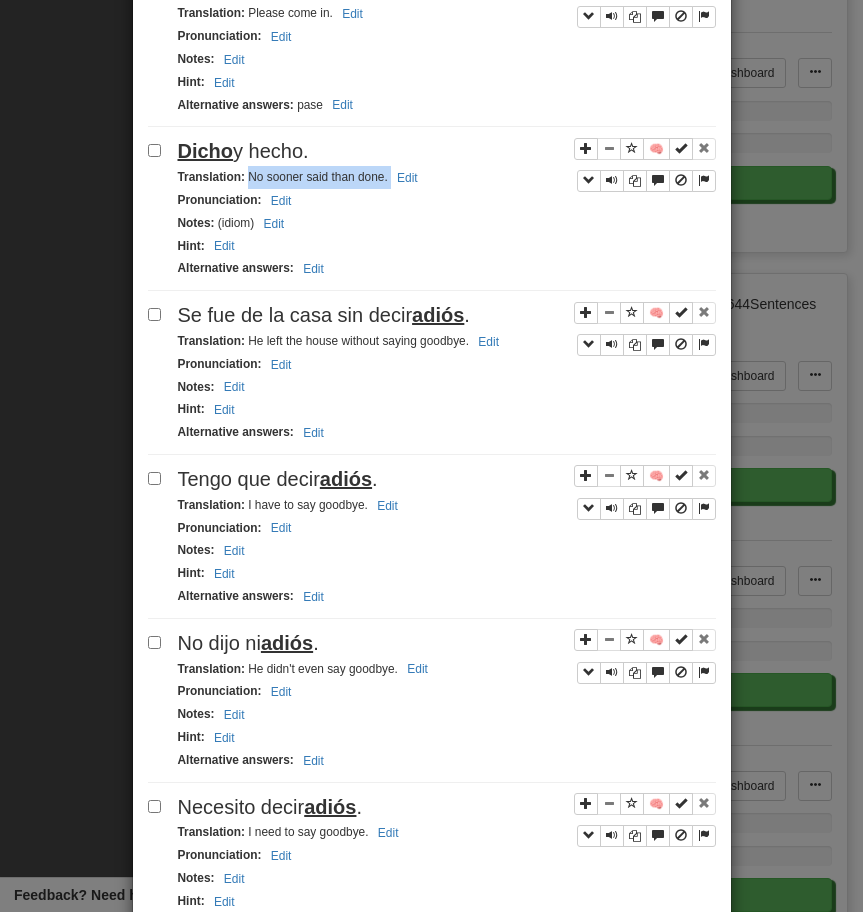 drag, startPoint x: 248, startPoint y: 181, endPoint x: 451, endPoint y: 180, distance: 203.00246 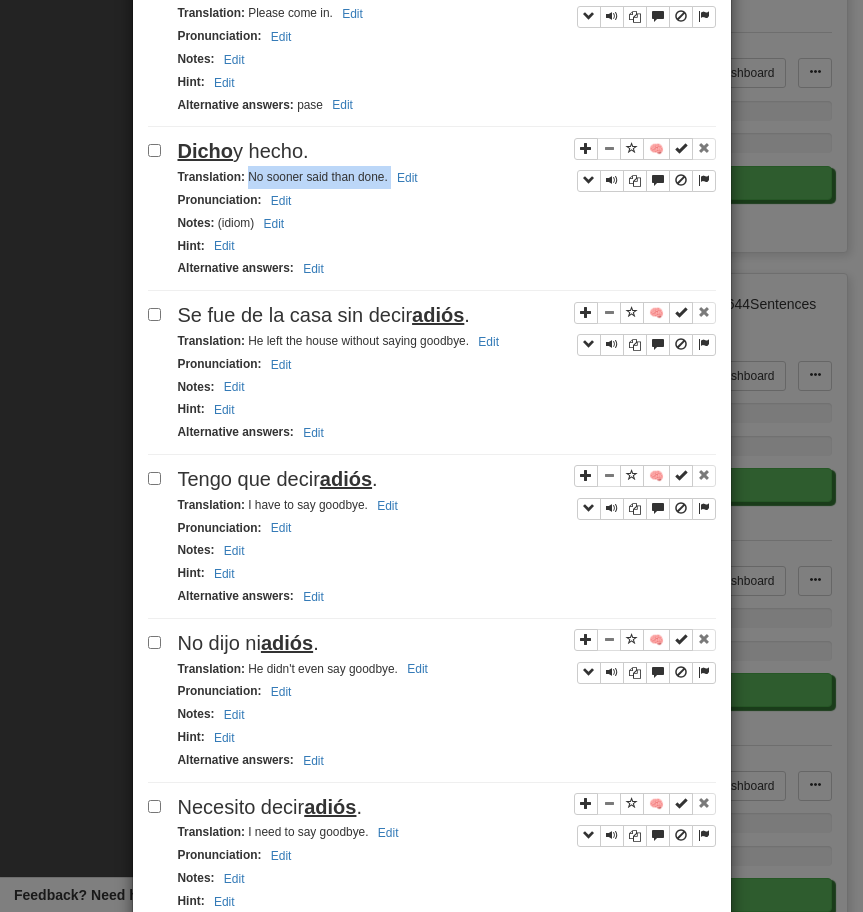 click on "Se fue de la casa sin decir adiós ." at bounding box center [324, 315] 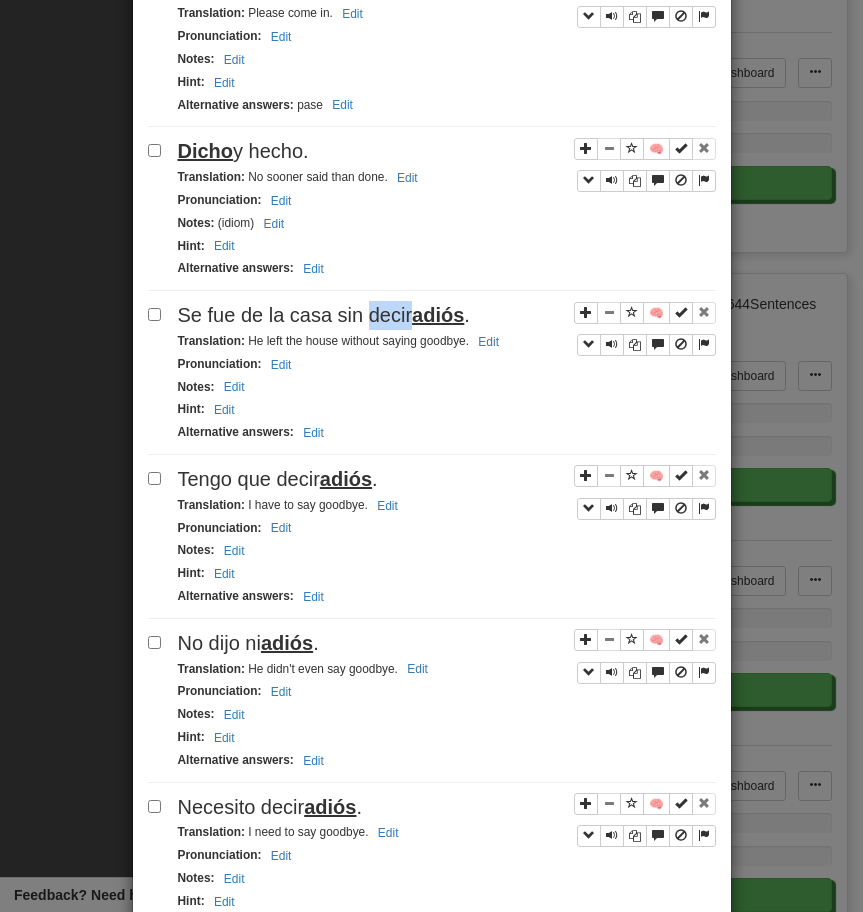 click on "Se fue de la casa sin decir adiós ." at bounding box center (324, 315) 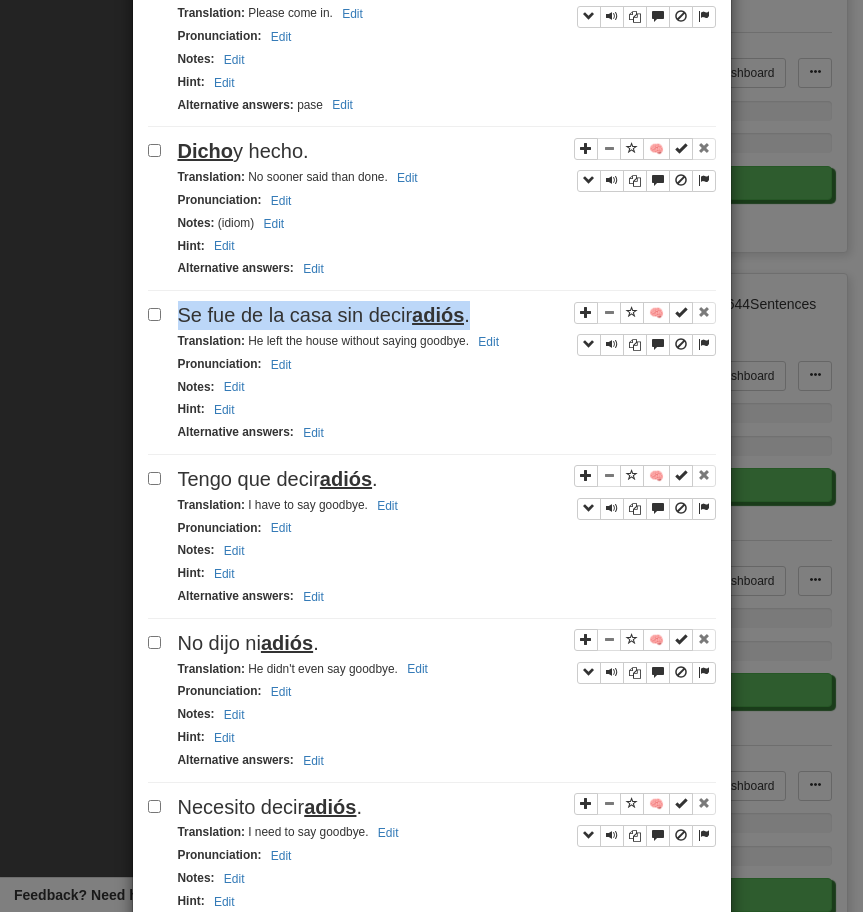 click on "Se fue de la casa sin decir adiós ." at bounding box center [324, 315] 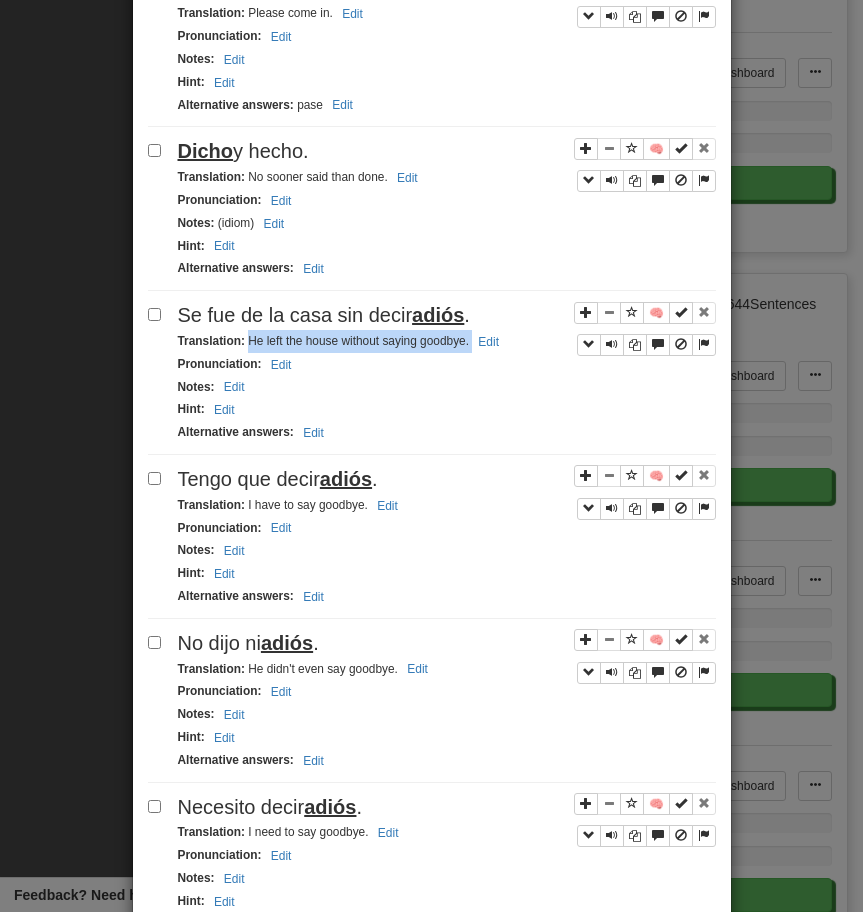 drag, startPoint x: 246, startPoint y: 344, endPoint x: 529, endPoint y: 345, distance: 283.00177 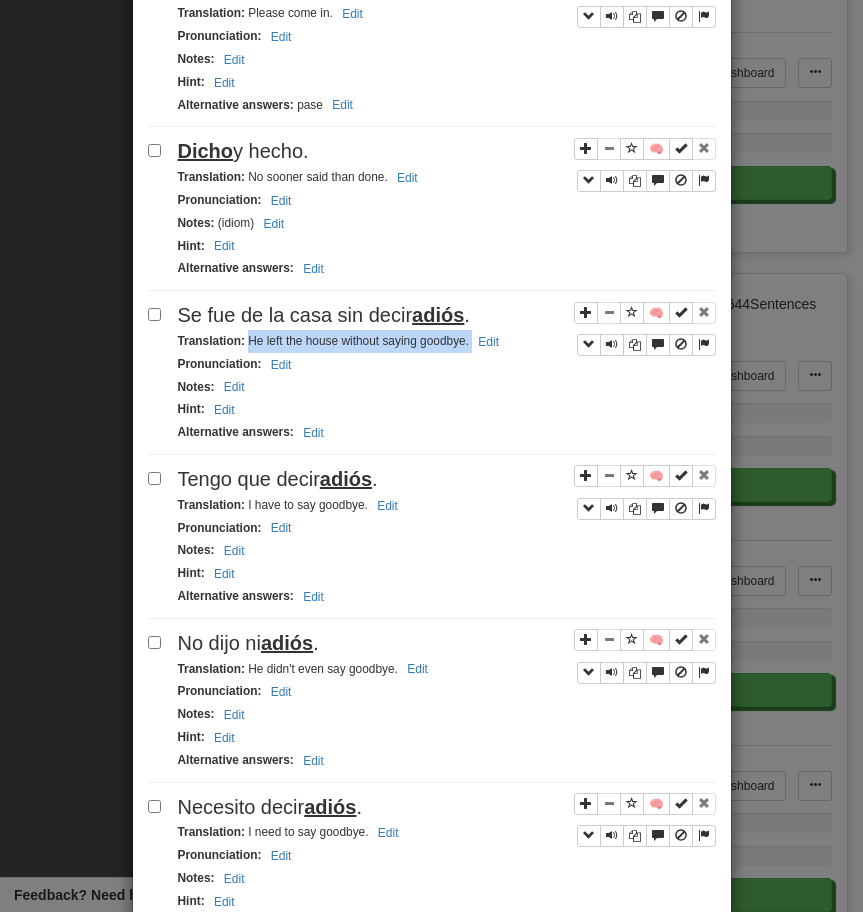 click on "adiós" at bounding box center [346, 479] 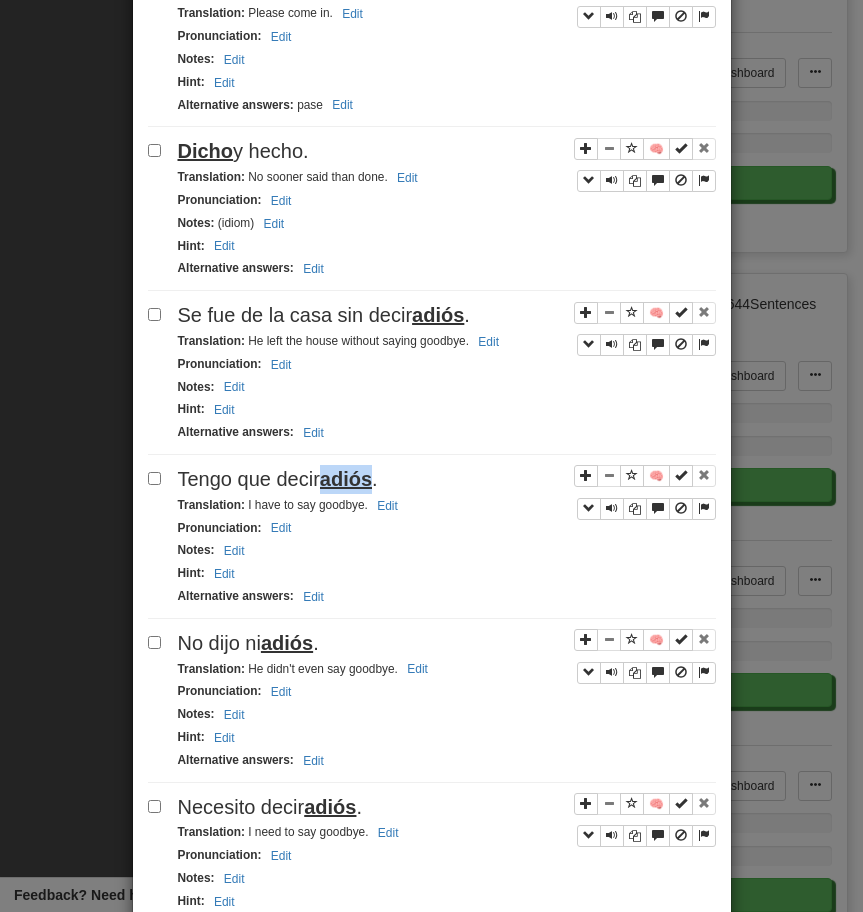 click on "adiós" at bounding box center (346, 479) 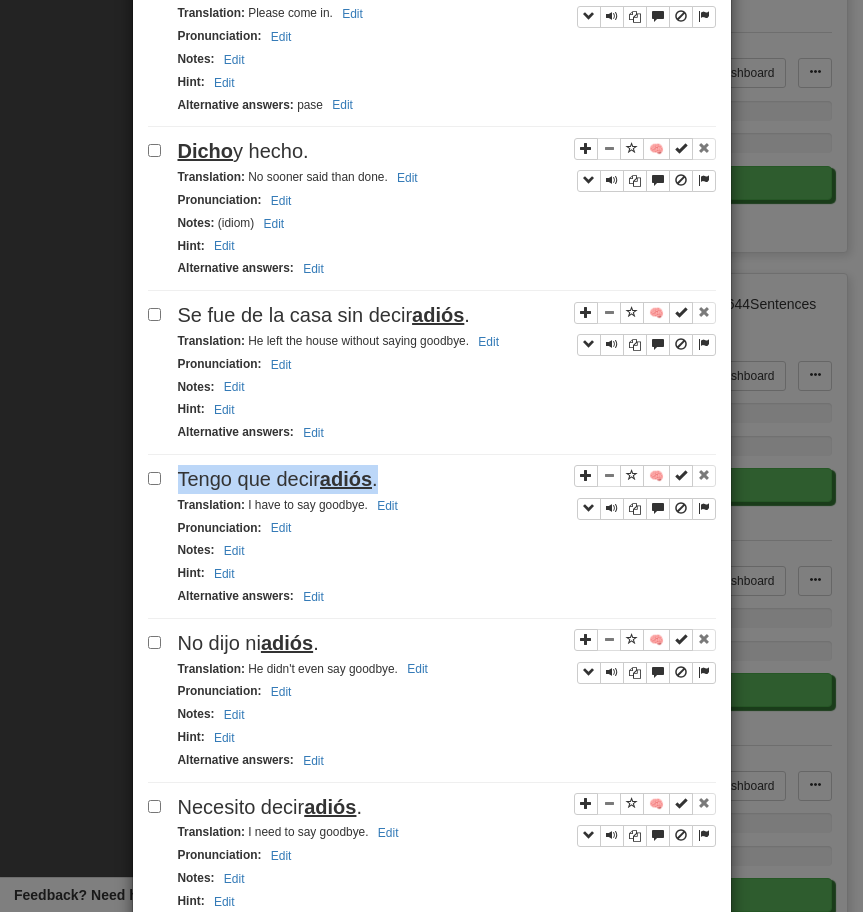 click on "adiós" at bounding box center (346, 479) 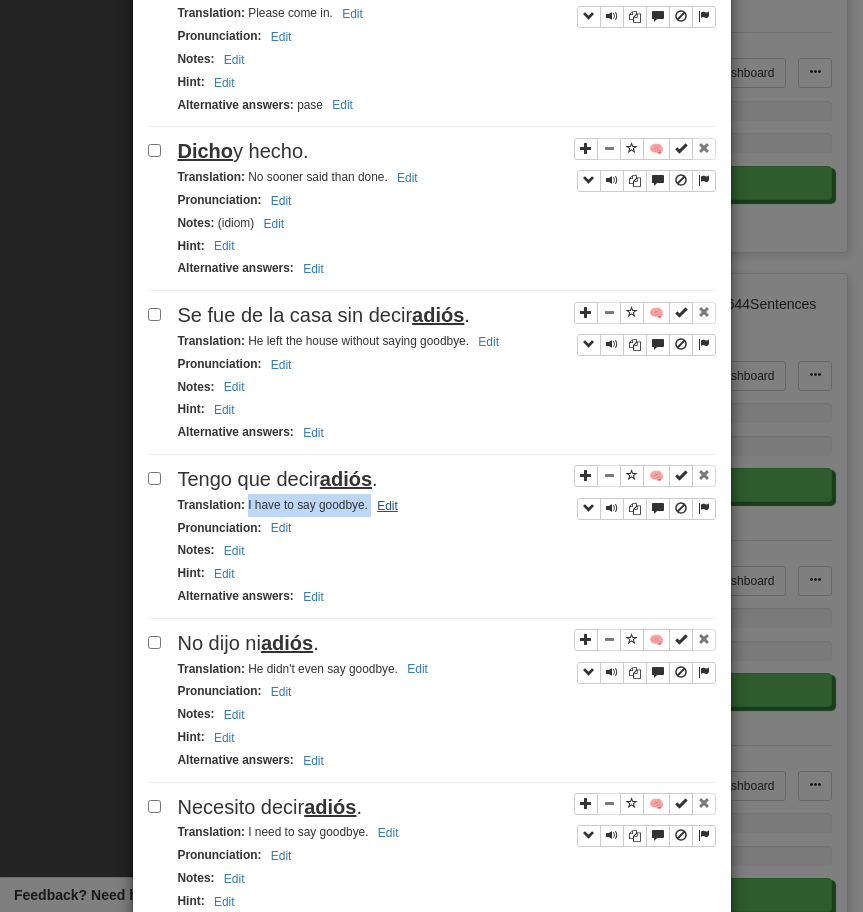 drag, startPoint x: 246, startPoint y: 508, endPoint x: 384, endPoint y: 520, distance: 138.52075 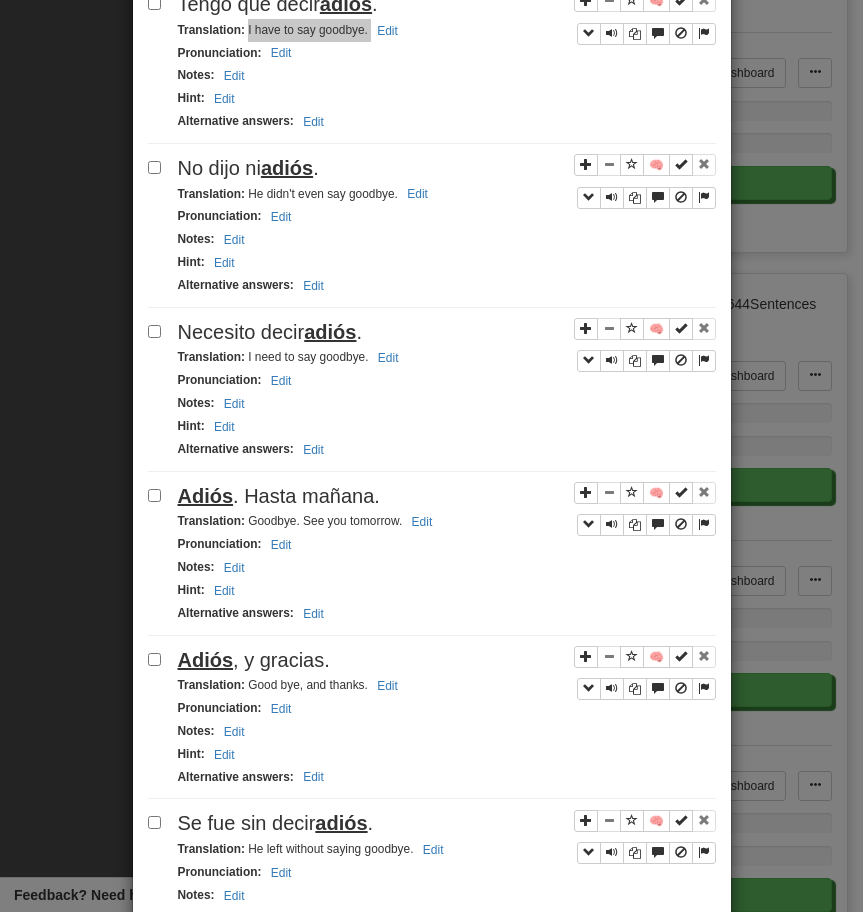 scroll, scrollTop: 2331, scrollLeft: 0, axis: vertical 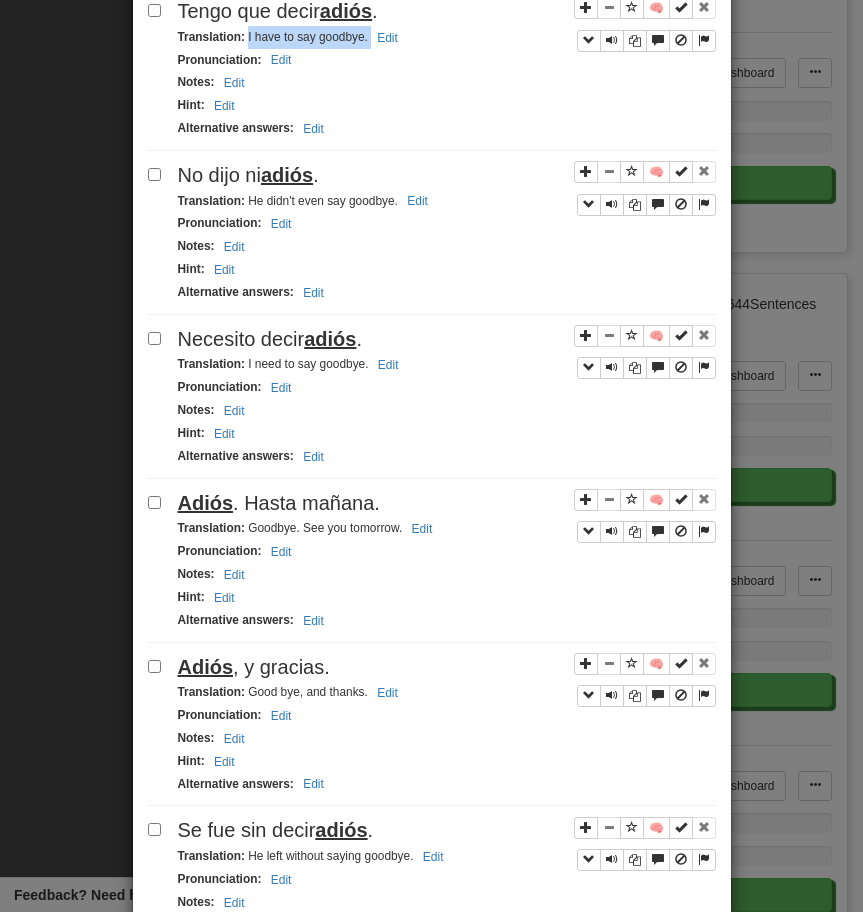 click on "Translation :   He didn't even say goodbye.   Edit" at bounding box center [447, 201] 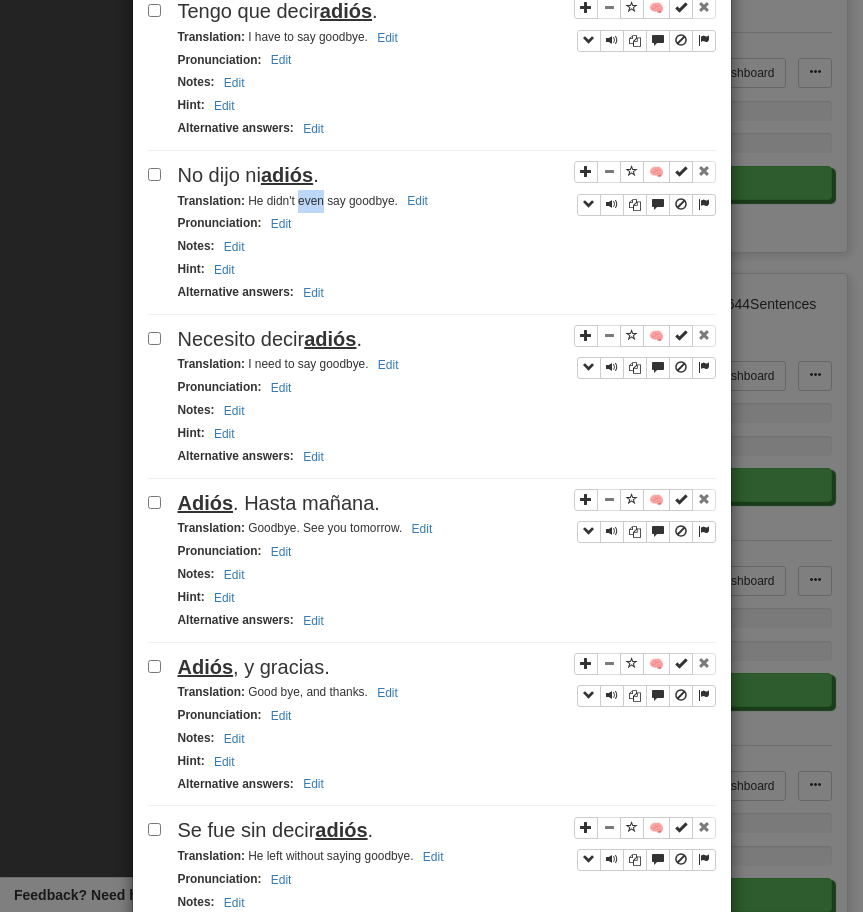 click on "Translation :   He didn't even say goodbye.   Edit" at bounding box center (447, 201) 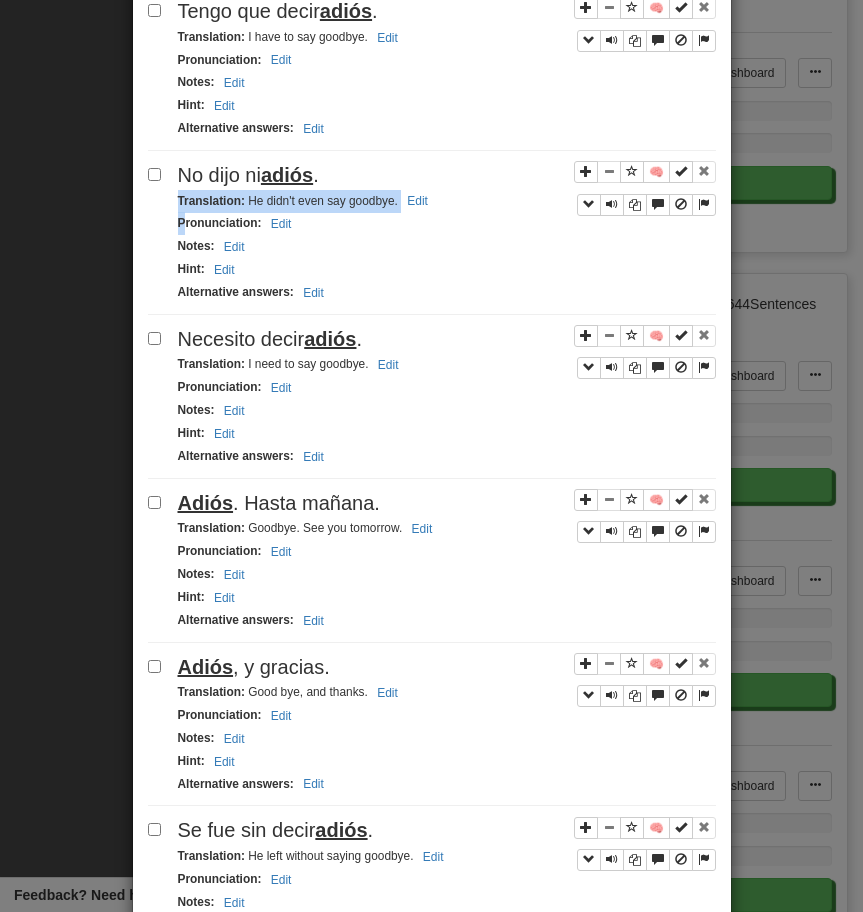 click on "Translation :   He didn't even say goodbye.   Edit" at bounding box center [447, 201] 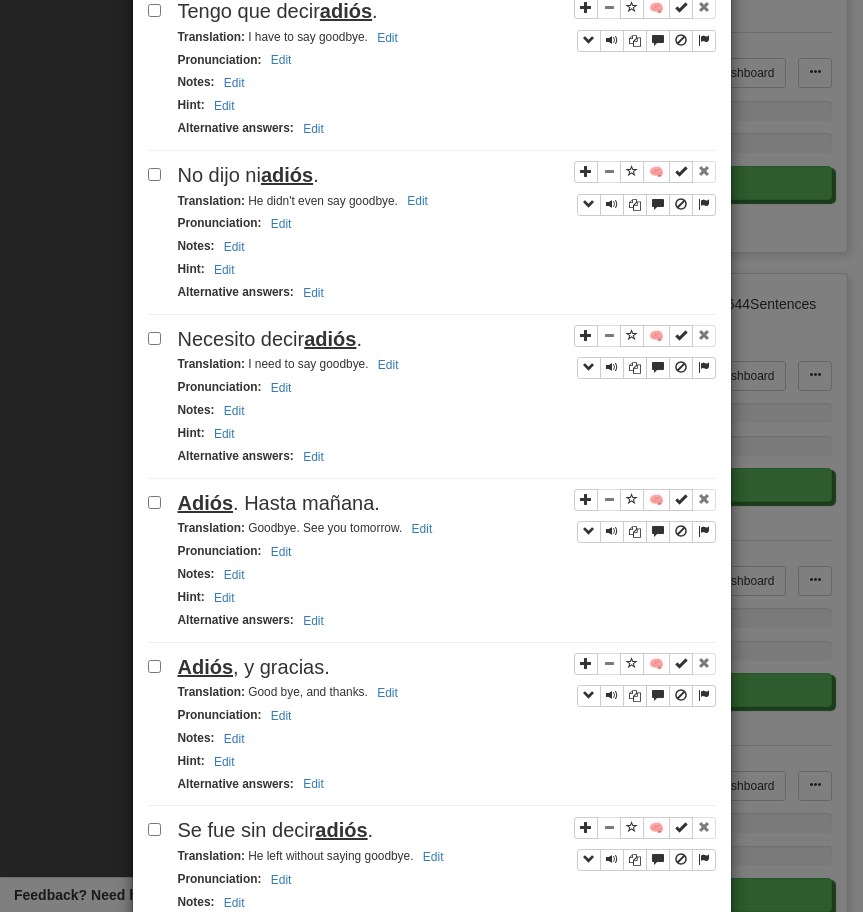 click on "adiós" at bounding box center (287, 175) 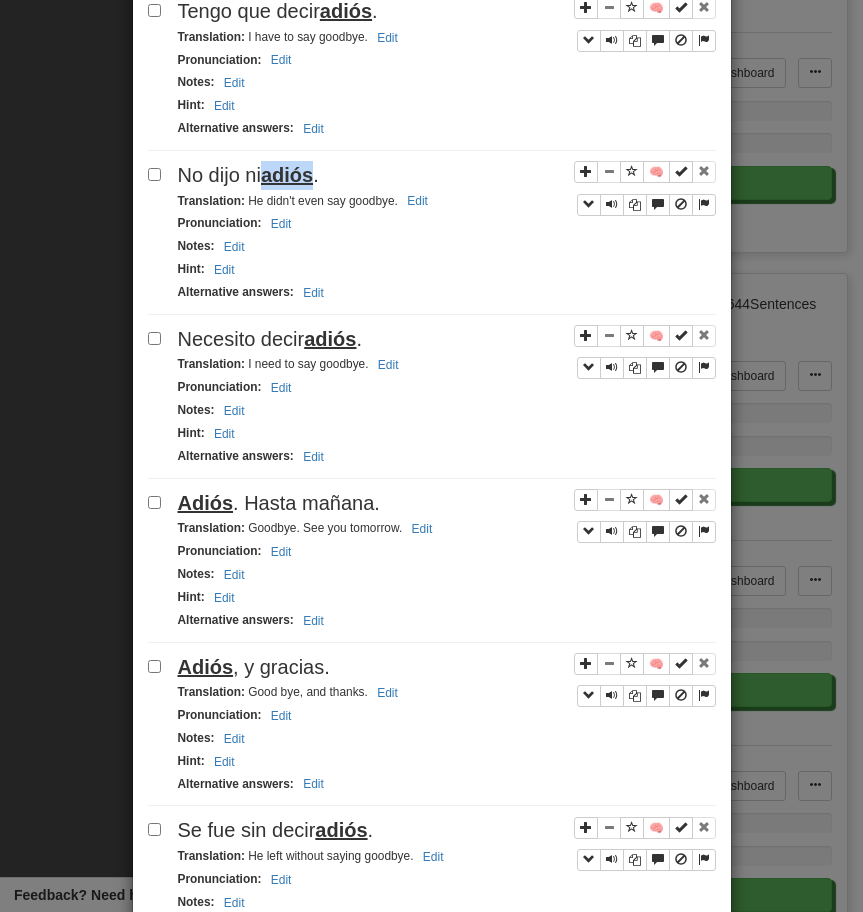 click on "adiós" at bounding box center (287, 175) 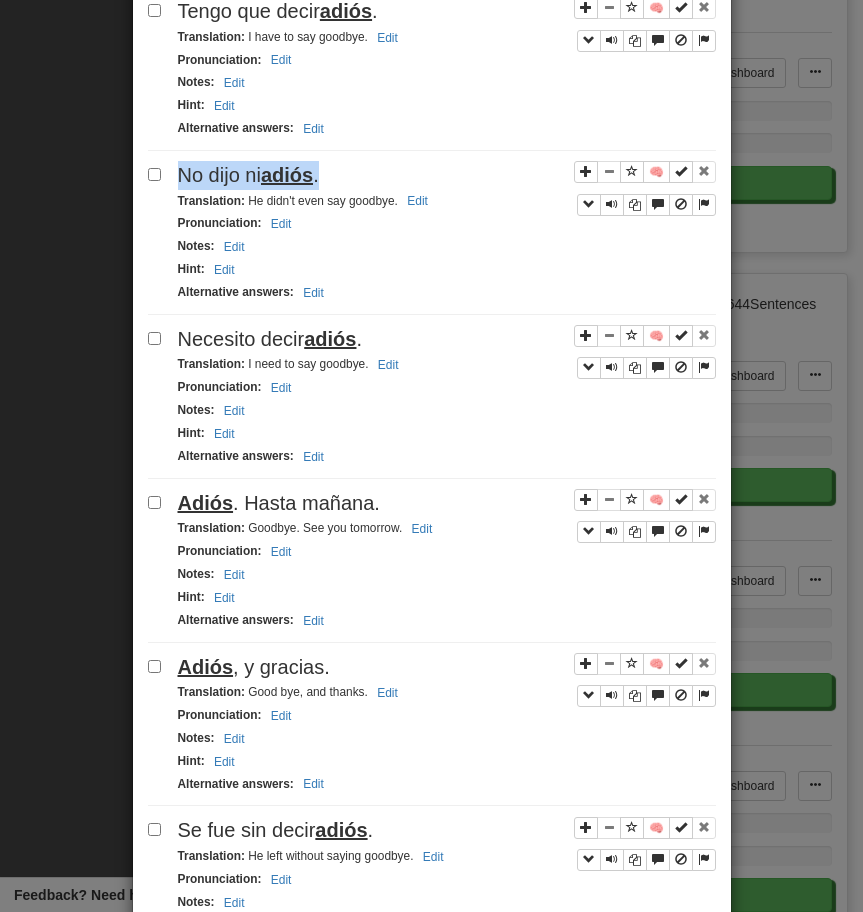 click on "adiós" at bounding box center [287, 175] 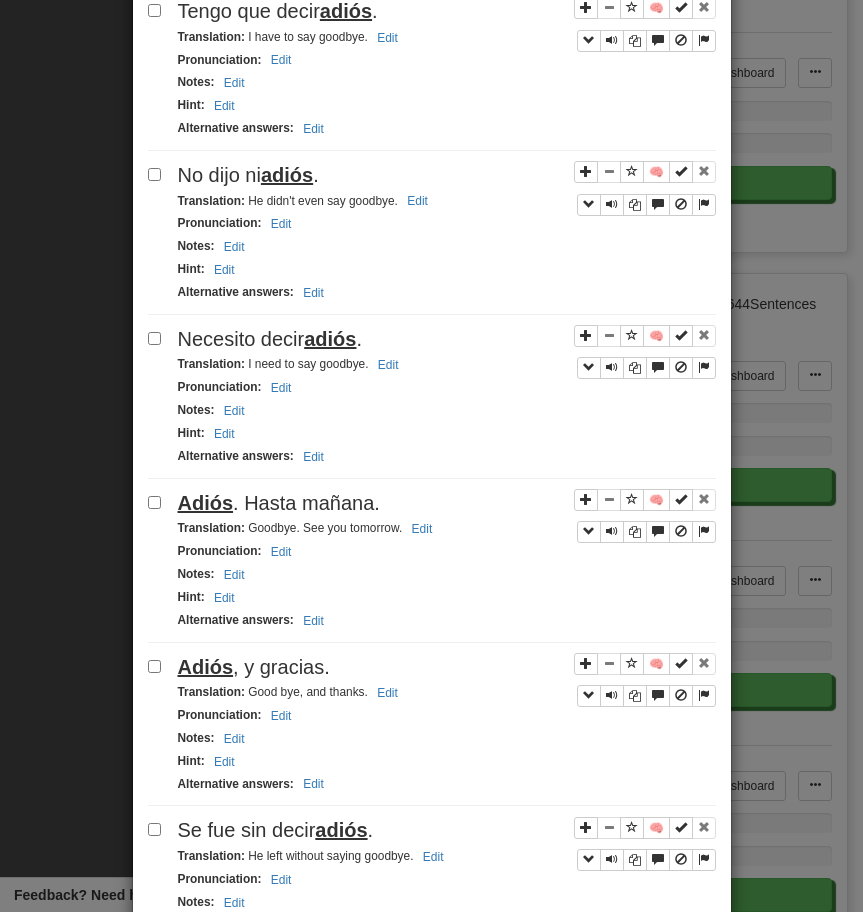 click on "Translation :   He didn't even say goodbye.   Edit" at bounding box center (306, 201) 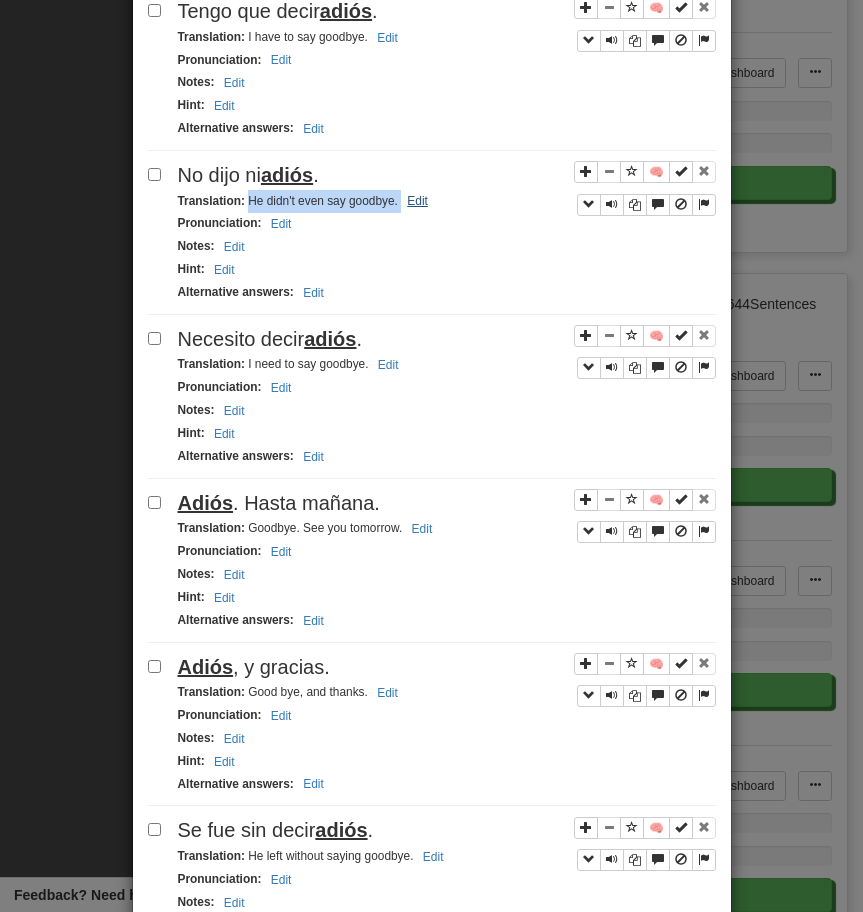 drag, startPoint x: 247, startPoint y: 204, endPoint x: 428, endPoint y: 214, distance: 181.27603 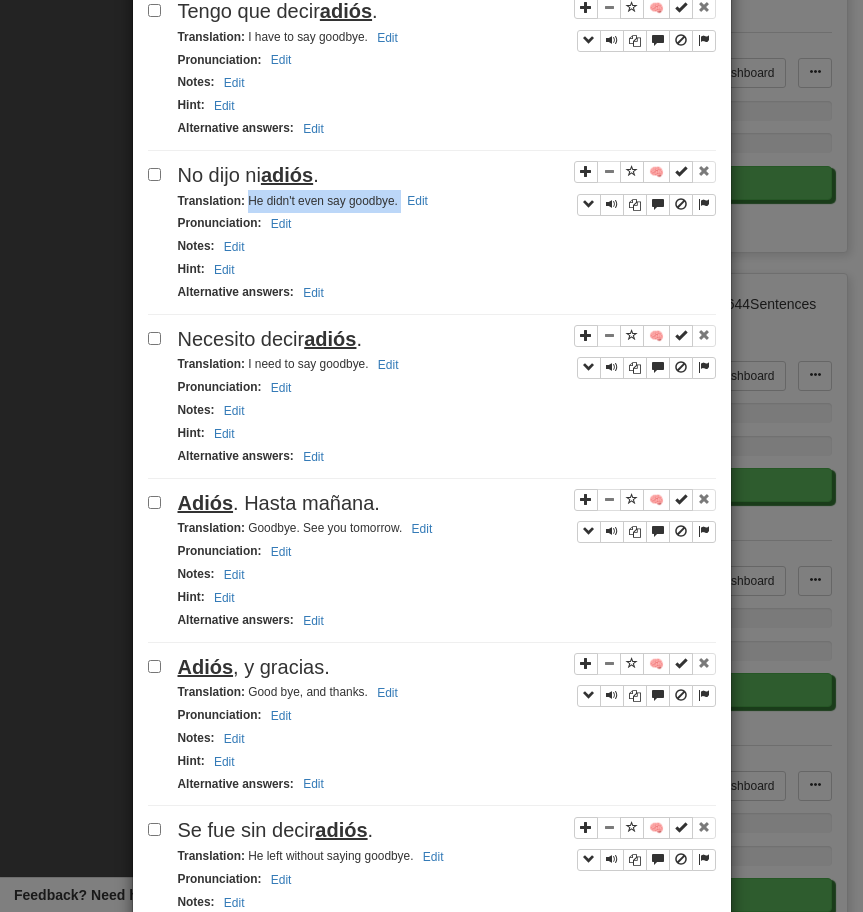 click on "Necesito decir  adiós ." at bounding box center (447, 339) 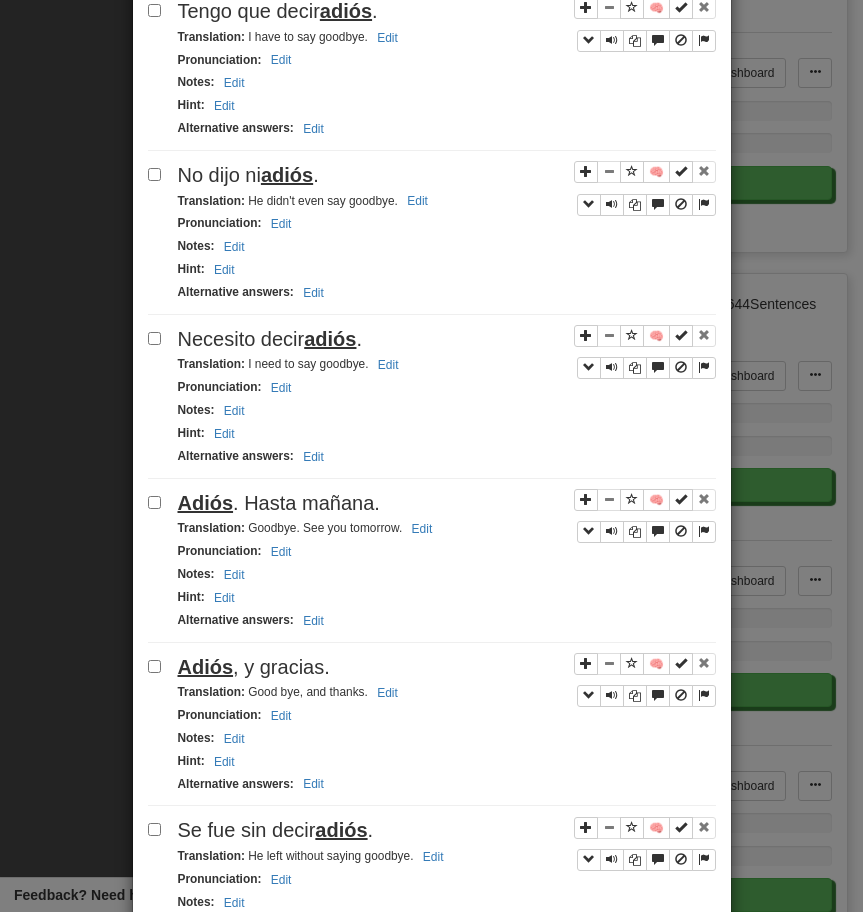 click on "Necesito decir  adiós ." at bounding box center [447, 339] 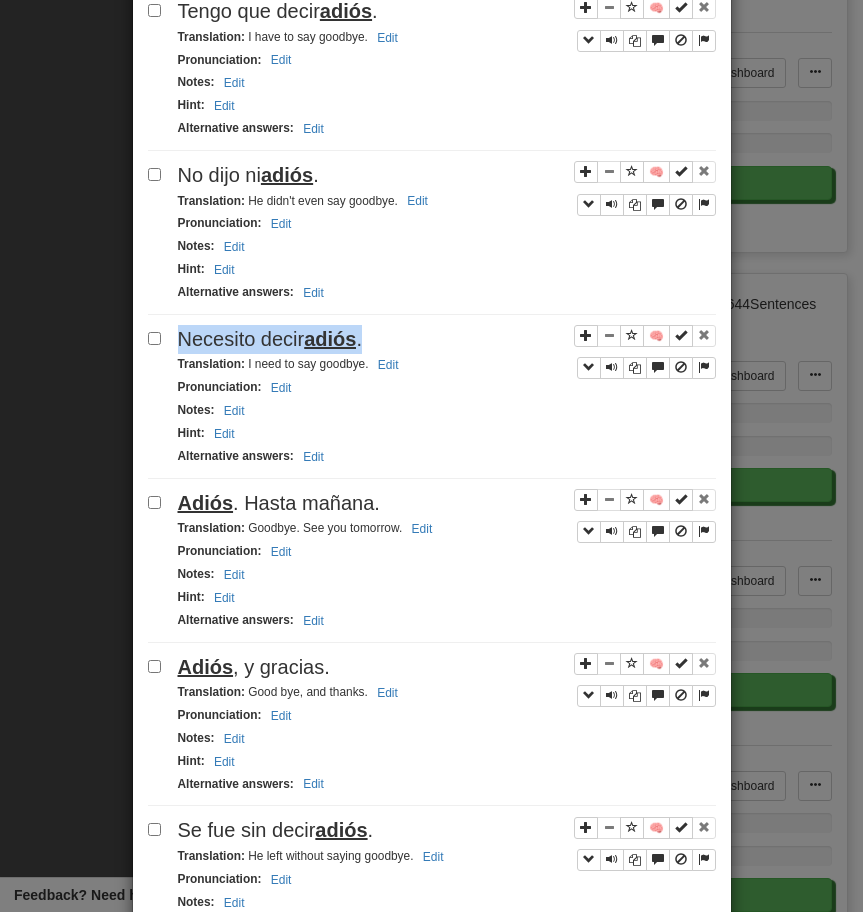 click on "Necesito decir  adiós ." at bounding box center [447, 339] 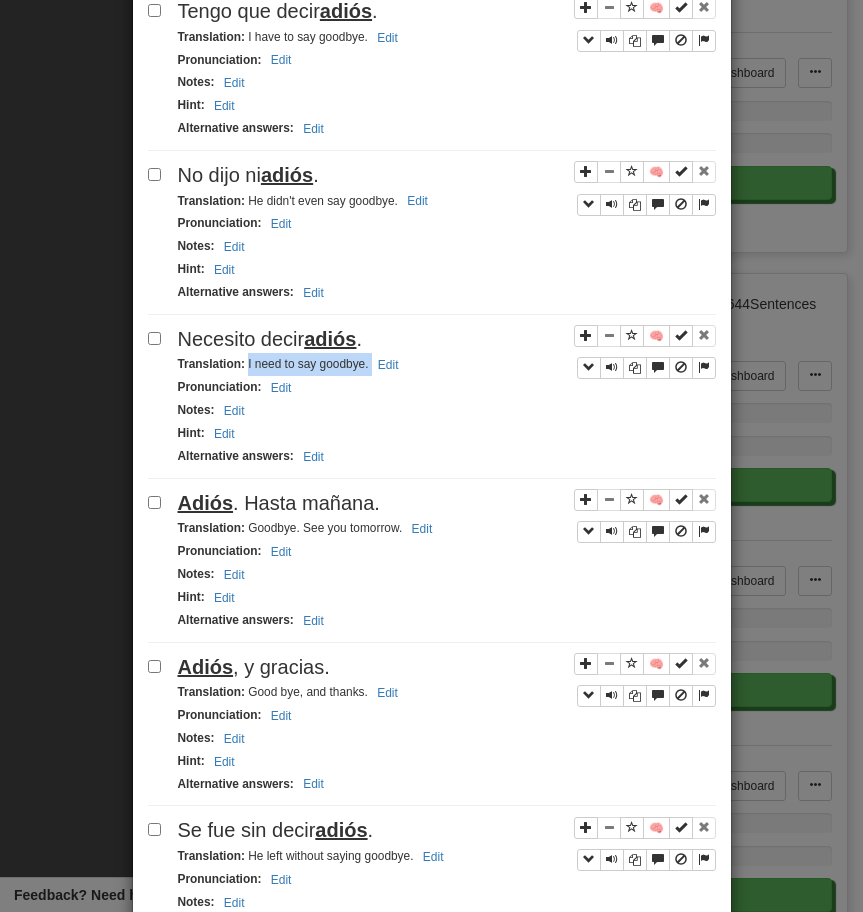 drag, startPoint x: 246, startPoint y: 369, endPoint x: 418, endPoint y: 366, distance: 172.02615 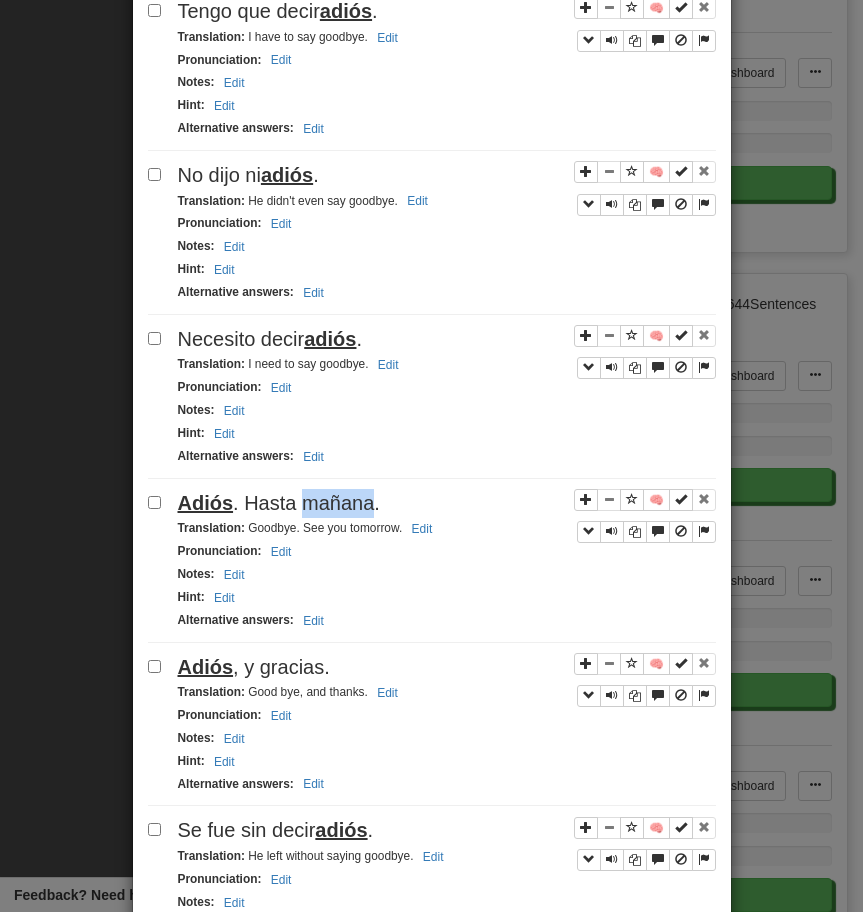 click on "Adiós . Hasta mañana." at bounding box center [447, 503] 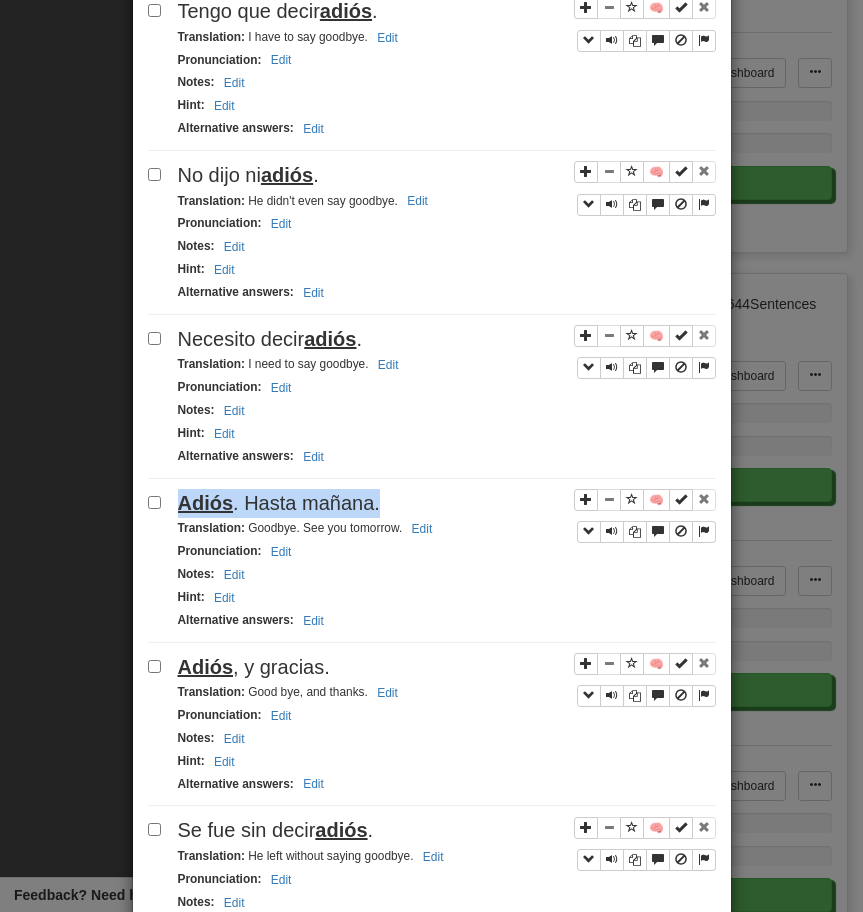 click on "Adiós . Hasta mañana." at bounding box center (447, 503) 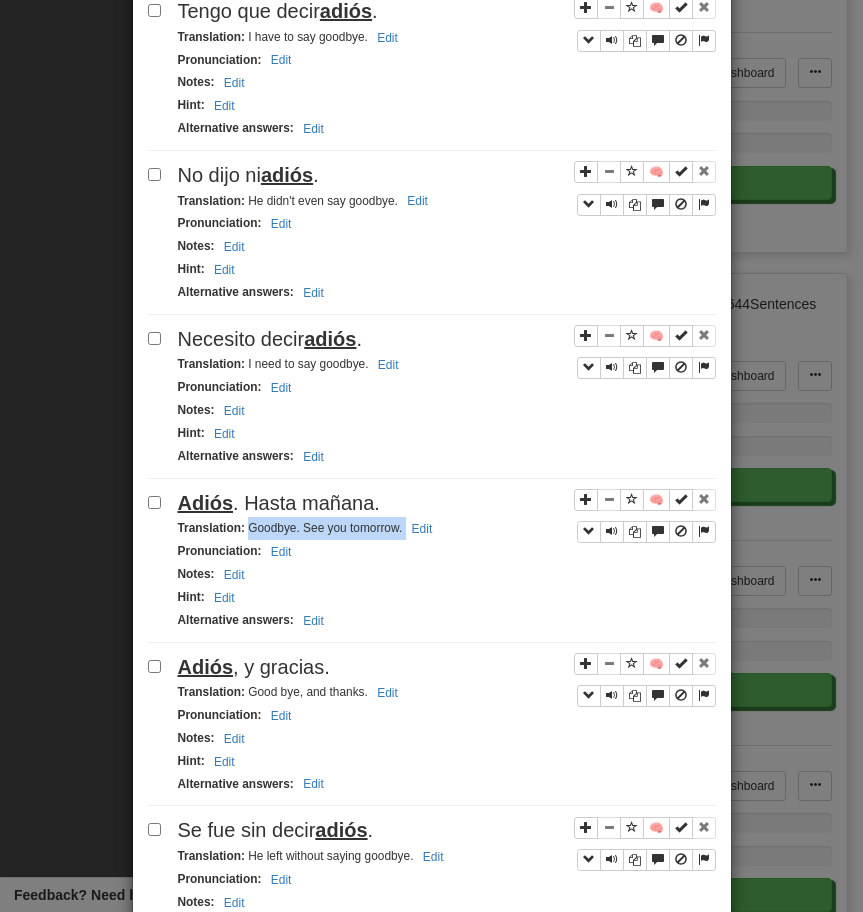 drag, startPoint x: 246, startPoint y: 531, endPoint x: 440, endPoint y: 532, distance: 194.00258 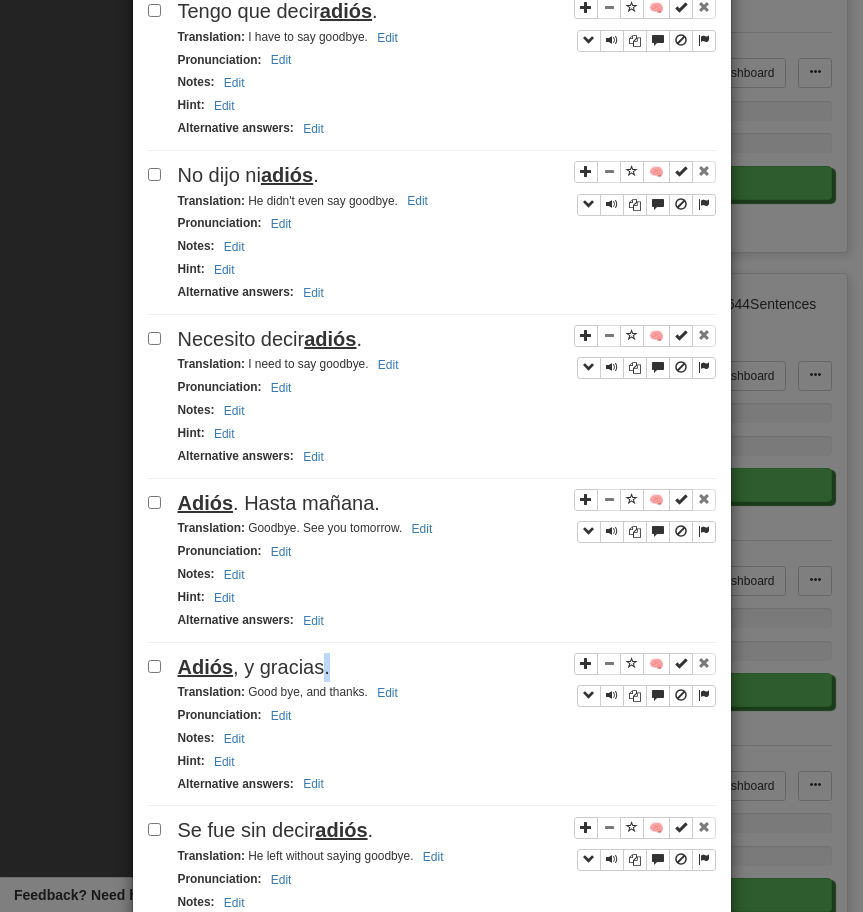 click on "Adiós , y gracias." at bounding box center (254, 667) 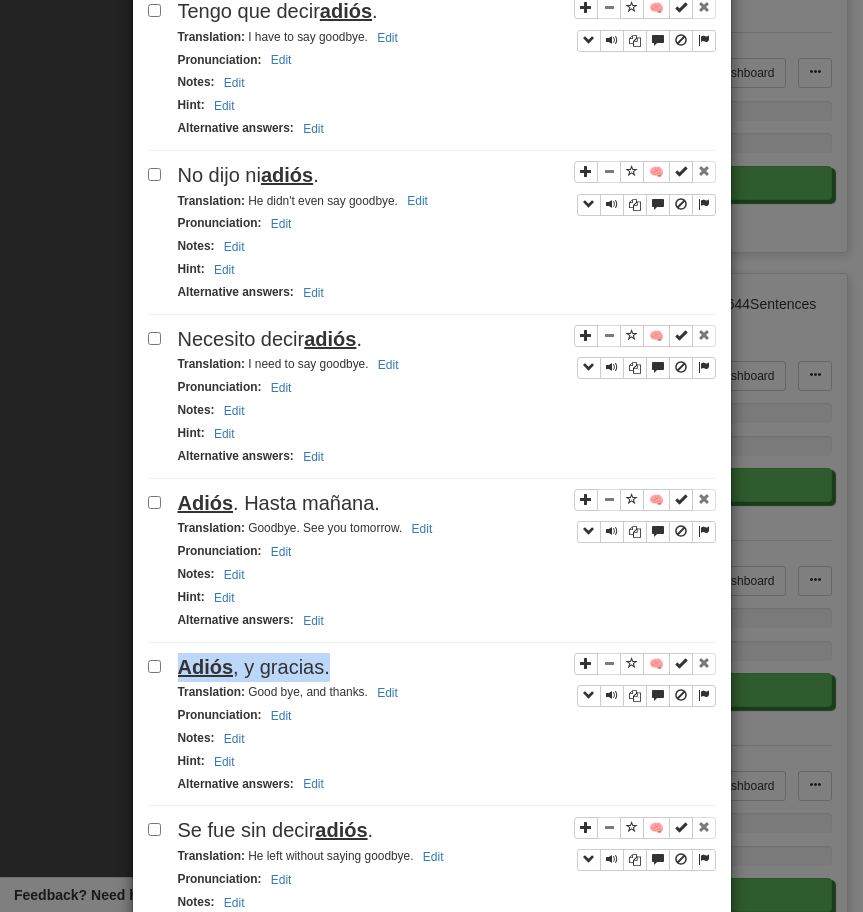 click on "Adiós , y gracias." at bounding box center [254, 667] 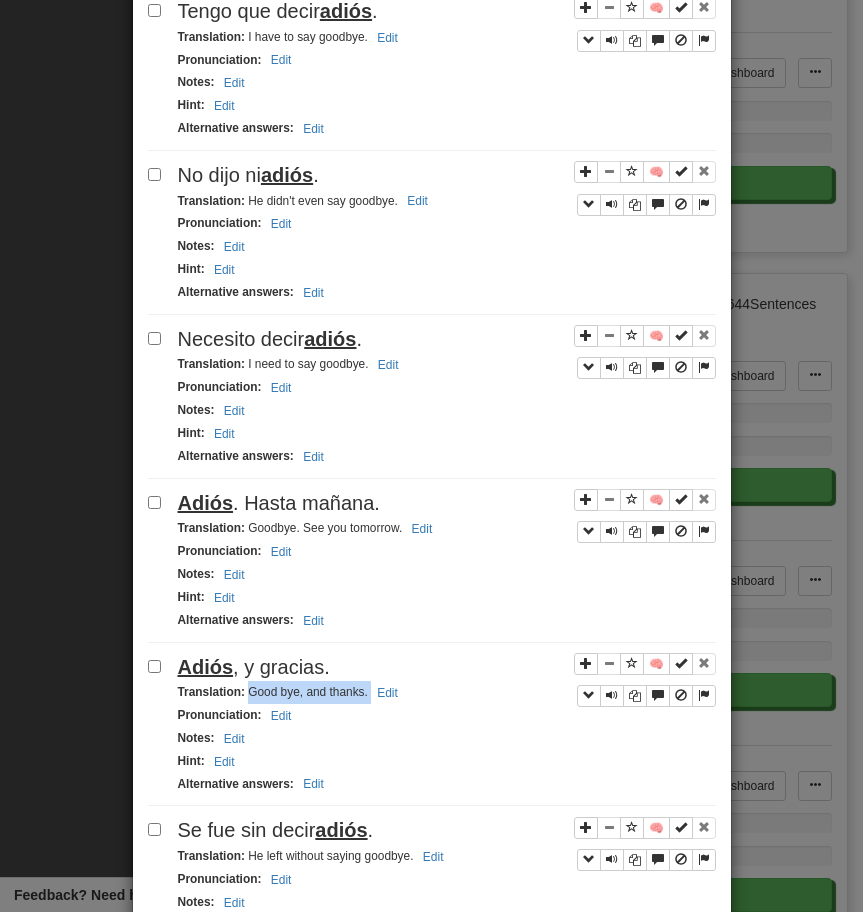 drag, startPoint x: 248, startPoint y: 696, endPoint x: 412, endPoint y: 697, distance: 164.00305 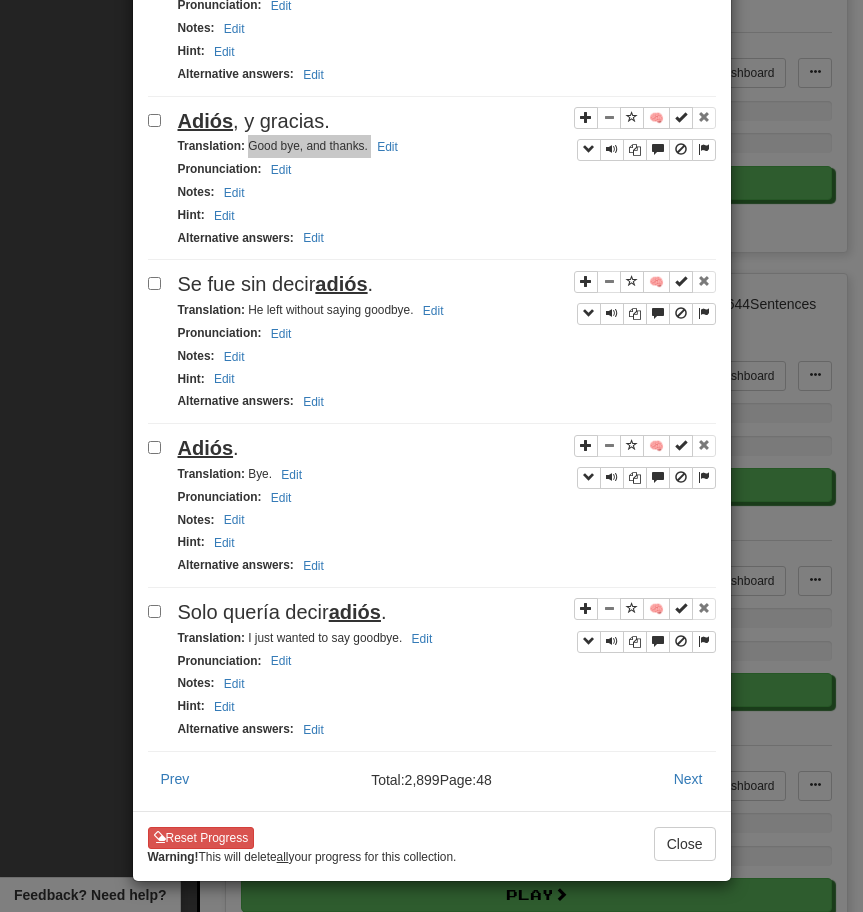 scroll, scrollTop: 2884, scrollLeft: 0, axis: vertical 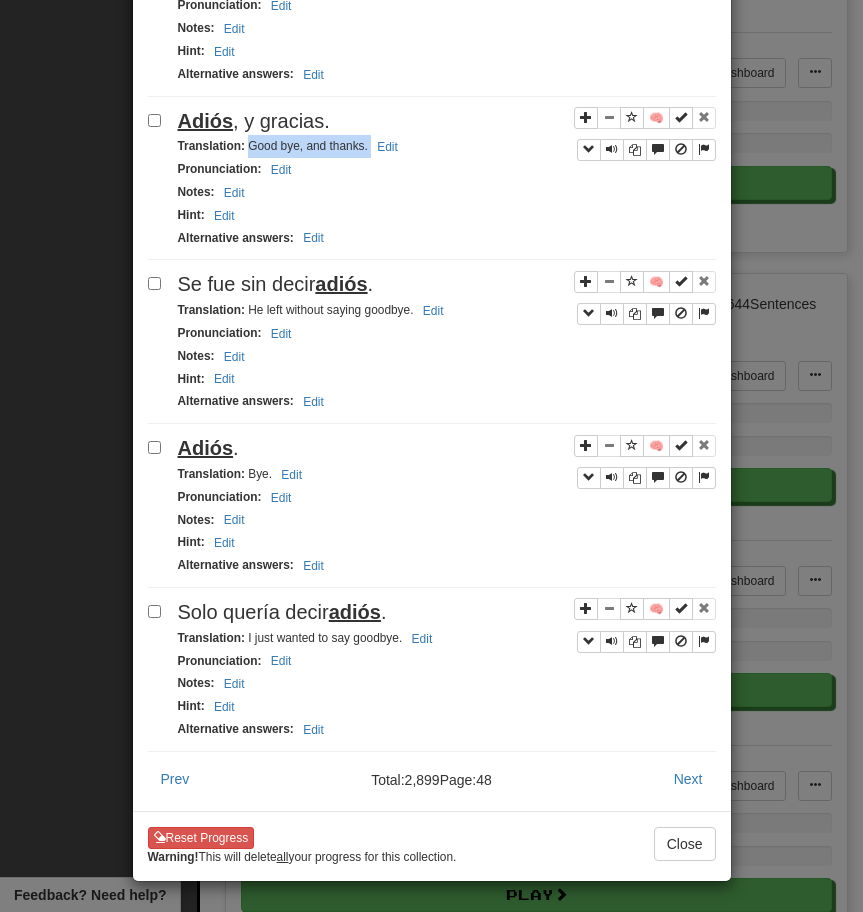 click on "adiós" at bounding box center (341, 284) 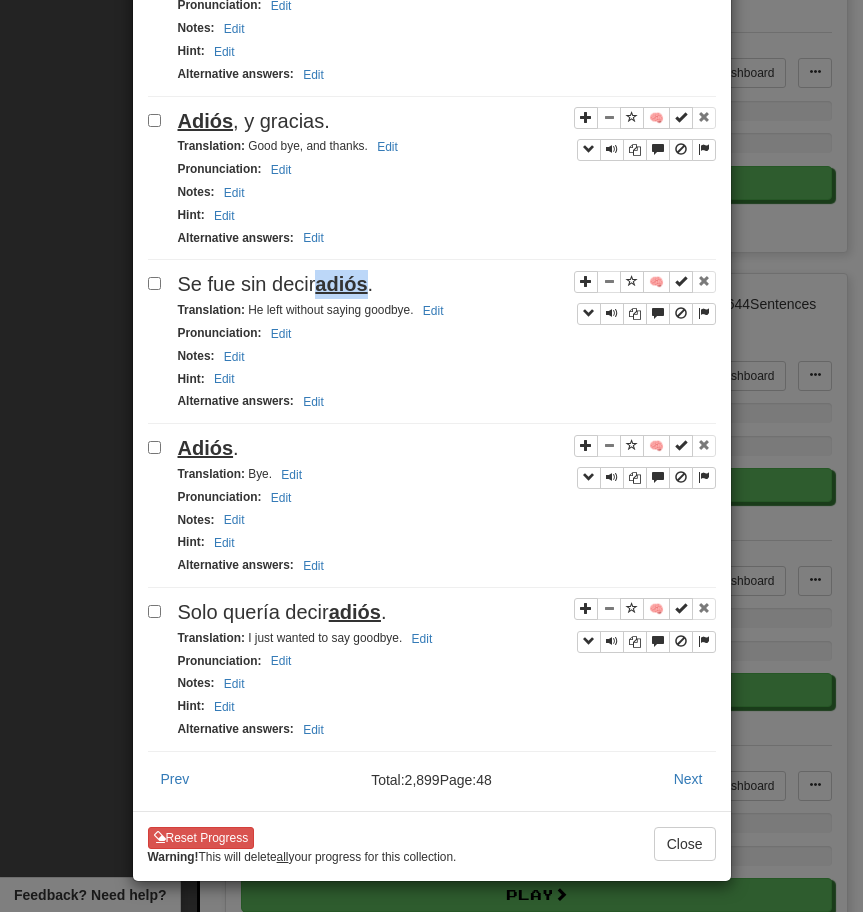 click on "adiós" at bounding box center (341, 284) 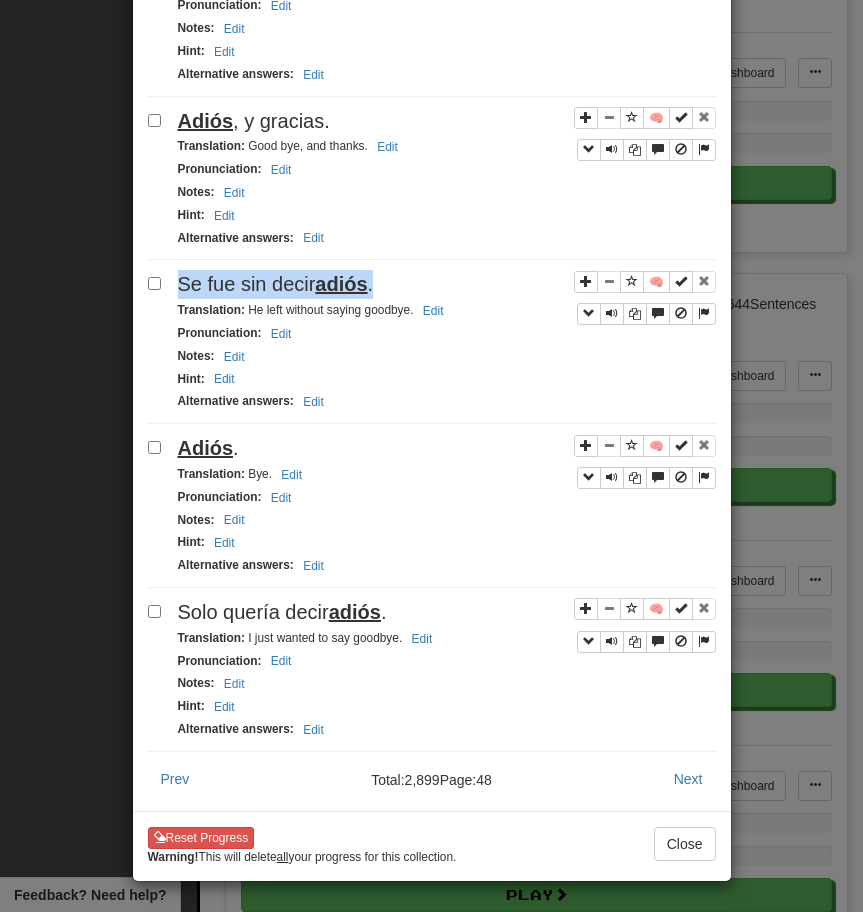click on "adiós" at bounding box center [341, 284] 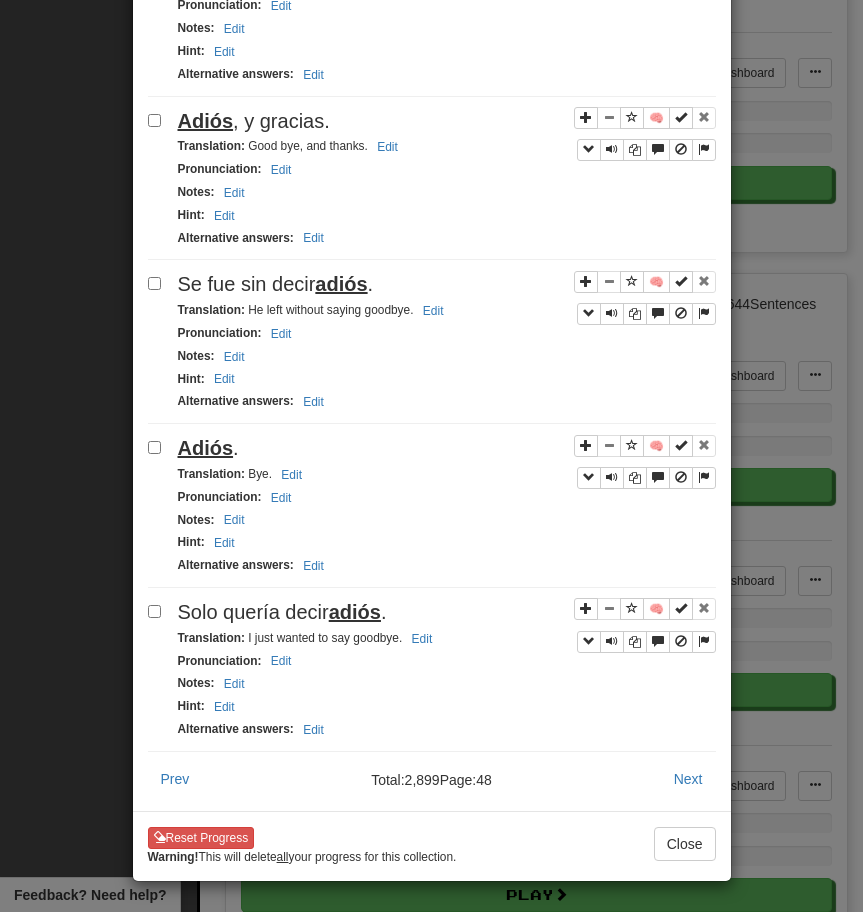 click on "Translation :   He left without saying goodbye.   Edit" at bounding box center [314, 310] 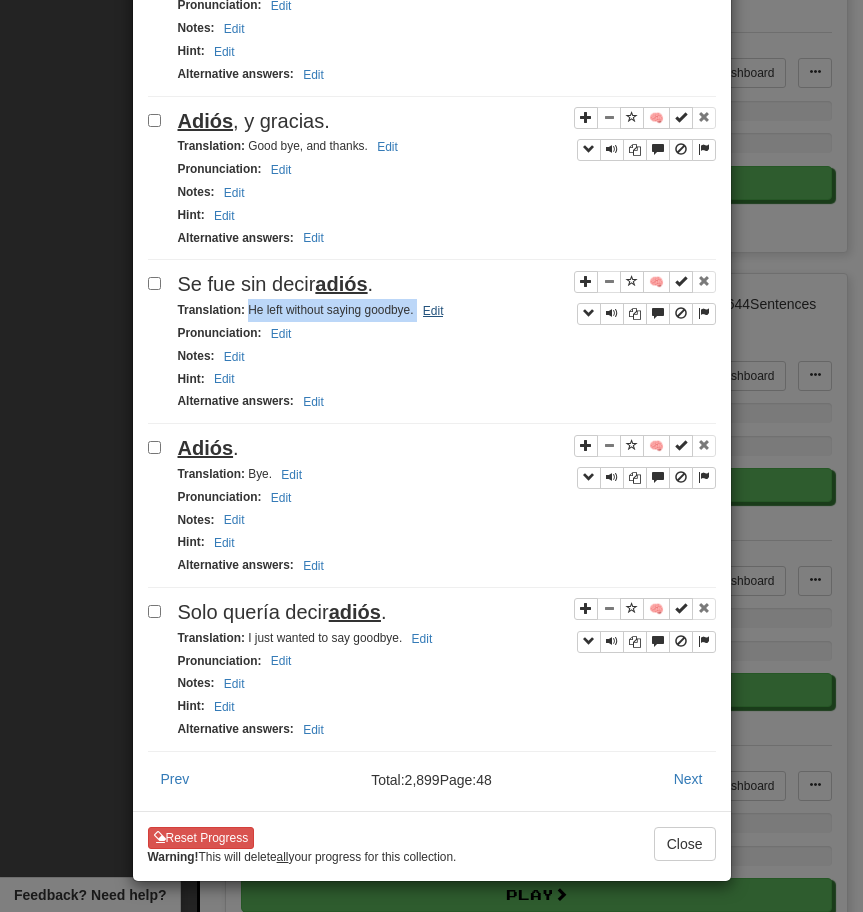 drag, startPoint x: 245, startPoint y: 308, endPoint x: 450, endPoint y: 313, distance: 205.06097 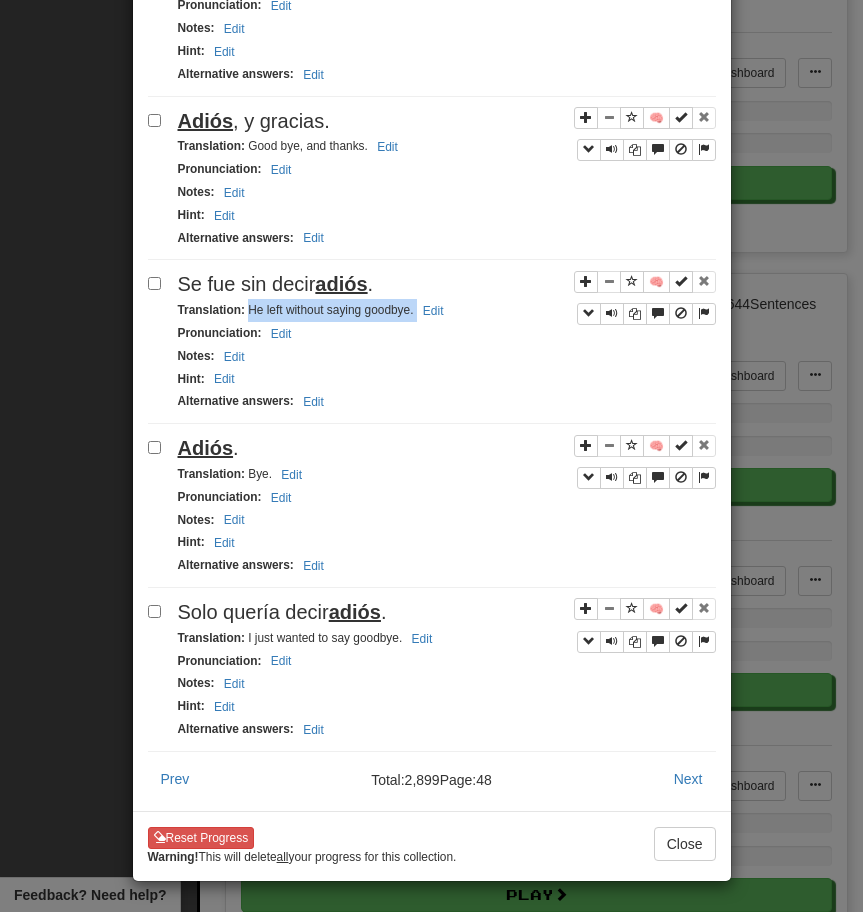 click on "Adiós ." at bounding box center (447, 448) 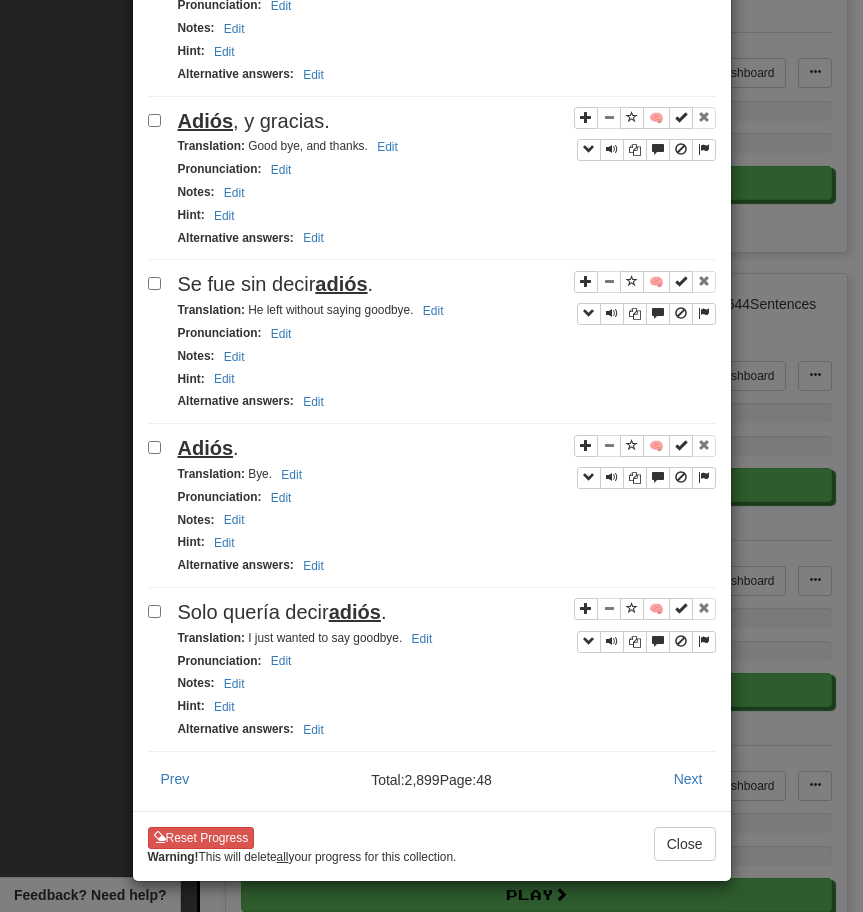 click on "Adiós ." at bounding box center [447, 448] 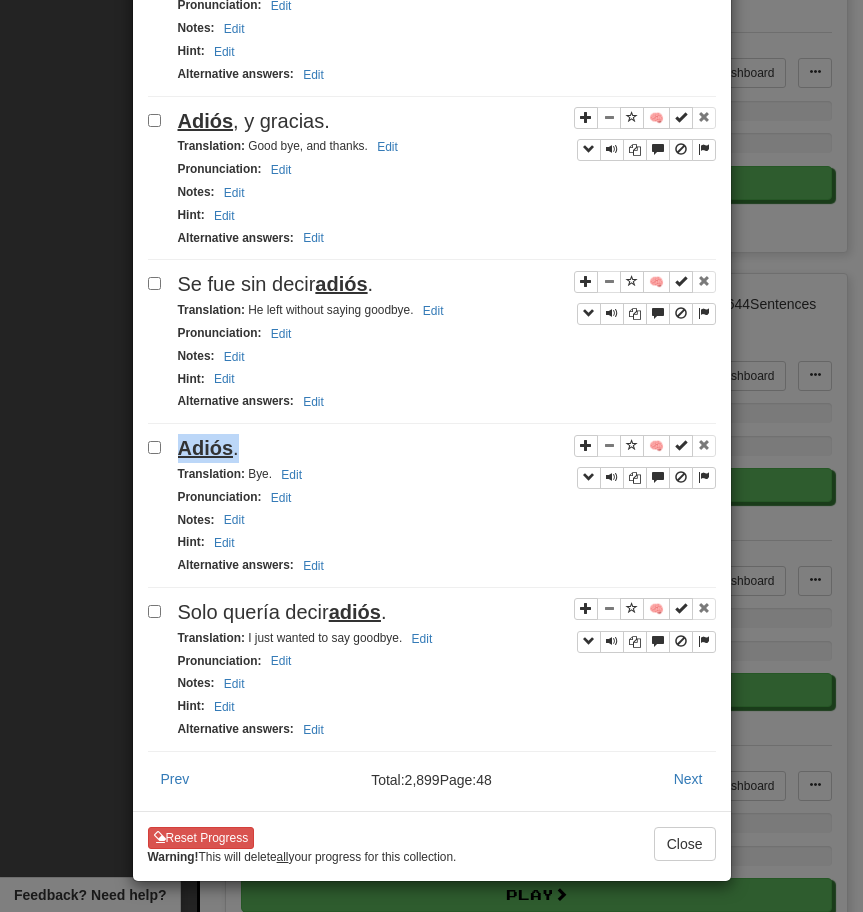 click on "Adiós ." at bounding box center (447, 448) 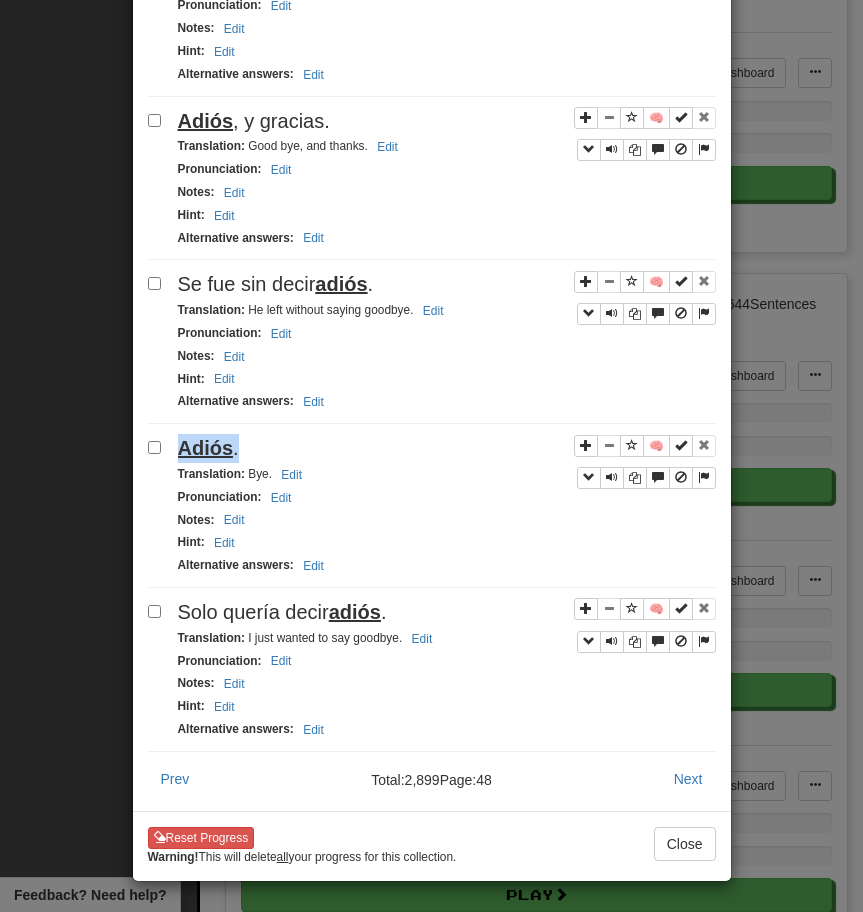click on "adiós" at bounding box center [355, 612] 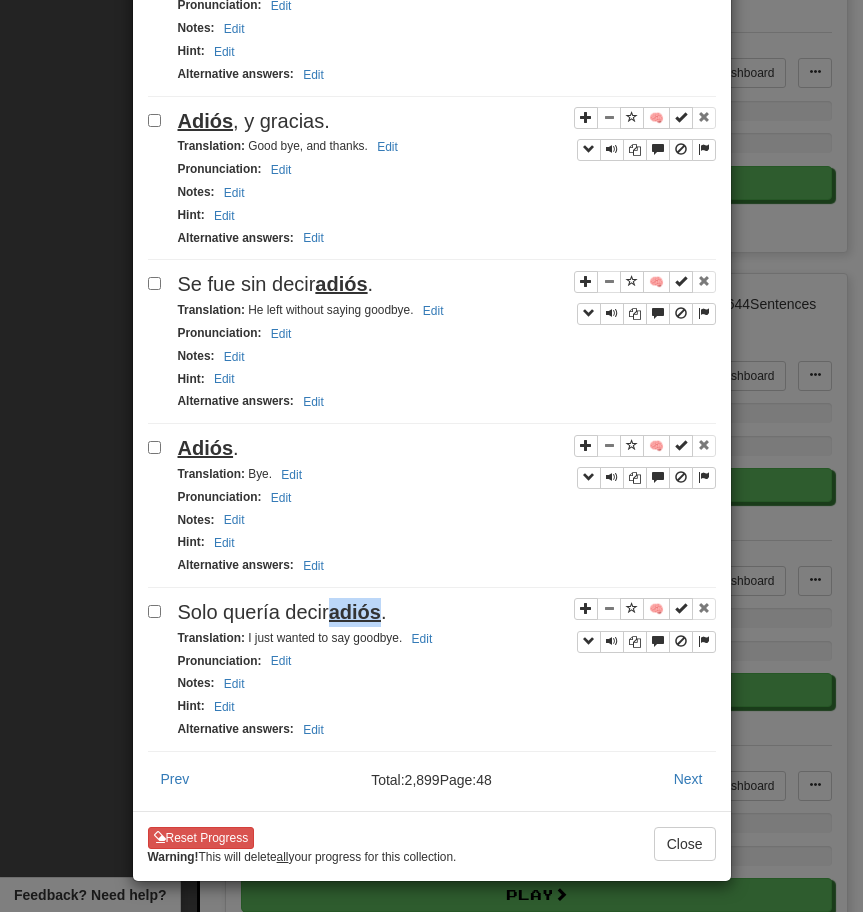 click on "adiós" at bounding box center [355, 612] 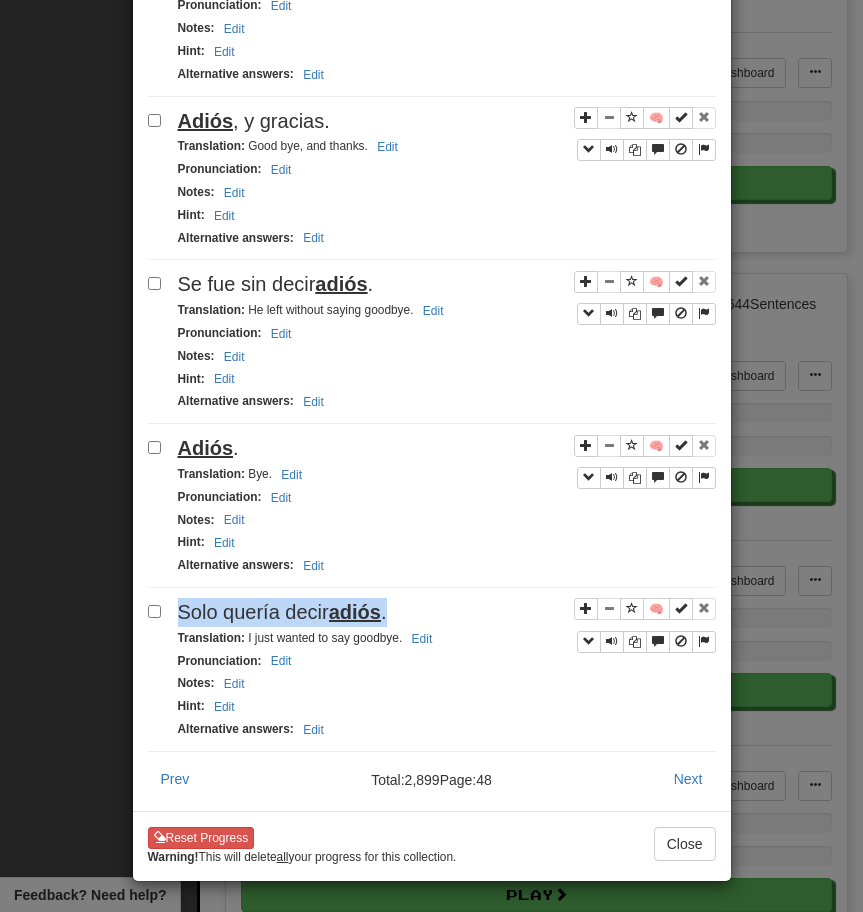 click on "adiós" at bounding box center [355, 612] 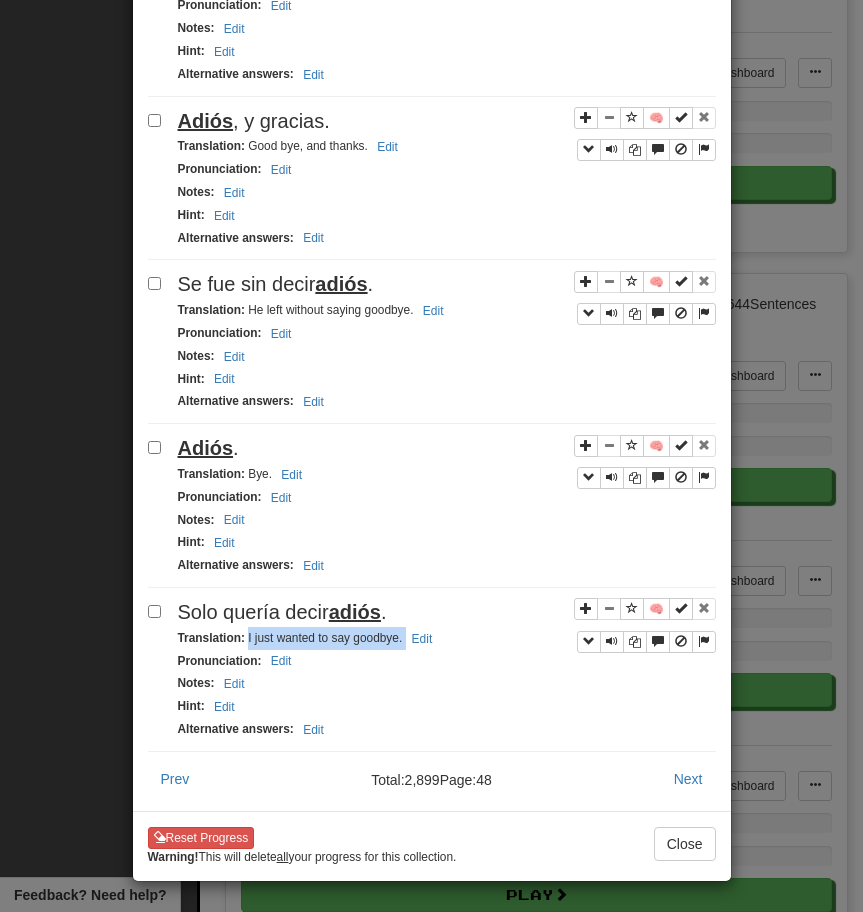 drag, startPoint x: 246, startPoint y: 636, endPoint x: 440, endPoint y: 637, distance: 194.00258 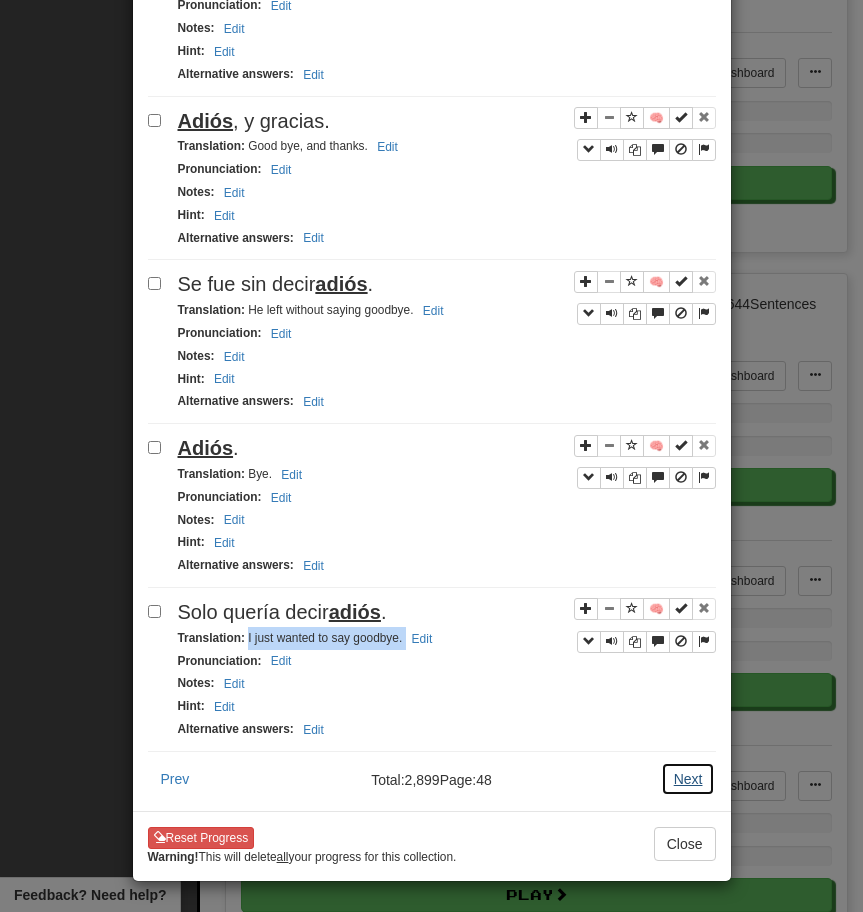 click on "Next" at bounding box center (688, 779) 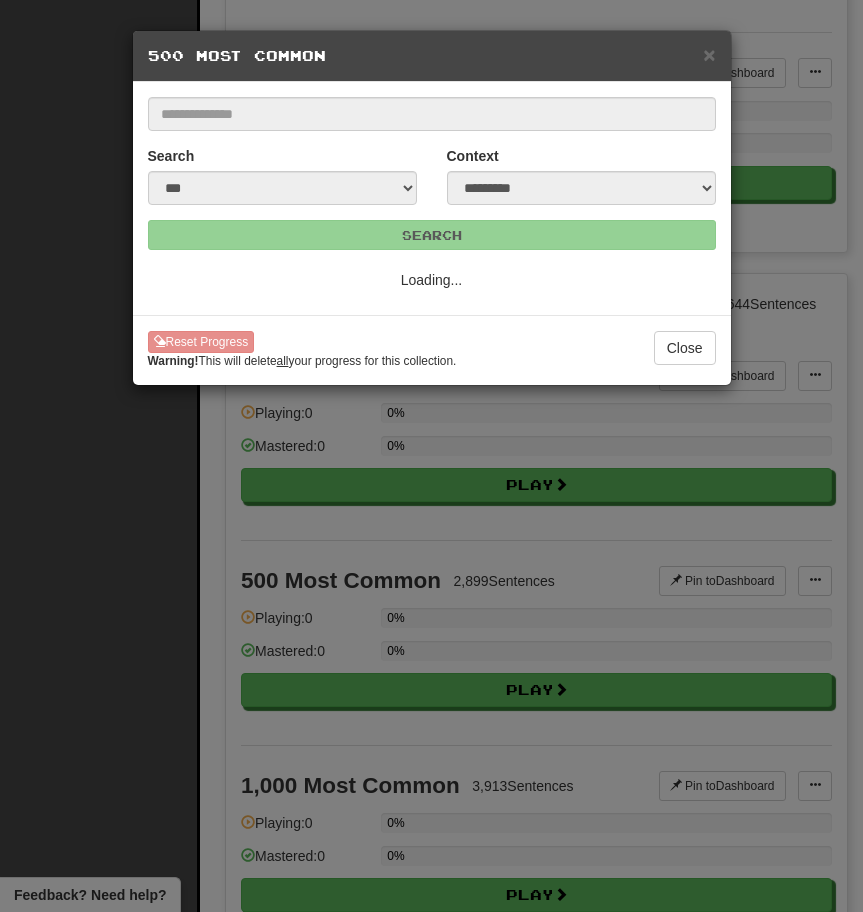 scroll, scrollTop: 0, scrollLeft: 0, axis: both 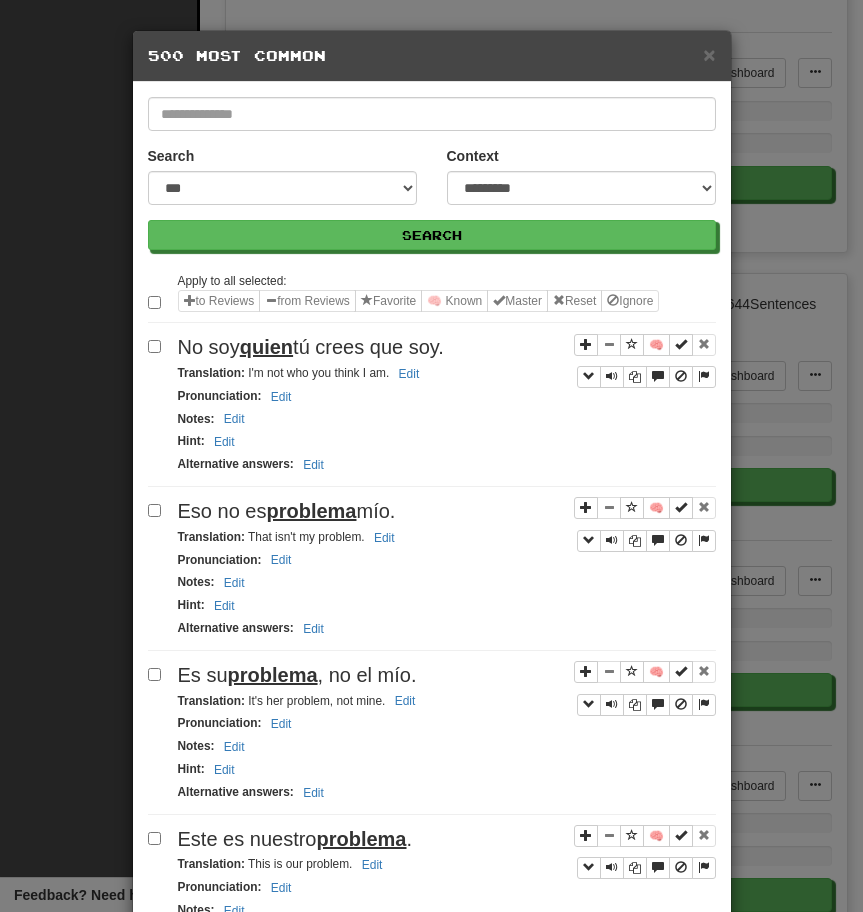 click on "Translation :   I'm not who you think I am.   Edit" at bounding box center (302, 373) 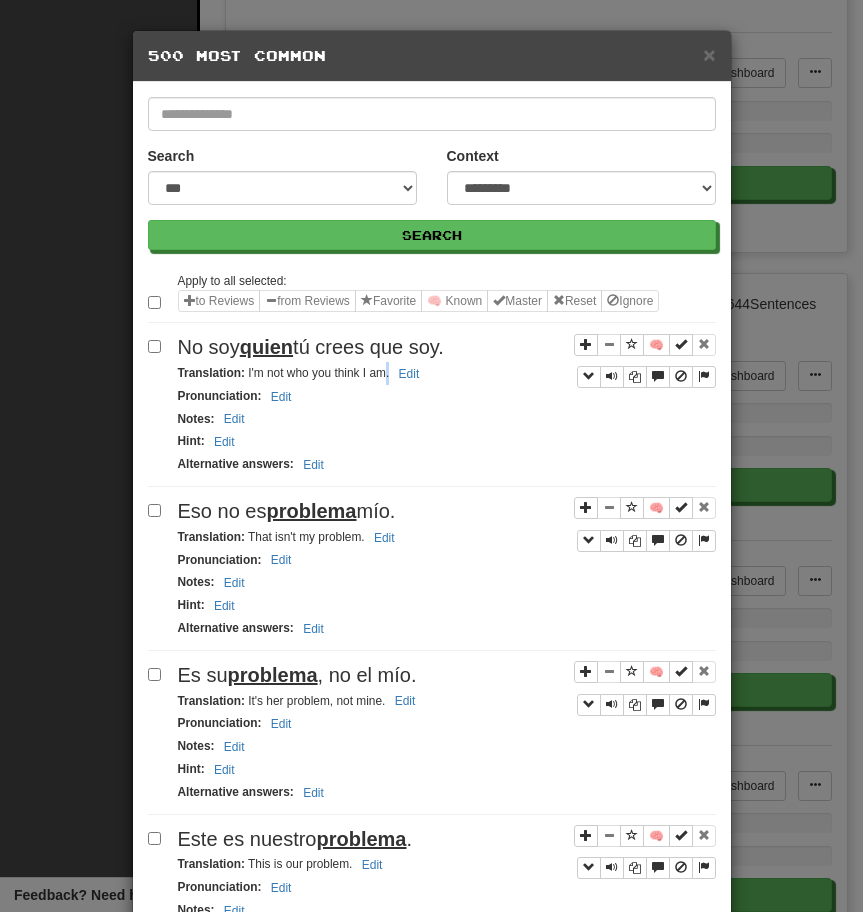 click on "Translation :   I'm not who you think I am.   Edit" at bounding box center [302, 373] 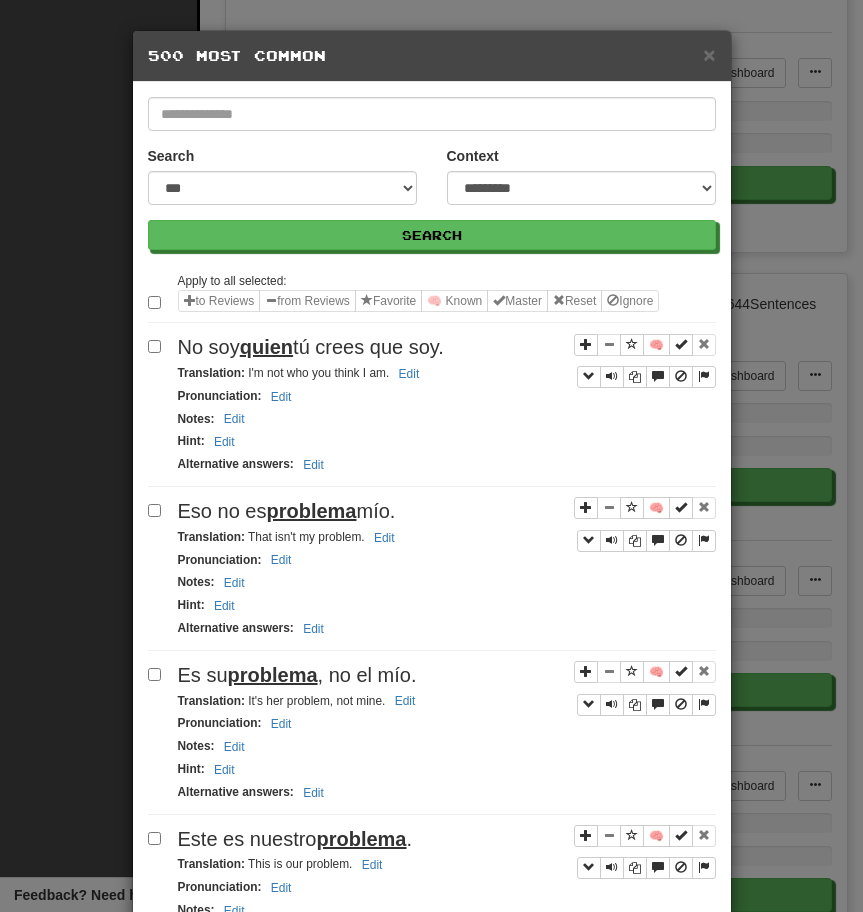 click on "No soy  quien  tú crees que soy." at bounding box center (311, 347) 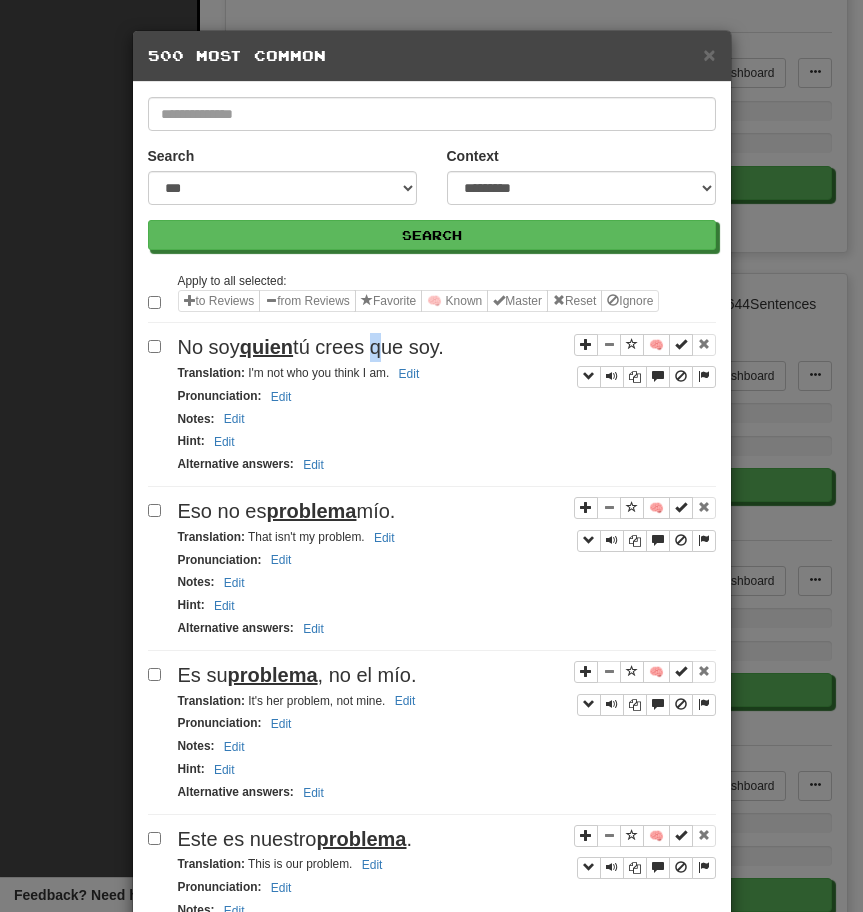 click on "No soy  quien  tú crees que soy." at bounding box center (311, 347) 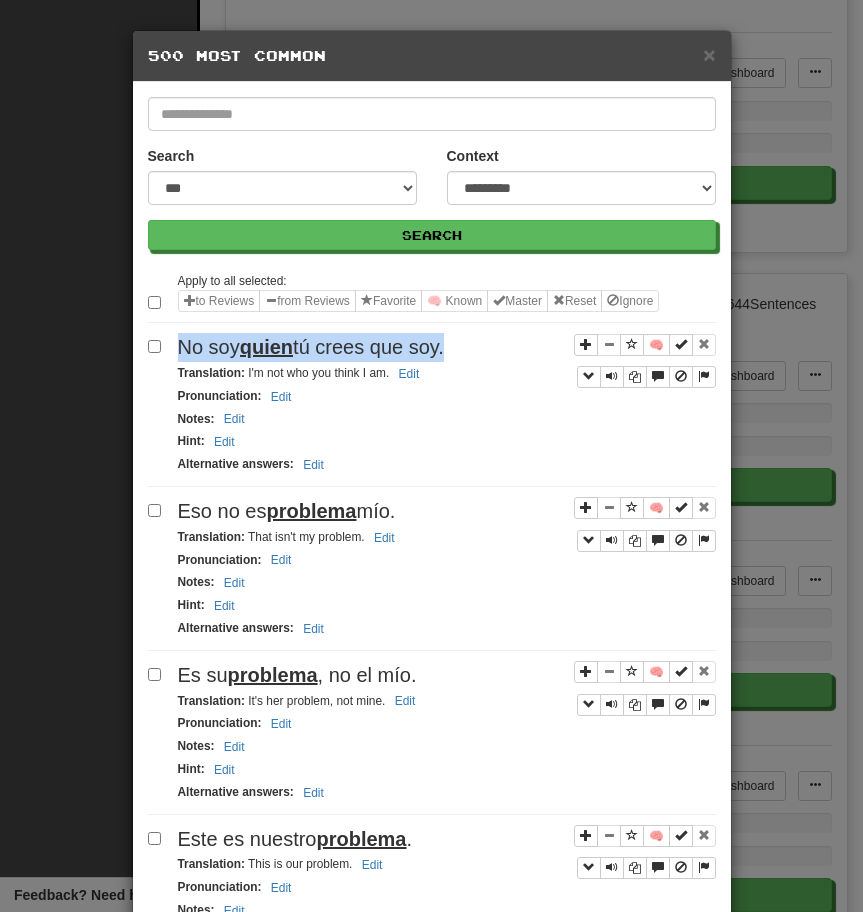 click on "No soy  quien  tú crees que soy." at bounding box center (311, 347) 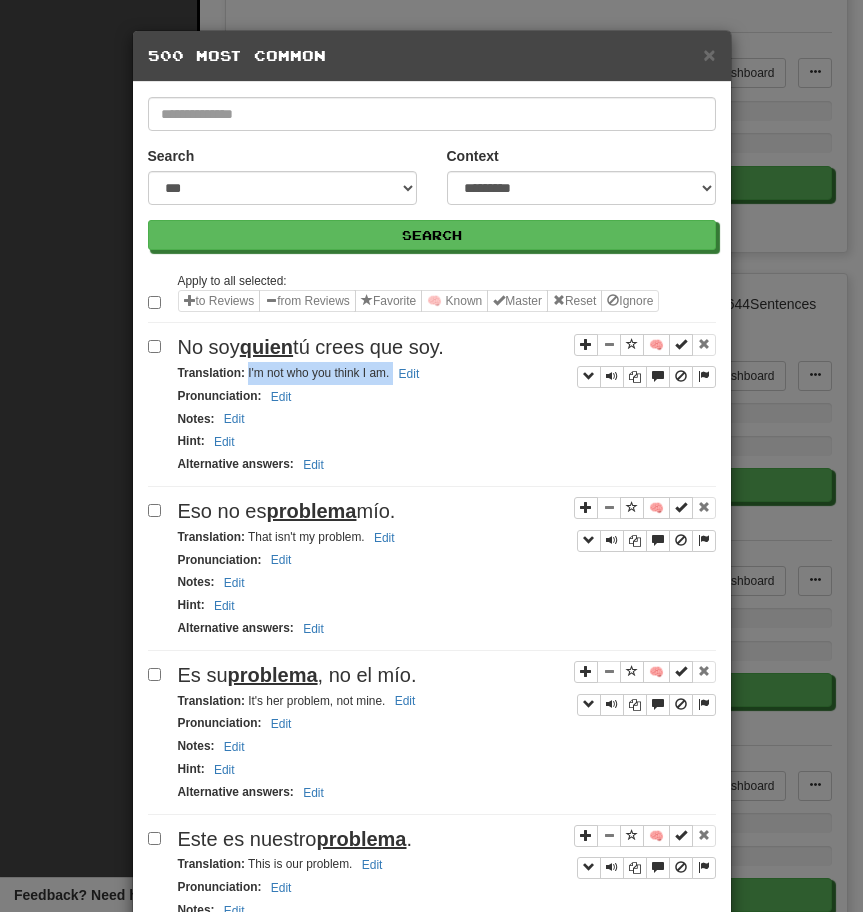 drag, startPoint x: 247, startPoint y: 375, endPoint x: 462, endPoint y: 378, distance: 215.02094 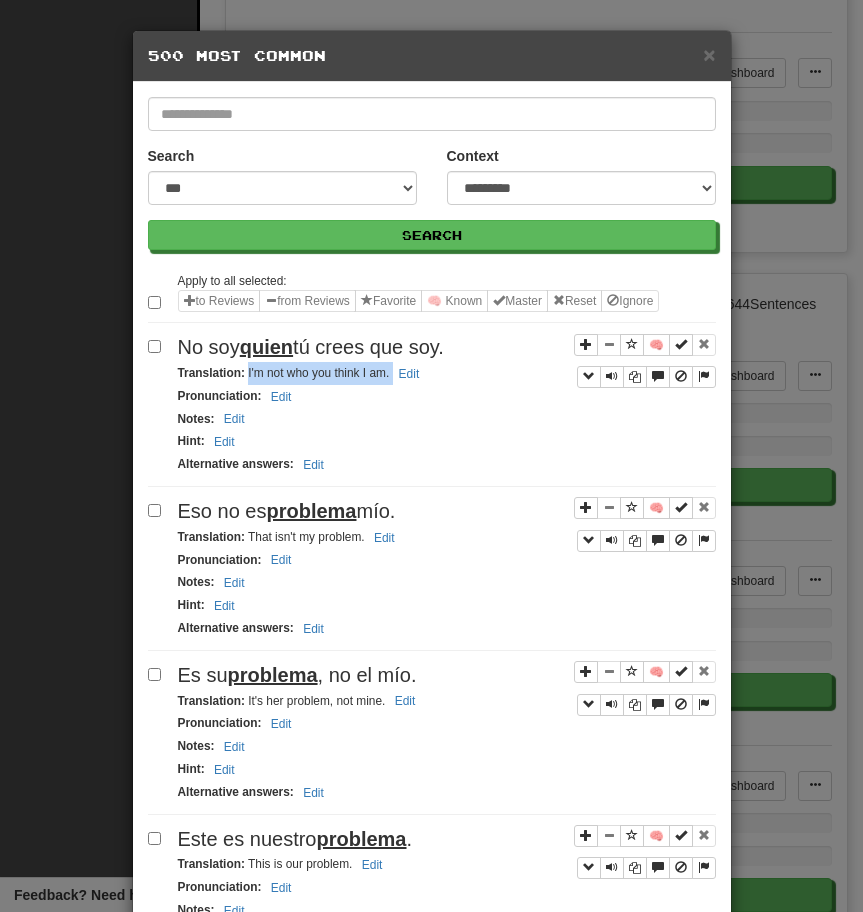 click on "problema" at bounding box center [311, 511] 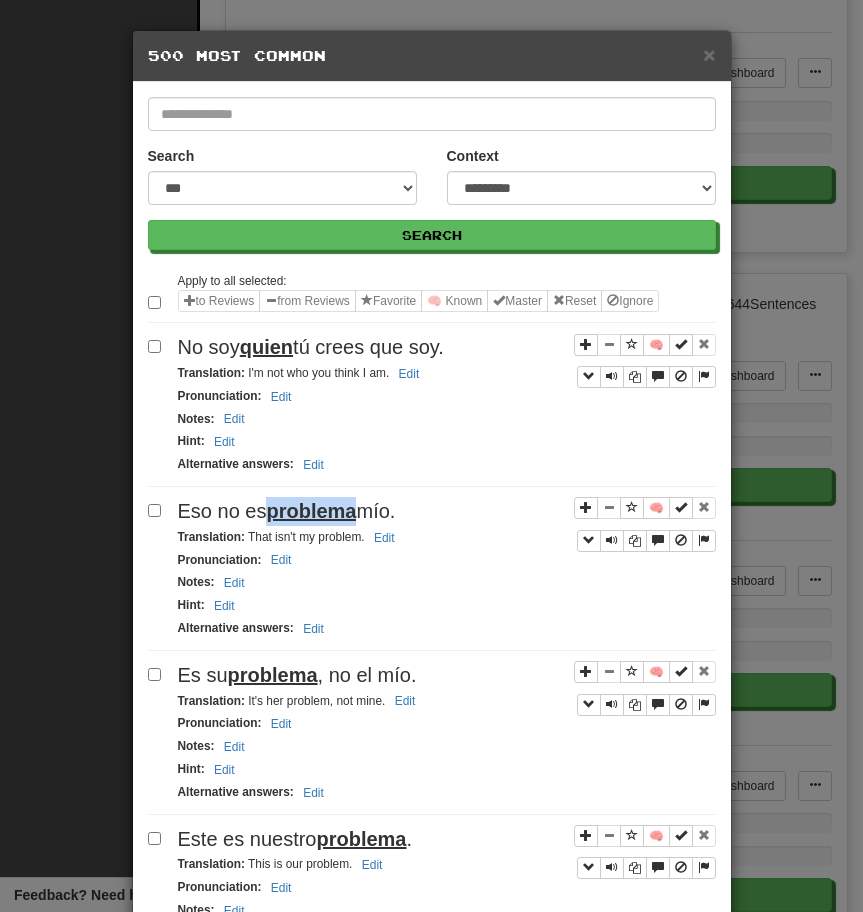 click on "problema" at bounding box center [311, 511] 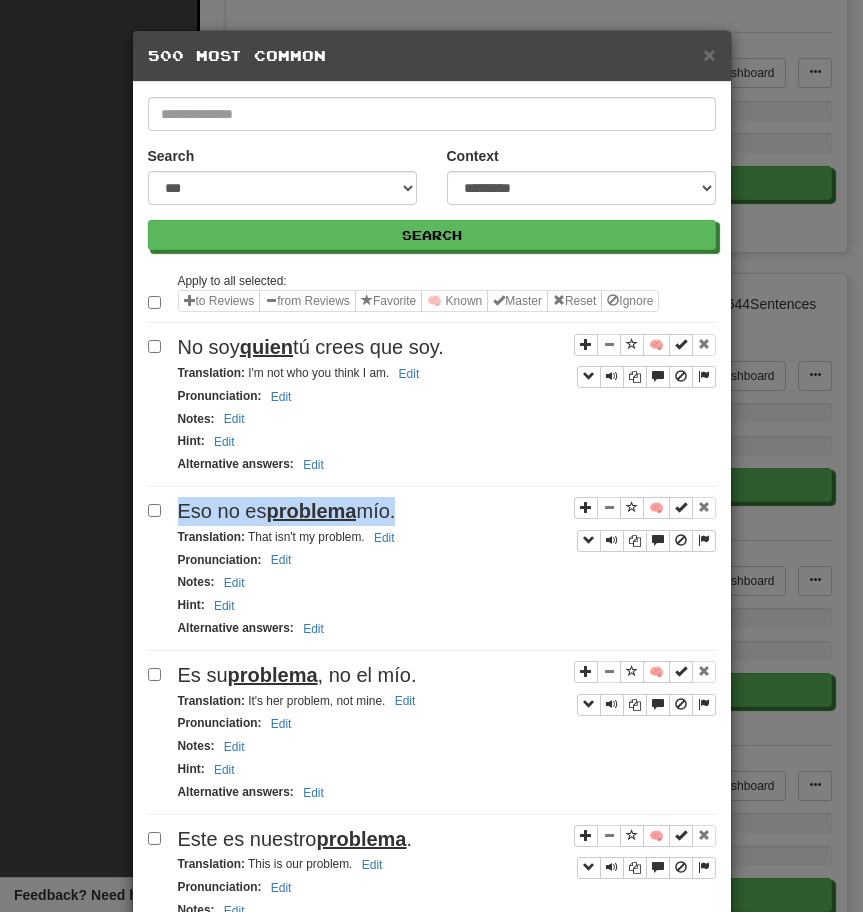 click on "problema" at bounding box center [311, 511] 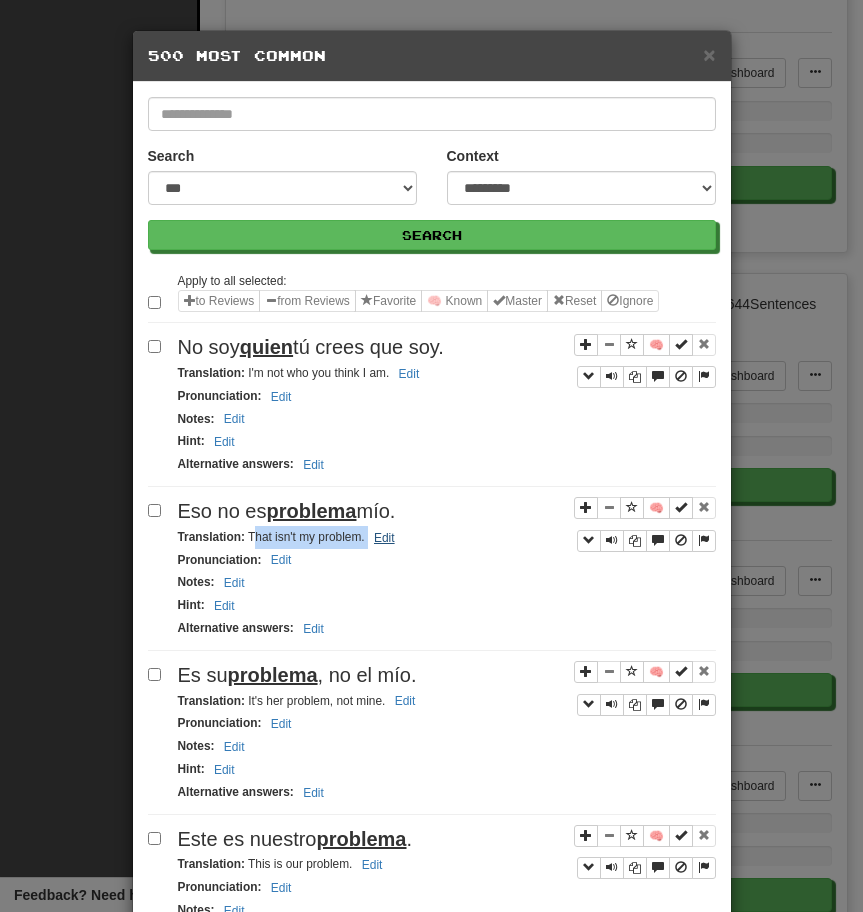 drag, startPoint x: 251, startPoint y: 537, endPoint x: 379, endPoint y: 530, distance: 128.19127 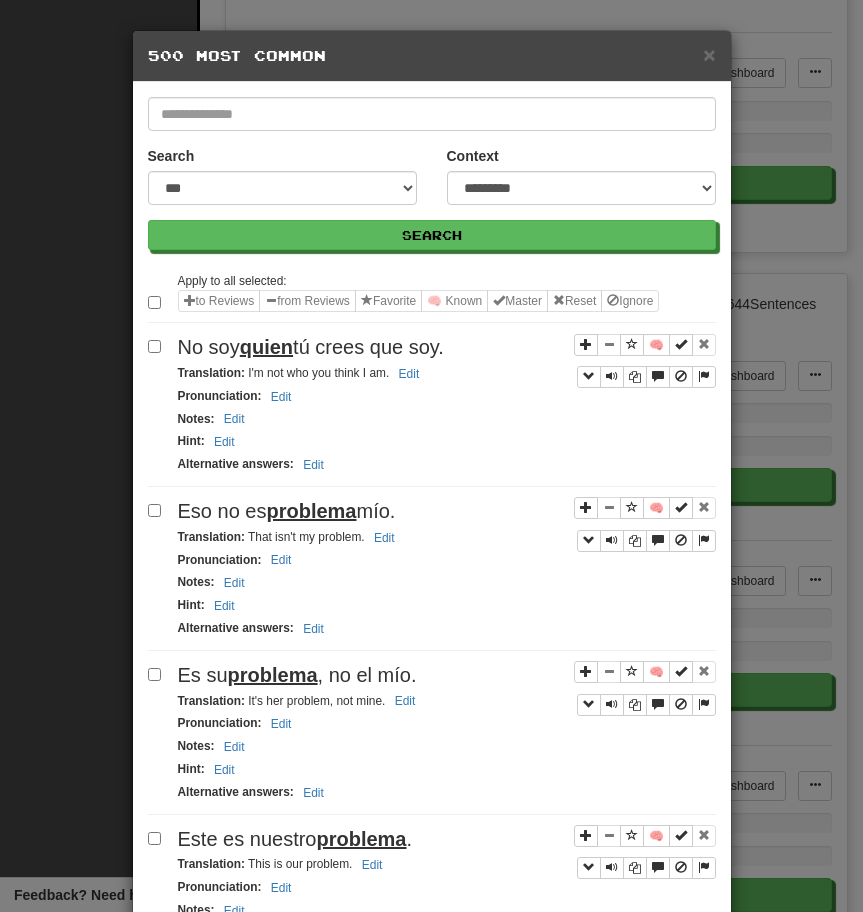 drag, startPoint x: 250, startPoint y: 534, endPoint x: 418, endPoint y: 534, distance: 168 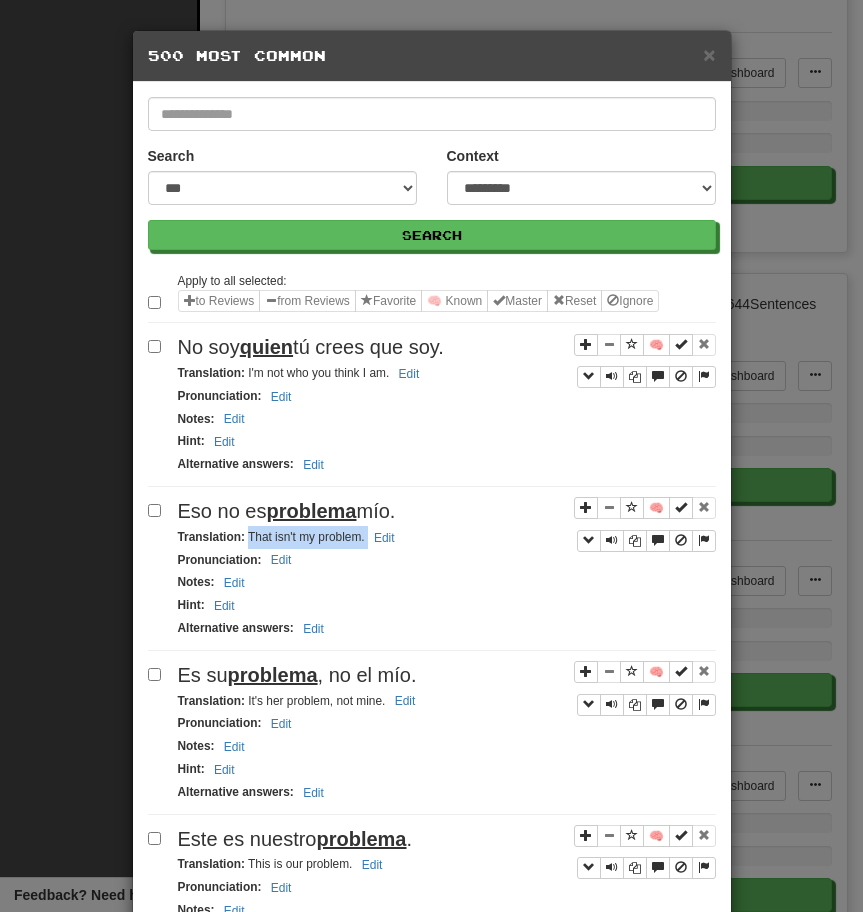 drag, startPoint x: 248, startPoint y: 536, endPoint x: 416, endPoint y: 536, distance: 168 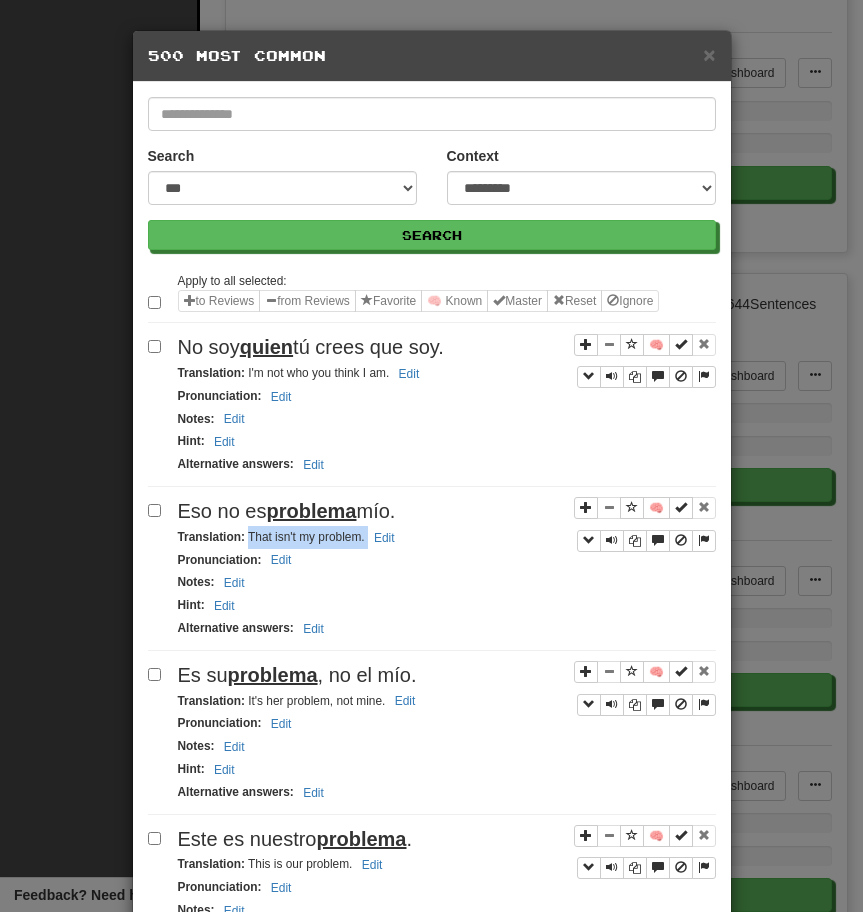 click on "Es su  problema , no el mío." at bounding box center (297, 675) 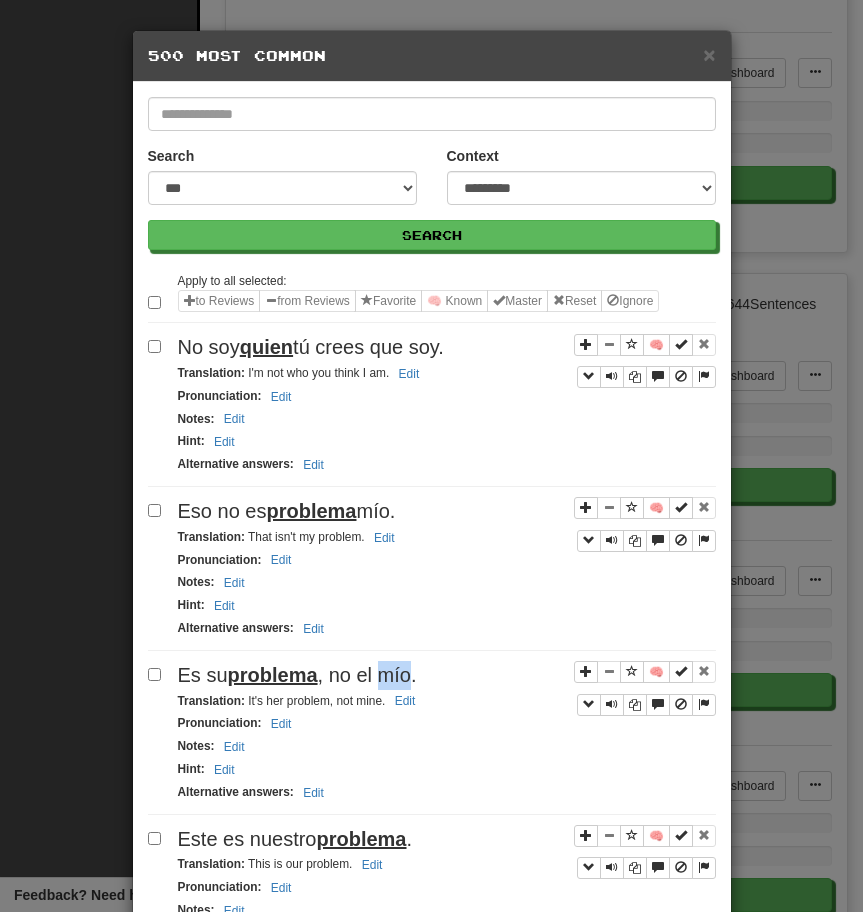 click on "Es su  problema , no el mío." at bounding box center [297, 675] 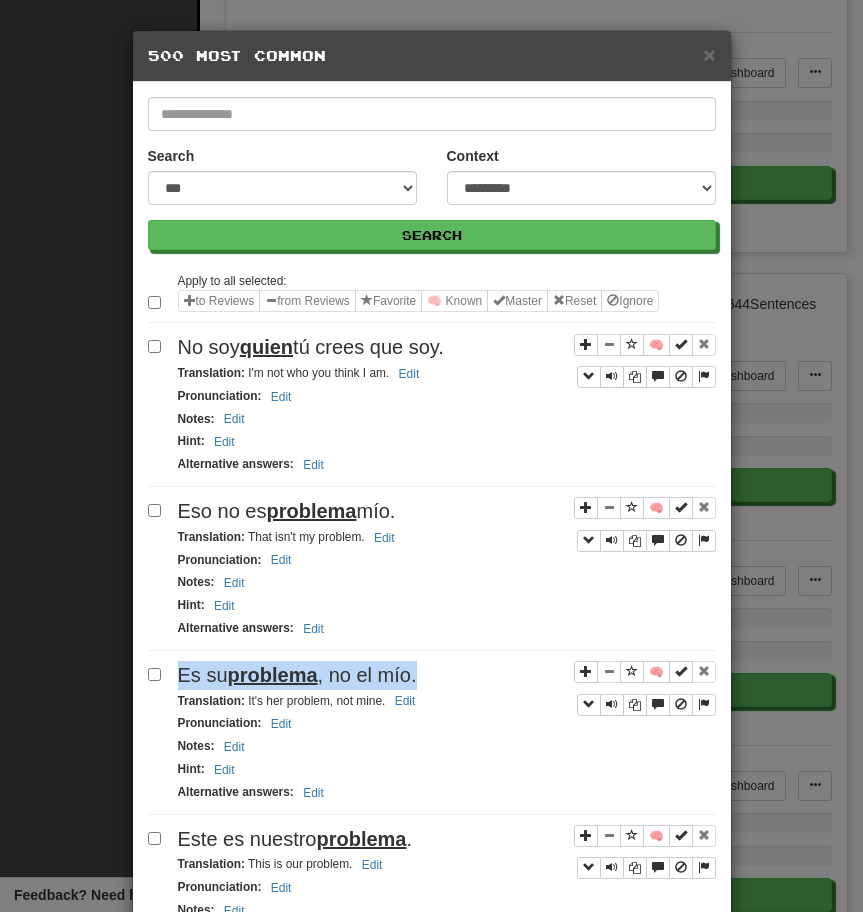 click on "Es su  problema , no el mío." at bounding box center [297, 675] 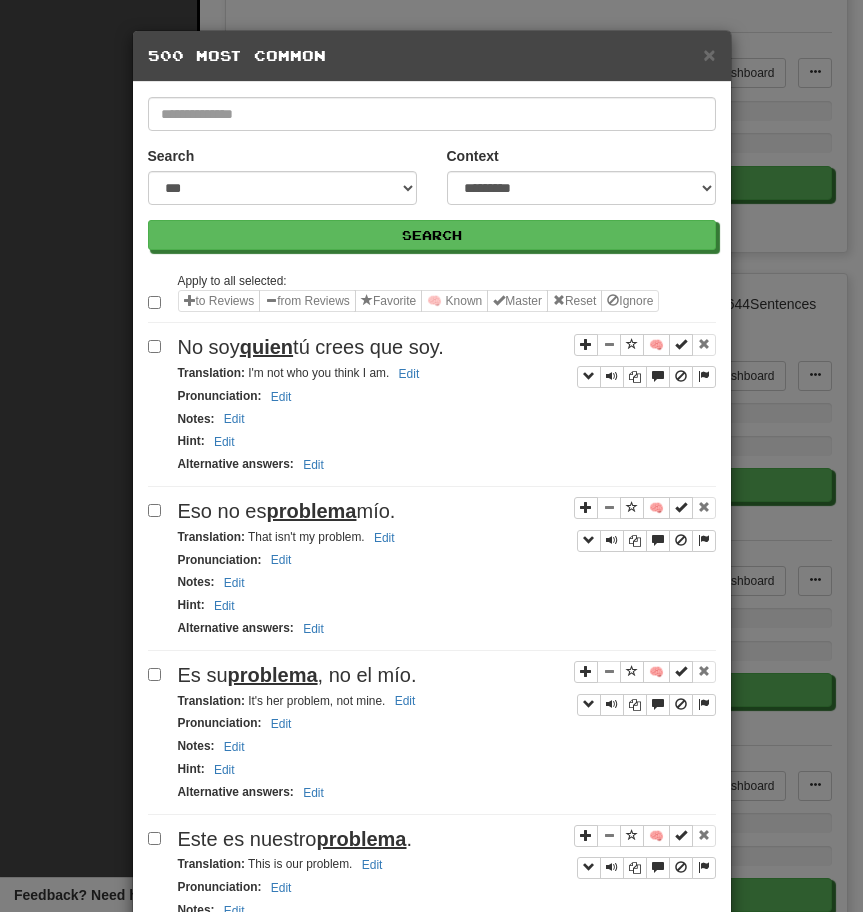 drag, startPoint x: 245, startPoint y: 699, endPoint x: 373, endPoint y: 706, distance: 128.19127 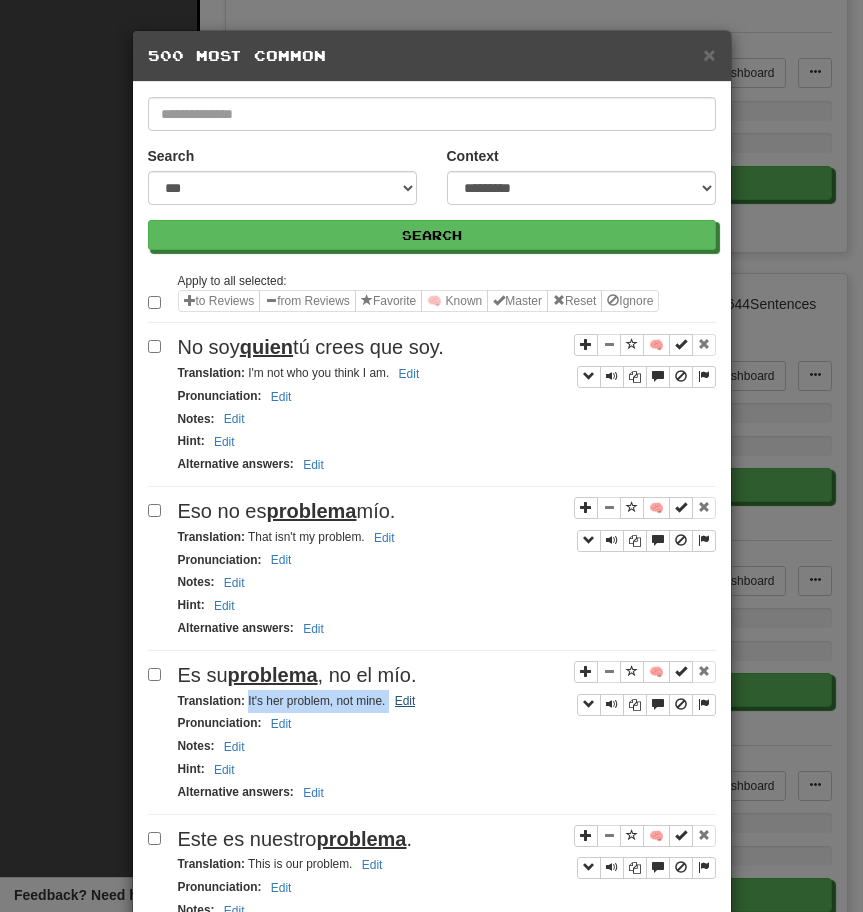 drag, startPoint x: 245, startPoint y: 699, endPoint x: 407, endPoint y: 710, distance: 162.37303 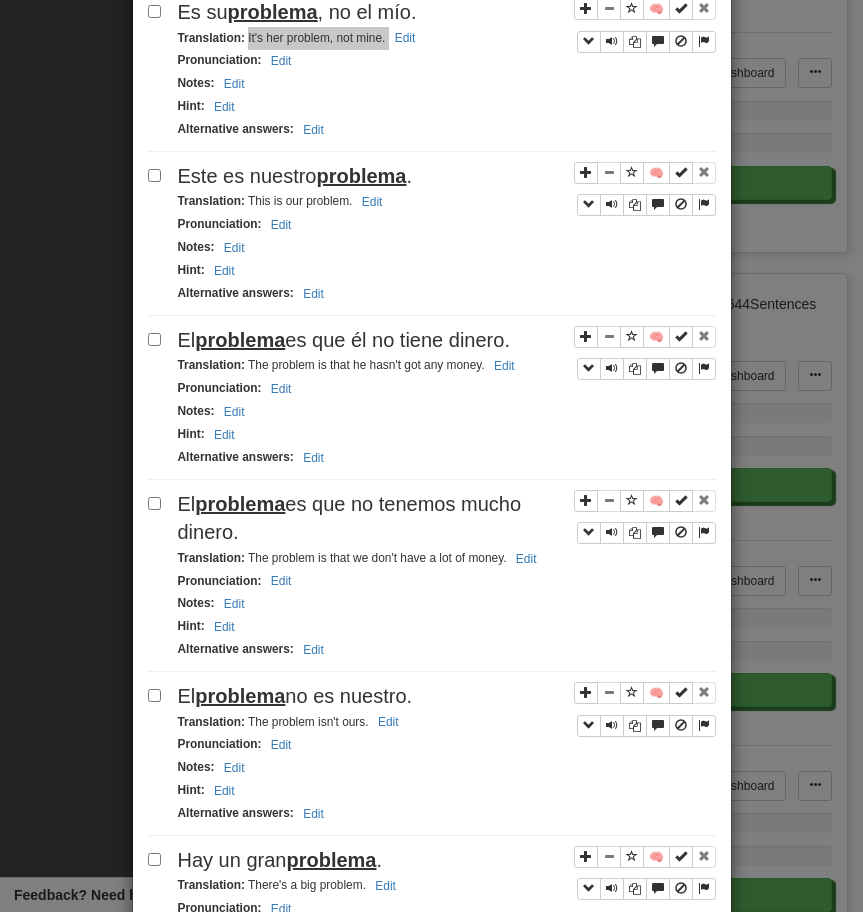 scroll, scrollTop: 708, scrollLeft: 0, axis: vertical 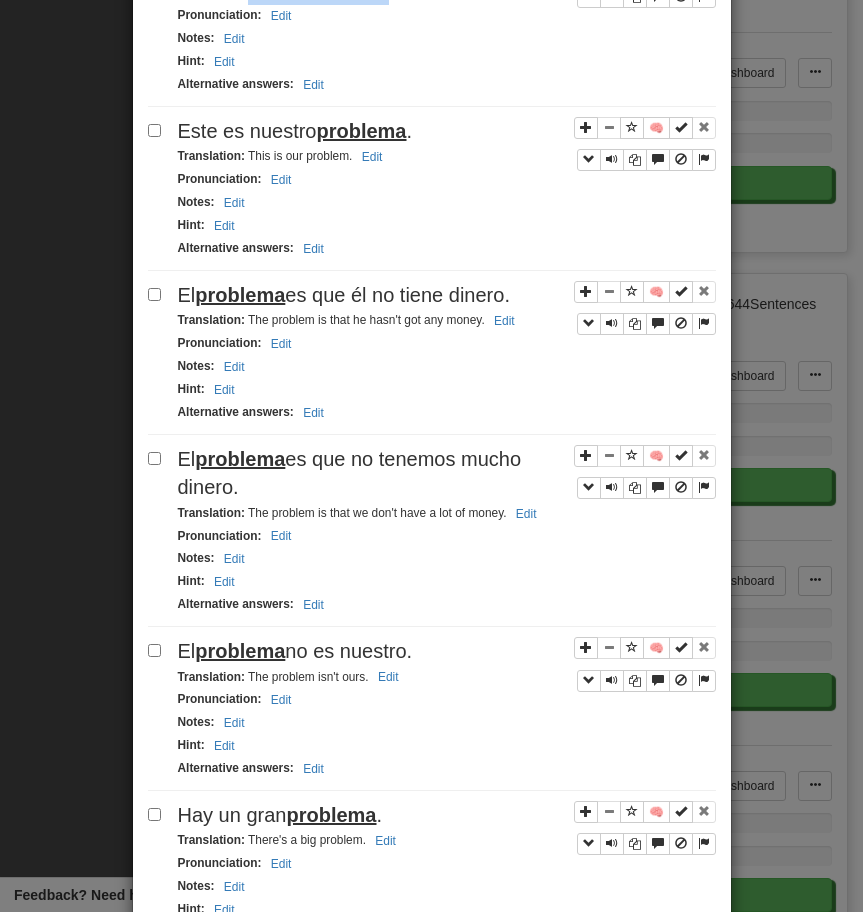 click on "problema" at bounding box center [361, 131] 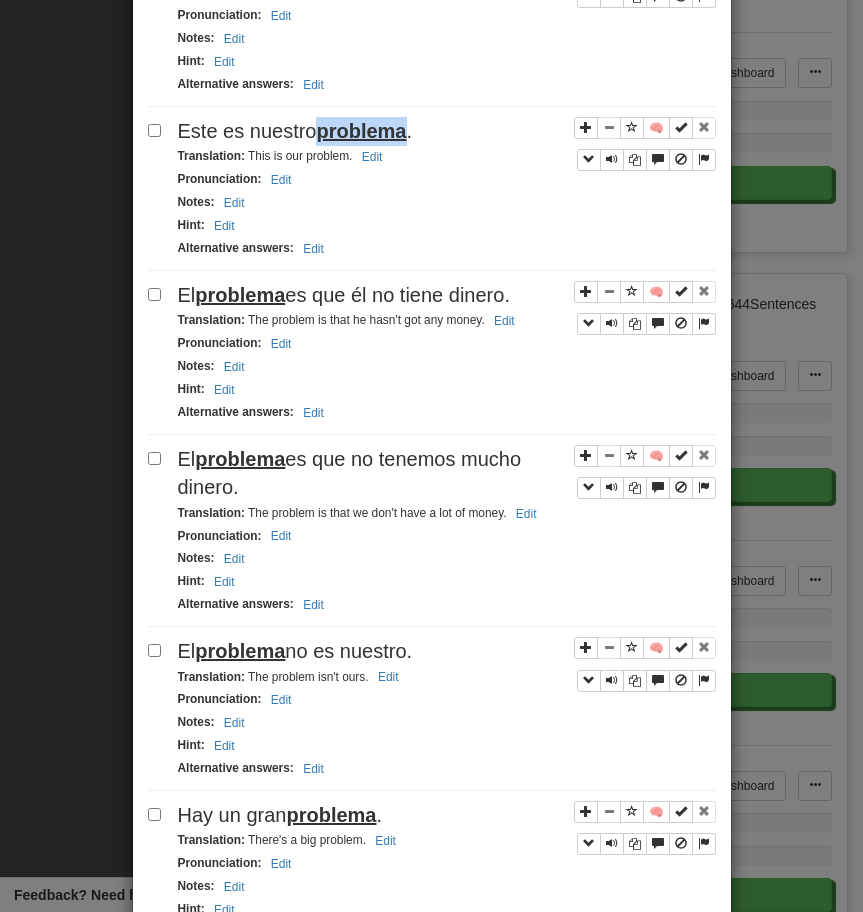 click on "problema" at bounding box center [361, 131] 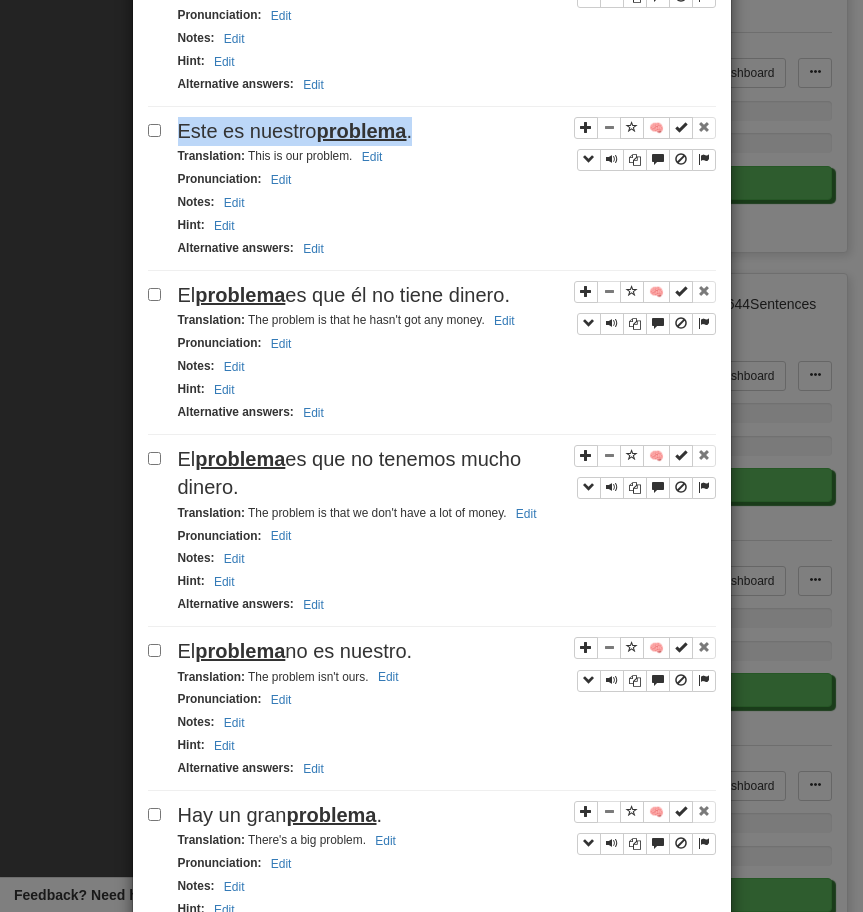 click on "problema" at bounding box center (361, 131) 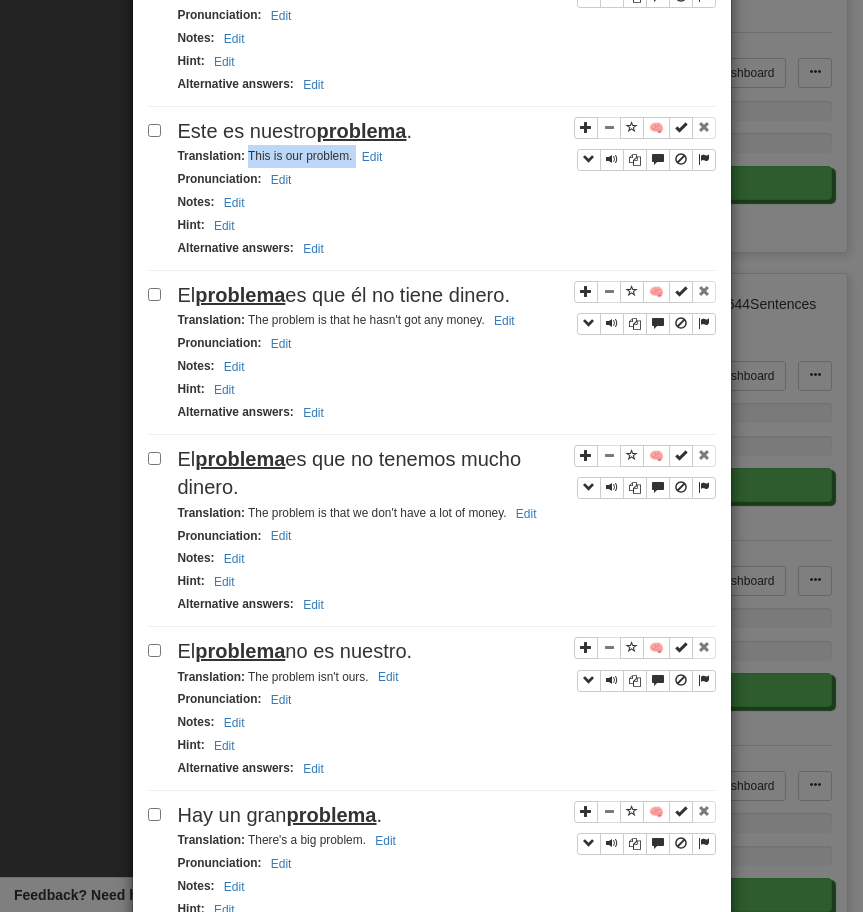 drag, startPoint x: 245, startPoint y: 156, endPoint x: 437, endPoint y: 166, distance: 192.26024 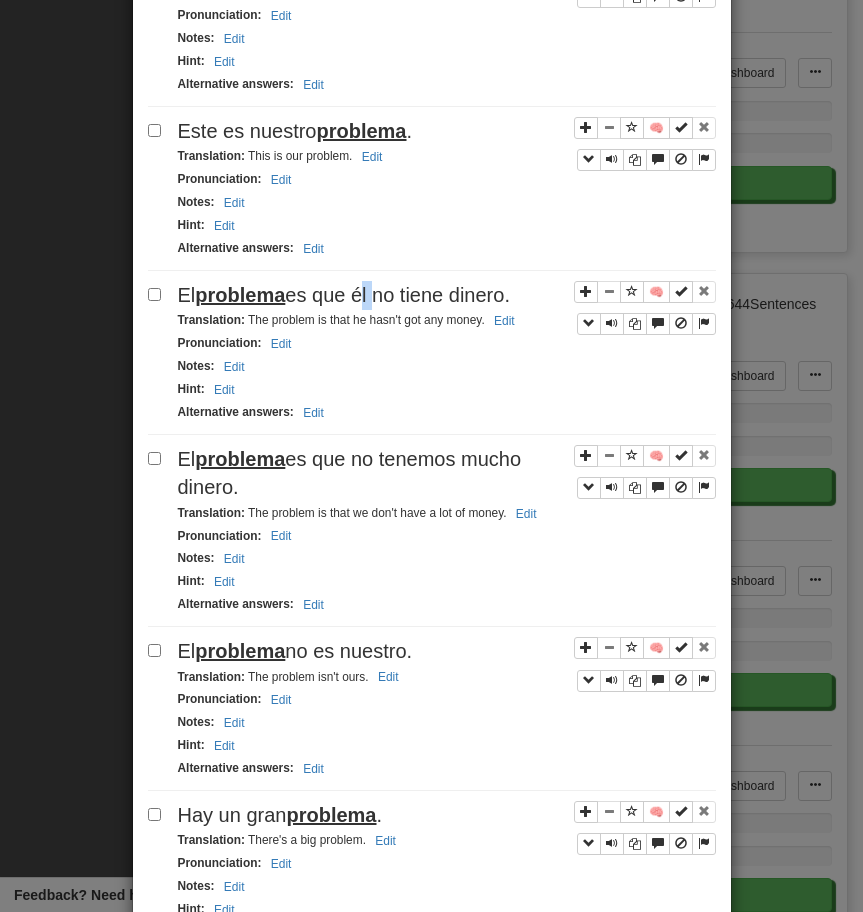 click on "El  problema  es que él no tiene dinero." at bounding box center [344, 295] 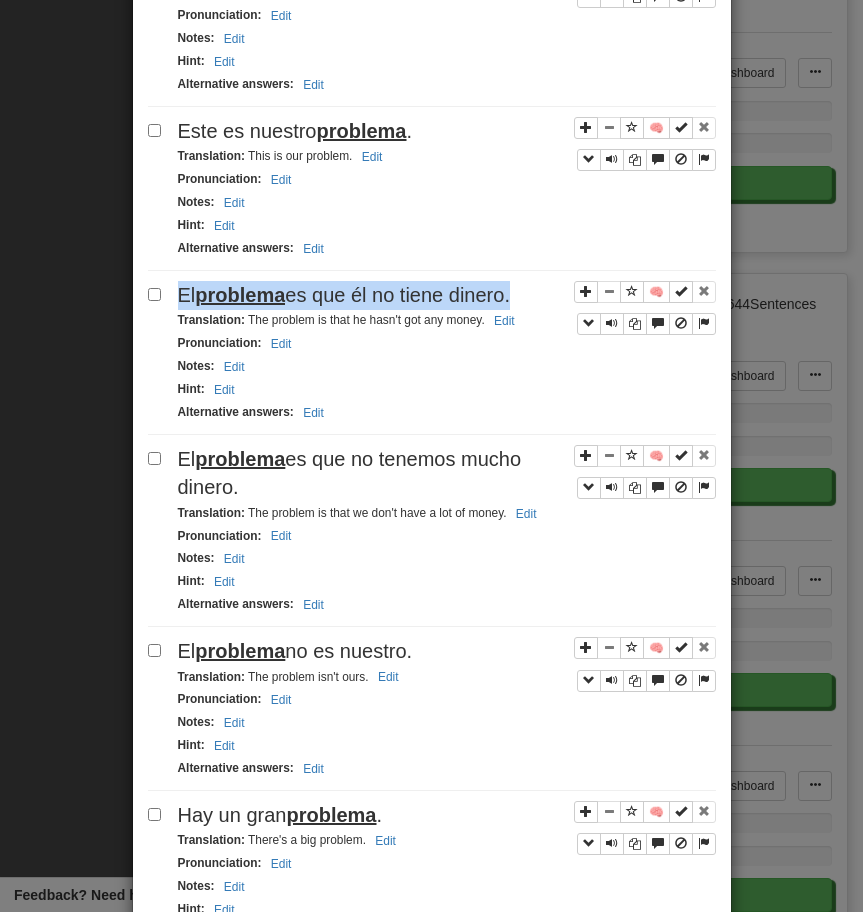 click on "El  problema  es que él no tiene dinero." at bounding box center [344, 295] 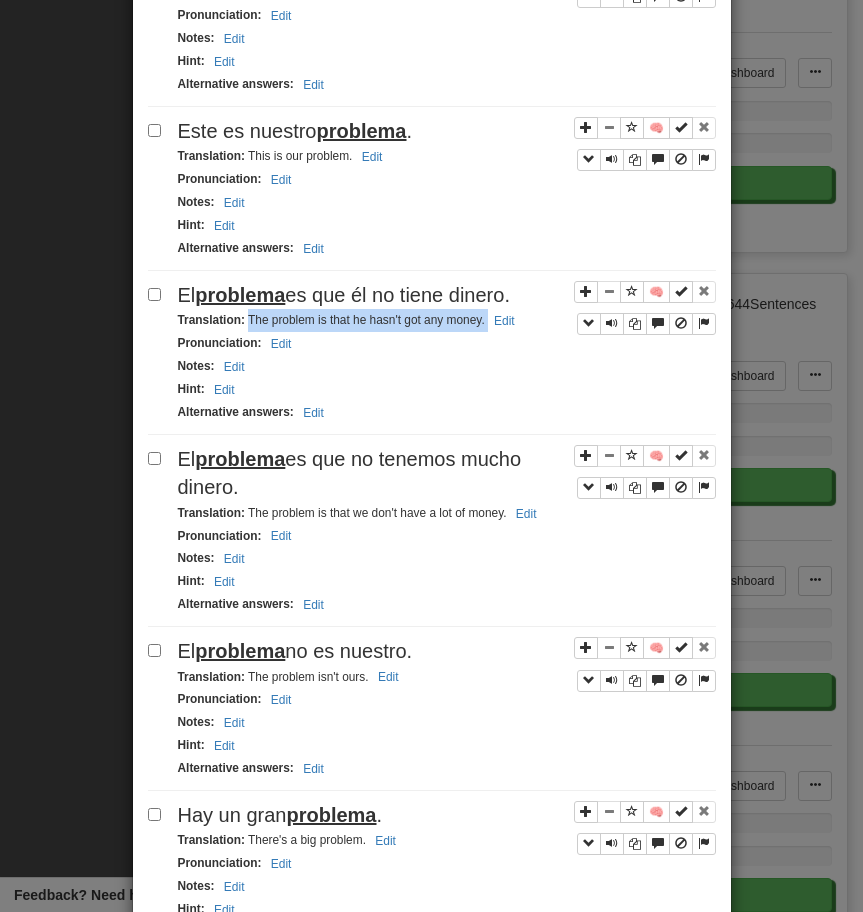 drag, startPoint x: 246, startPoint y: 317, endPoint x: 529, endPoint y: 313, distance: 283.02826 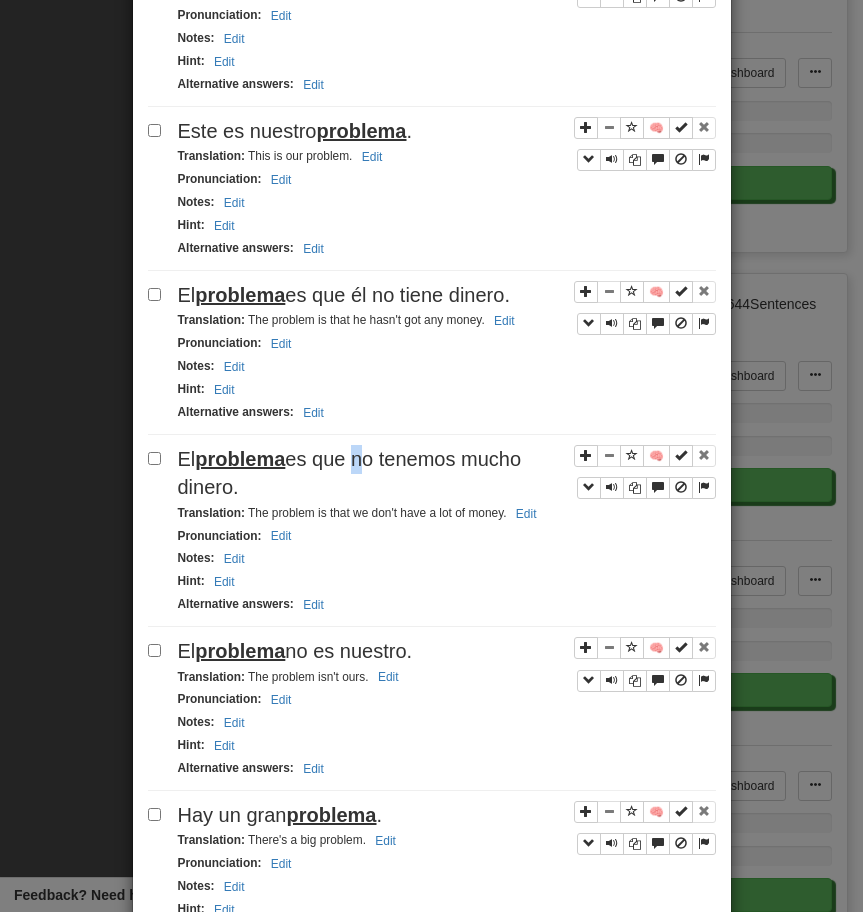 click on "El  problema  es que no tenemos mucho dinero." at bounding box center [350, 473] 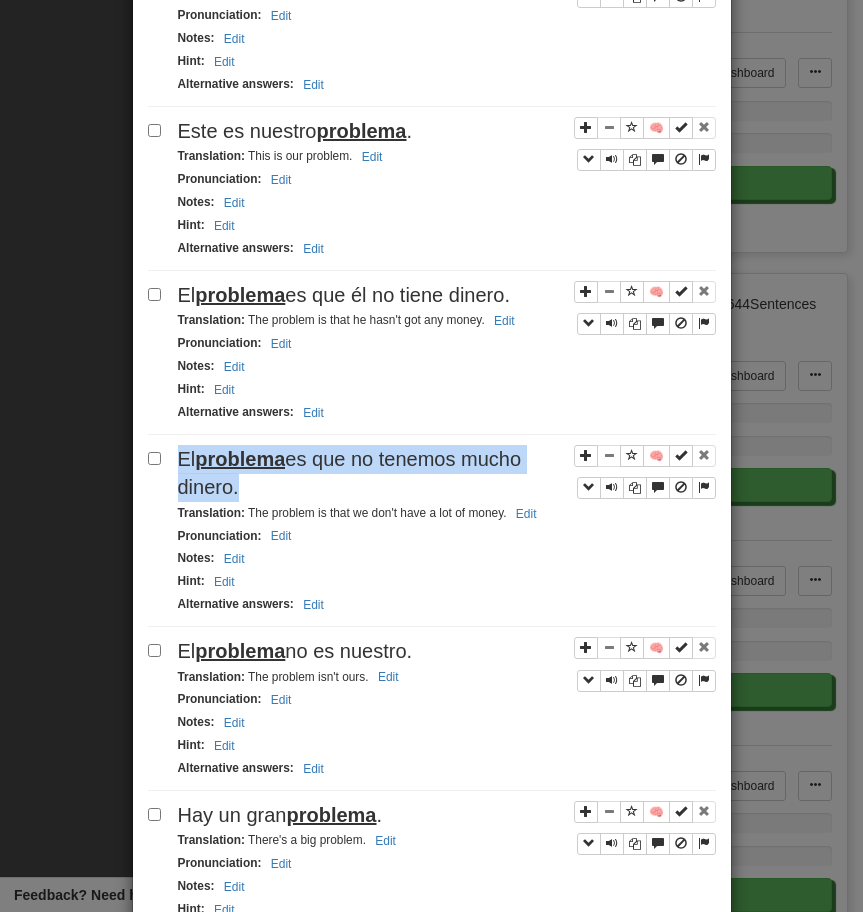 click on "El  problema  es que no tenemos mucho dinero." at bounding box center (350, 473) 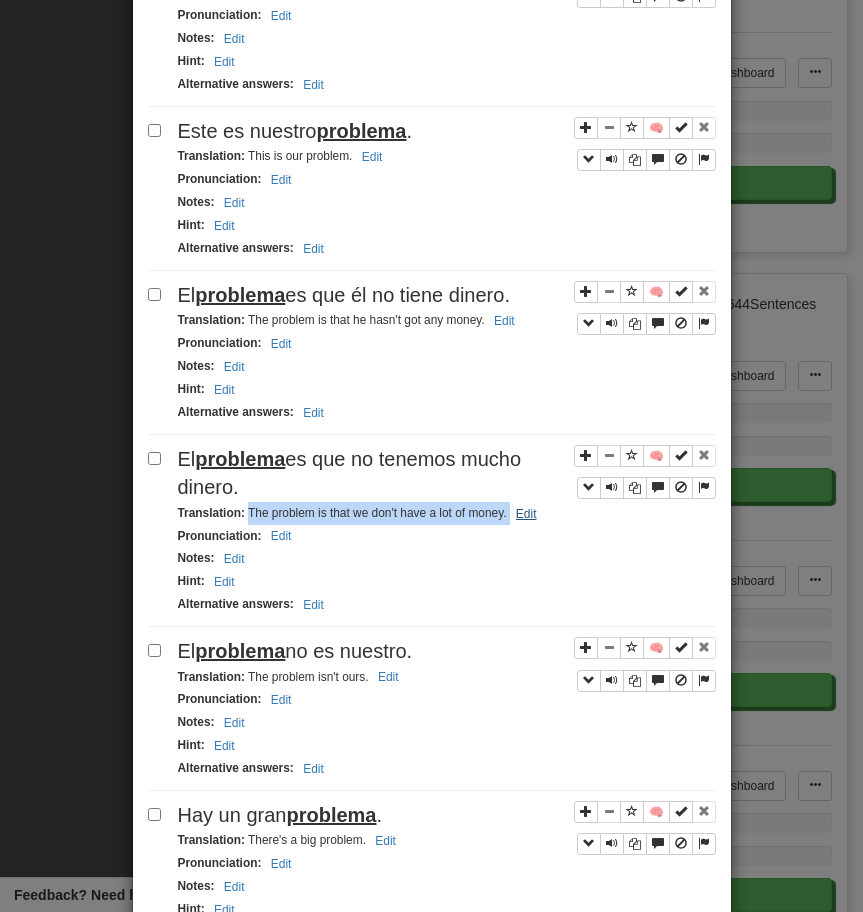 drag, startPoint x: 249, startPoint y: 510, endPoint x: 543, endPoint y: 507, distance: 294.01532 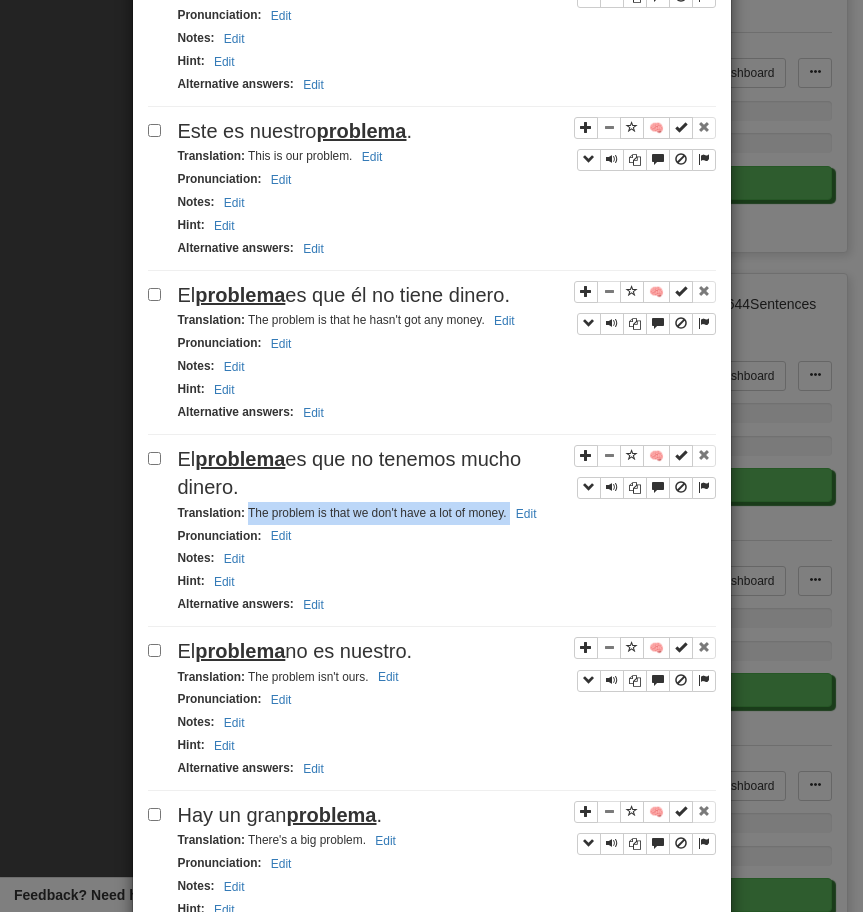 click on "El problema no es nuestro." at bounding box center [447, 651] 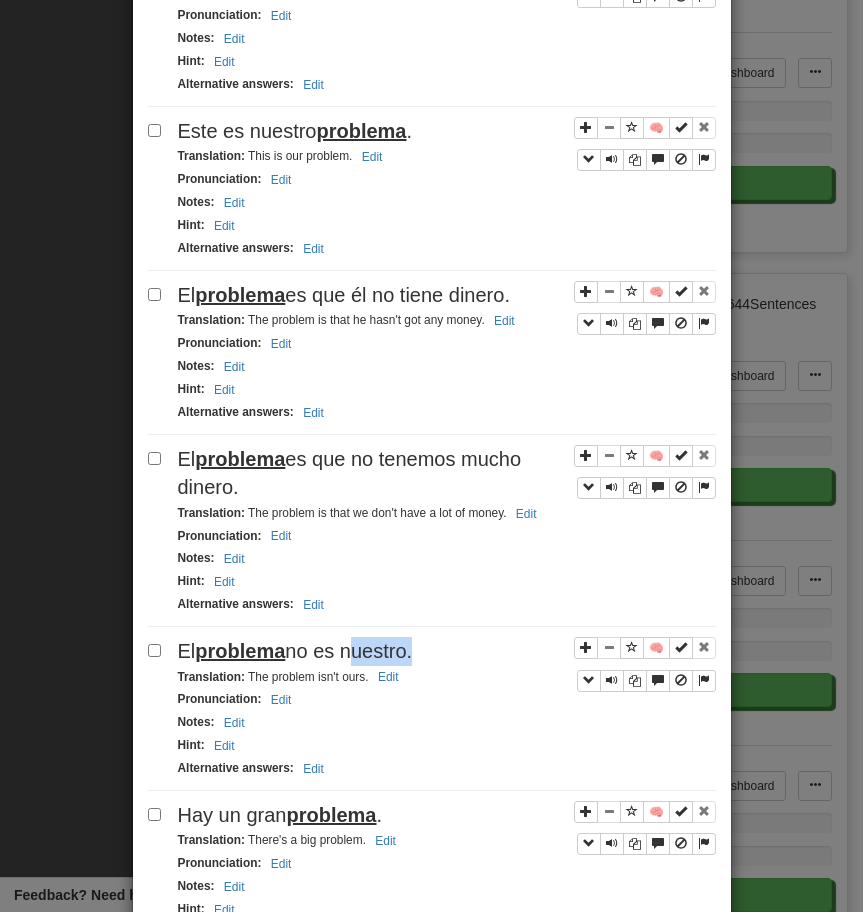 click on "El problema no es nuestro." at bounding box center [447, 651] 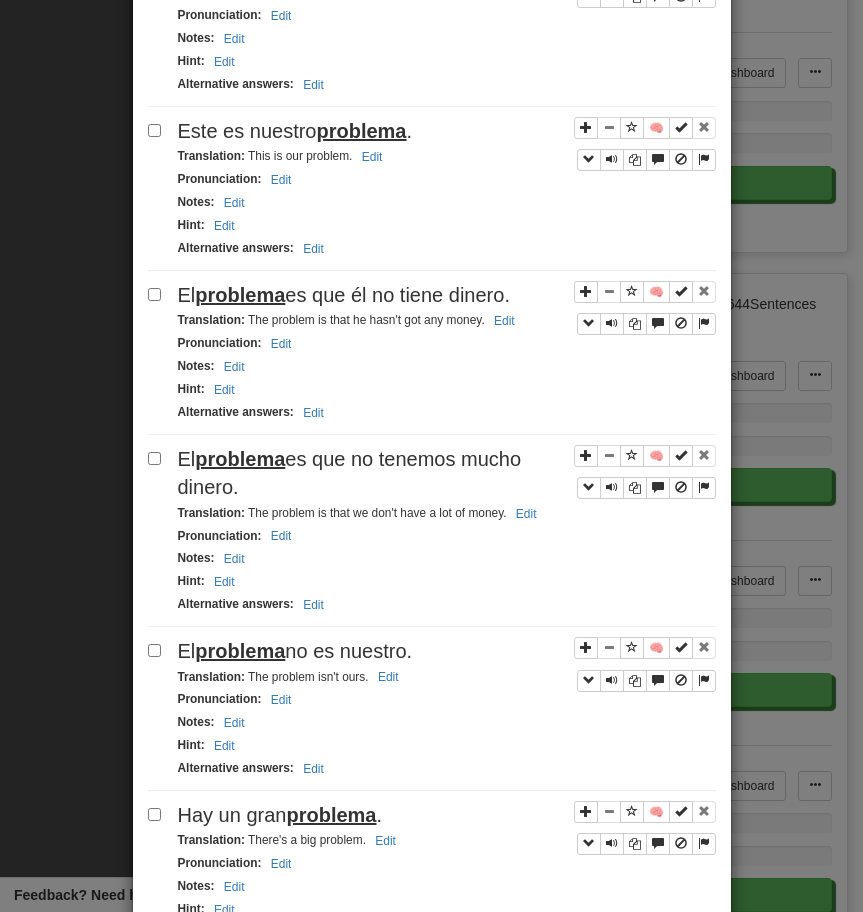 click on "El problema no es nuestro." at bounding box center (447, 651) 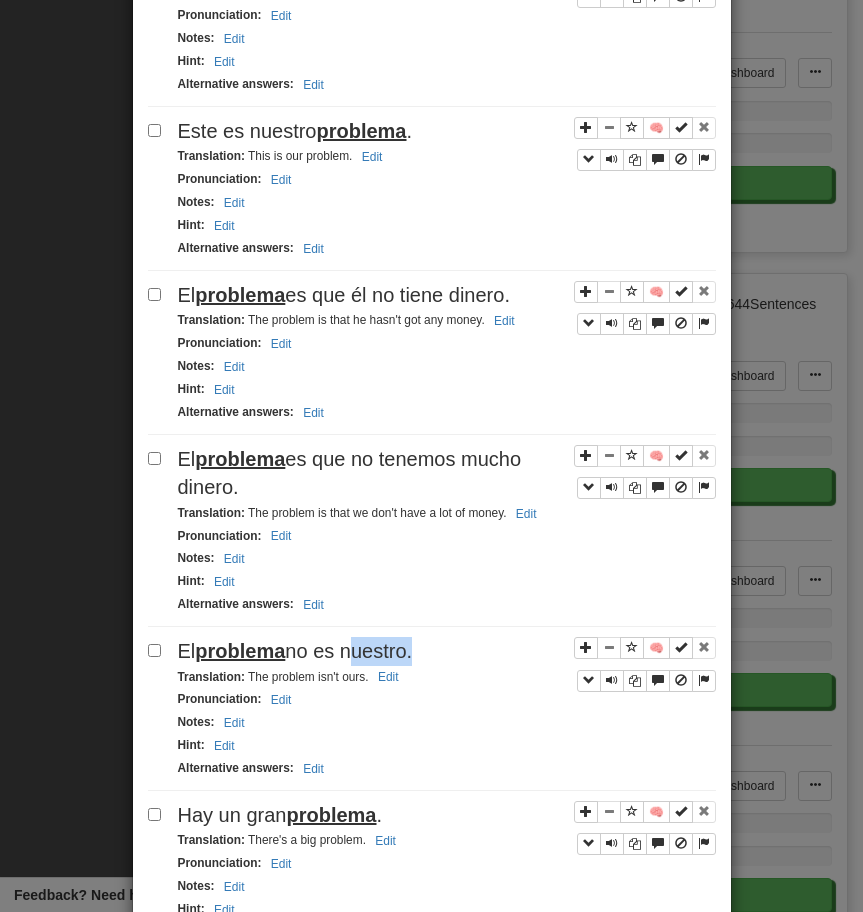 click on "El problema no es nuestro." at bounding box center (447, 651) 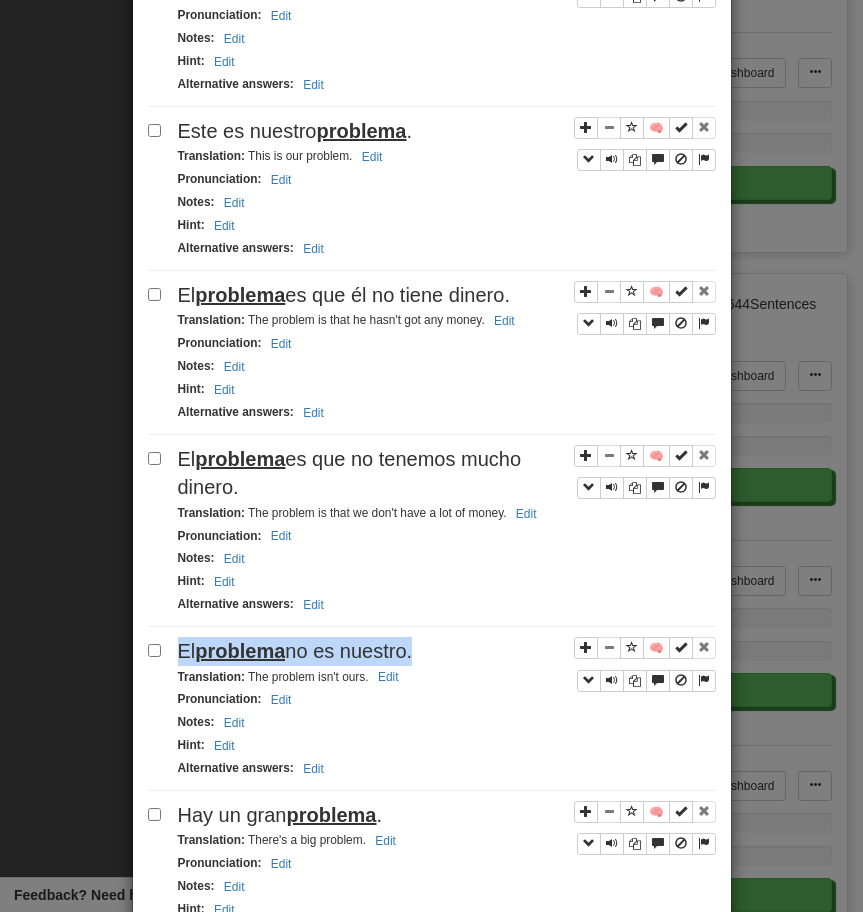 click on "El problema no es nuestro." at bounding box center [447, 651] 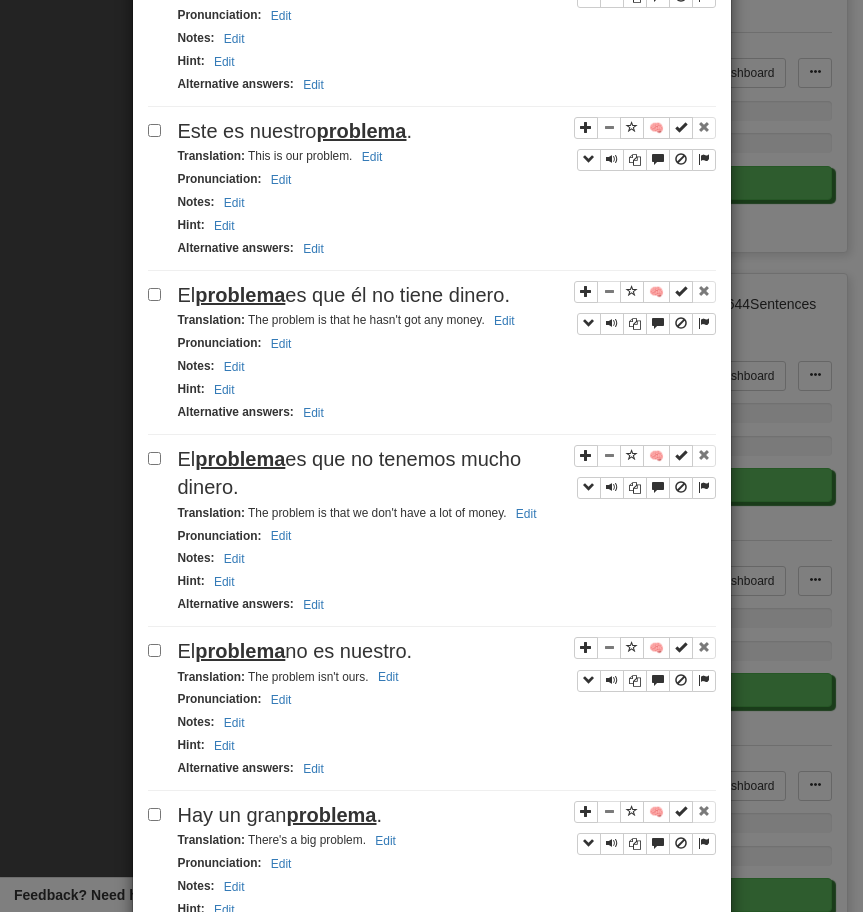 drag, startPoint x: 250, startPoint y: 683, endPoint x: 432, endPoint y: 686, distance: 182.02472 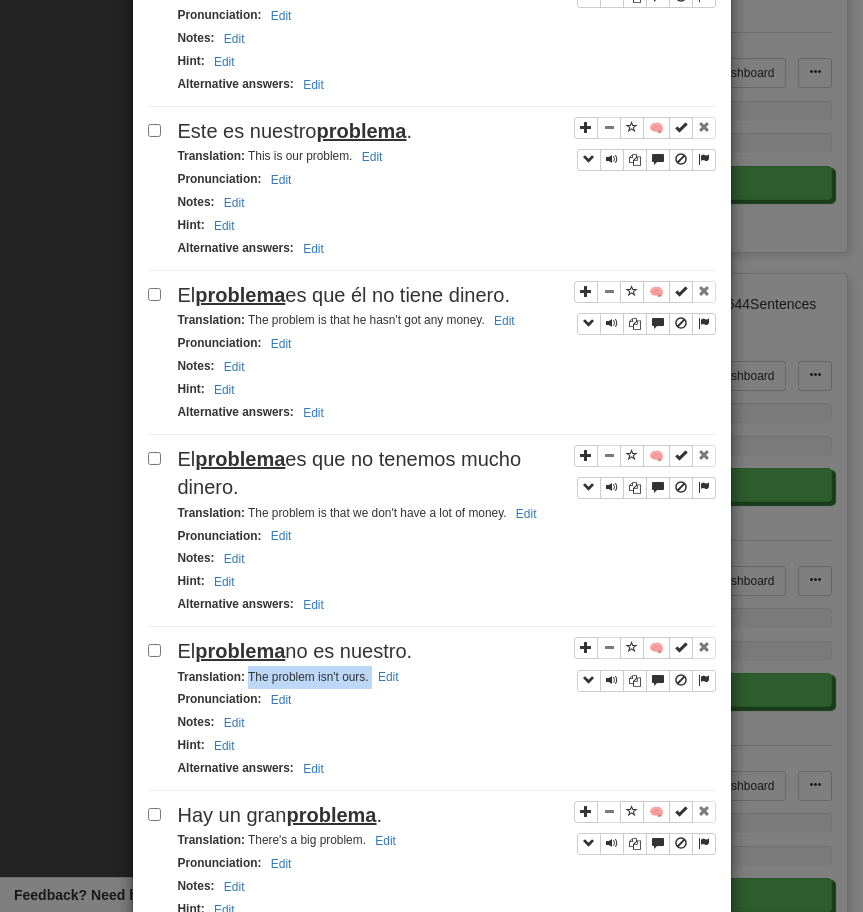 drag, startPoint x: 249, startPoint y: 677, endPoint x: 442, endPoint y: 681, distance: 193.04144 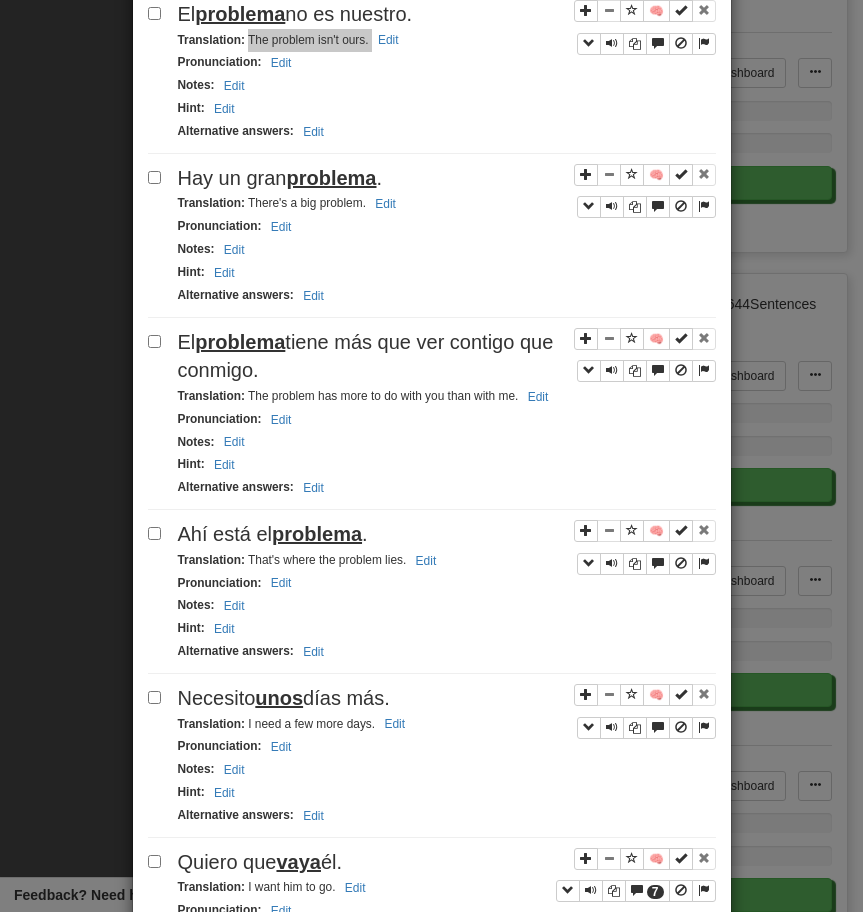 scroll, scrollTop: 1344, scrollLeft: 0, axis: vertical 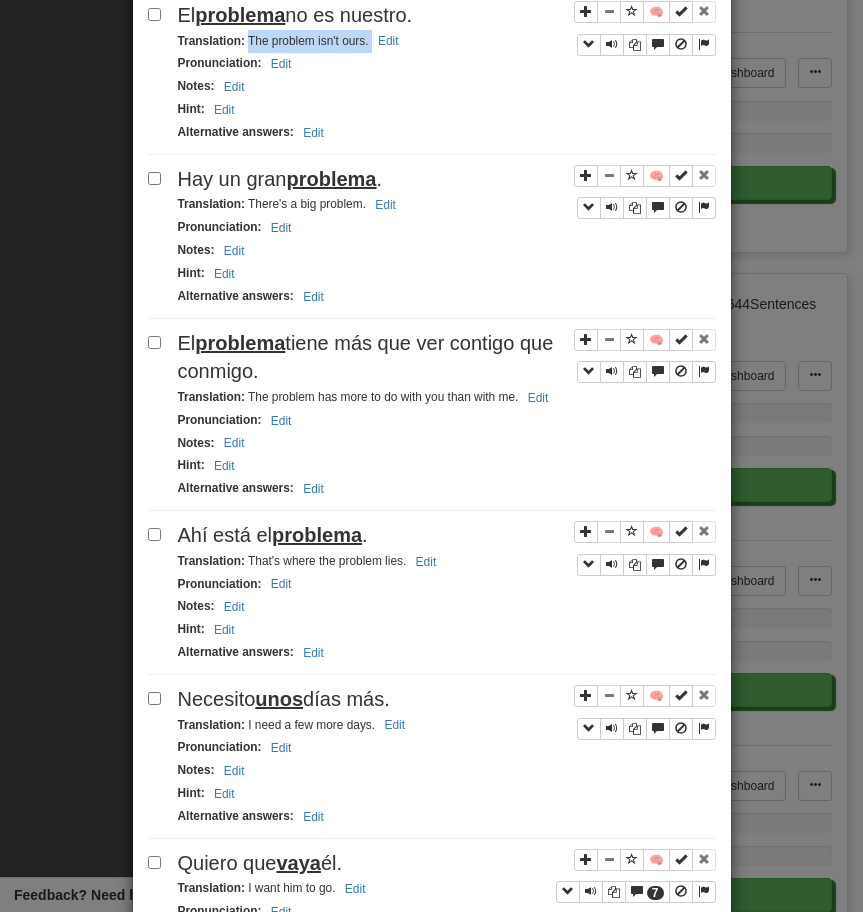 click on "problema" at bounding box center [331, 179] 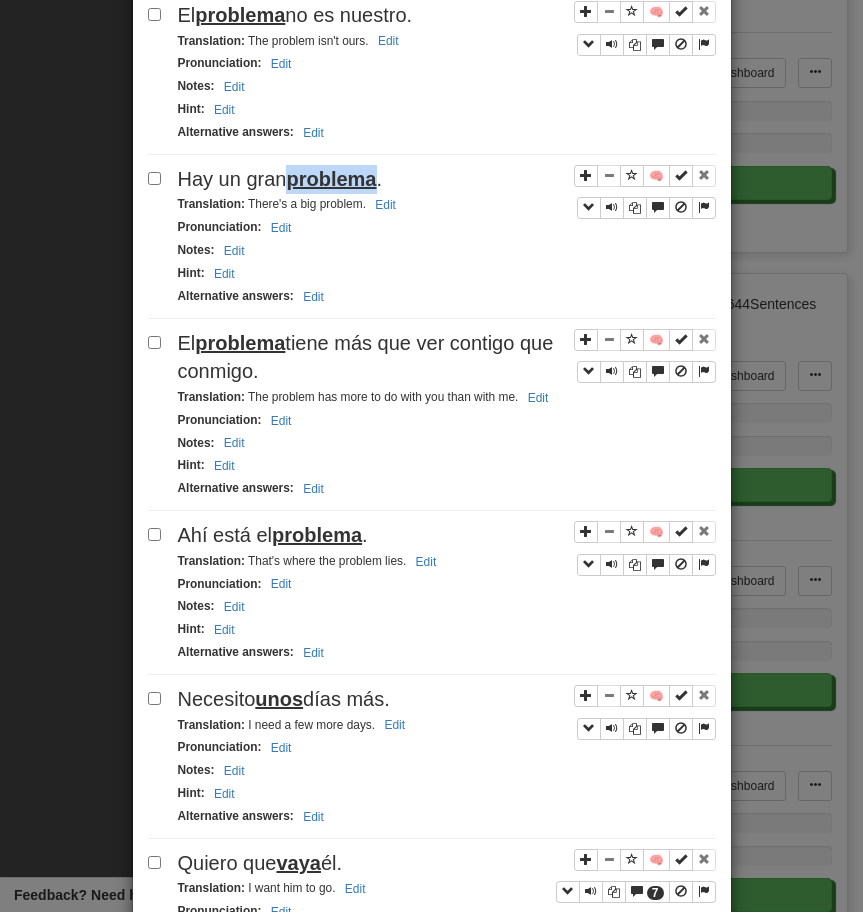 click on "problema" at bounding box center (331, 179) 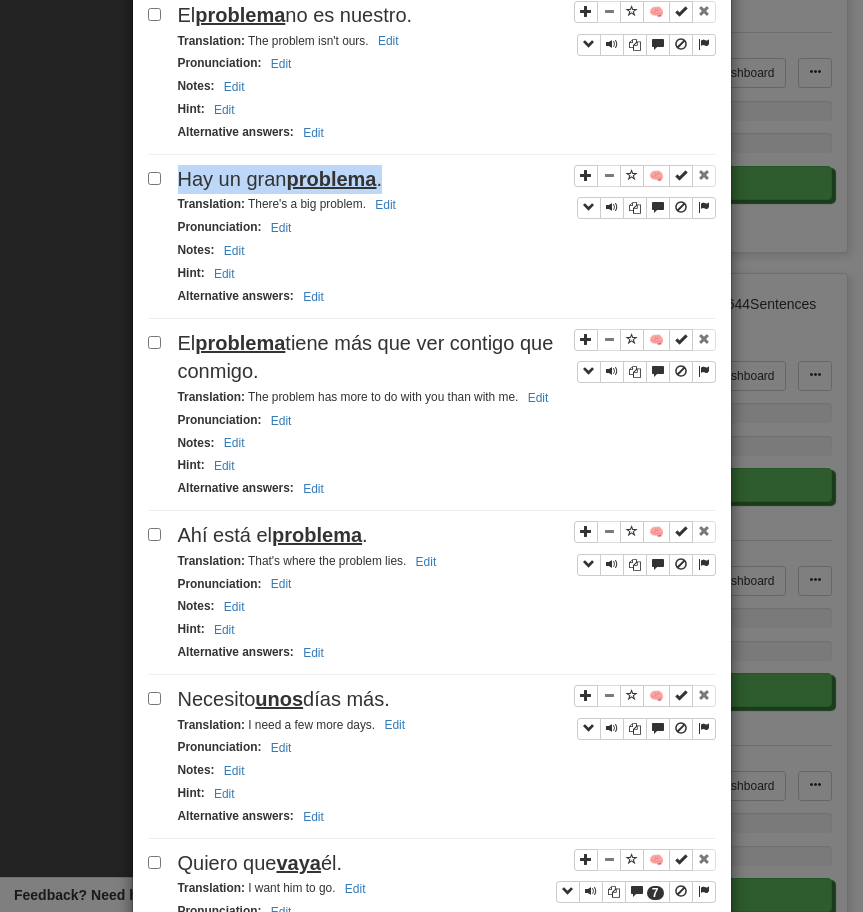 click on "problema" at bounding box center [331, 179] 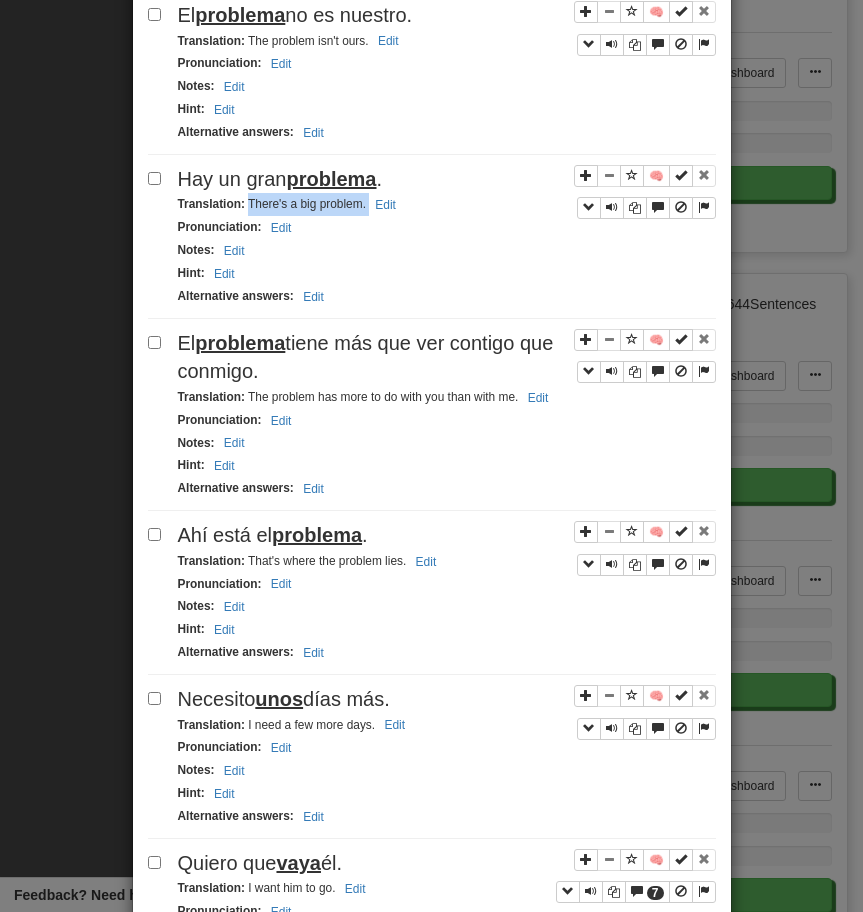drag, startPoint x: 247, startPoint y: 203, endPoint x: 421, endPoint y: 203, distance: 174 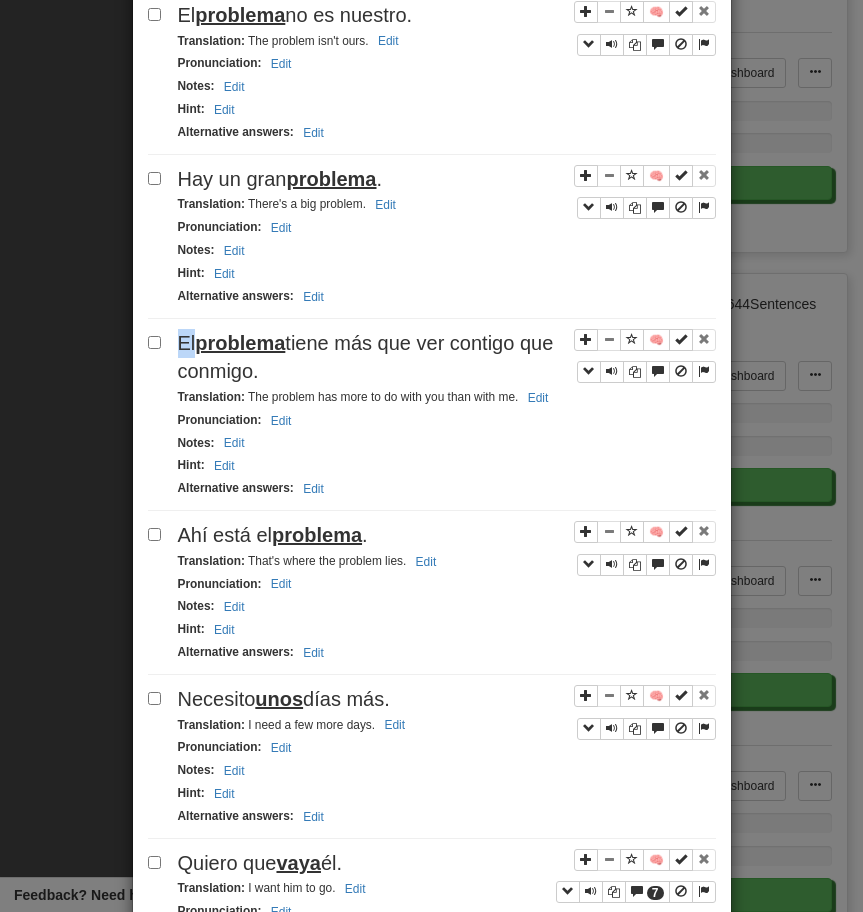 click on "Es su problema, no el mío." at bounding box center [432, 642] 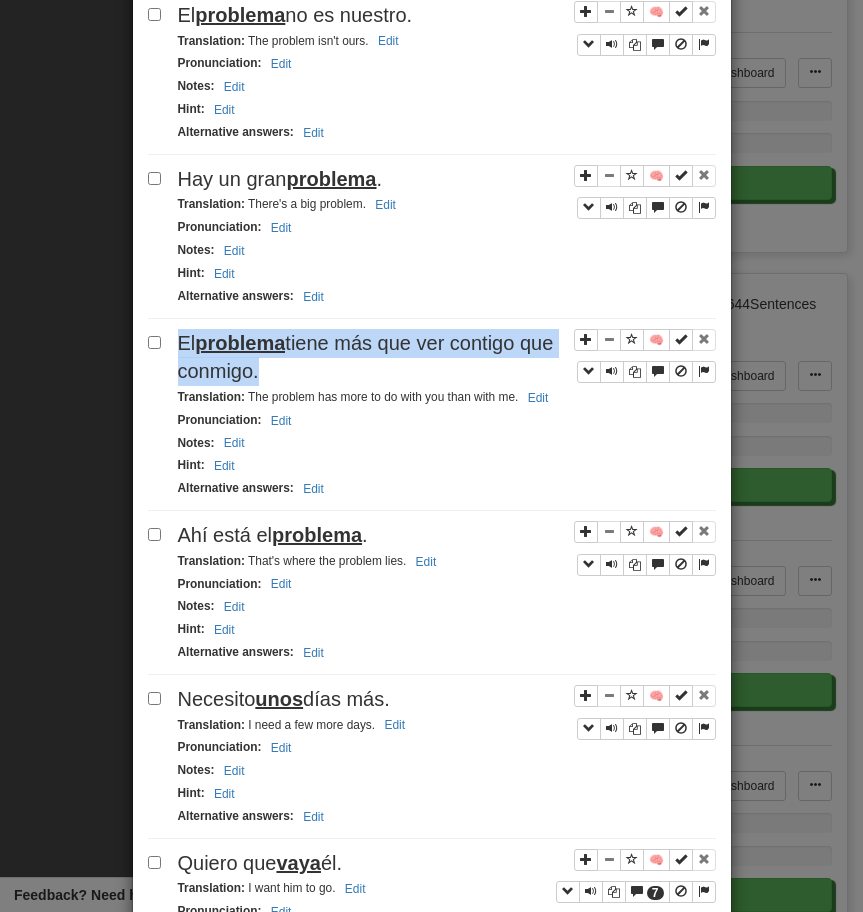click on "Es su problema, no el mío." at bounding box center (432, 642) 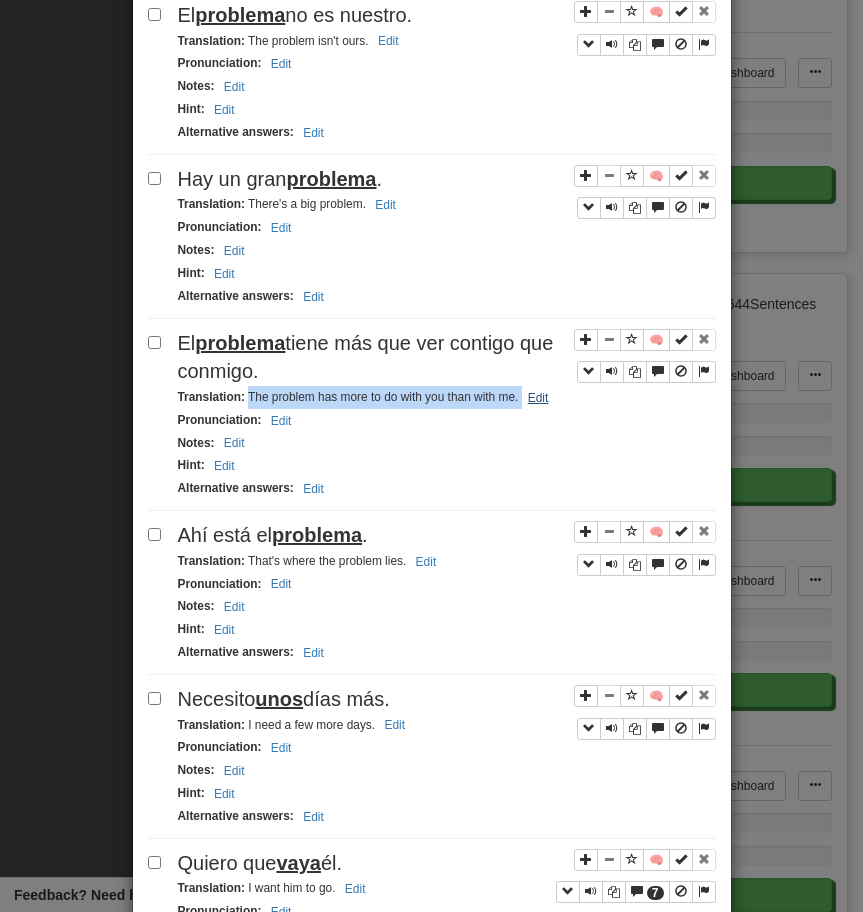 drag, startPoint x: 248, startPoint y: 396, endPoint x: 523, endPoint y: 402, distance: 275.06546 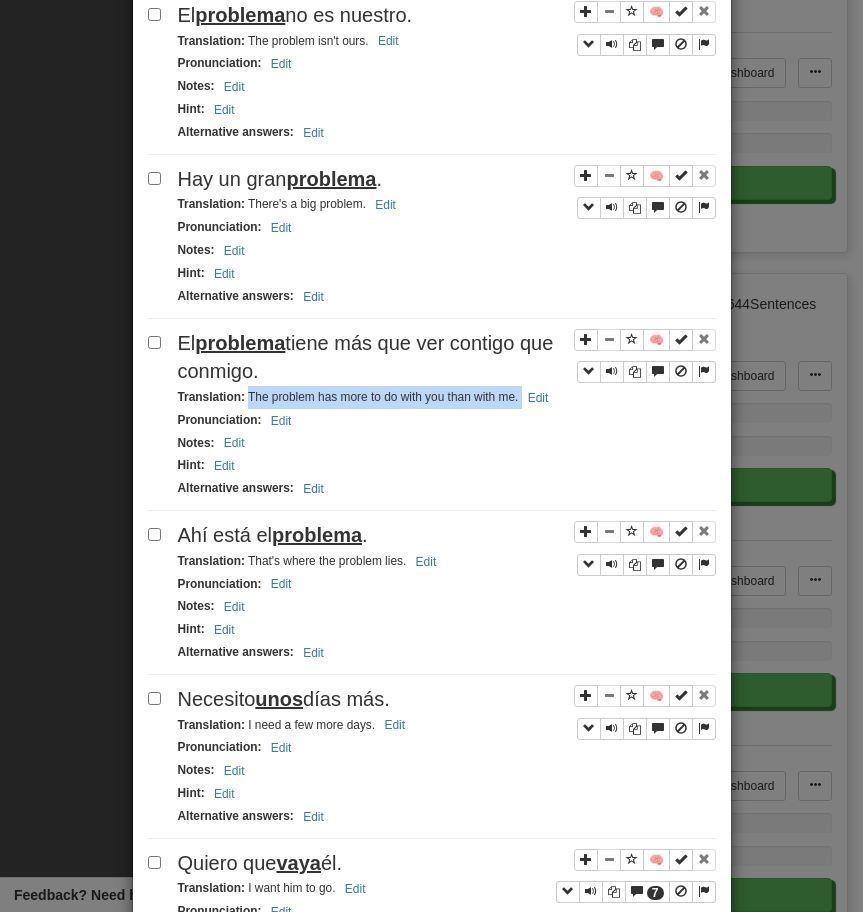 click on "Ahí está el  problema ." at bounding box center [447, 535] 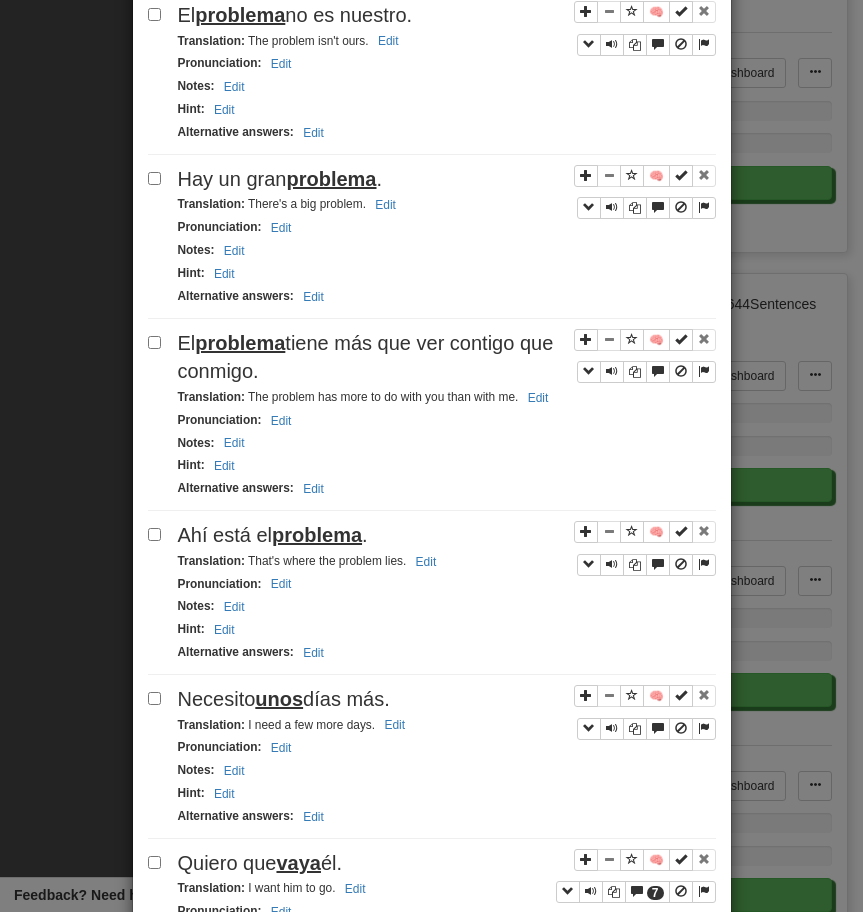 click on "Ahí está el  problema ." at bounding box center [447, 535] 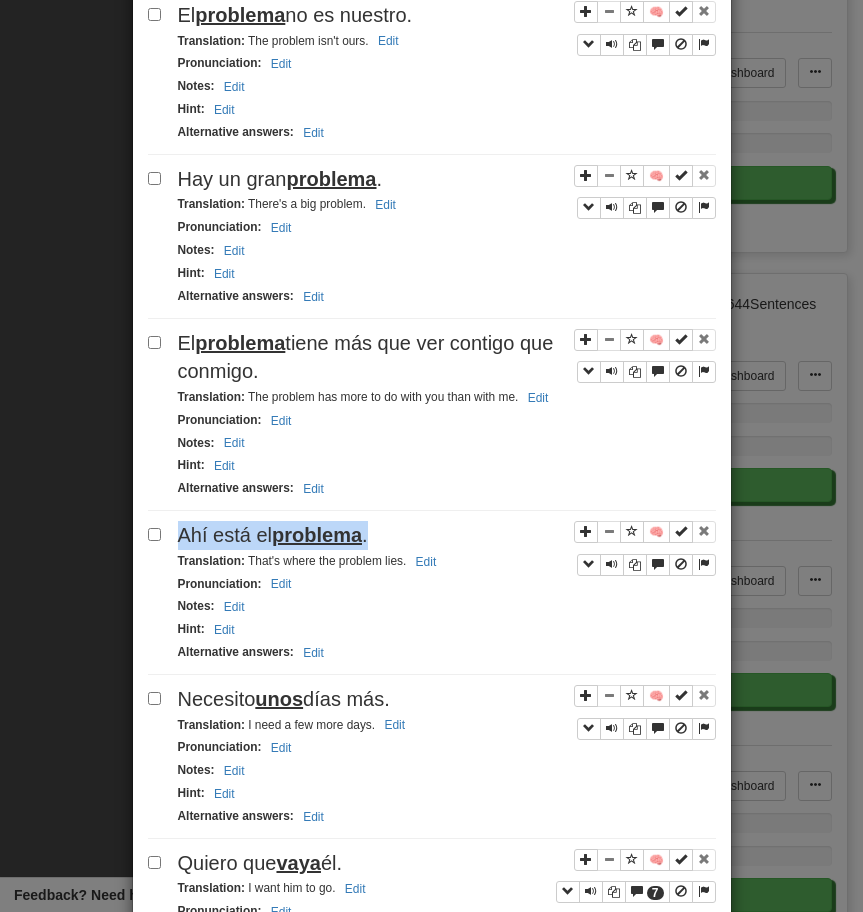 click on "Ahí está el  problema ." at bounding box center [447, 535] 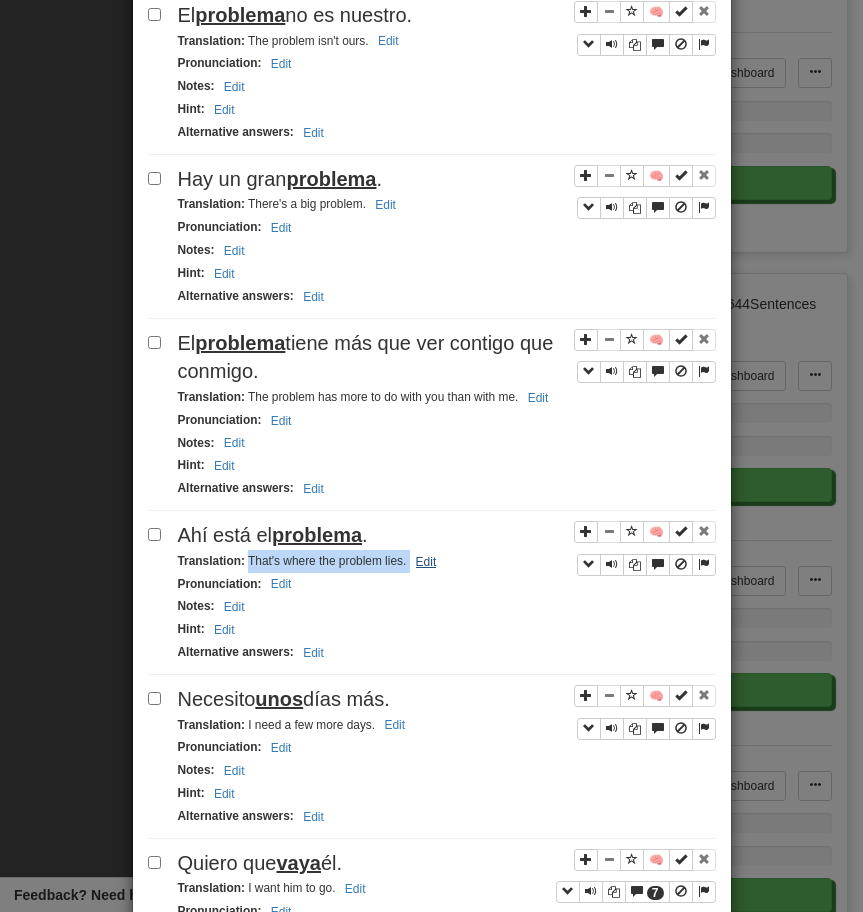 drag, startPoint x: 247, startPoint y: 560, endPoint x: 428, endPoint y: 566, distance: 181.09943 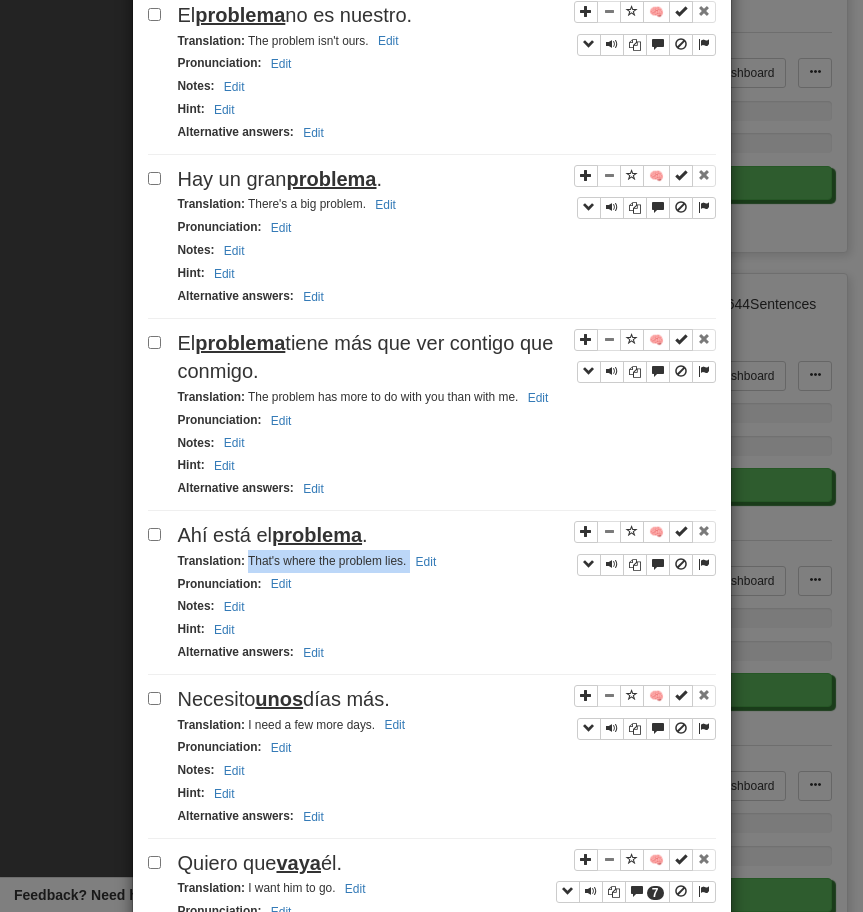 click on "Necesito  unos  días más." at bounding box center [284, 699] 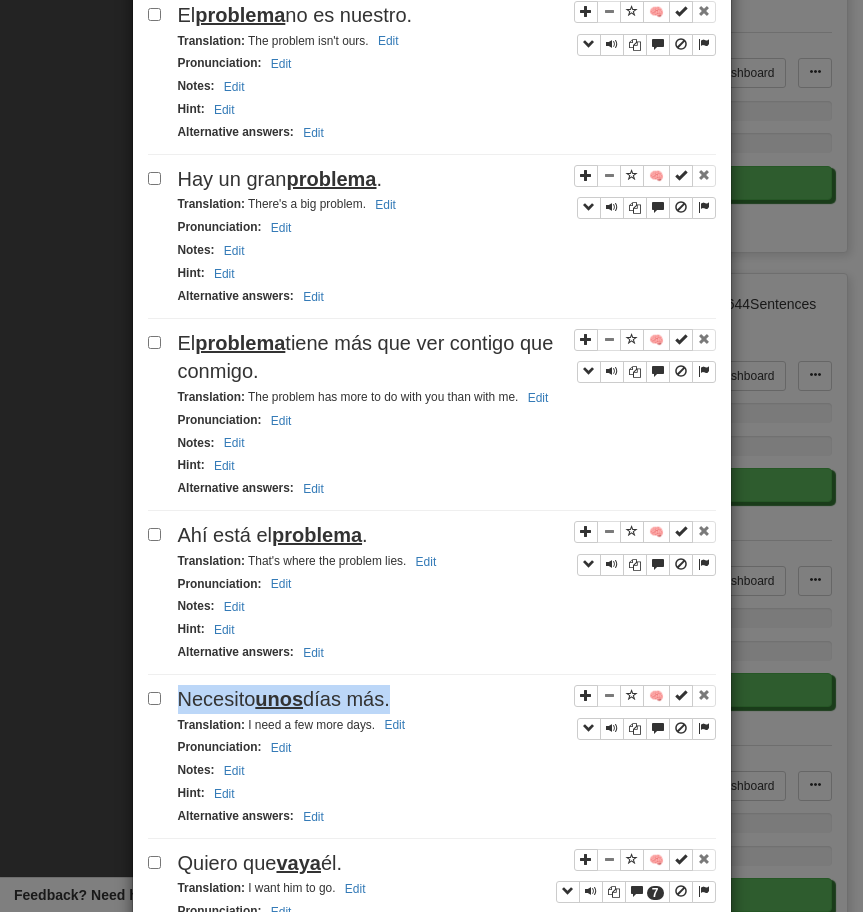 click on "Necesito  unos  días más." at bounding box center (284, 699) 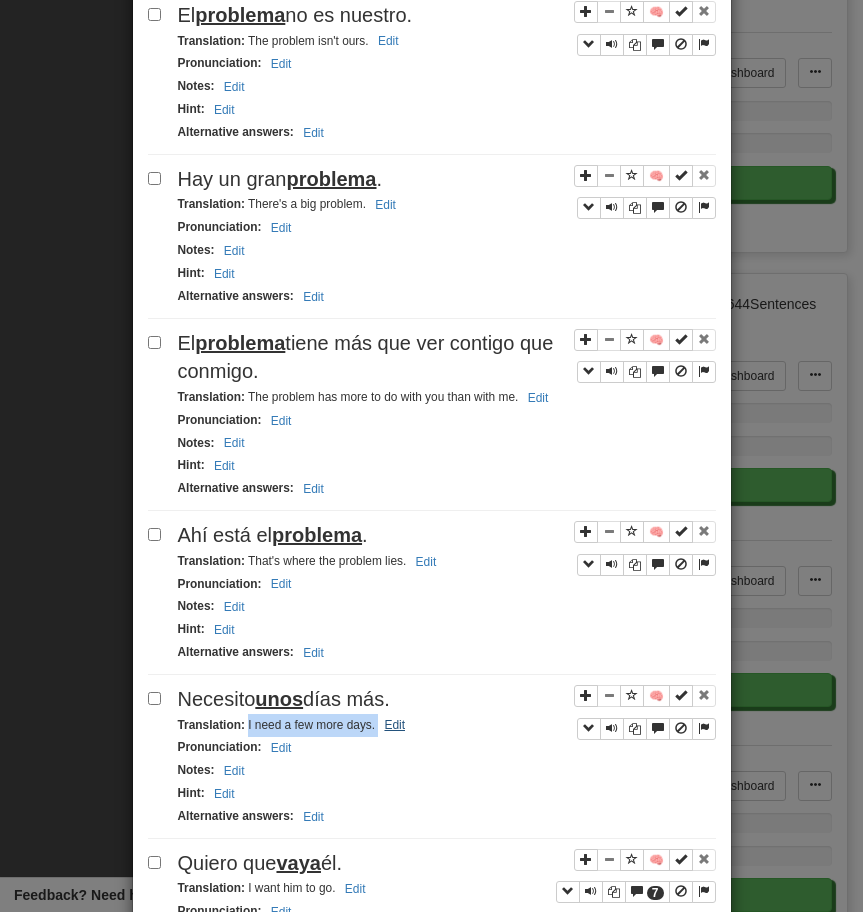 drag, startPoint x: 247, startPoint y: 730, endPoint x: 403, endPoint y: 727, distance: 156.02884 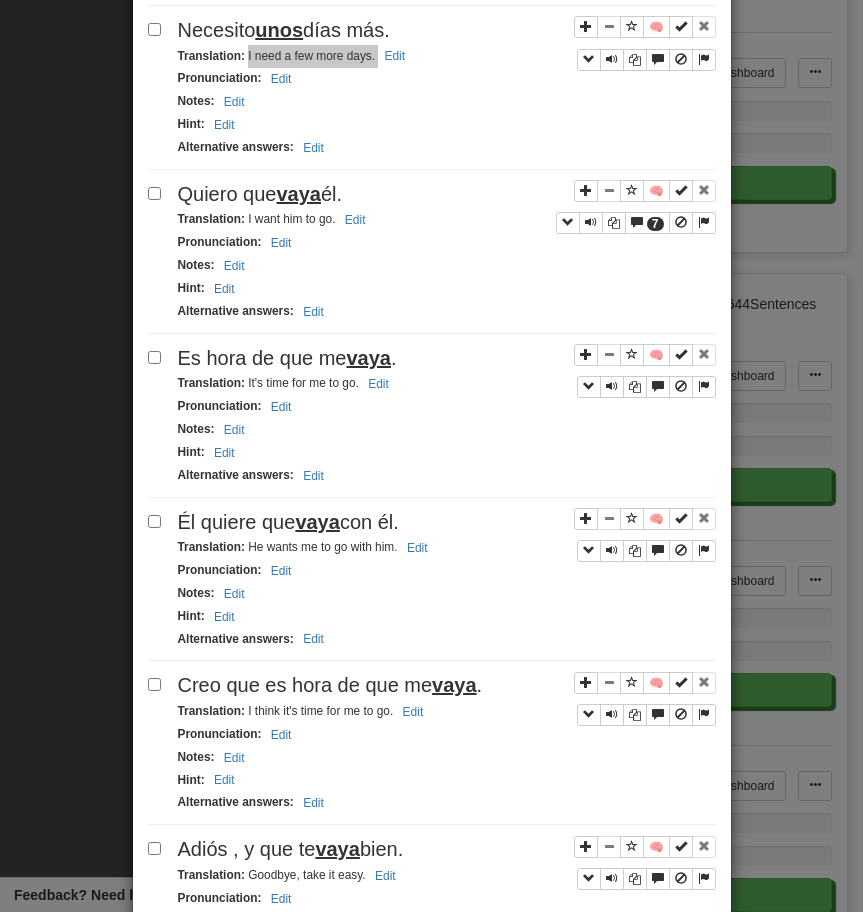 scroll, scrollTop: 2014, scrollLeft: 0, axis: vertical 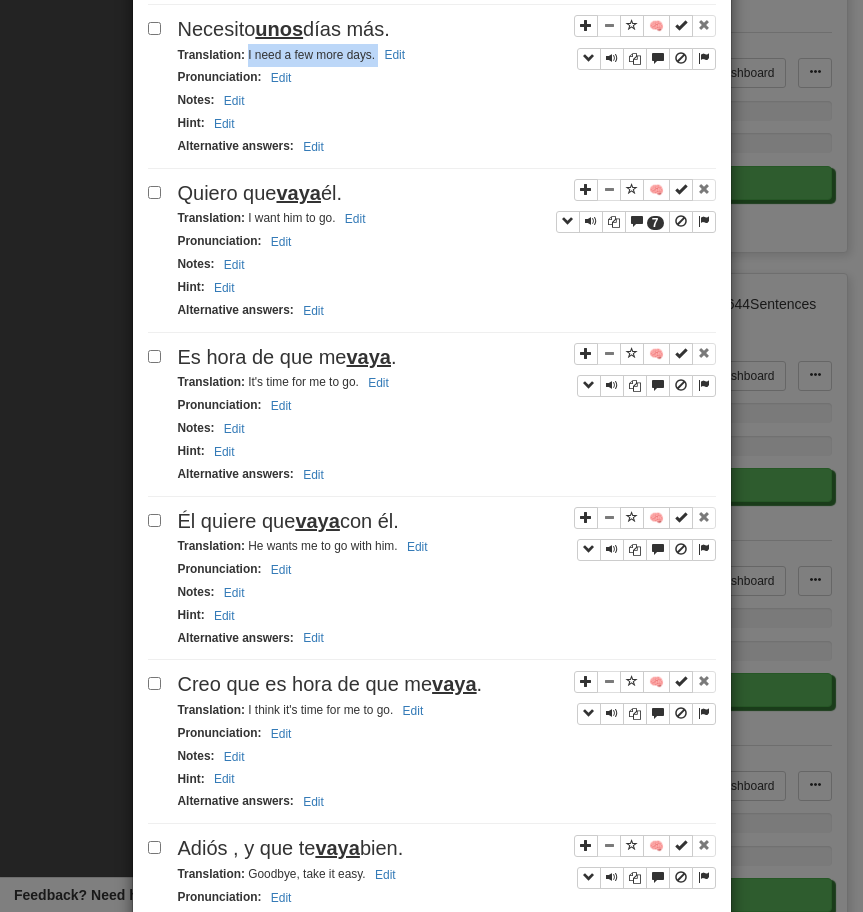 click on "Quiero que  vaya  él." at bounding box center [260, 193] 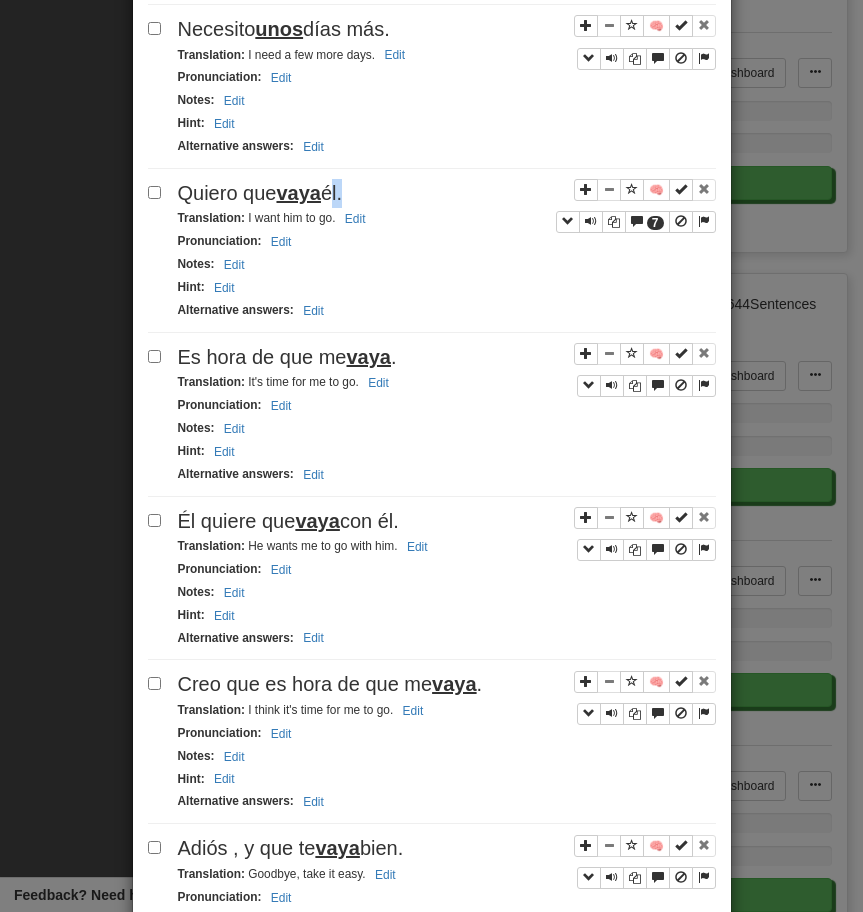 click on "Quiero que  vaya  él." at bounding box center (260, 193) 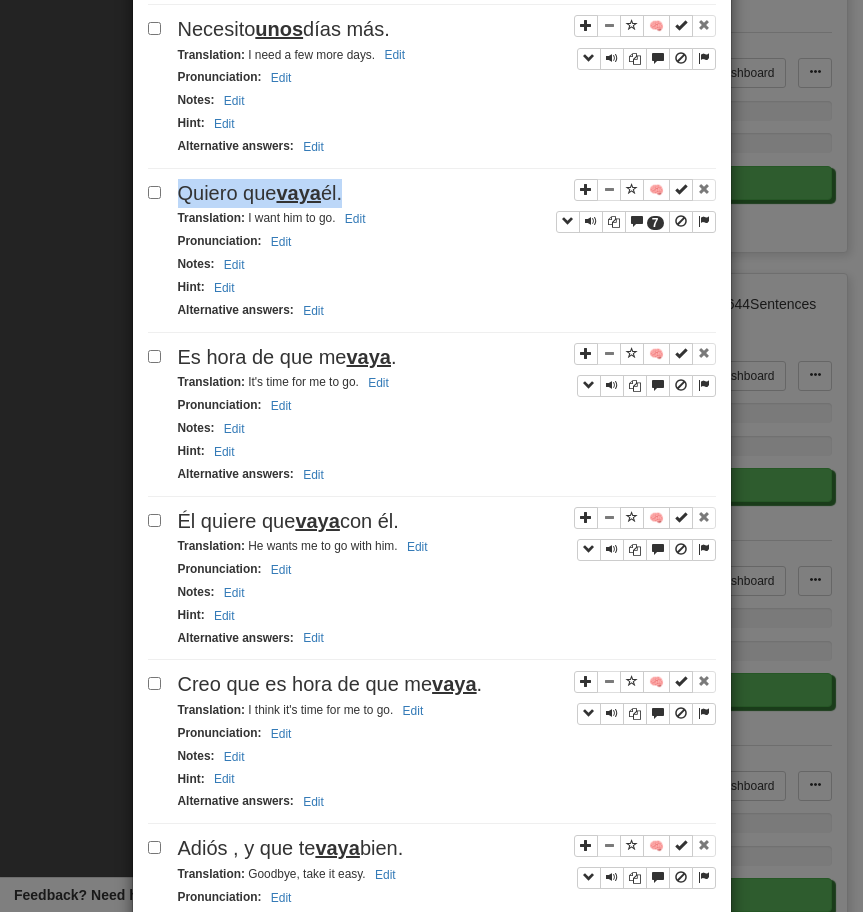 click on "Quiero que  vaya  él." at bounding box center [260, 193] 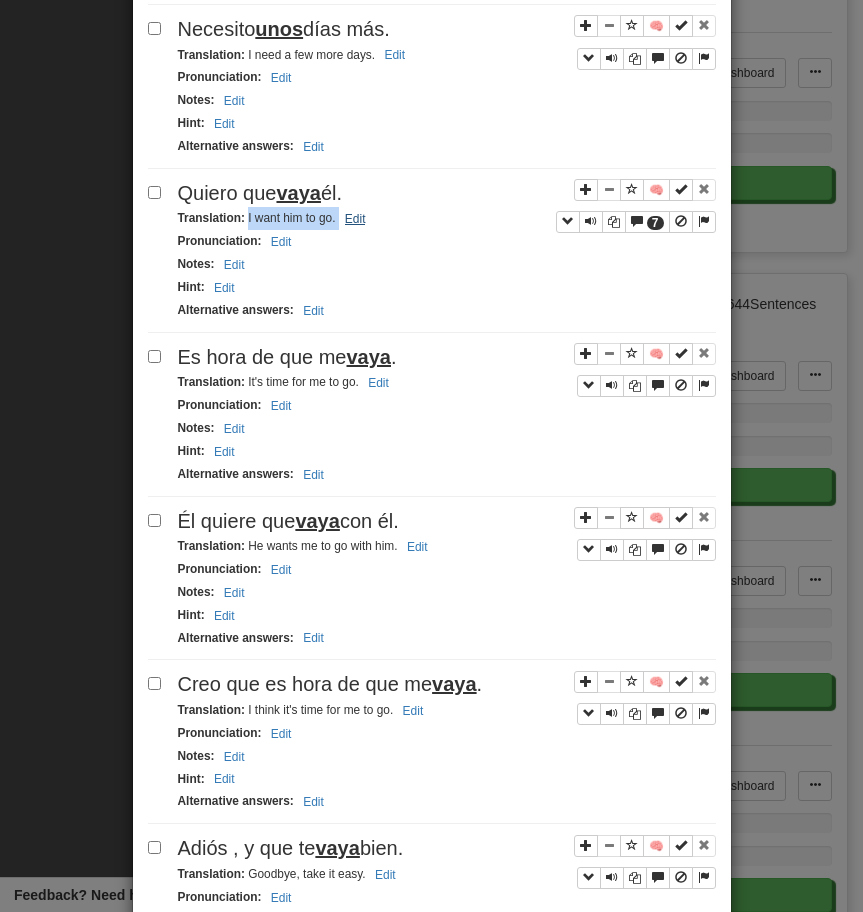drag, startPoint x: 247, startPoint y: 221, endPoint x: 370, endPoint y: 217, distance: 123.065025 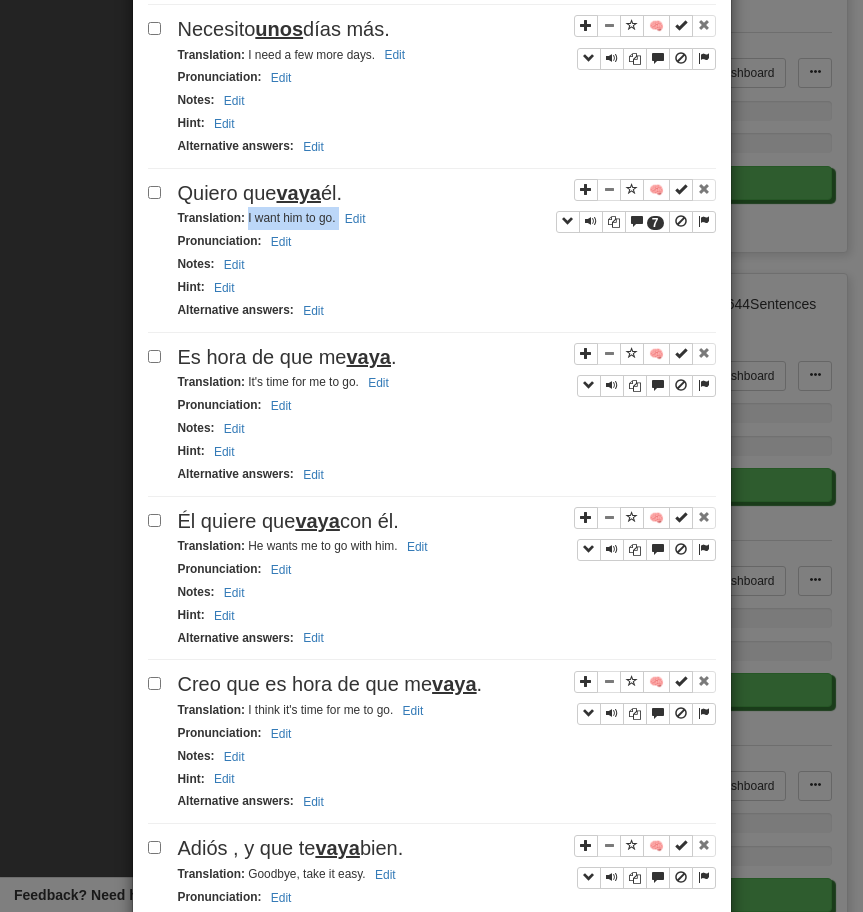 click on "Es hora de que me vaya ." at bounding box center (447, 357) 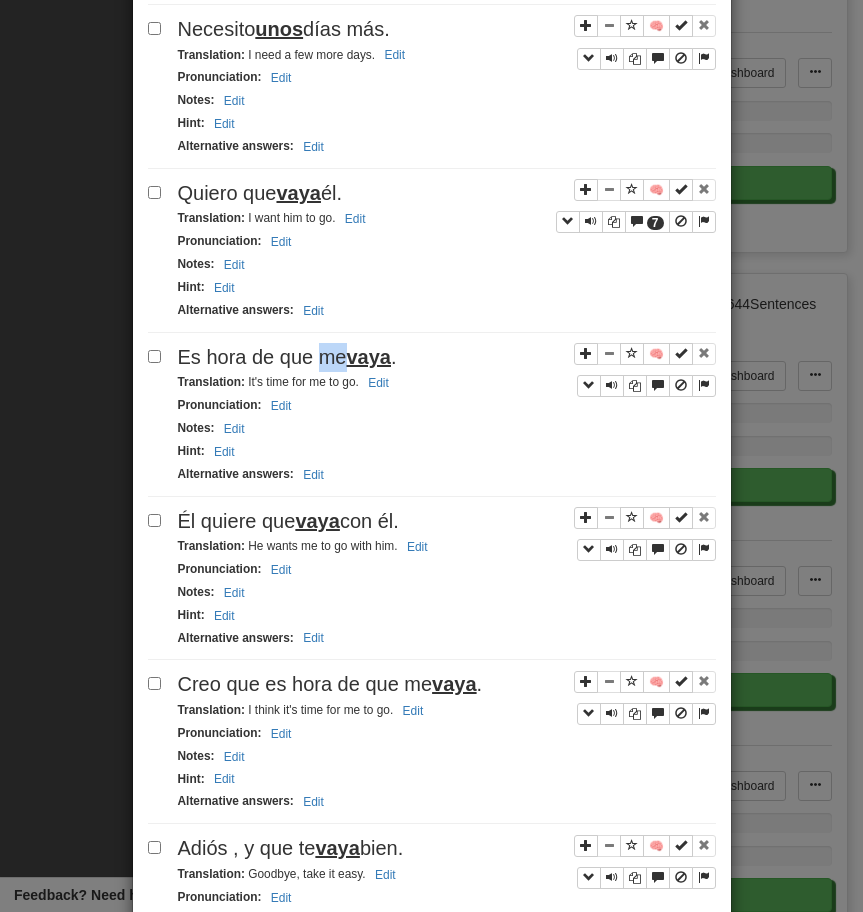 click on "Es hora de que me vaya ." at bounding box center [447, 357] 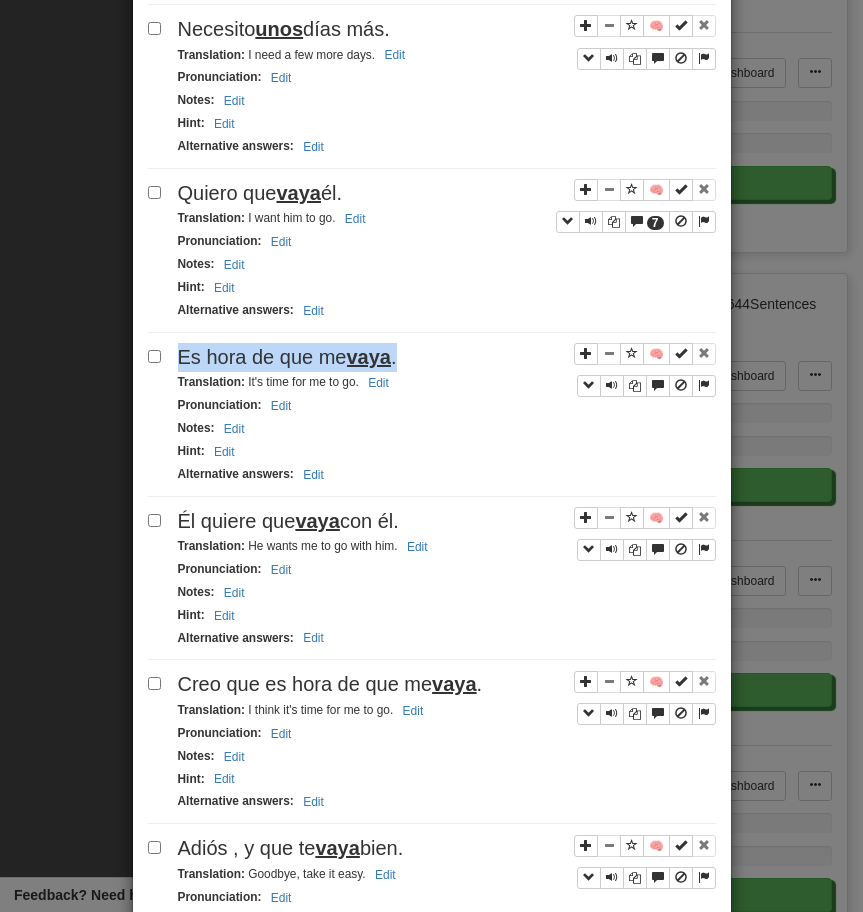 click on "Es hora de que me vaya ." at bounding box center [447, 357] 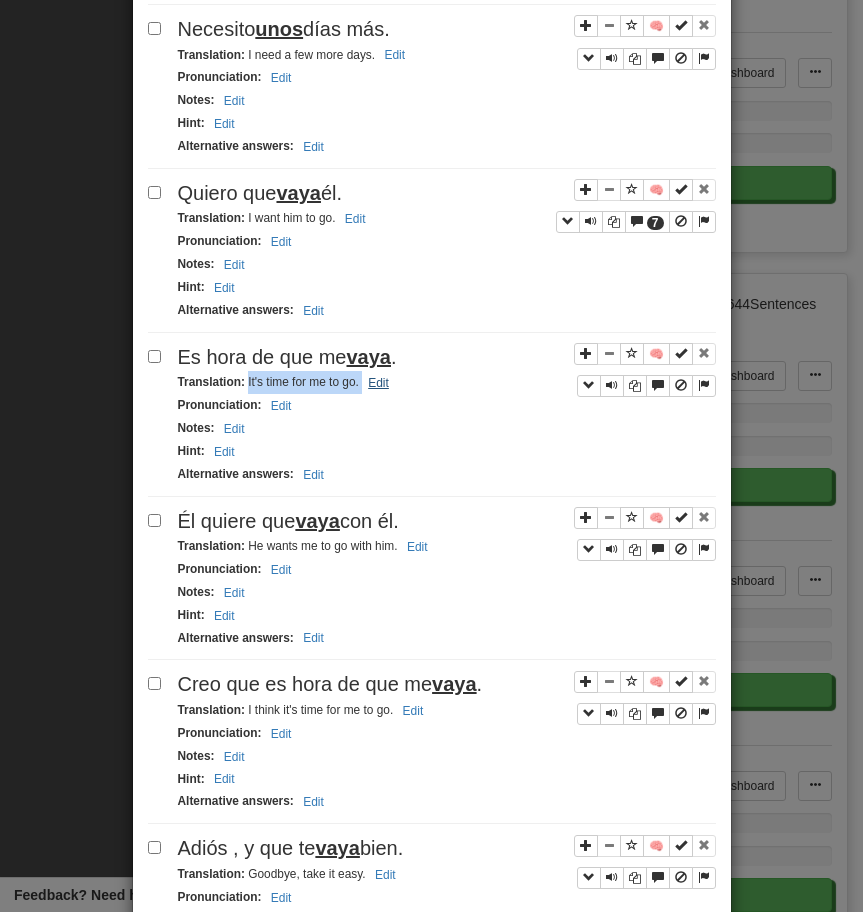 drag, startPoint x: 247, startPoint y: 386, endPoint x: 389, endPoint y: 389, distance: 142.0317 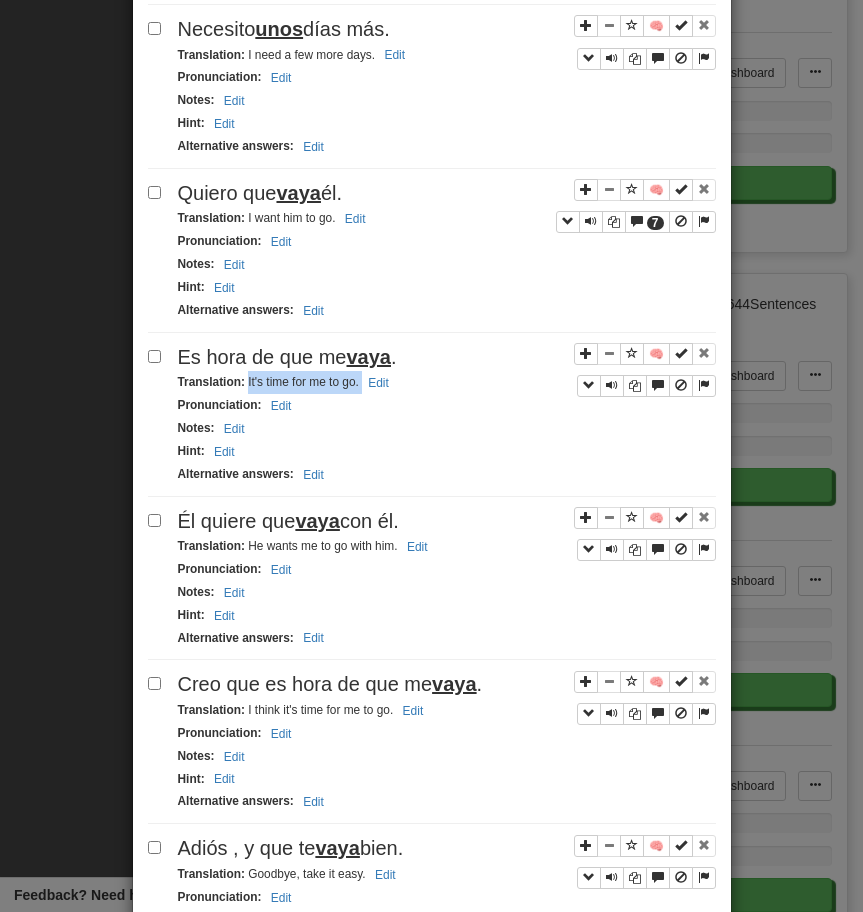 click on "Él quiere que  vaya  con él." at bounding box center (288, 521) 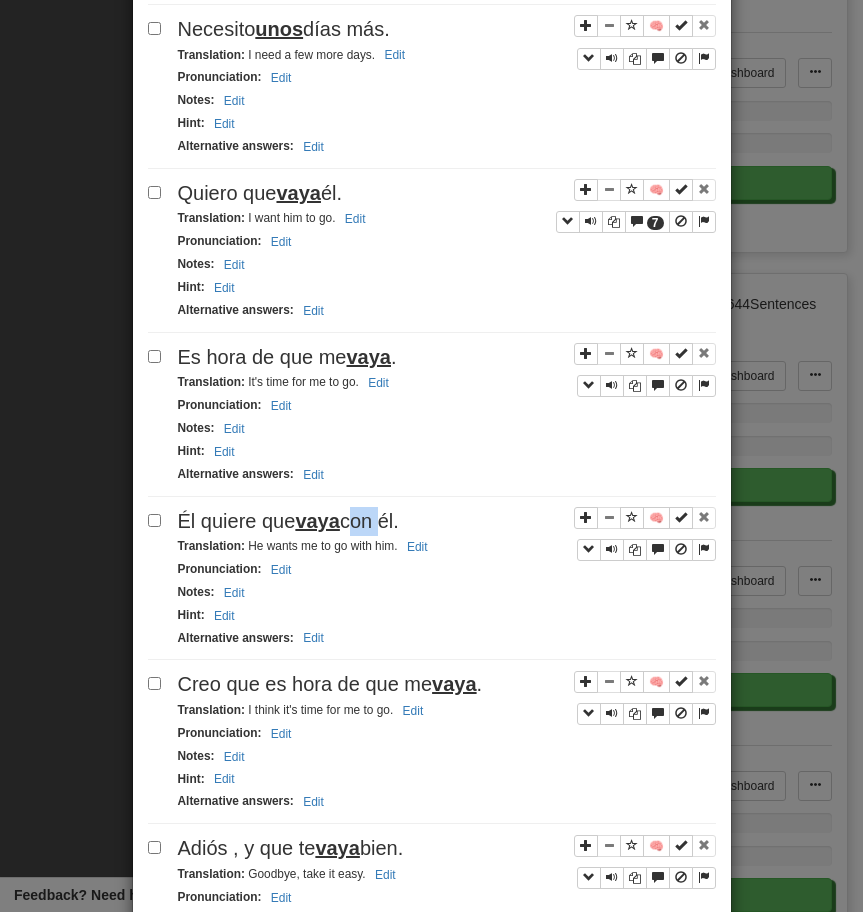 click on "Él quiere que  vaya  con él." at bounding box center [288, 521] 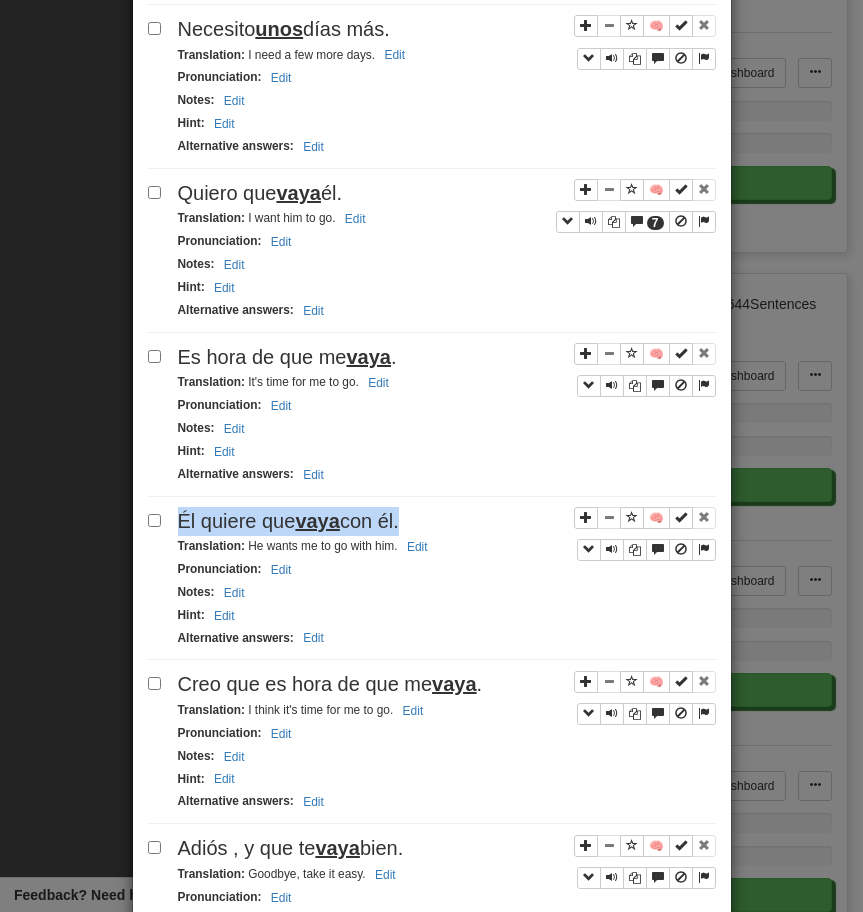 click on "Él quiere que  vaya  con él." at bounding box center (288, 521) 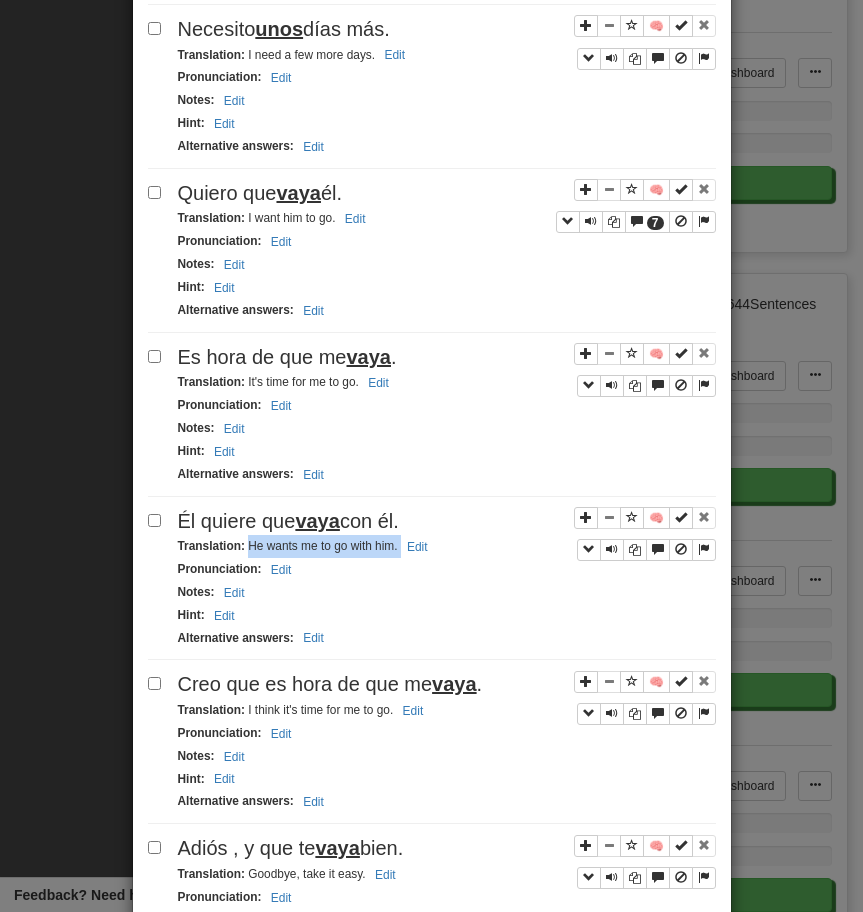 drag, startPoint x: 246, startPoint y: 548, endPoint x: 456, endPoint y: 561, distance: 210.402 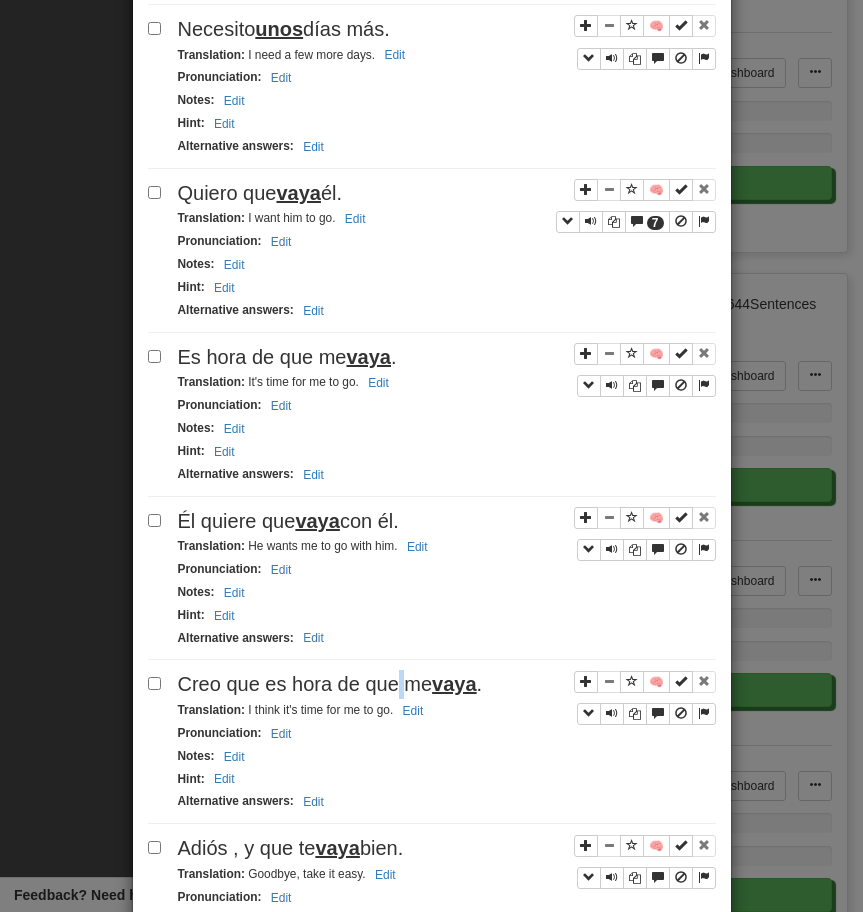 click on "Creo que es hora de que me  vaya ." at bounding box center [330, 684] 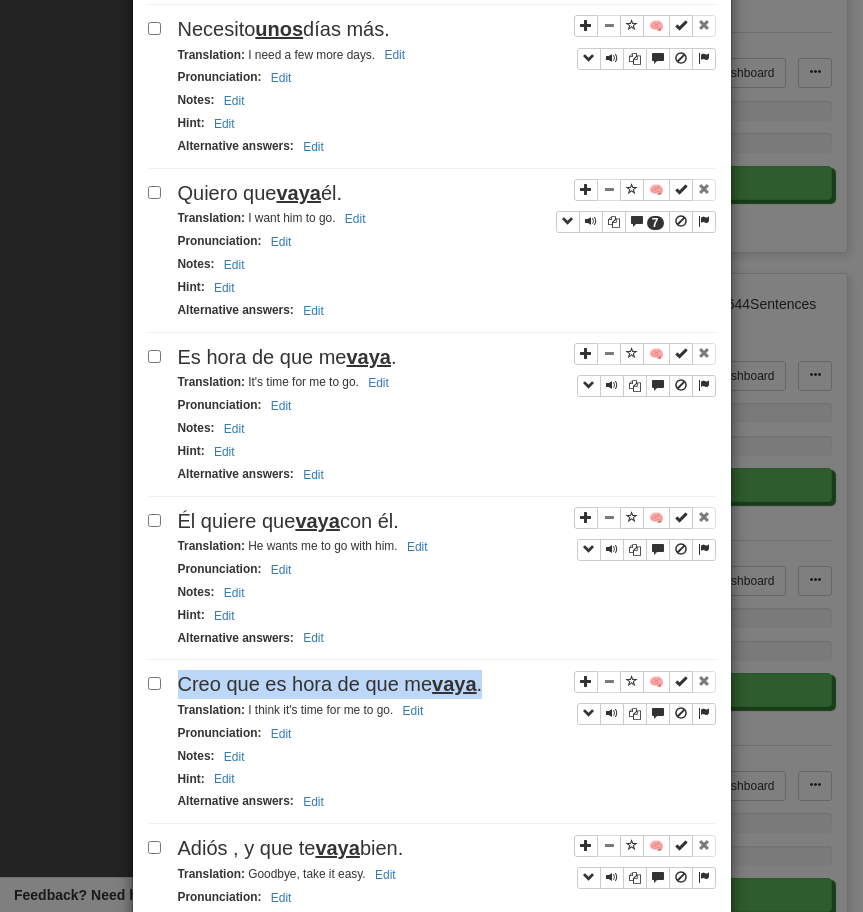 click on "Creo que es hora de que me  vaya ." at bounding box center (330, 684) 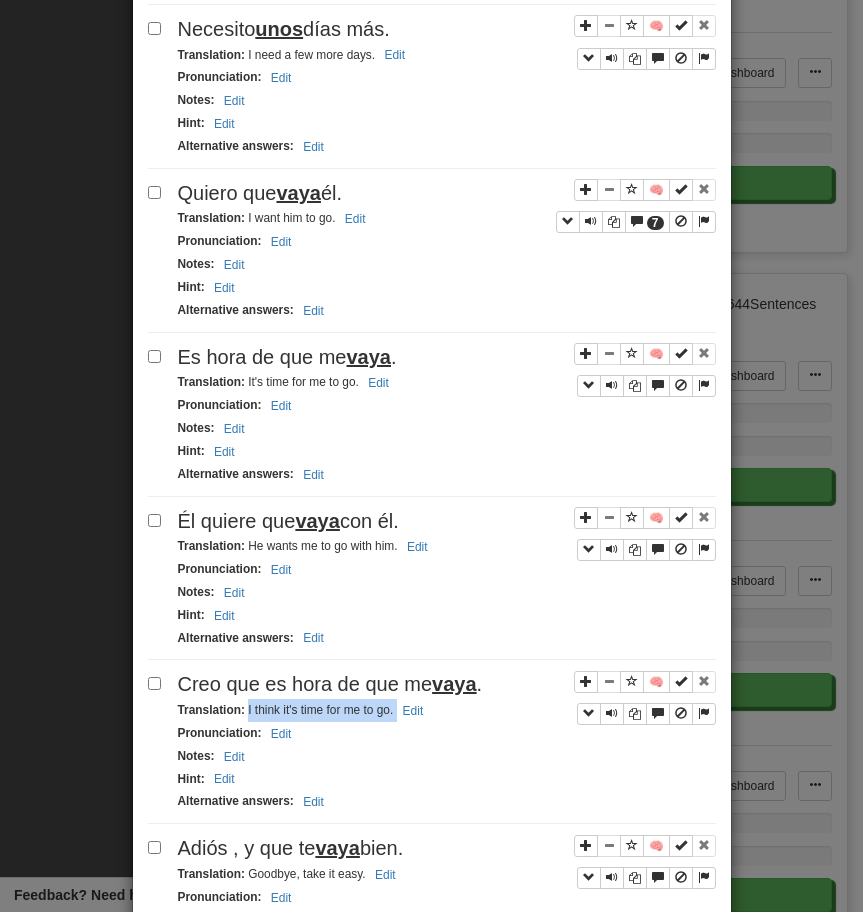 drag, startPoint x: 247, startPoint y: 715, endPoint x: 445, endPoint y: 719, distance: 198.0404 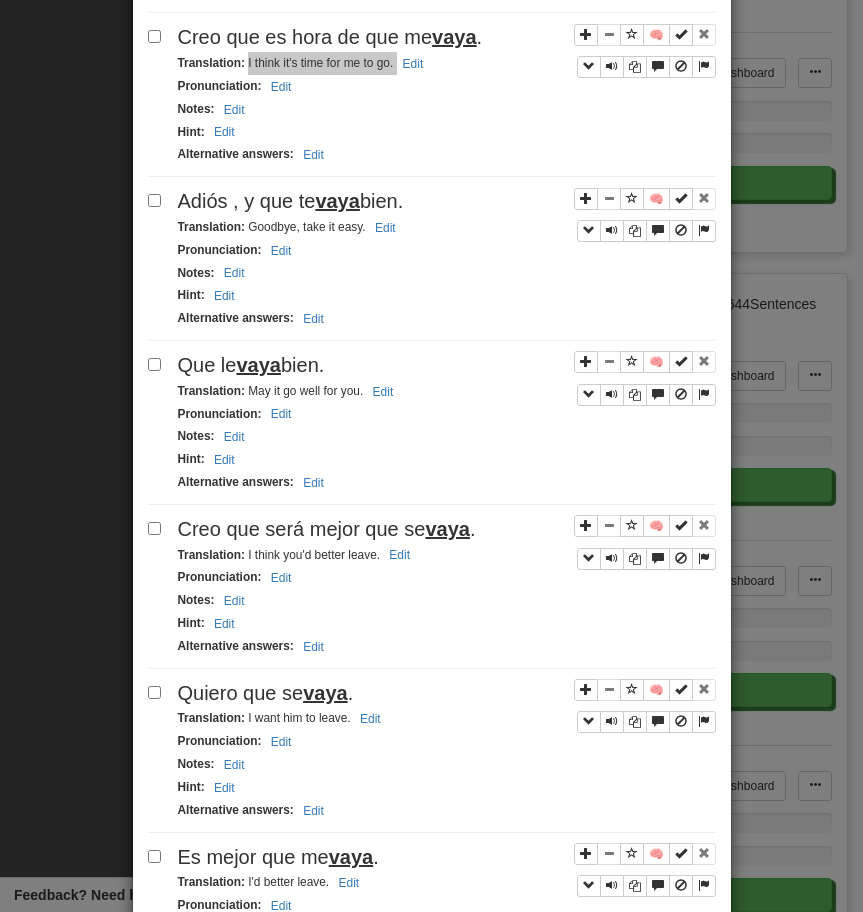 scroll, scrollTop: 2658, scrollLeft: 0, axis: vertical 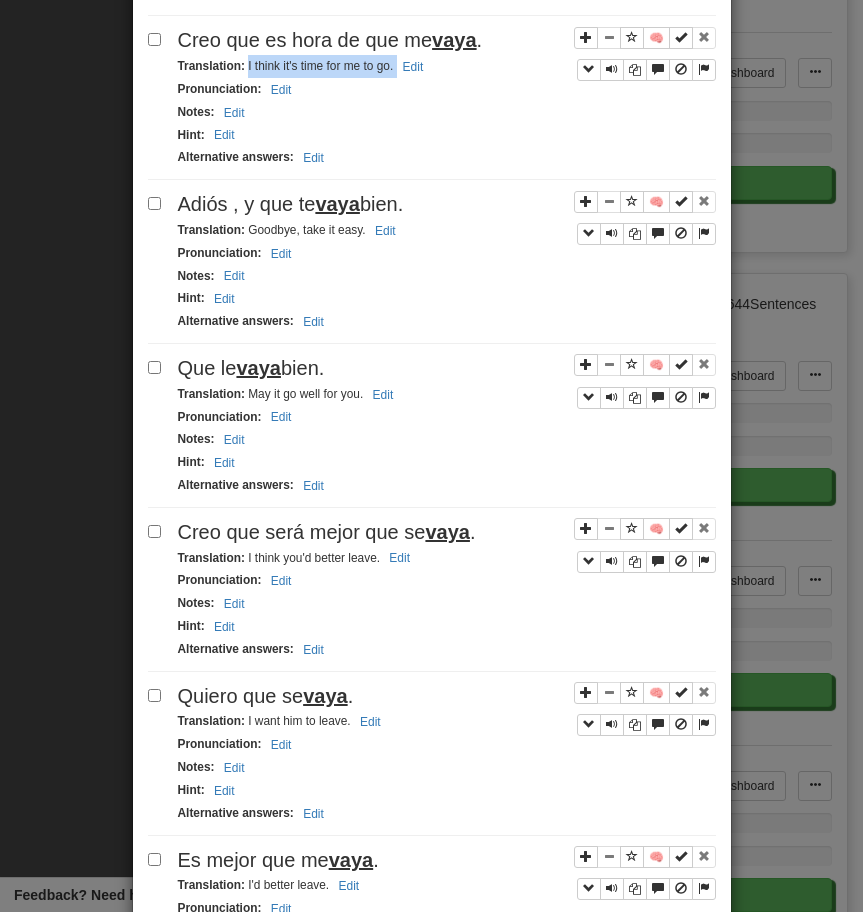 click on "Adiós, que te  vaya  bien." at bounding box center (291, 204) 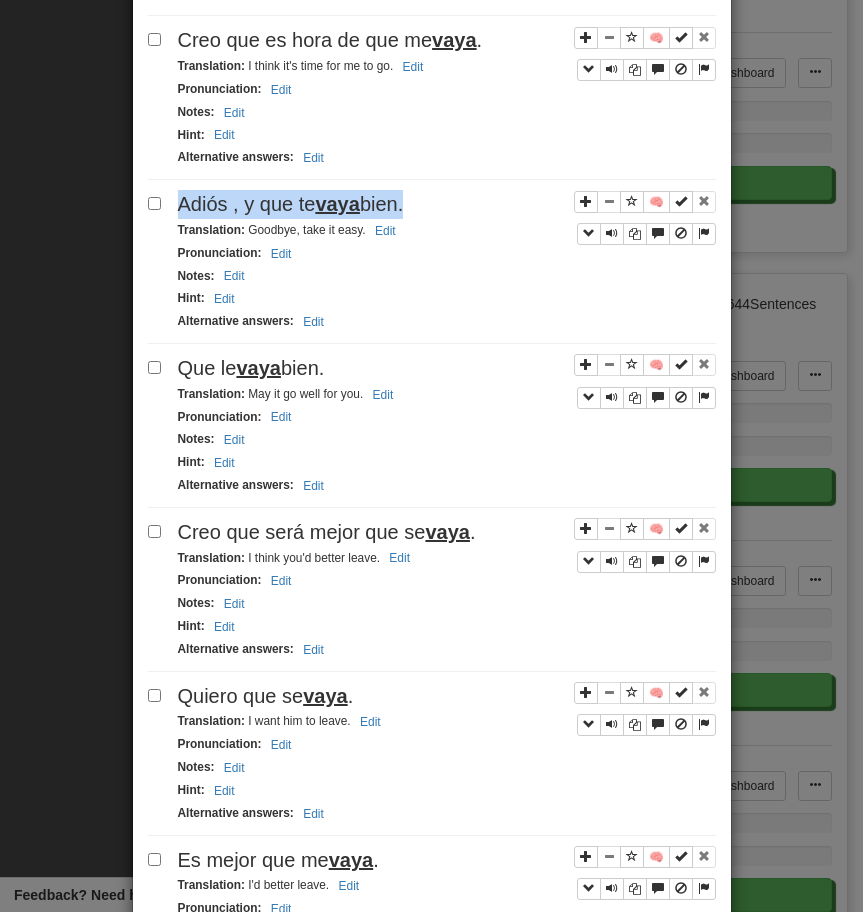 click on "Adiós, que te  vaya  bien." at bounding box center (291, 204) 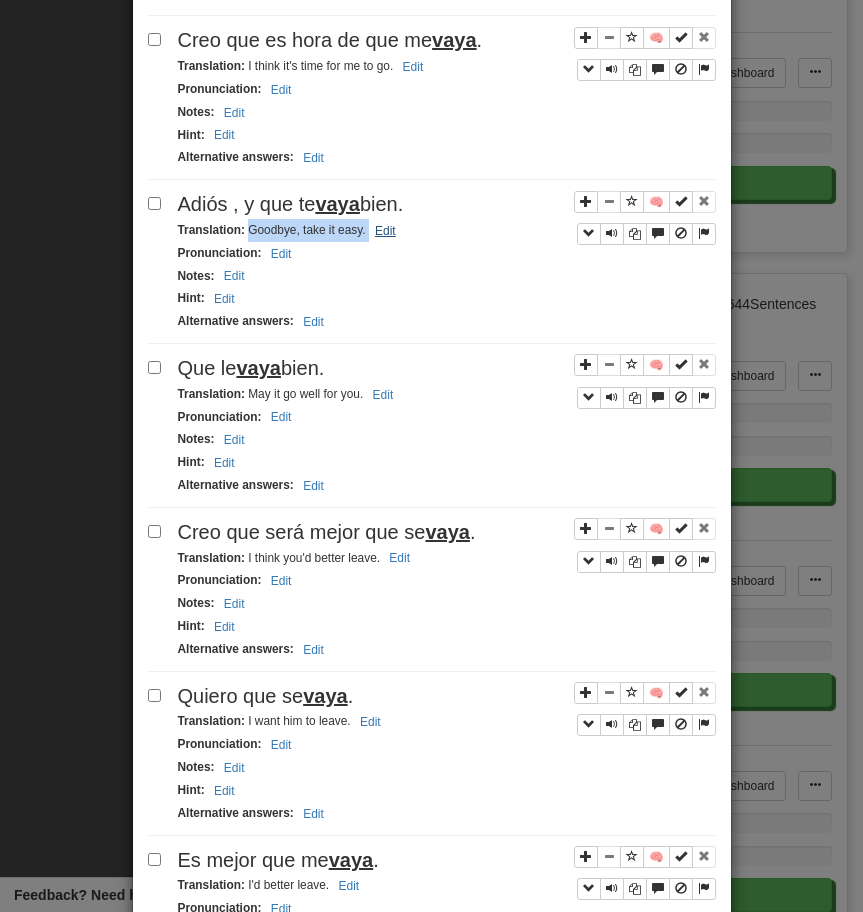 drag, startPoint x: 249, startPoint y: 234, endPoint x: 388, endPoint y: 225, distance: 139.29106 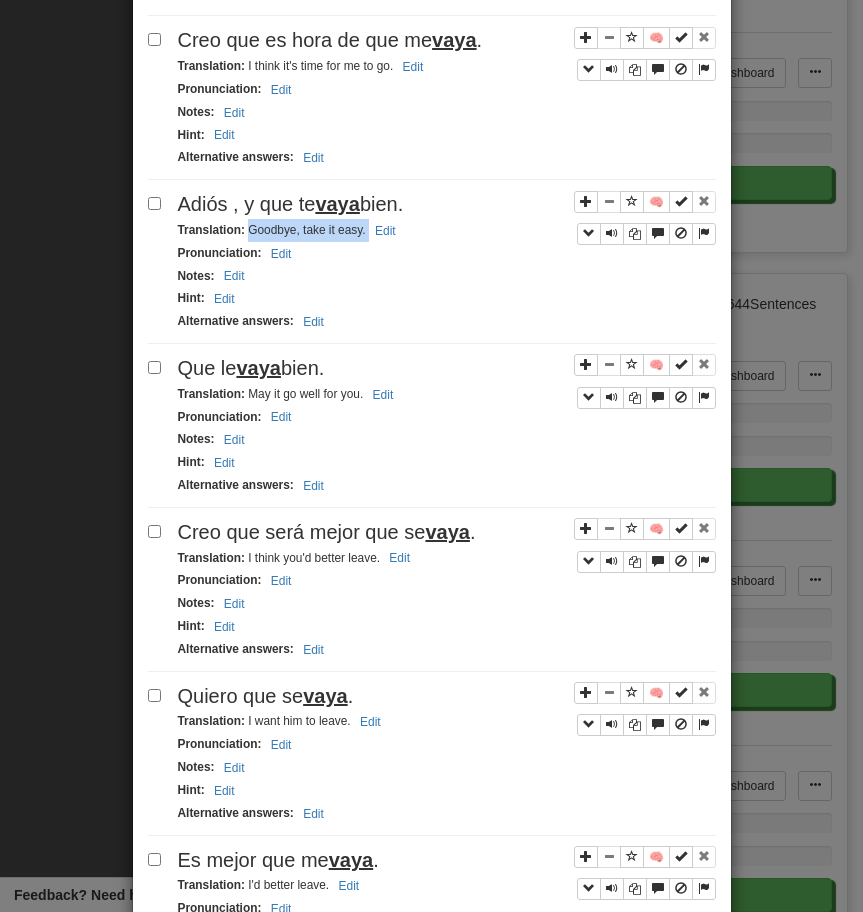 click on "Que le vaya bien." at bounding box center (447, 368) 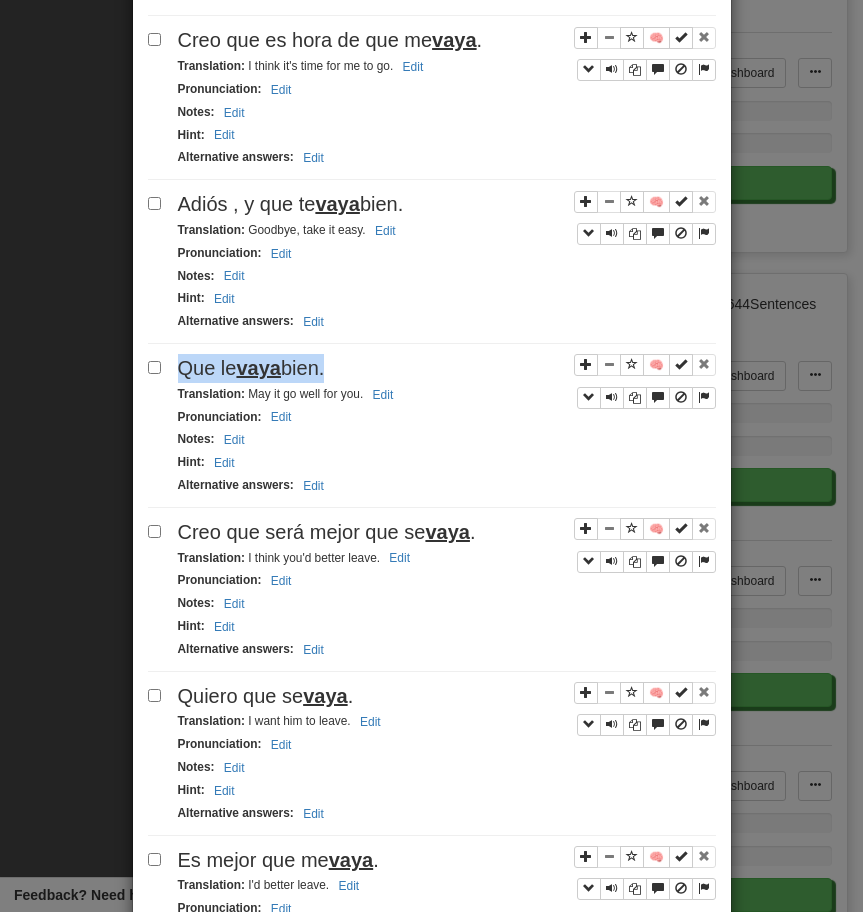 click on "Que le vaya bien." at bounding box center [447, 368] 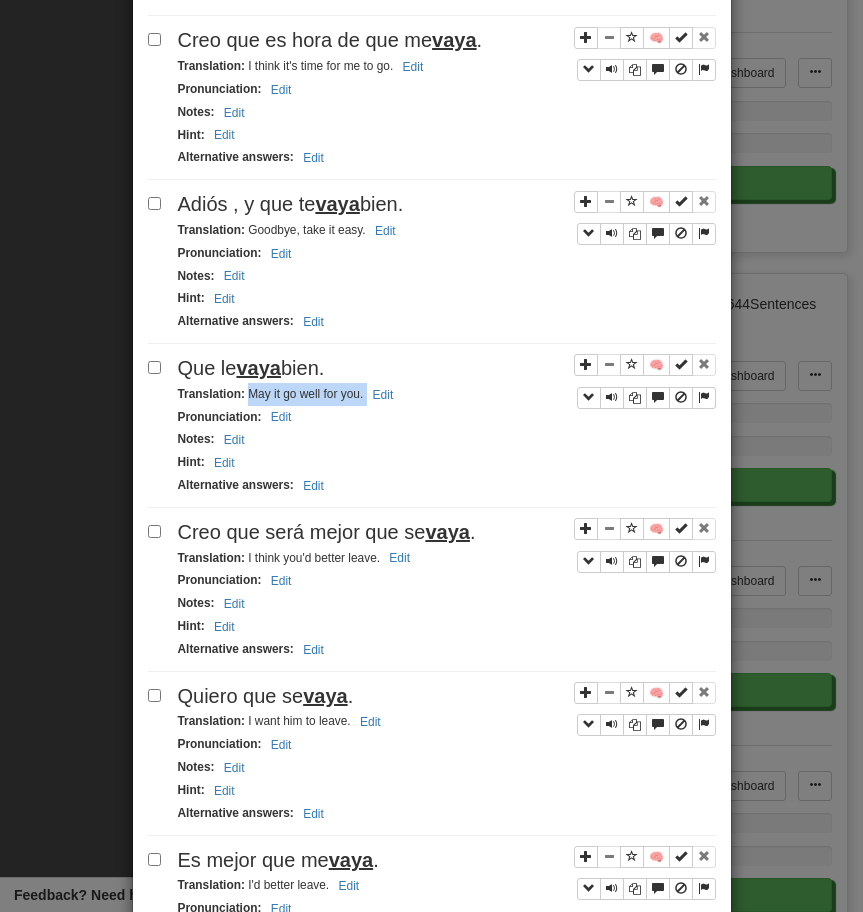 drag, startPoint x: 246, startPoint y: 398, endPoint x: 421, endPoint y: 400, distance: 175.01143 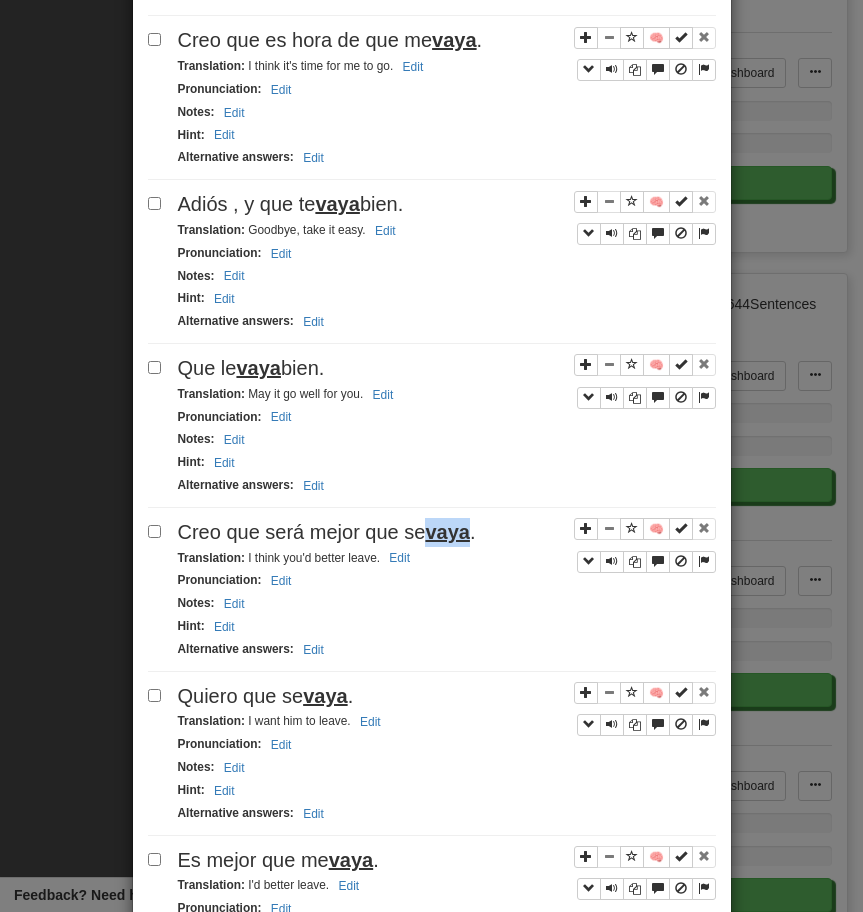 click on "vaya" at bounding box center (447, 532) 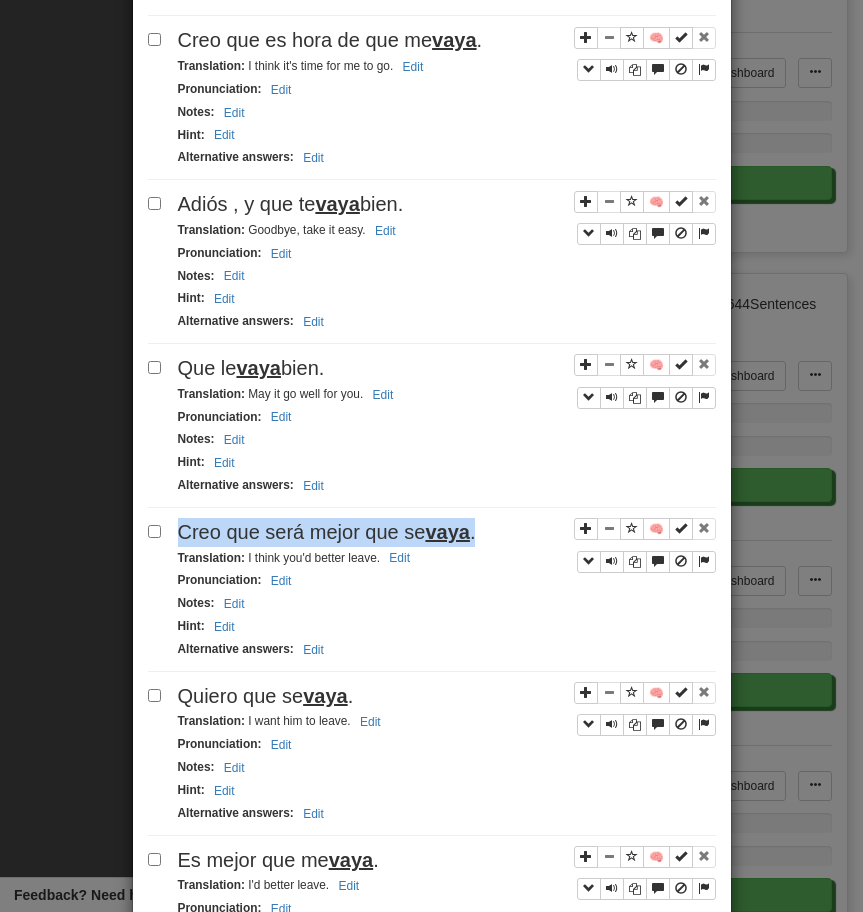 click on "vaya" at bounding box center [447, 532] 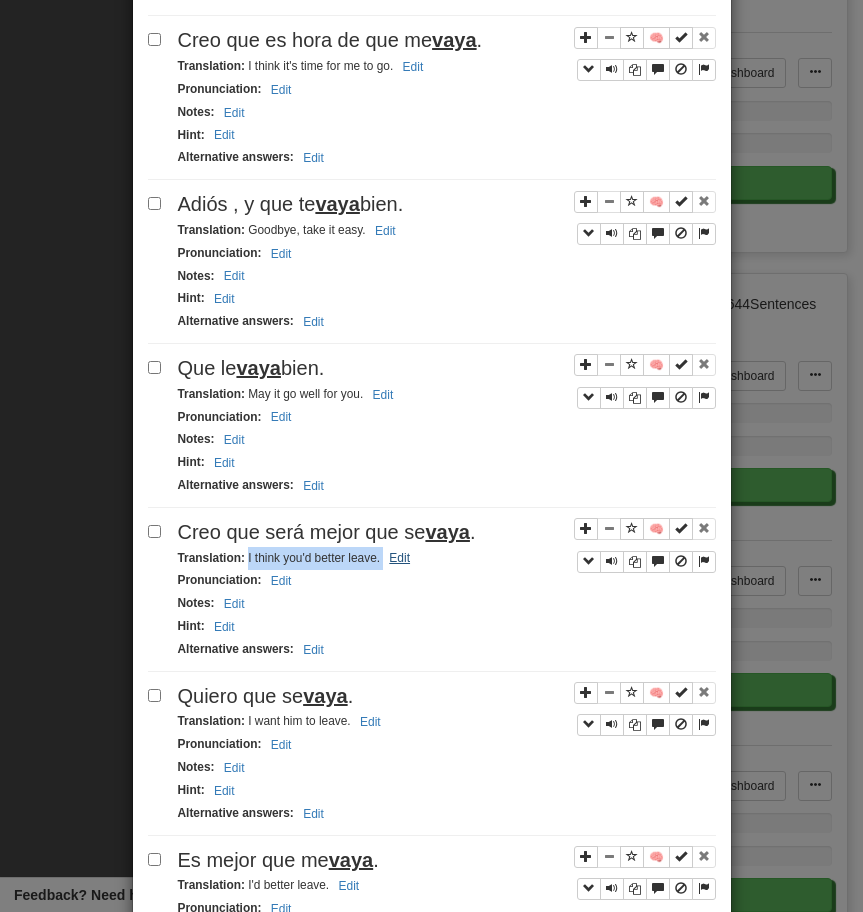 drag, startPoint x: 247, startPoint y: 566, endPoint x: 413, endPoint y: 553, distance: 166.50826 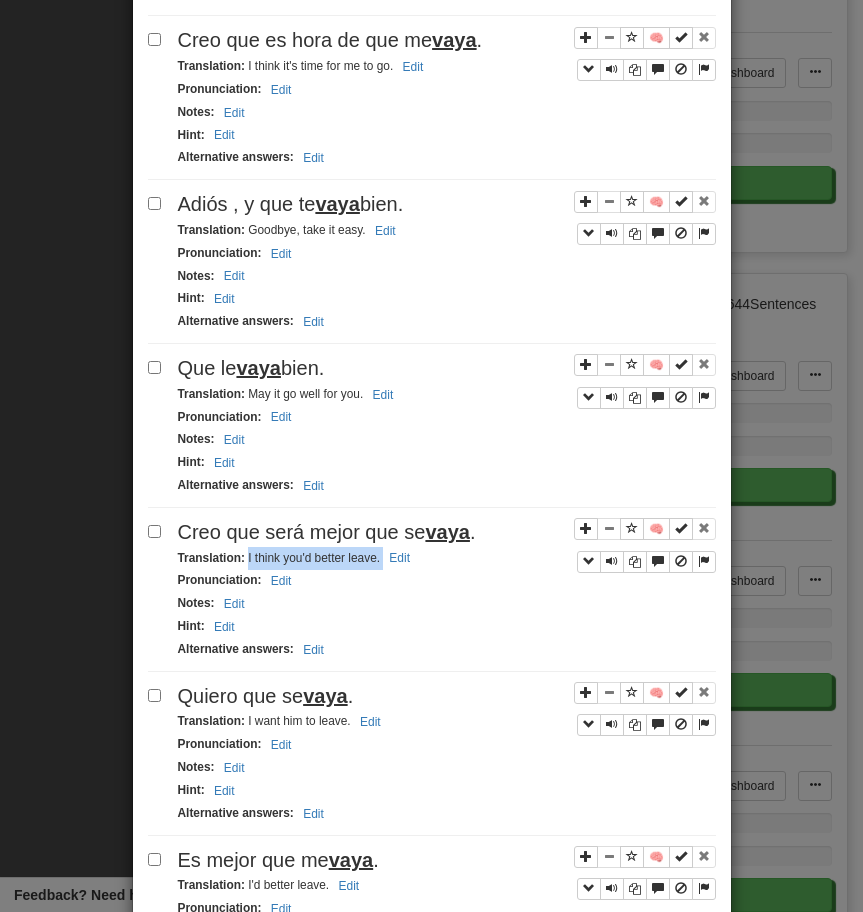 click on "vaya" at bounding box center [325, 696] 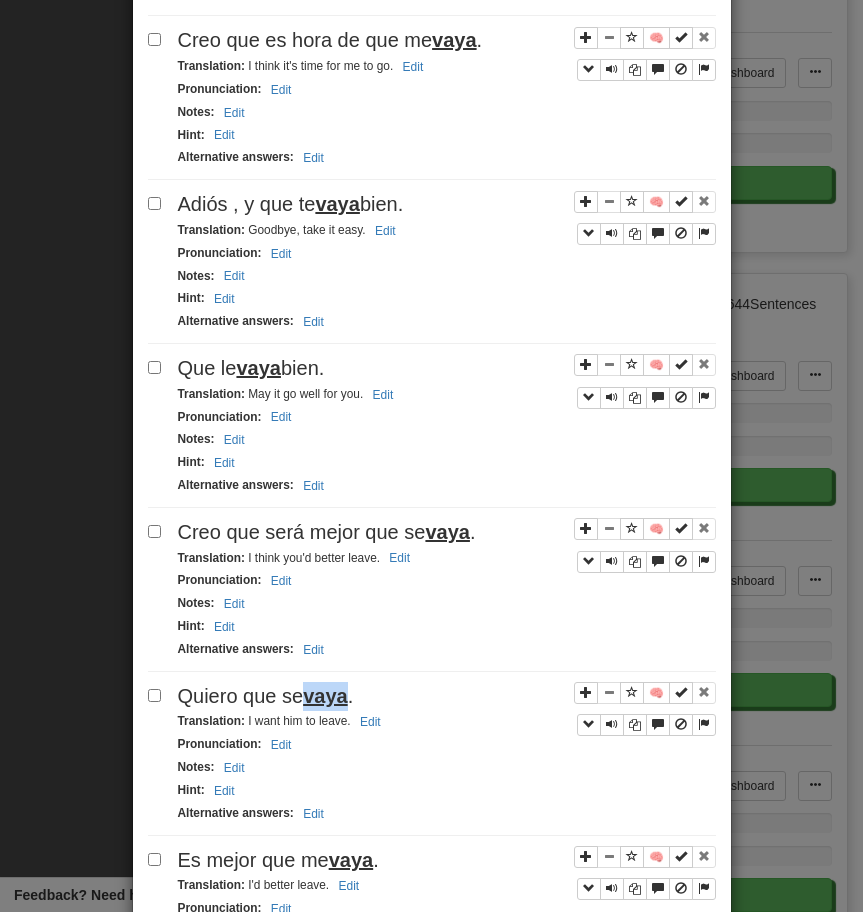 click on "vaya" at bounding box center (325, 696) 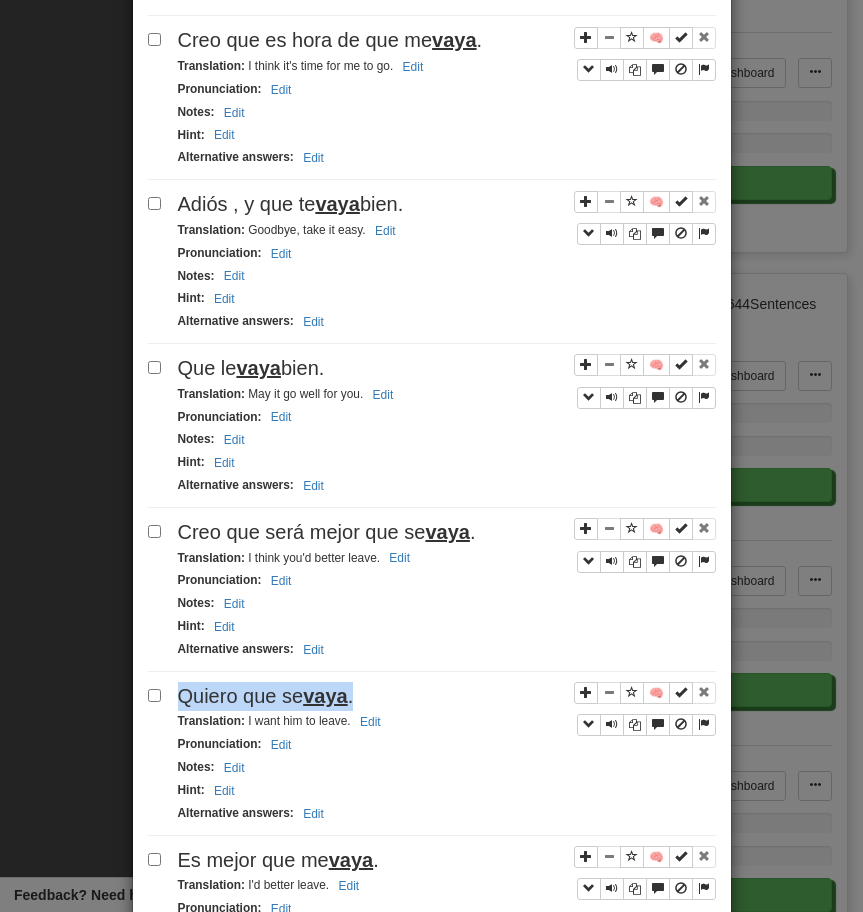 click on "vaya" at bounding box center [325, 696] 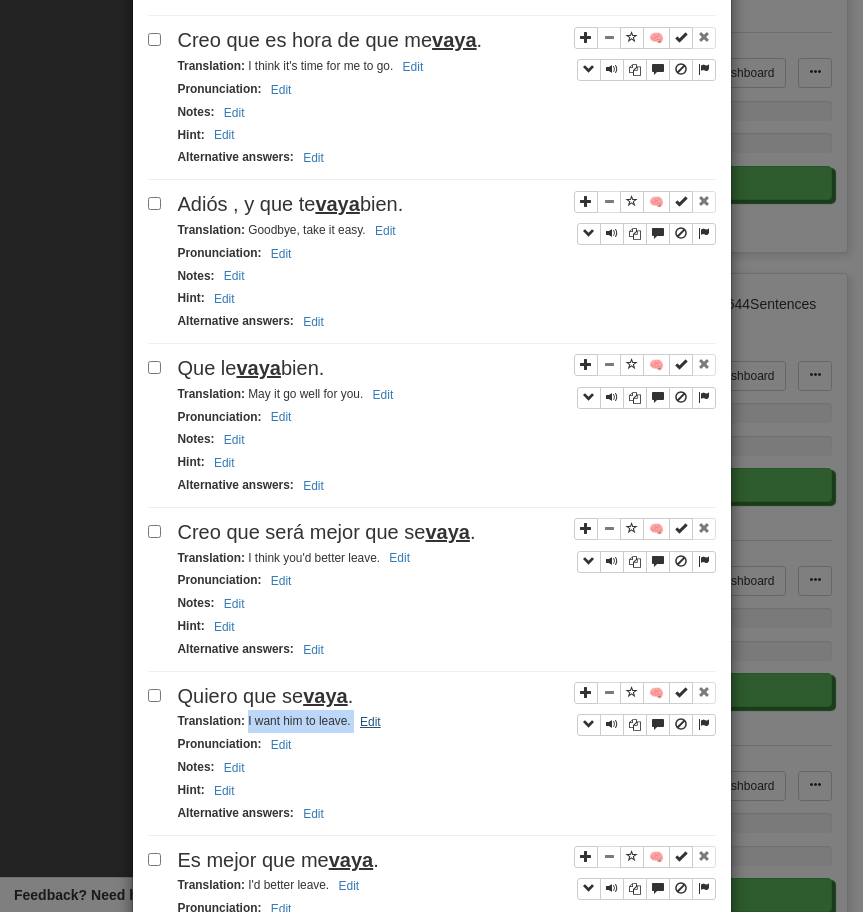 drag, startPoint x: 246, startPoint y: 728, endPoint x: 360, endPoint y: 728, distance: 114 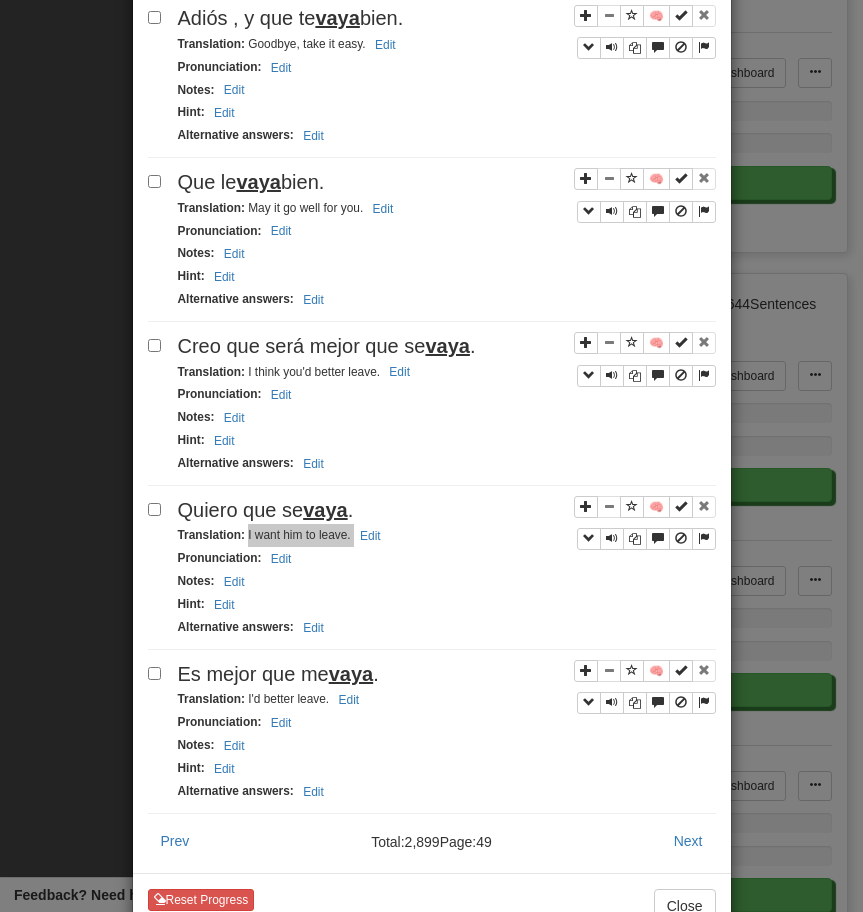 scroll, scrollTop: 2912, scrollLeft: 0, axis: vertical 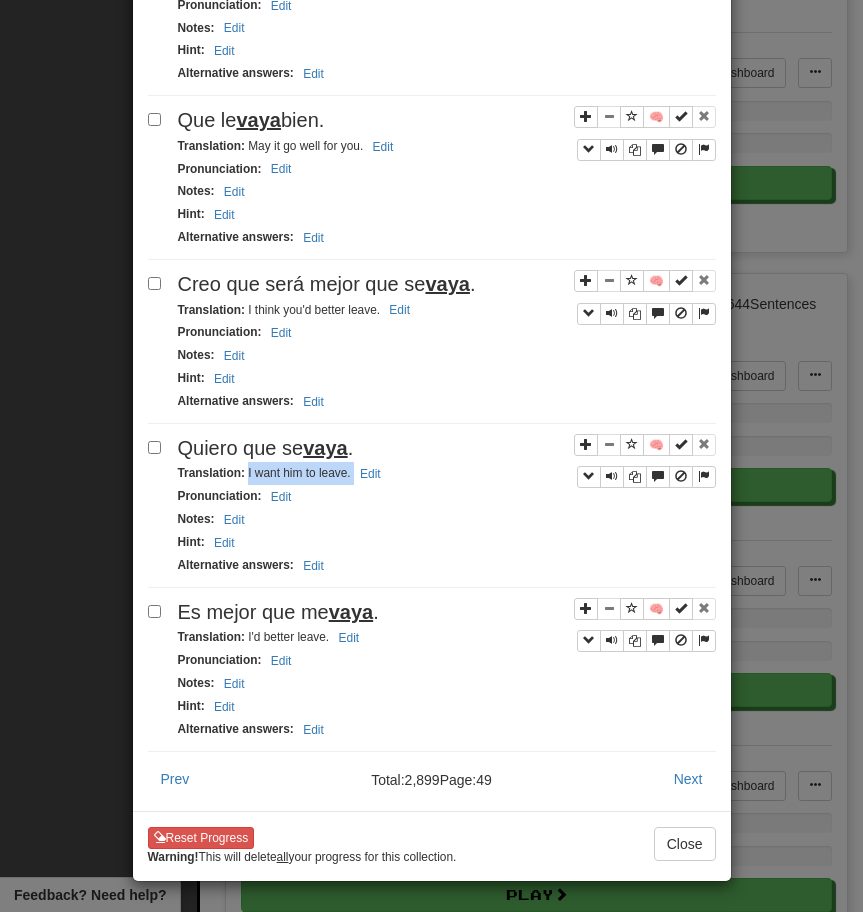 click on "vaya" at bounding box center [351, 612] 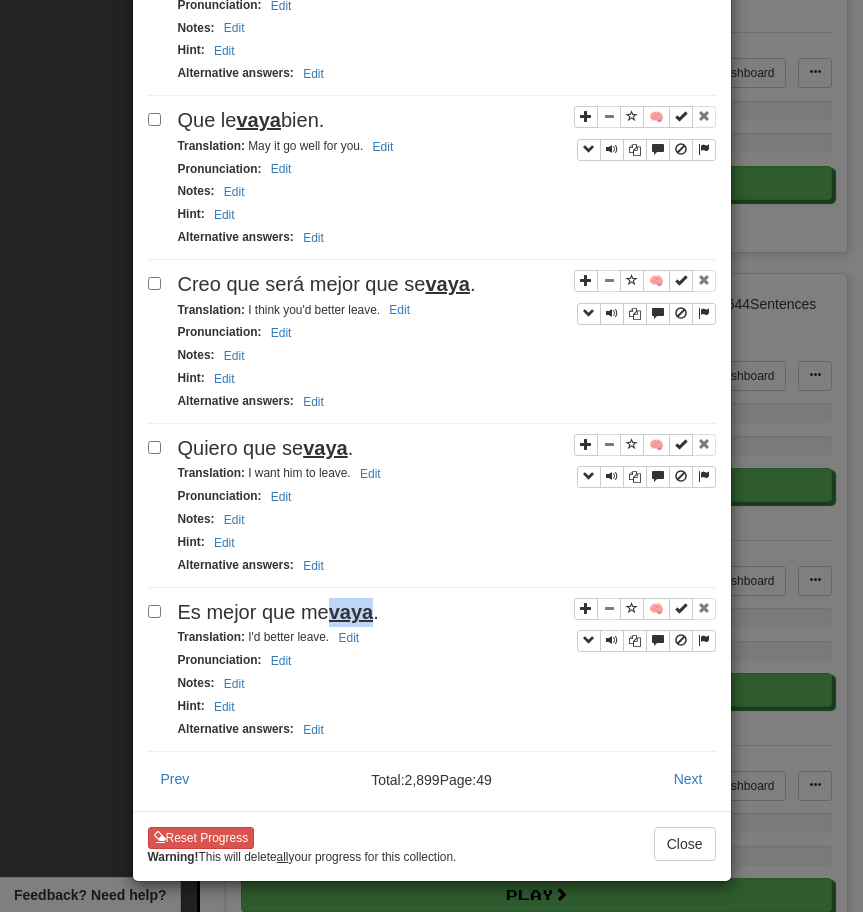 click on "vaya" at bounding box center [351, 612] 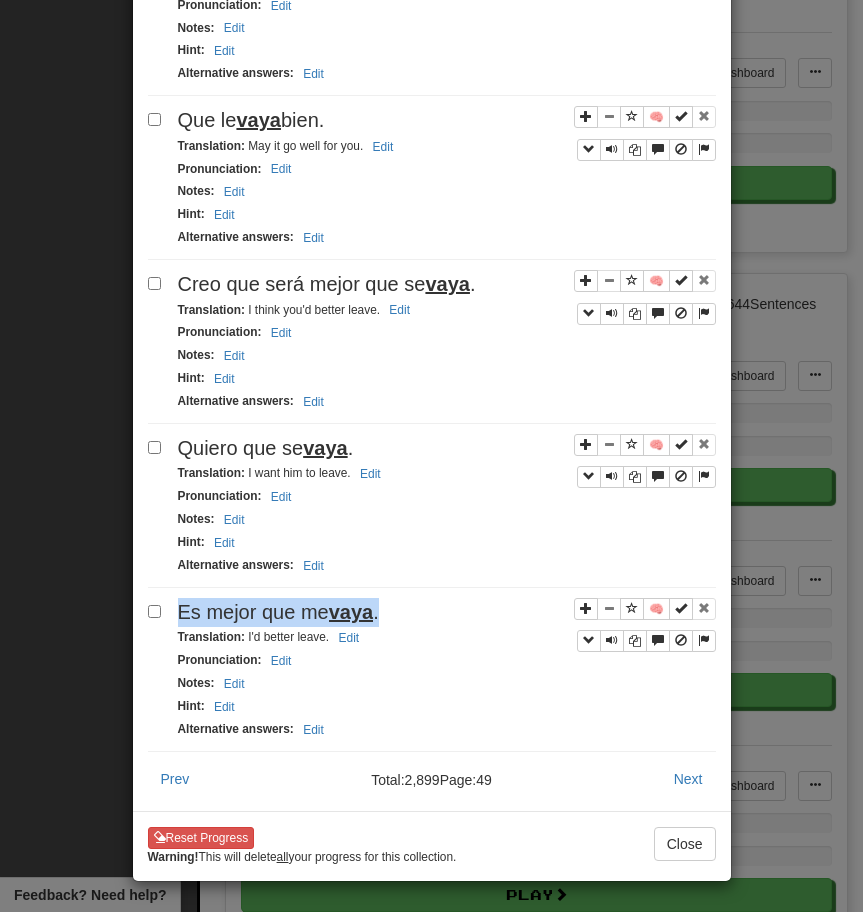click on "vaya" at bounding box center (351, 612) 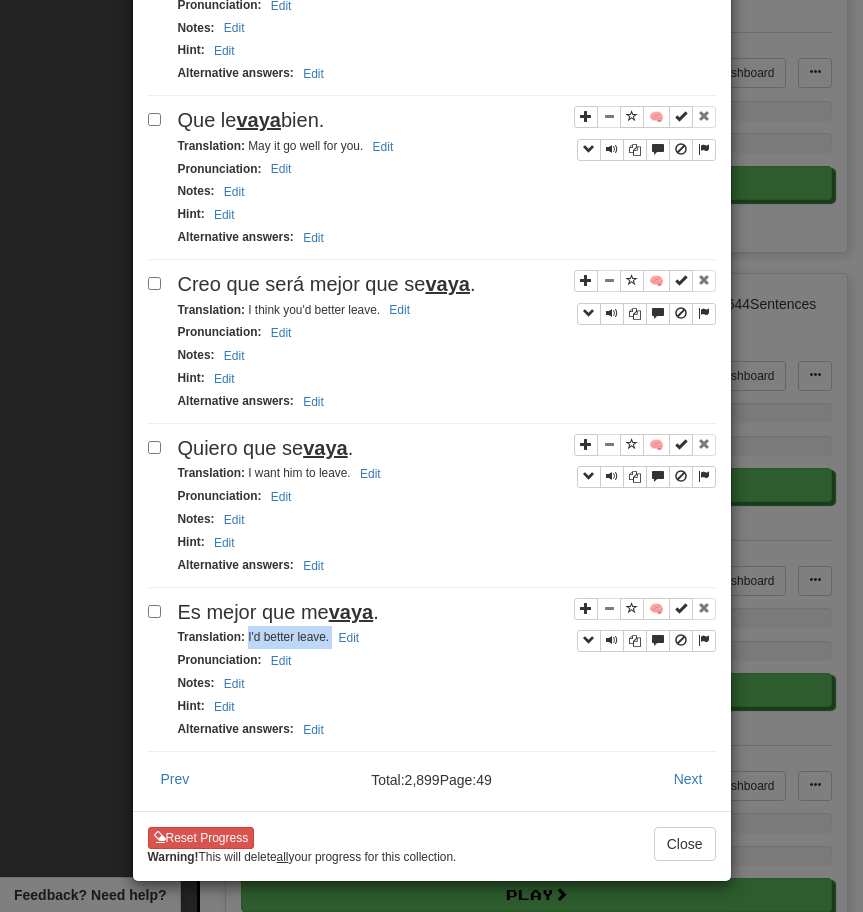 drag, startPoint x: 247, startPoint y: 636, endPoint x: 394, endPoint y: 636, distance: 147 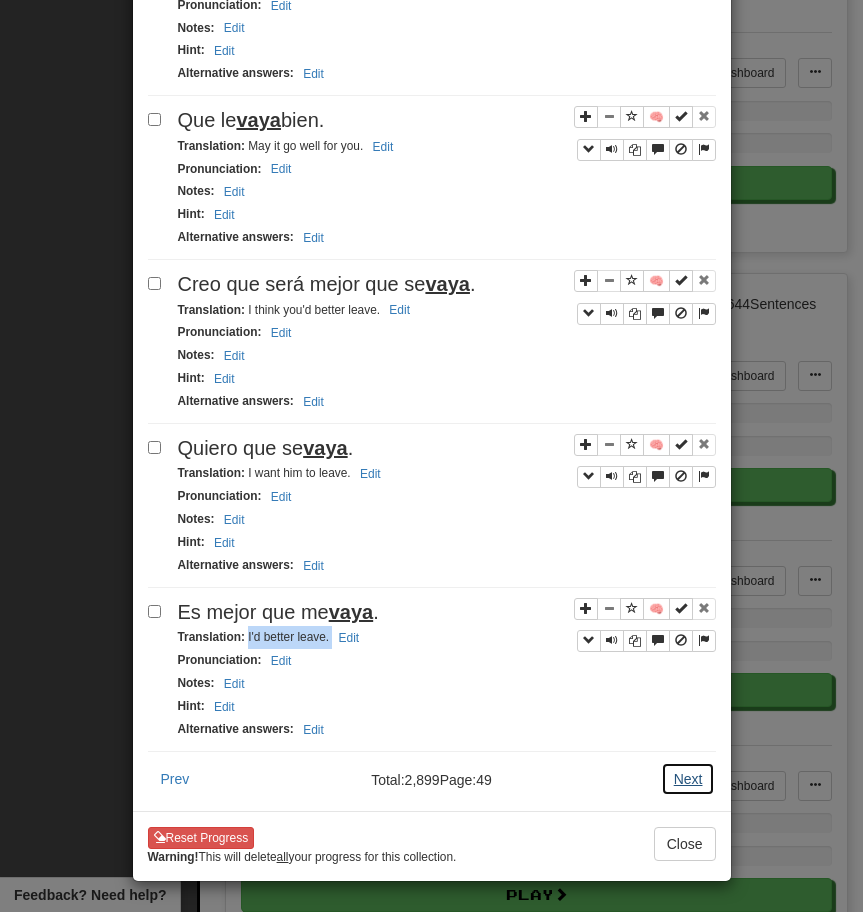 click on "Next" at bounding box center [688, 779] 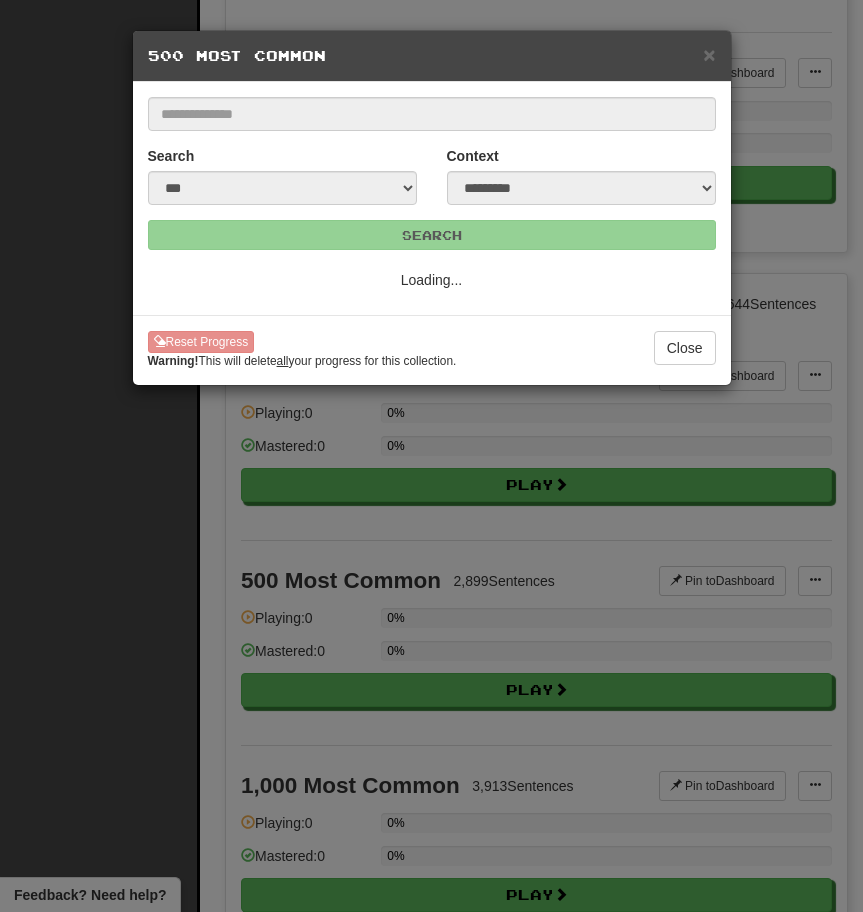 scroll, scrollTop: 0, scrollLeft: 0, axis: both 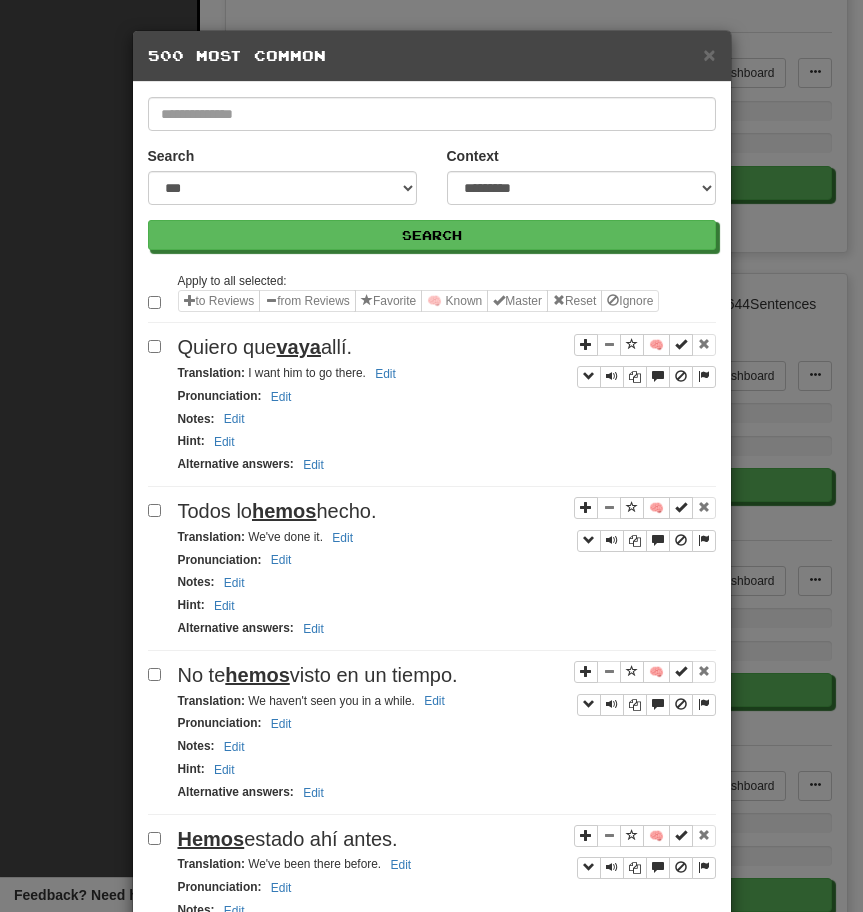 click on "Quiero que  vaya  allí." at bounding box center [265, 347] 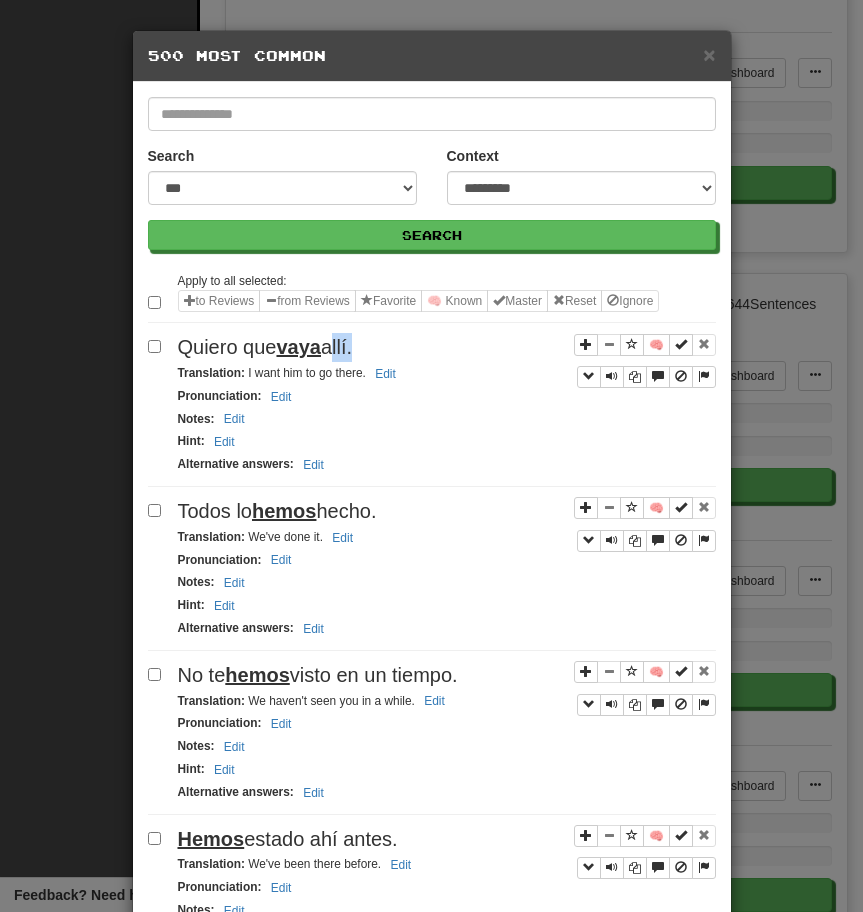 click on "Quiero que  vaya  allí." at bounding box center [265, 347] 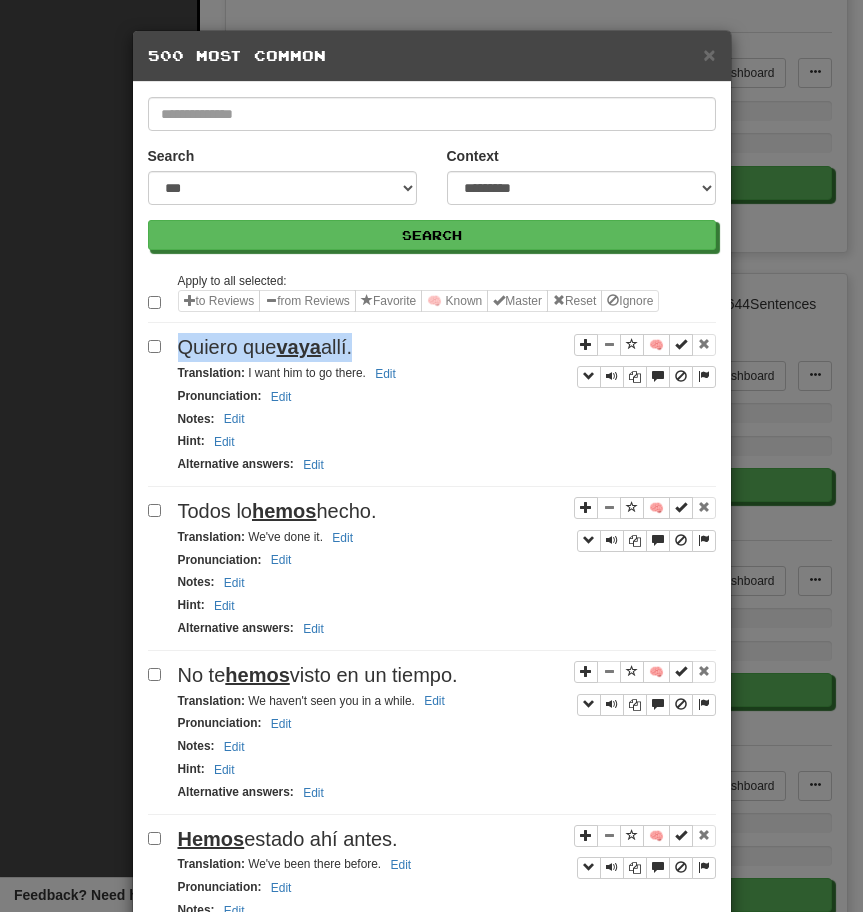 click on "Quiero que  vaya  allí." at bounding box center [265, 347] 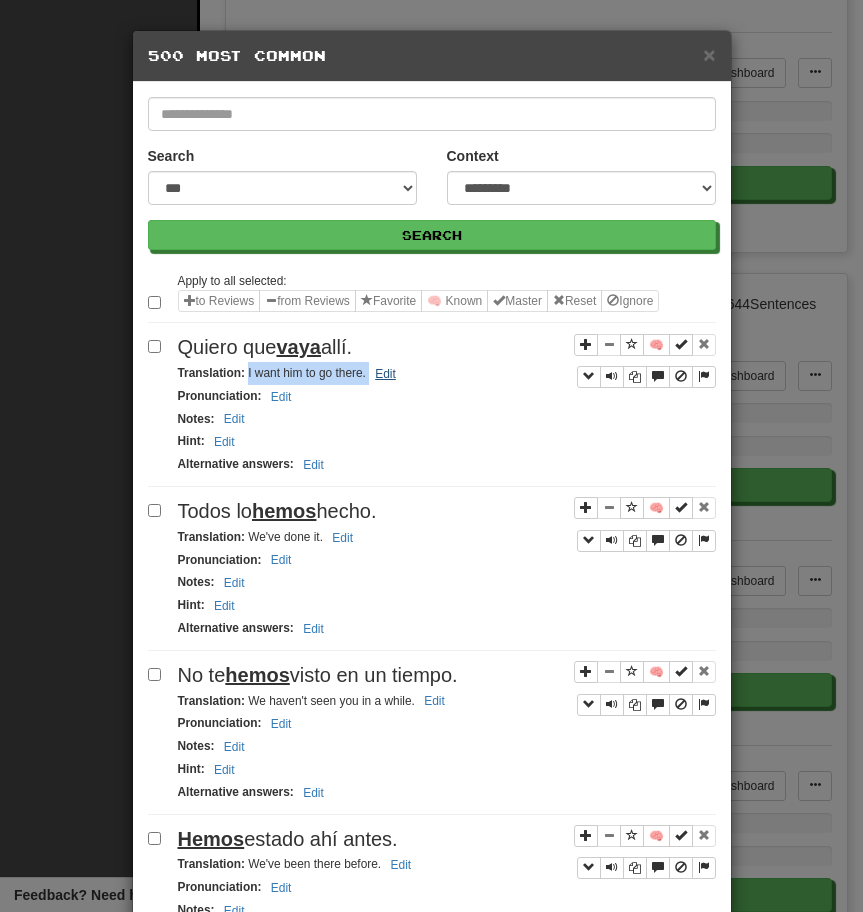 drag, startPoint x: 245, startPoint y: 375, endPoint x: 378, endPoint y: 377, distance: 133.01503 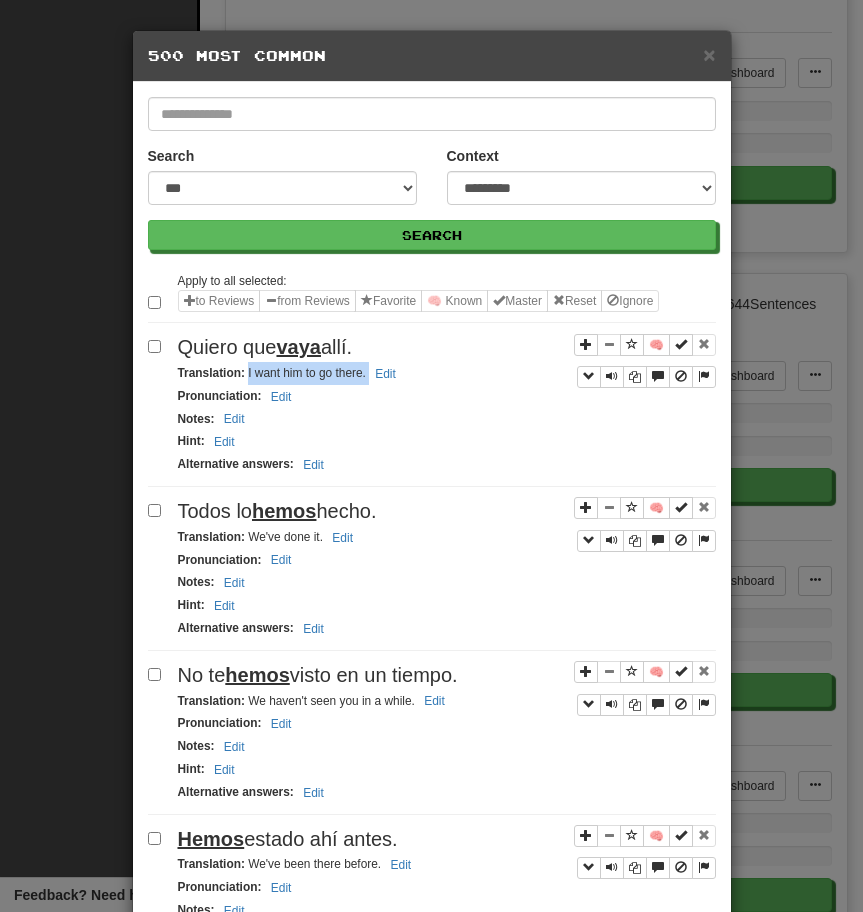 click on "Todos lo  hemos  hecho." at bounding box center (447, 511) 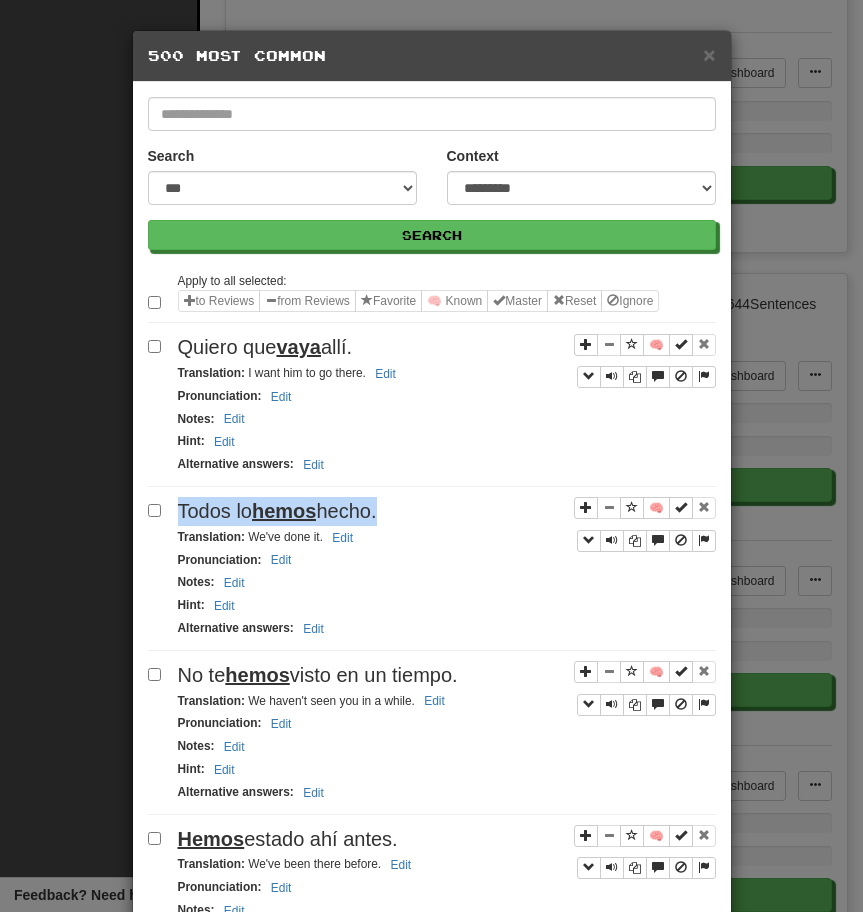 click on "Todos lo  hemos  hecho." at bounding box center [447, 511] 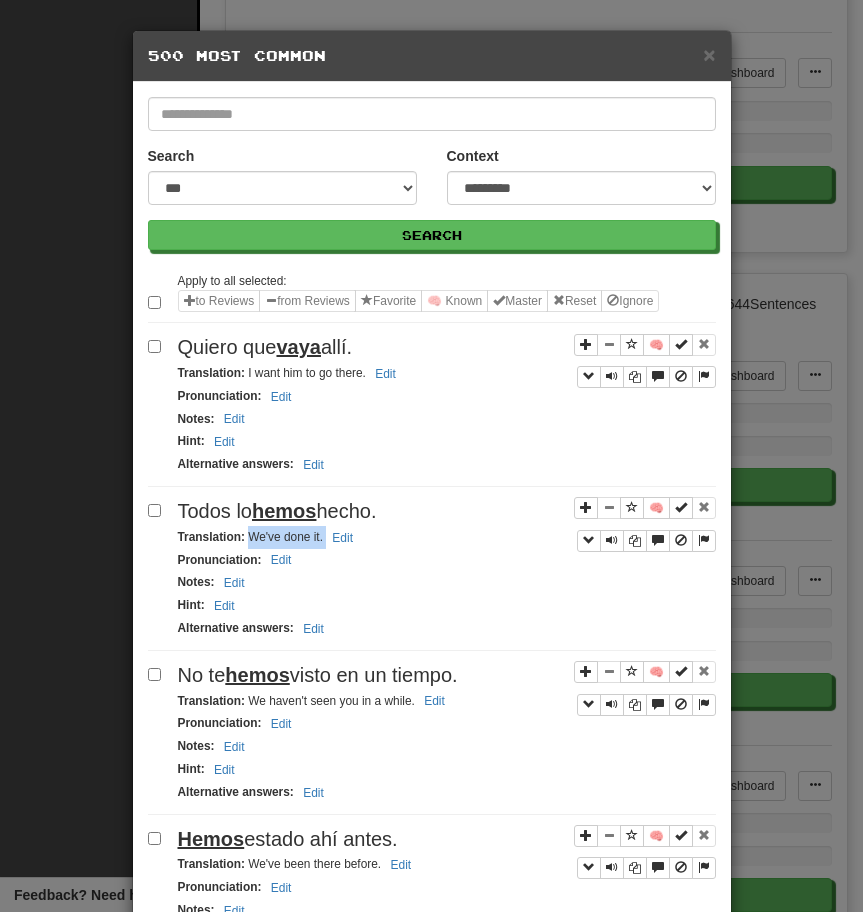 drag, startPoint x: 249, startPoint y: 537, endPoint x: 373, endPoint y: 537, distance: 124 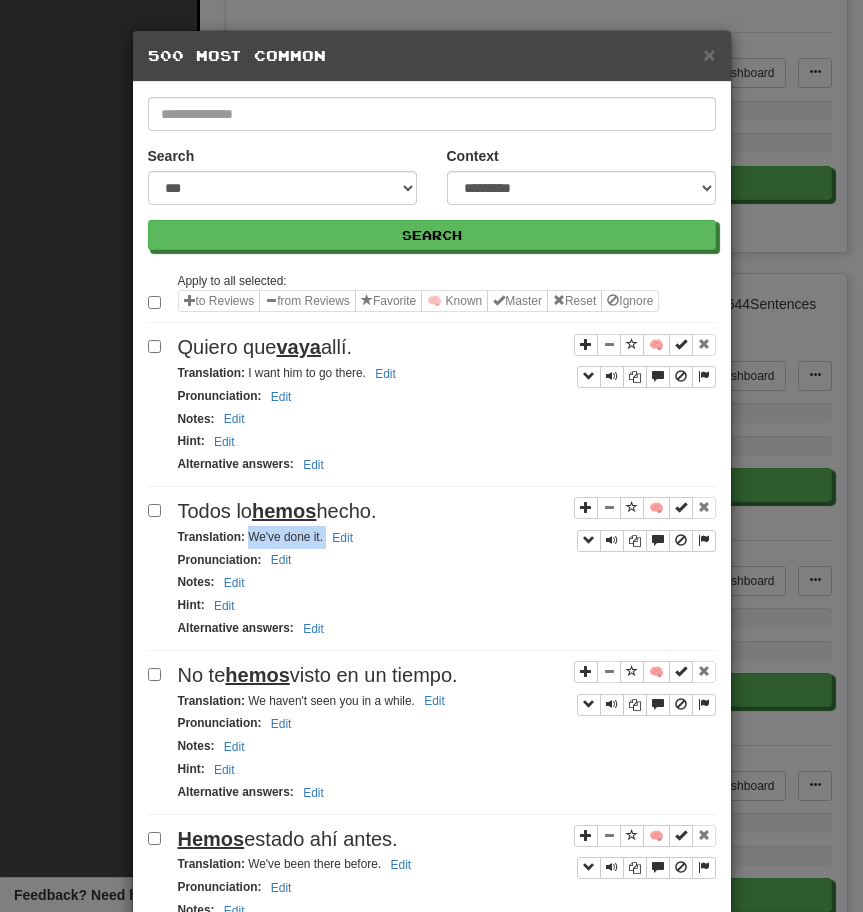 click on "No te  hemos  visto en un tiempo." at bounding box center (447, 675) 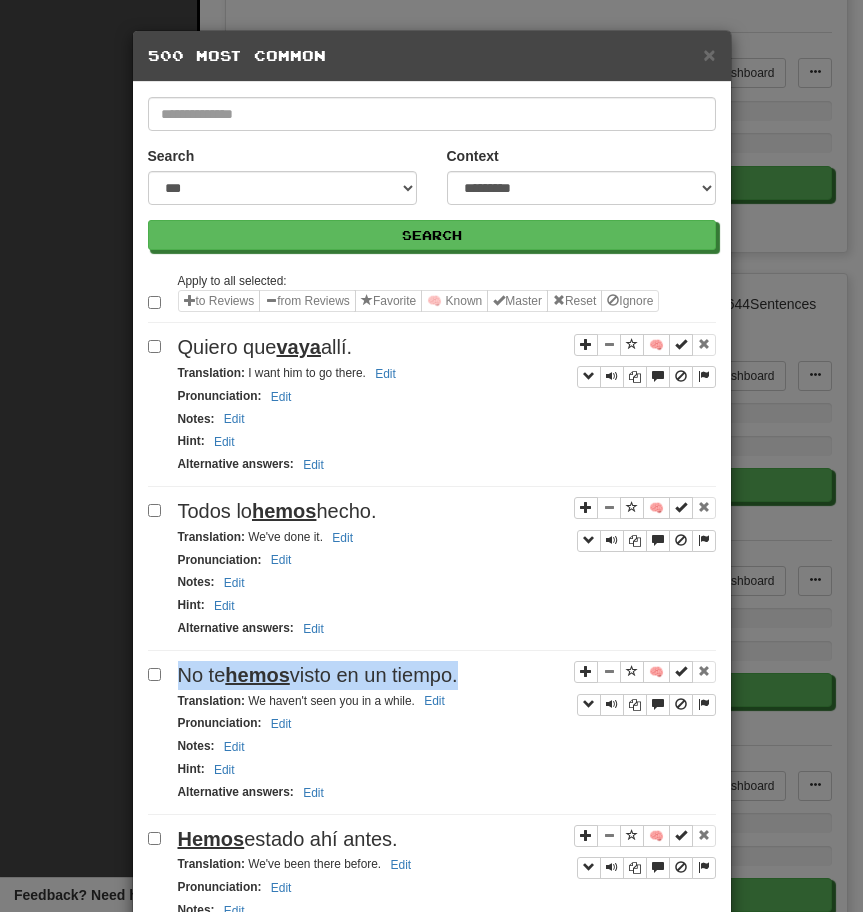 click on "No te  hemos  visto en un tiempo." at bounding box center (447, 675) 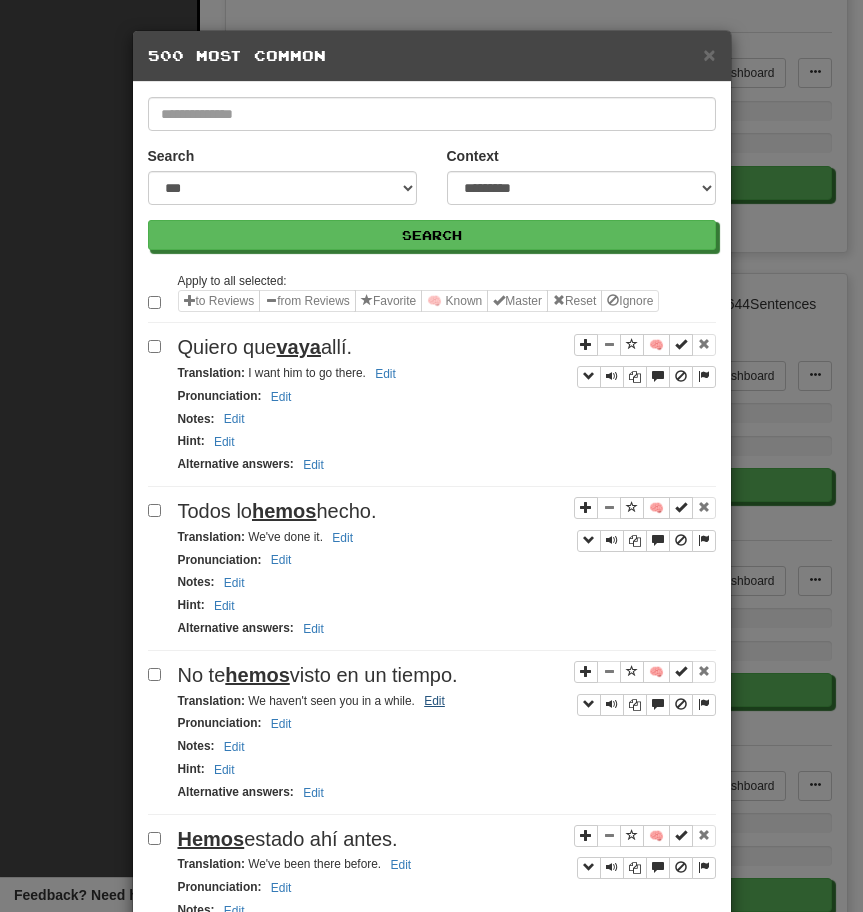 drag, startPoint x: 252, startPoint y: 702, endPoint x: 426, endPoint y: 694, distance: 174.1838 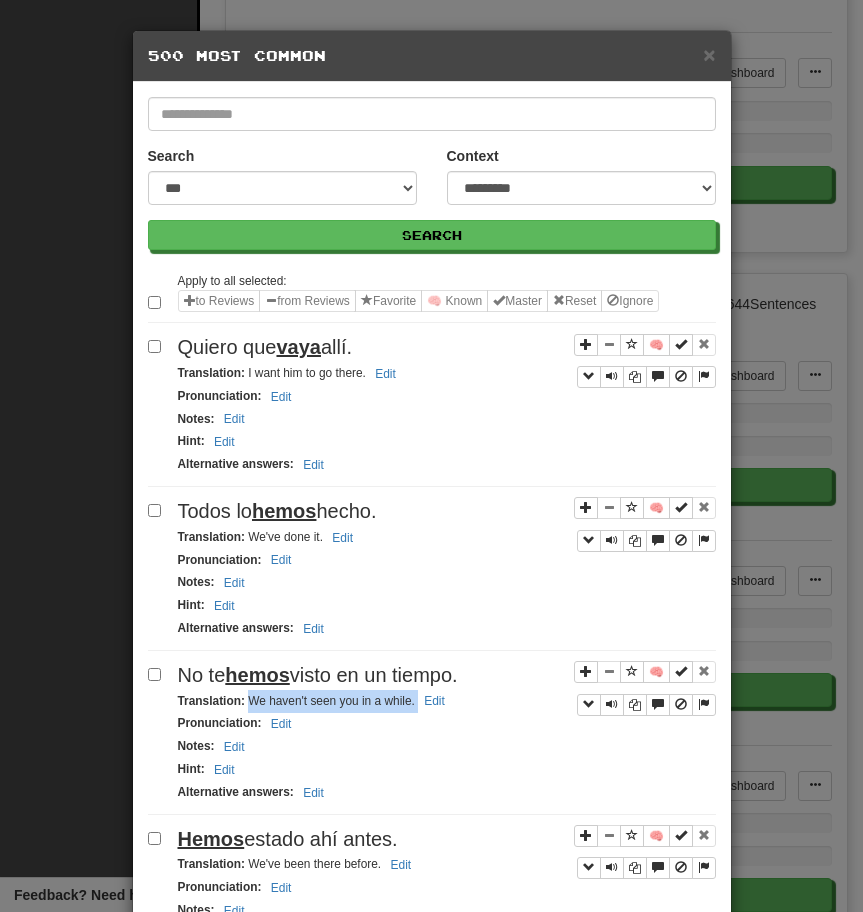 drag, startPoint x: 247, startPoint y: 701, endPoint x: 458, endPoint y: 701, distance: 211 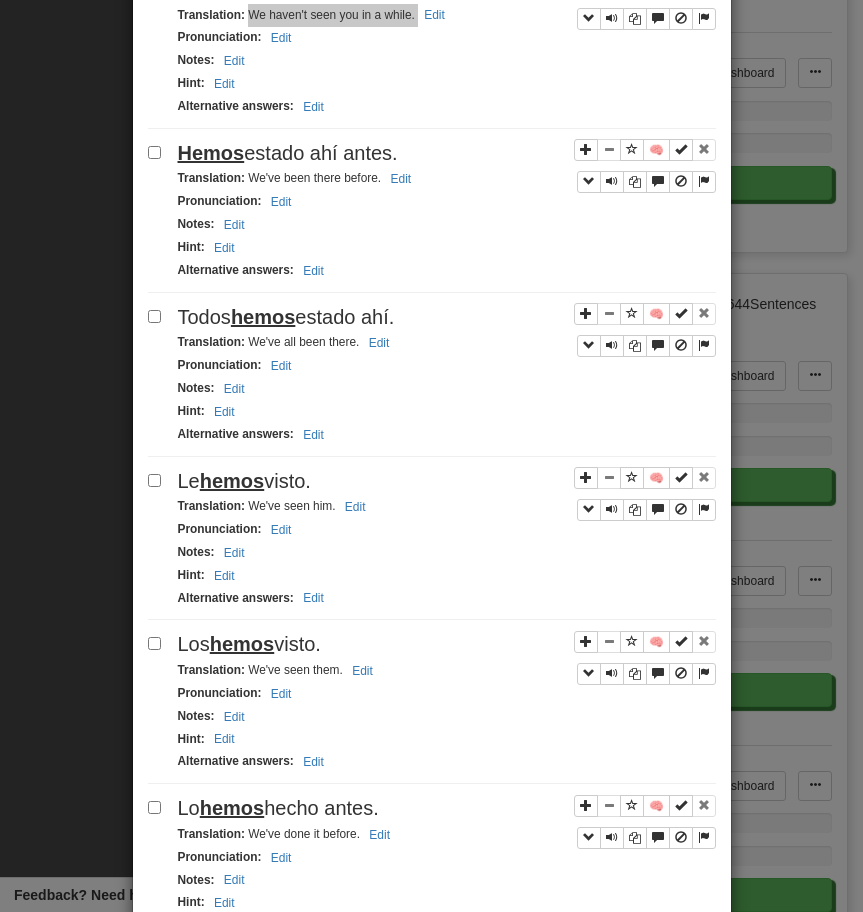 scroll, scrollTop: 653, scrollLeft: 0, axis: vertical 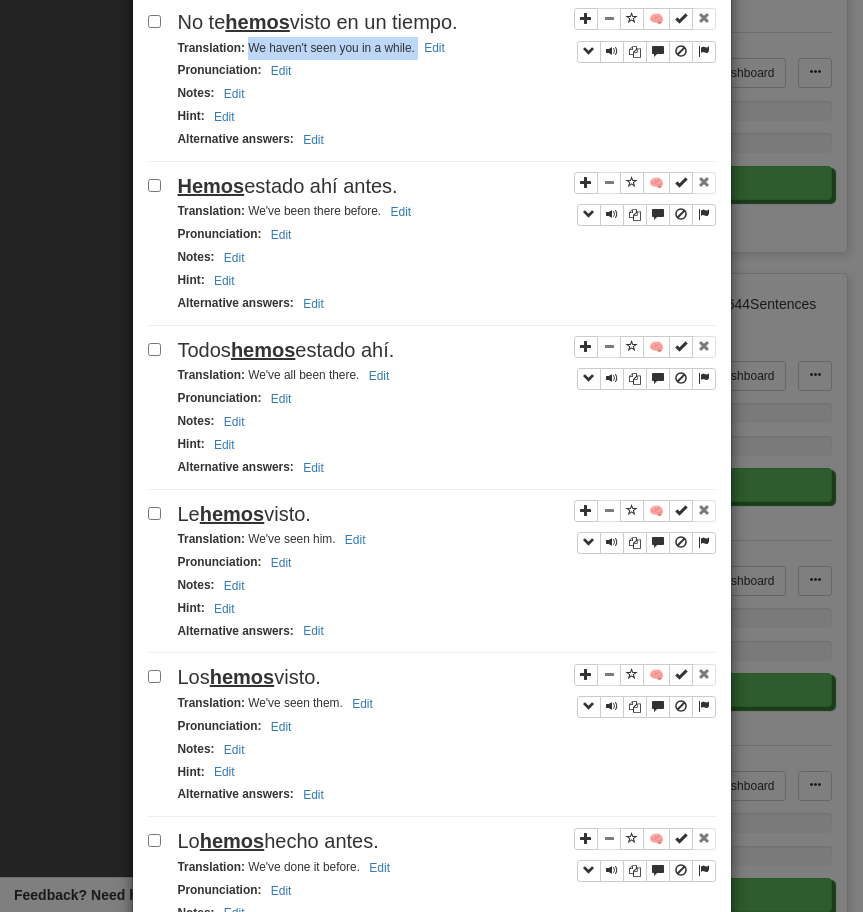 click on "Hemos estado ahí antes." at bounding box center (288, 186) 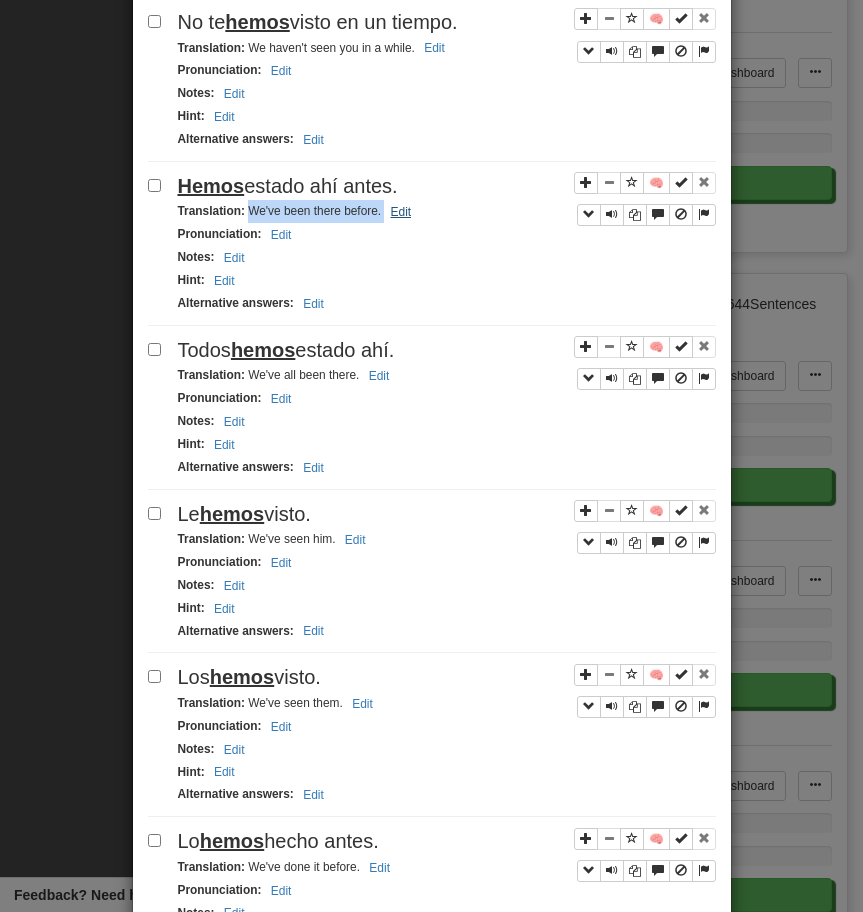 drag, startPoint x: 248, startPoint y: 214, endPoint x: 409, endPoint y: 215, distance: 161.00311 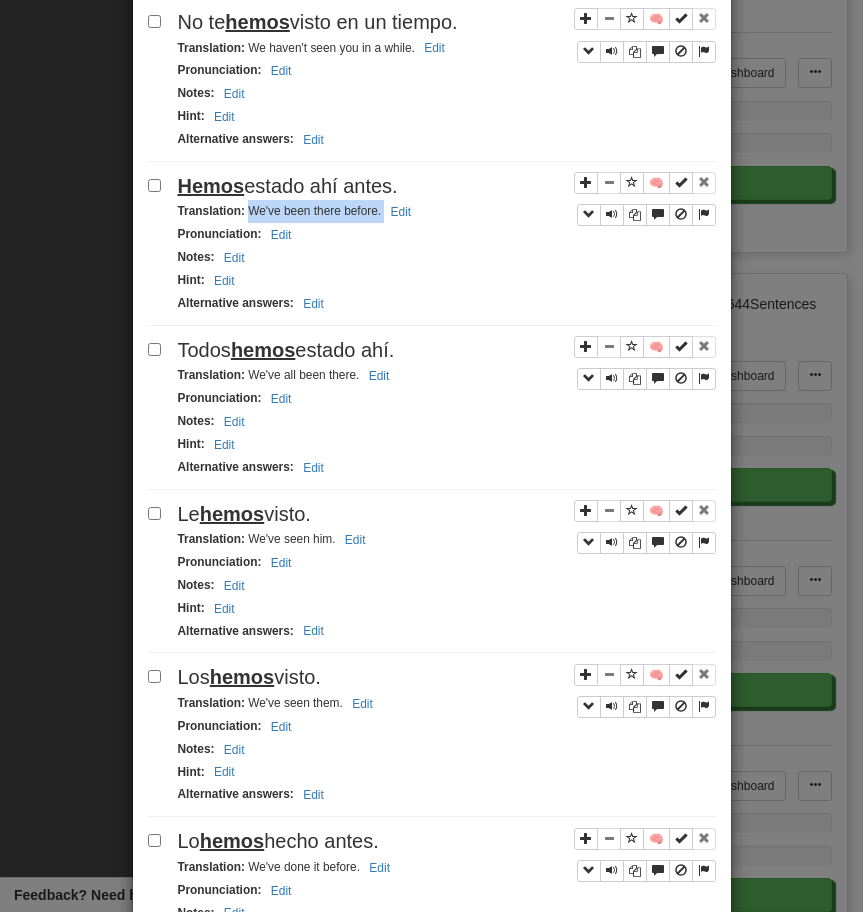 click on "Todos  hemos  estado ahí." at bounding box center [447, 350] 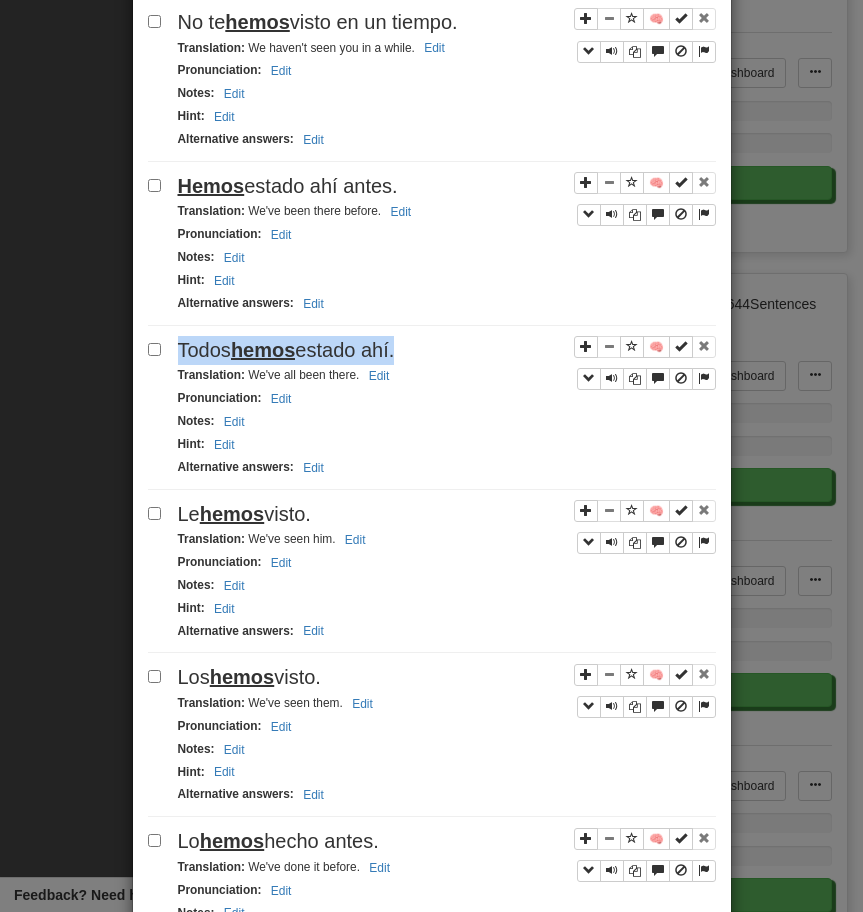 click on "Todos  hemos  estado ahí." at bounding box center [447, 350] 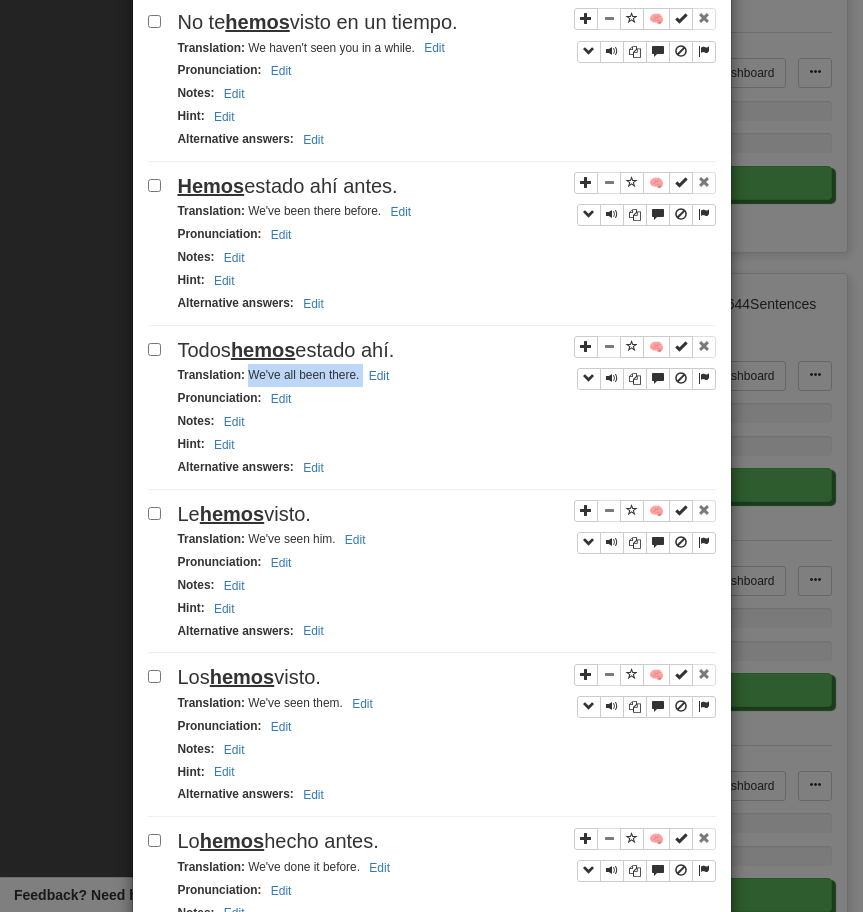 drag, startPoint x: 248, startPoint y: 377, endPoint x: 403, endPoint y: 375, distance: 155.01291 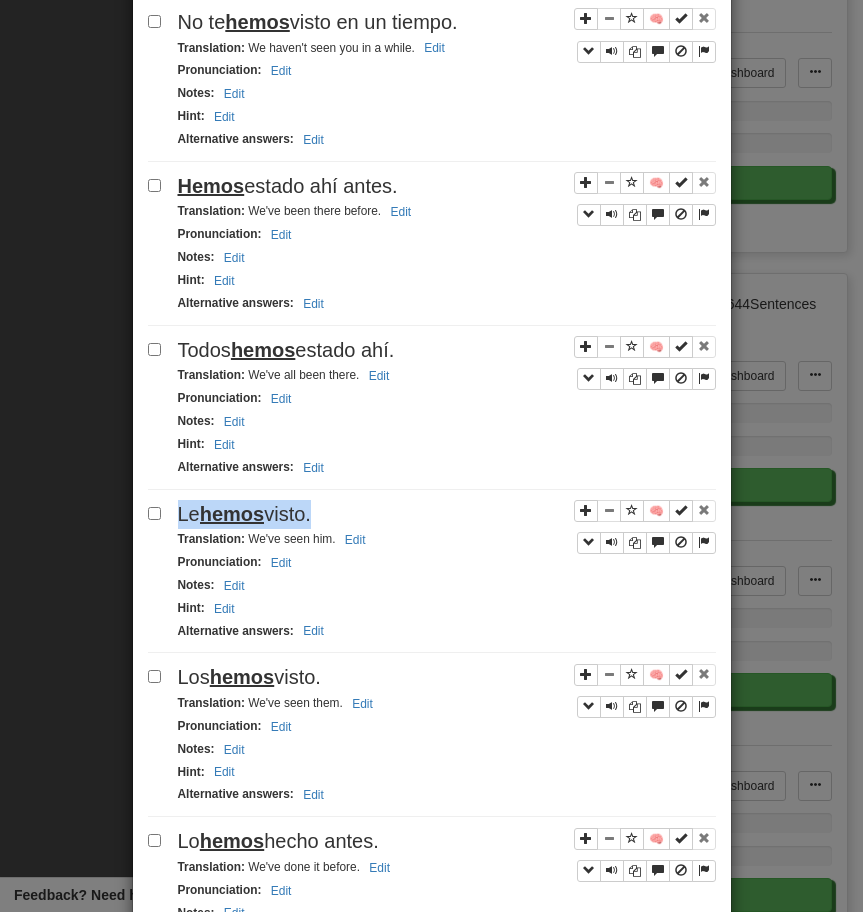 click on "Le hemos visto." at bounding box center [447, 514] 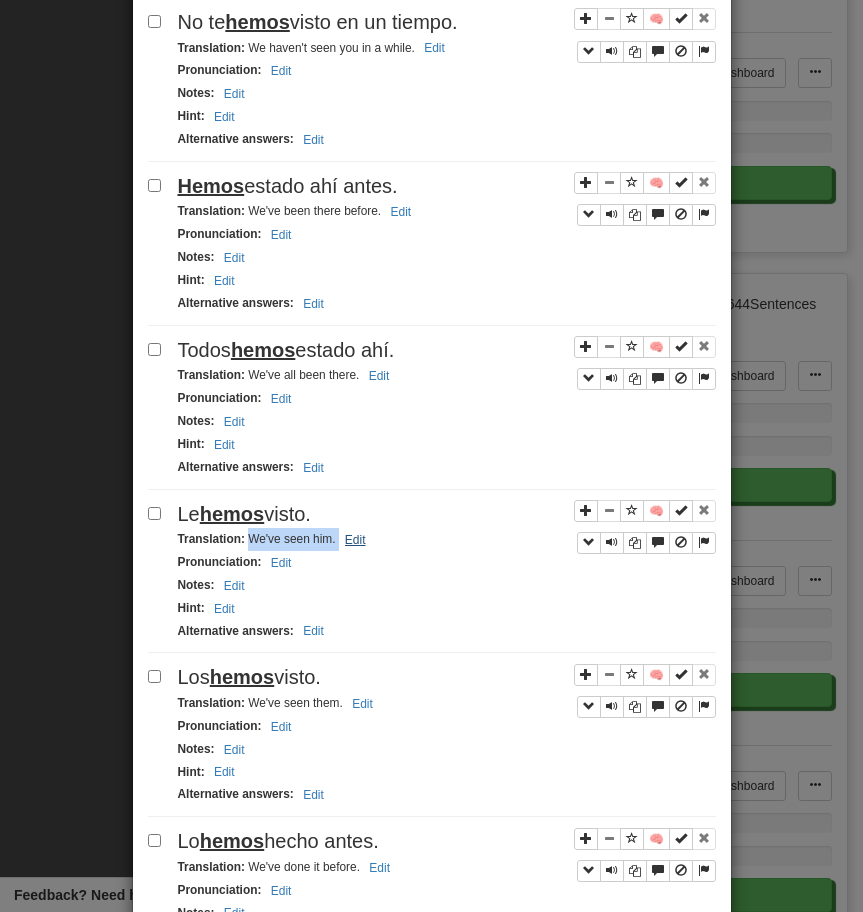 drag, startPoint x: 247, startPoint y: 543, endPoint x: 366, endPoint y: 543, distance: 119 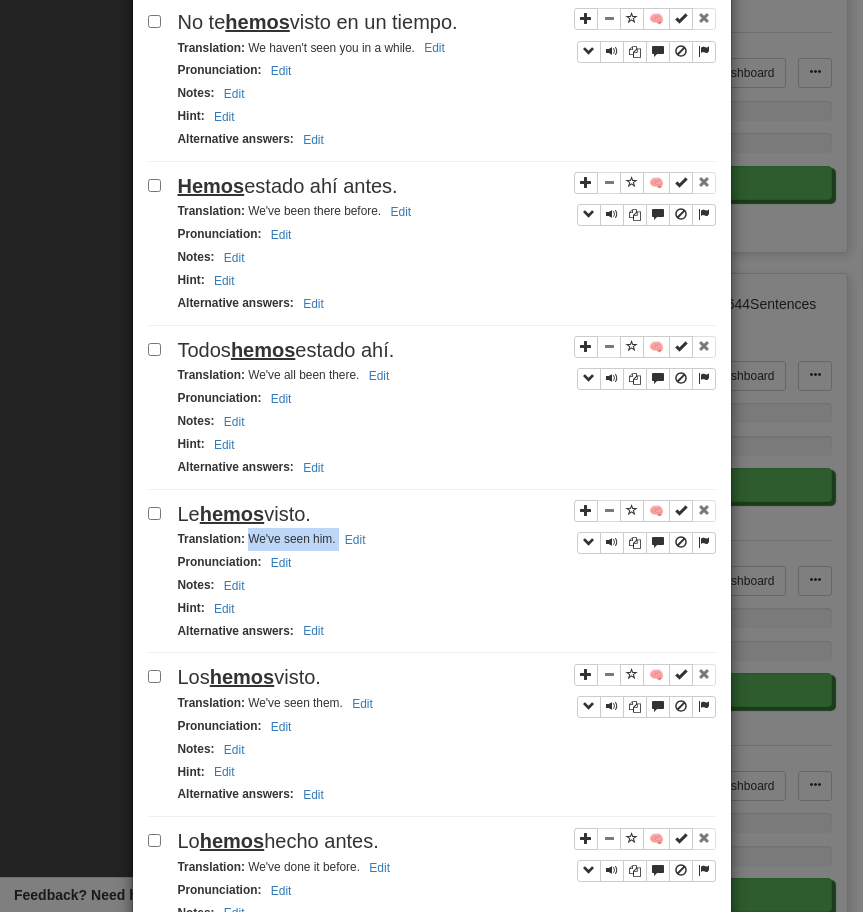 click on "Los  hemos  visto." at bounding box center (447, 677) 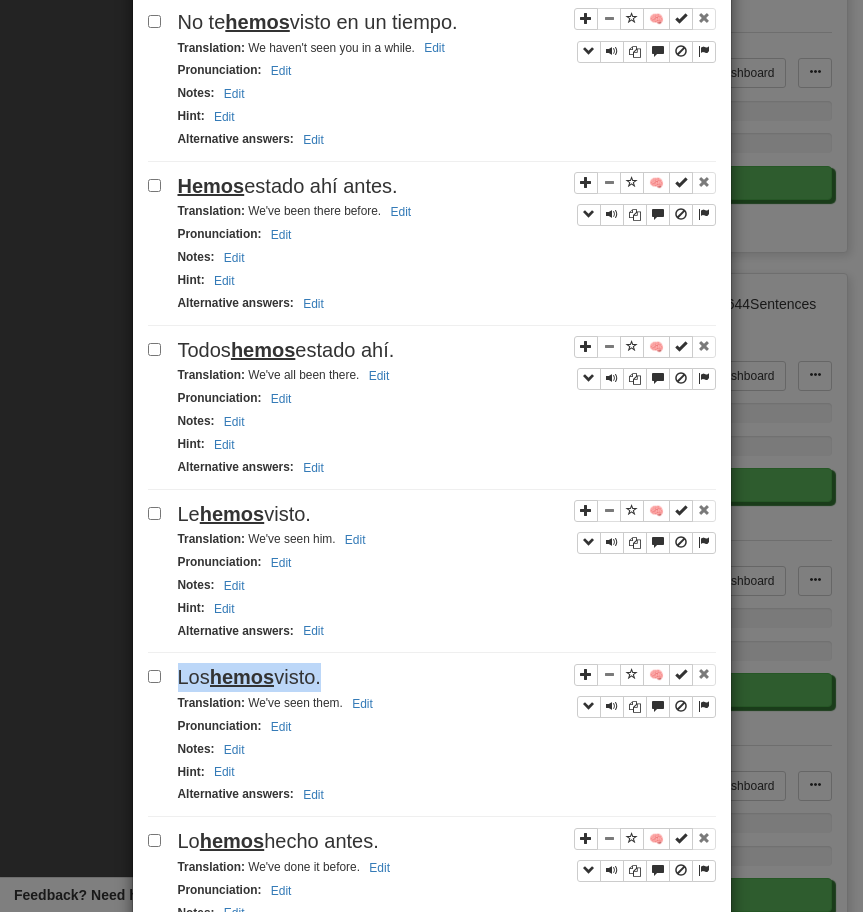 click on "Los  hemos  visto." at bounding box center [447, 677] 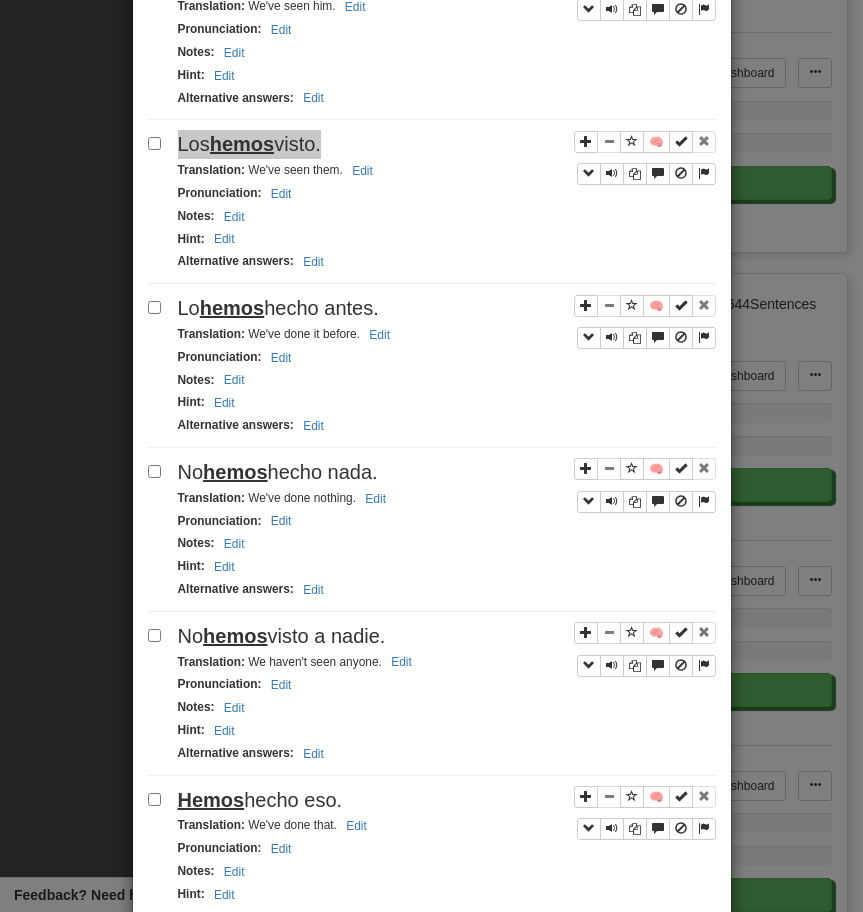 scroll, scrollTop: 1222, scrollLeft: 0, axis: vertical 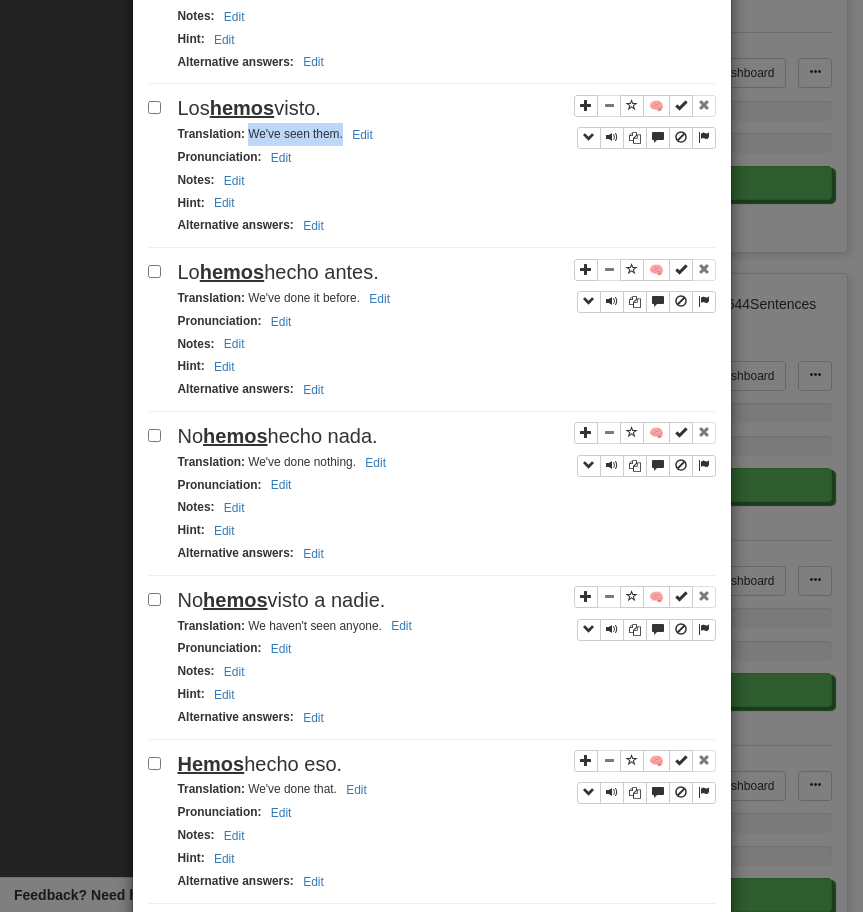drag, startPoint x: 247, startPoint y: 133, endPoint x: 342, endPoint y: 135, distance: 95.02105 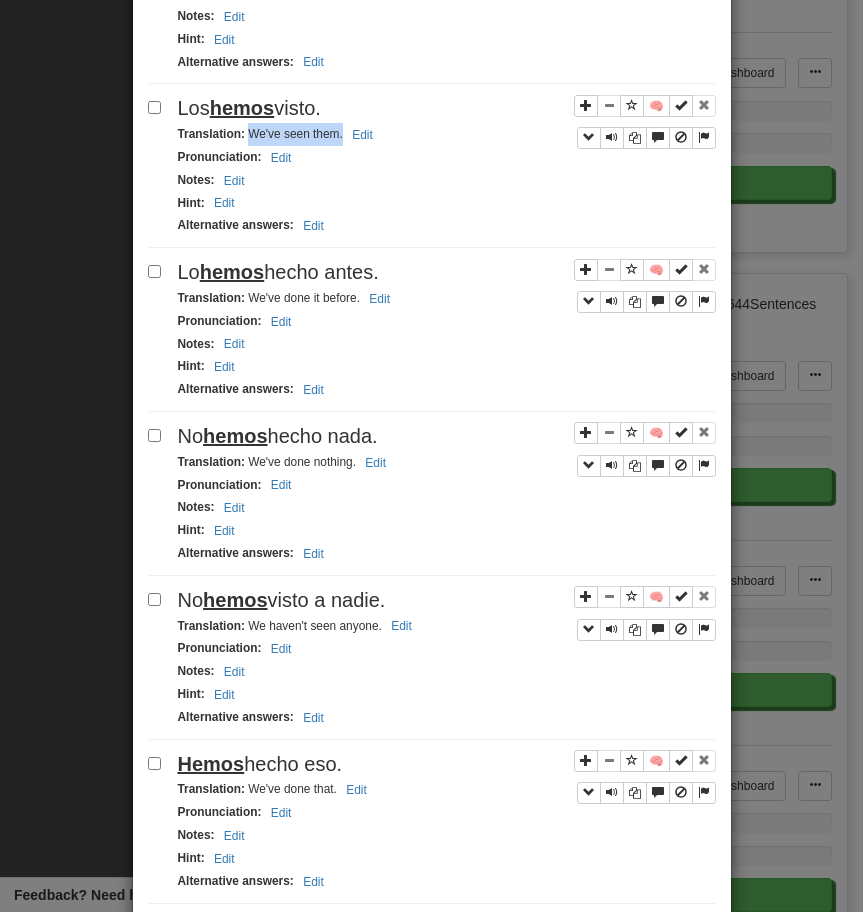 click on "Lo  hemos  hecho antes." at bounding box center (447, 272) 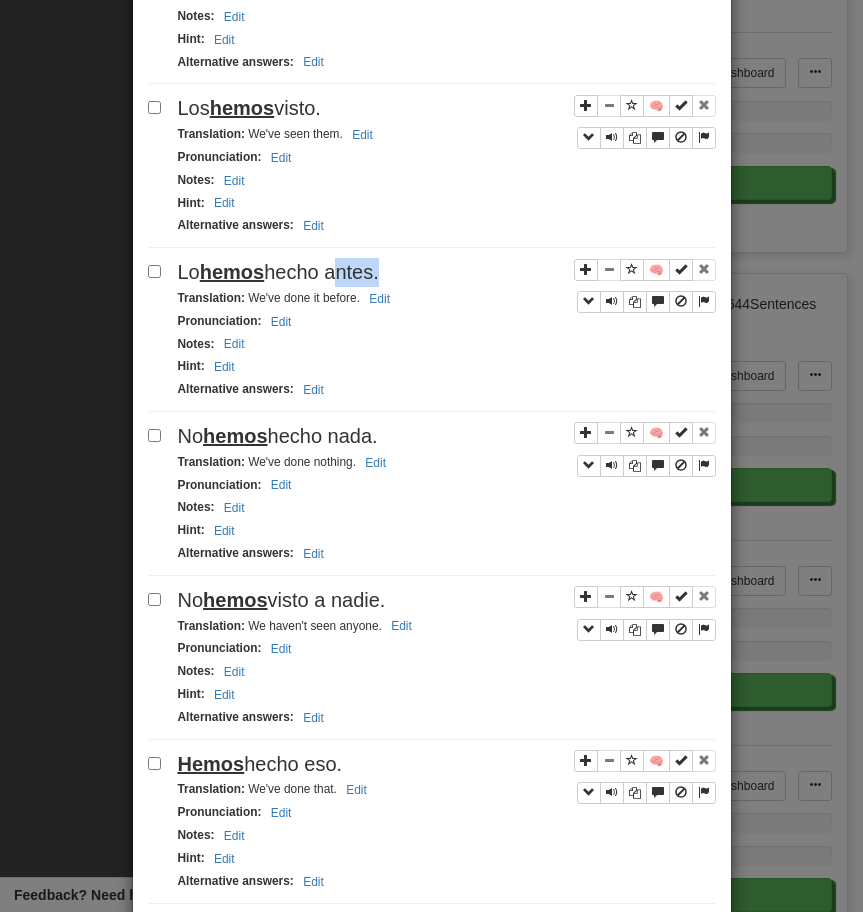 click on "Lo  hemos  hecho antes." at bounding box center [447, 272] 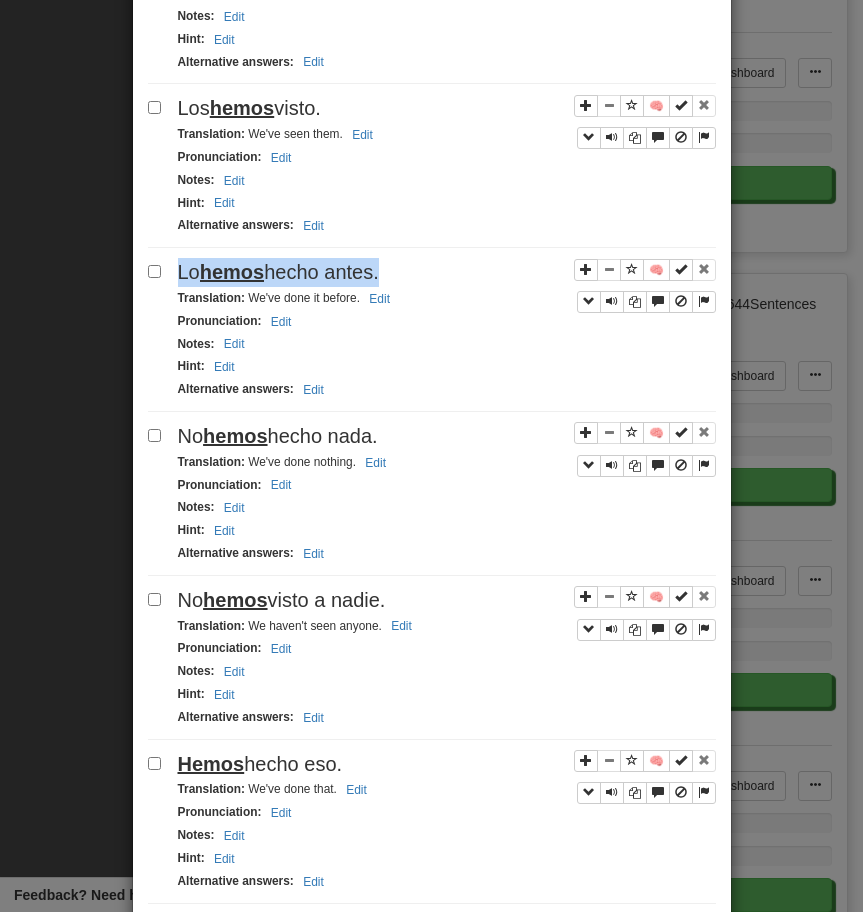 click on "Lo  hemos  hecho antes." at bounding box center [447, 272] 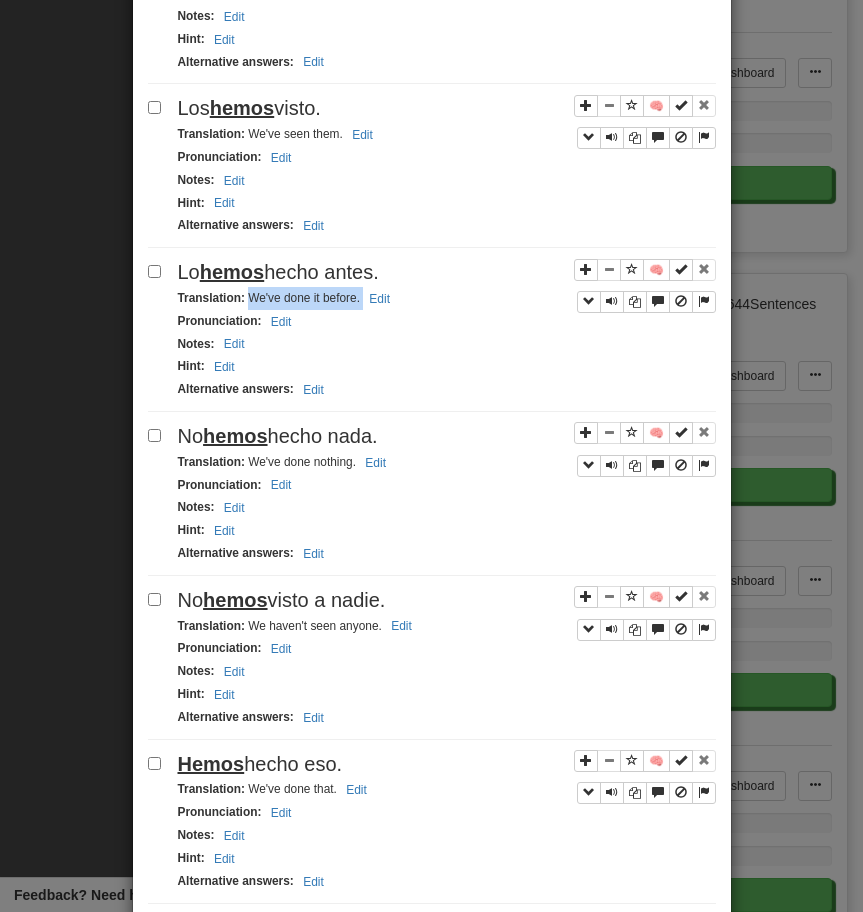 drag, startPoint x: 251, startPoint y: 300, endPoint x: 415, endPoint y: 298, distance: 164.01219 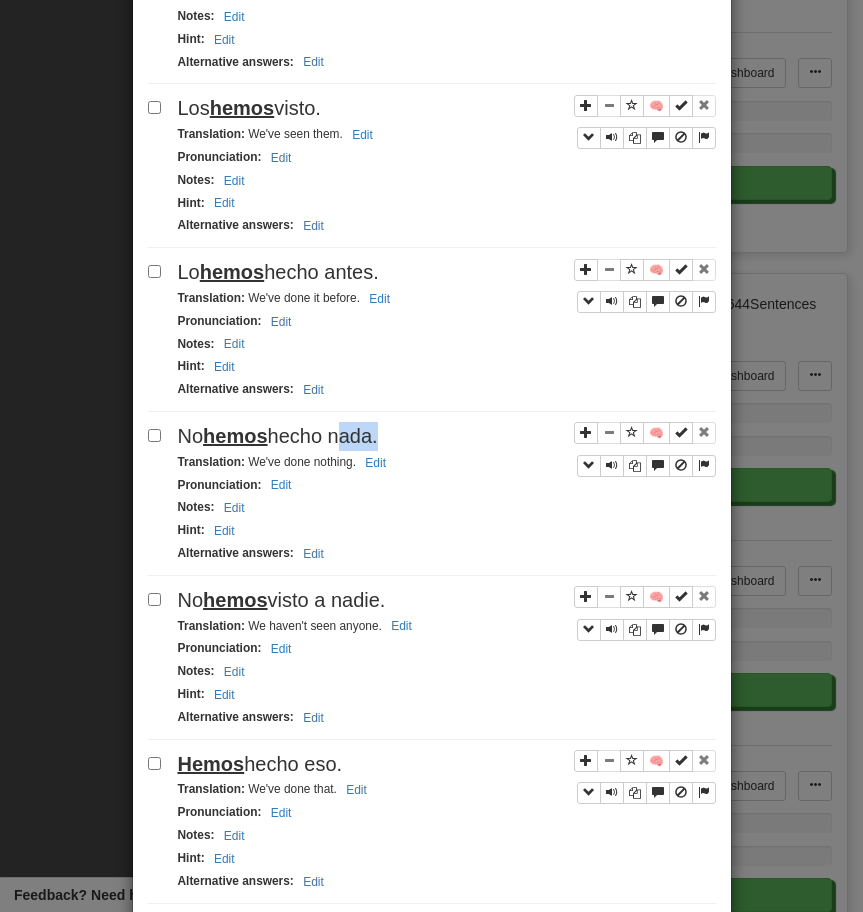 click on "No hemos hecho nada." at bounding box center [278, 436] 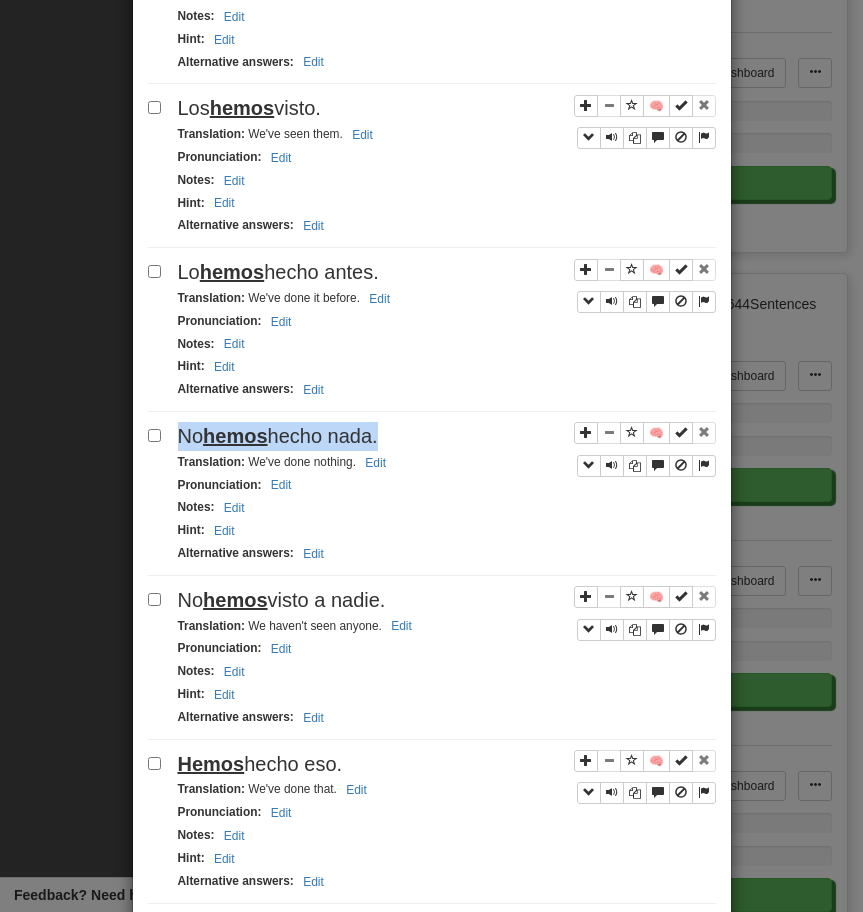 click on "No hemos hecho nada." at bounding box center [278, 436] 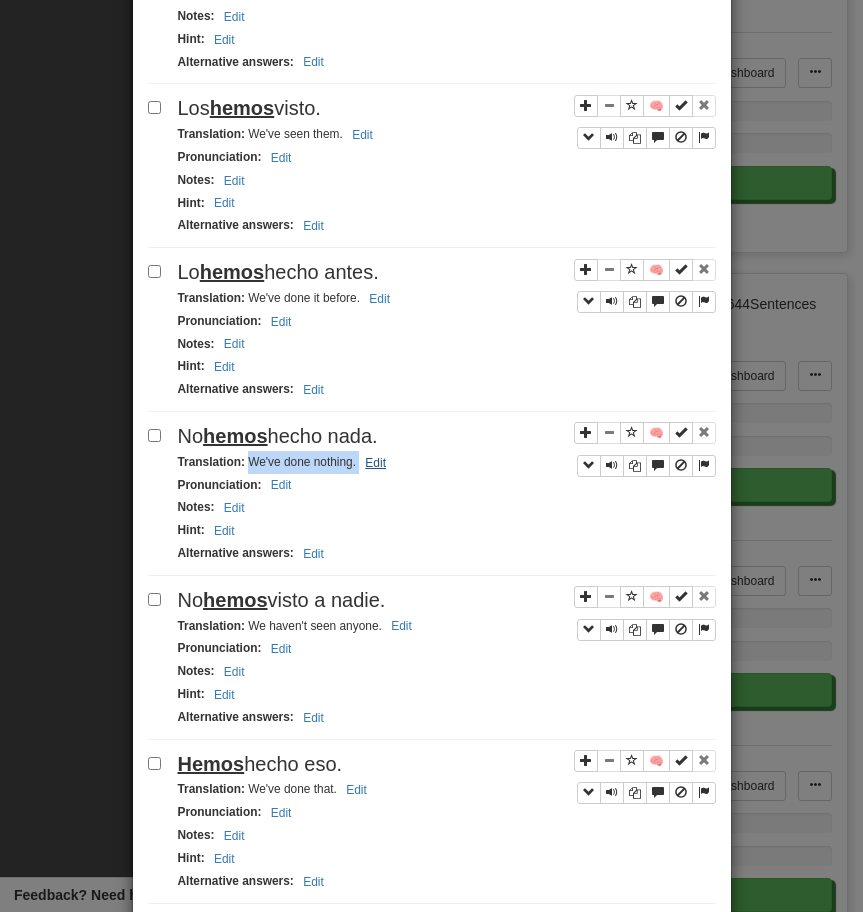 drag, startPoint x: 248, startPoint y: 465, endPoint x: 372, endPoint y: 462, distance: 124.036285 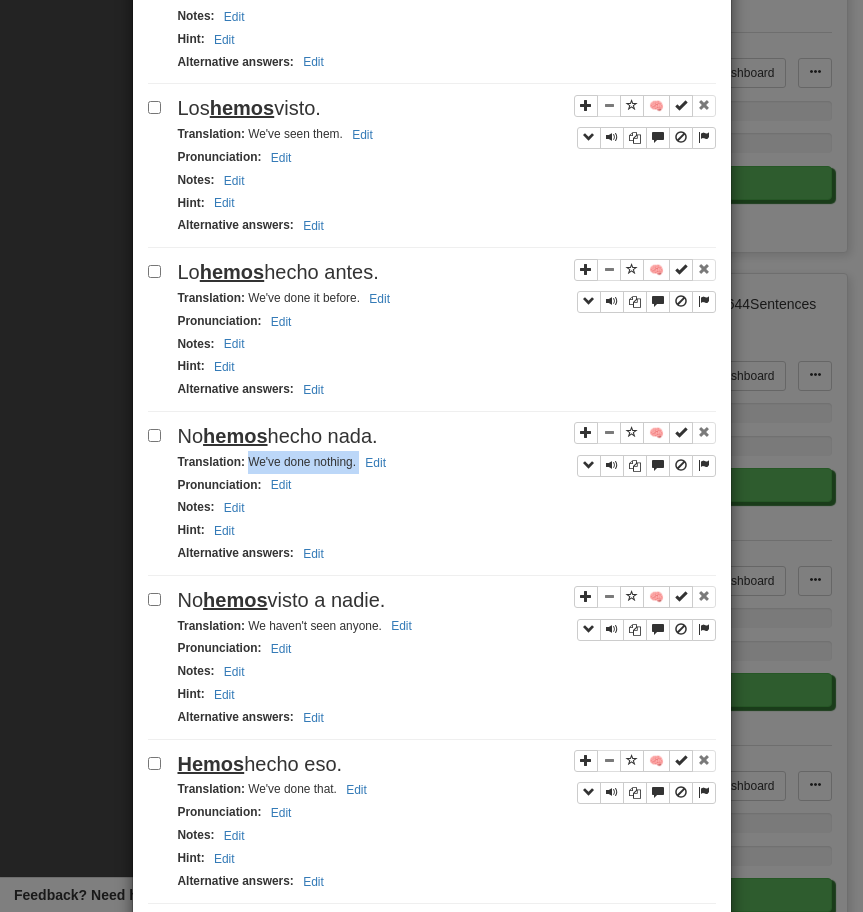 click on "No  hemos  visto a nadie." at bounding box center (447, 600) 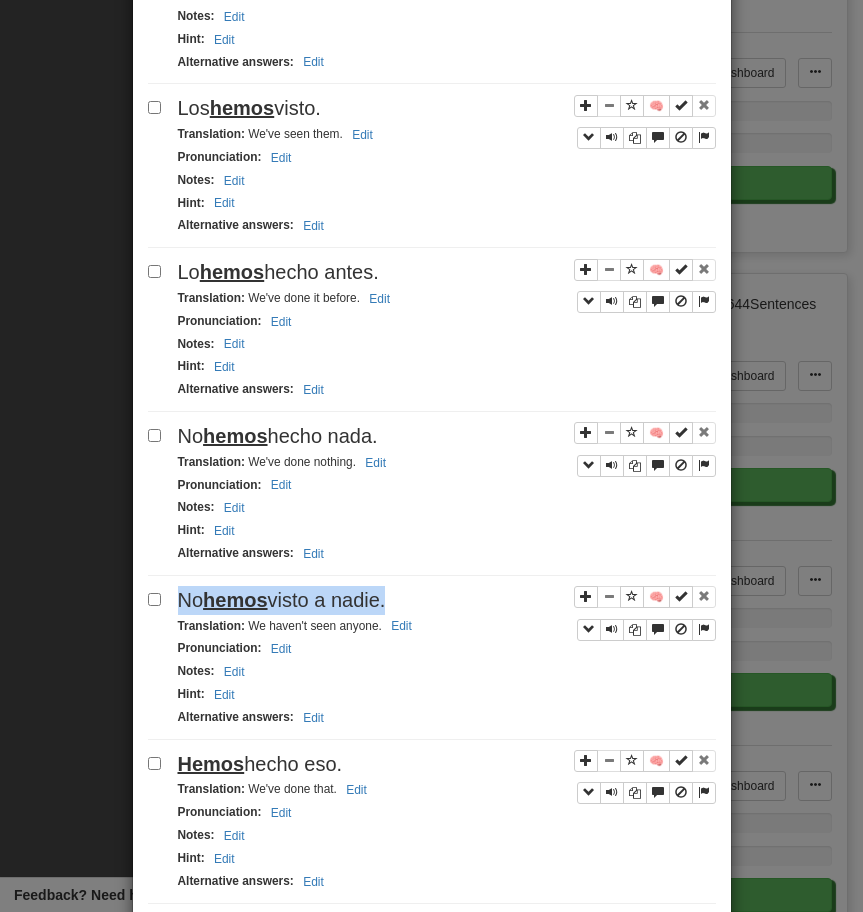 click on "No  hemos  visto a nadie." at bounding box center (447, 600) 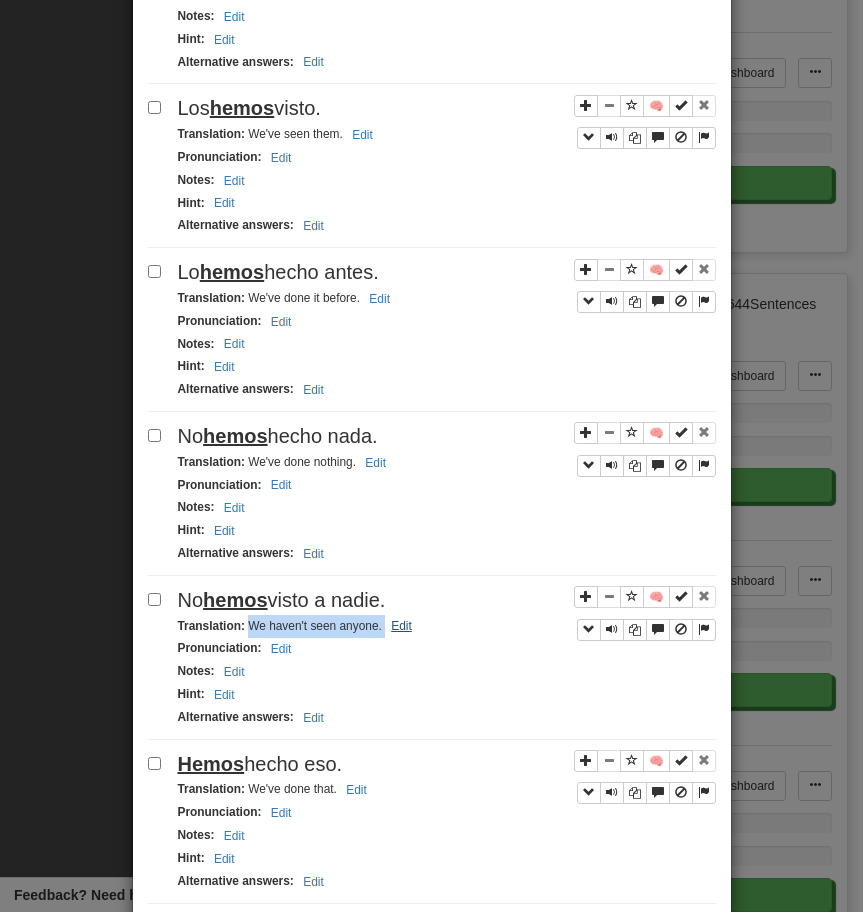 drag, startPoint x: 251, startPoint y: 625, endPoint x: 410, endPoint y: 623, distance: 159.01257 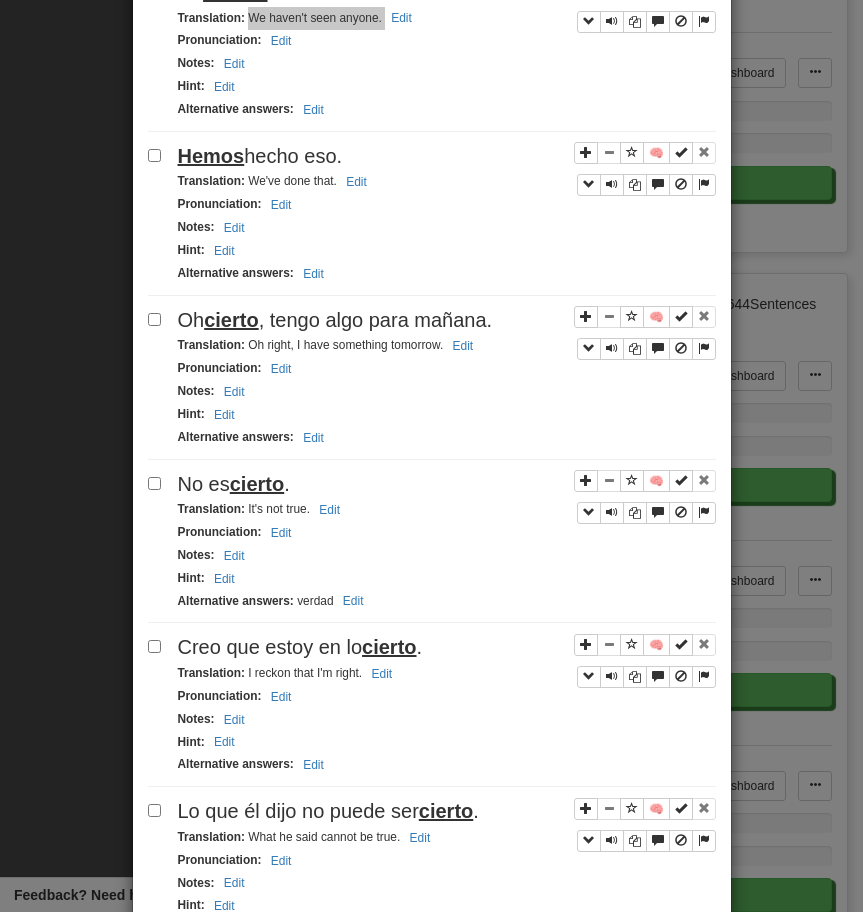 scroll, scrollTop: 1810, scrollLeft: 0, axis: vertical 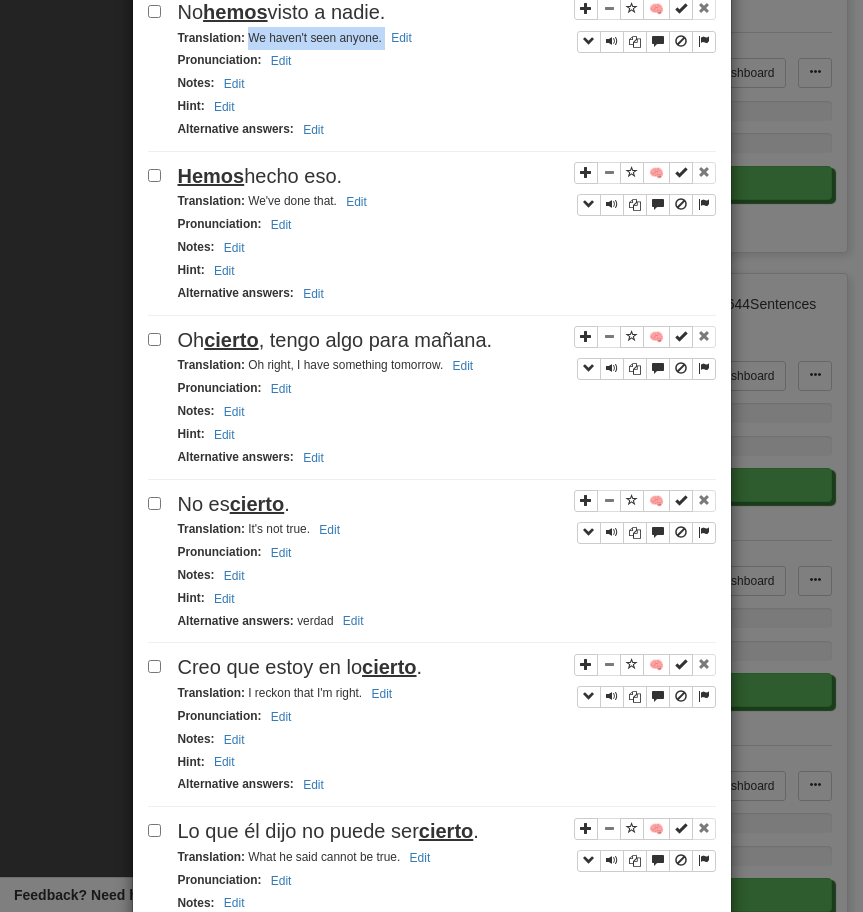 click on "Hemos  hecho eso." at bounding box center (260, 176) 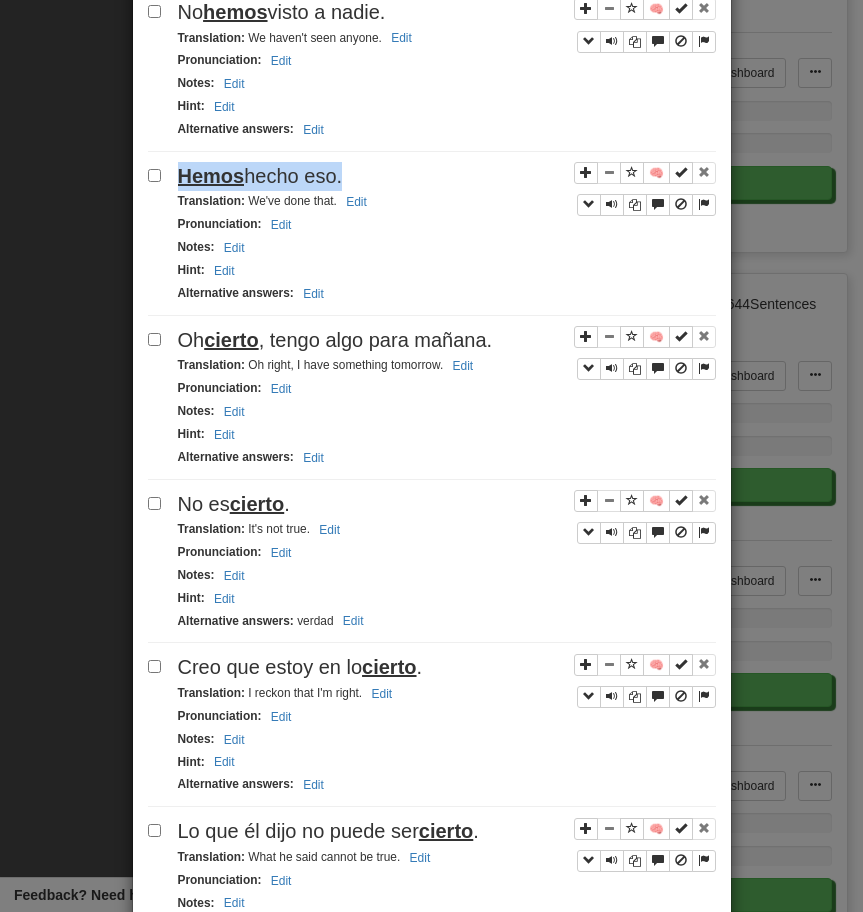 click on "Hemos  hecho eso." at bounding box center (260, 176) 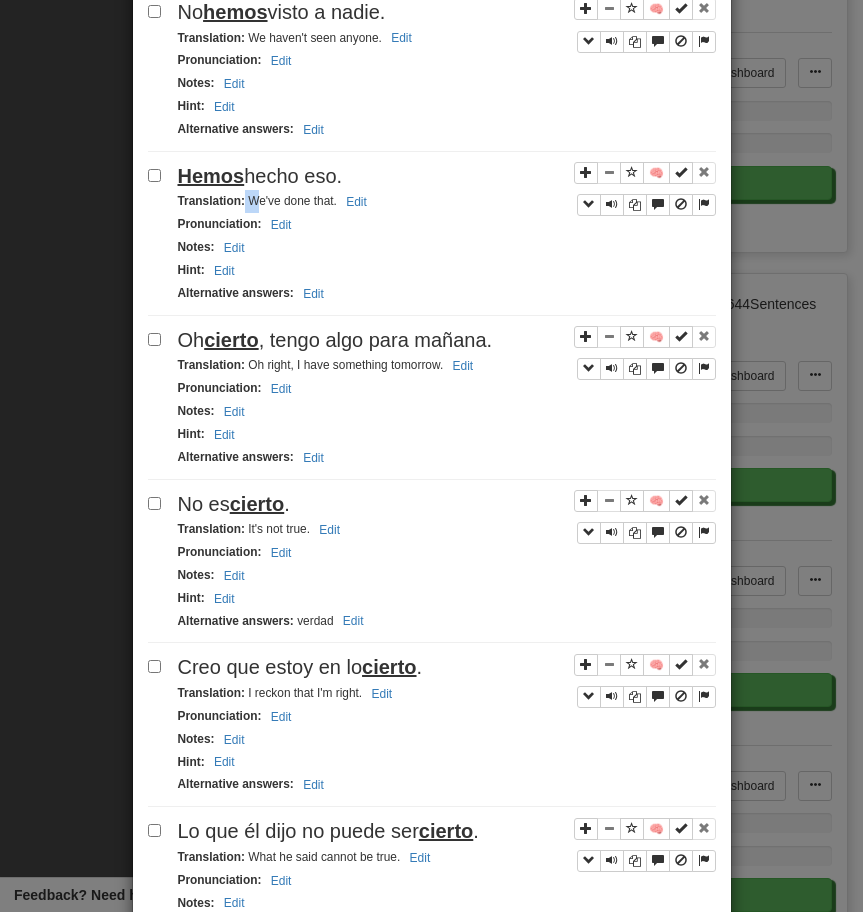 drag, startPoint x: 242, startPoint y: 201, endPoint x: 256, endPoint y: 205, distance: 14.56022 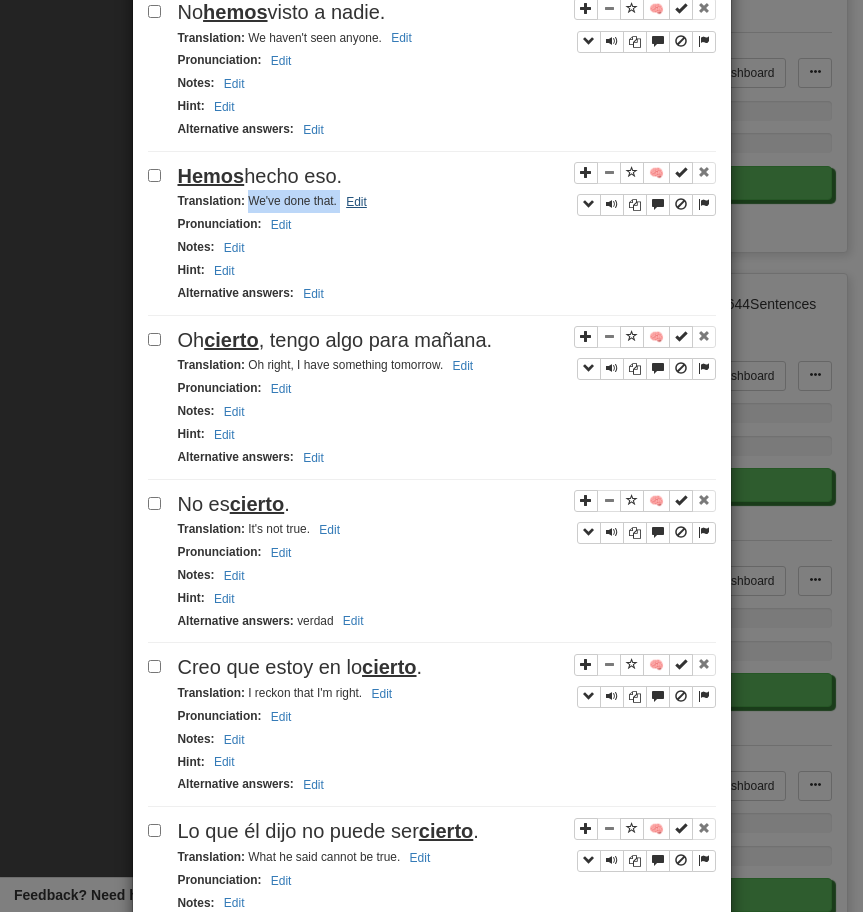 drag, startPoint x: 247, startPoint y: 204, endPoint x: 355, endPoint y: 204, distance: 108 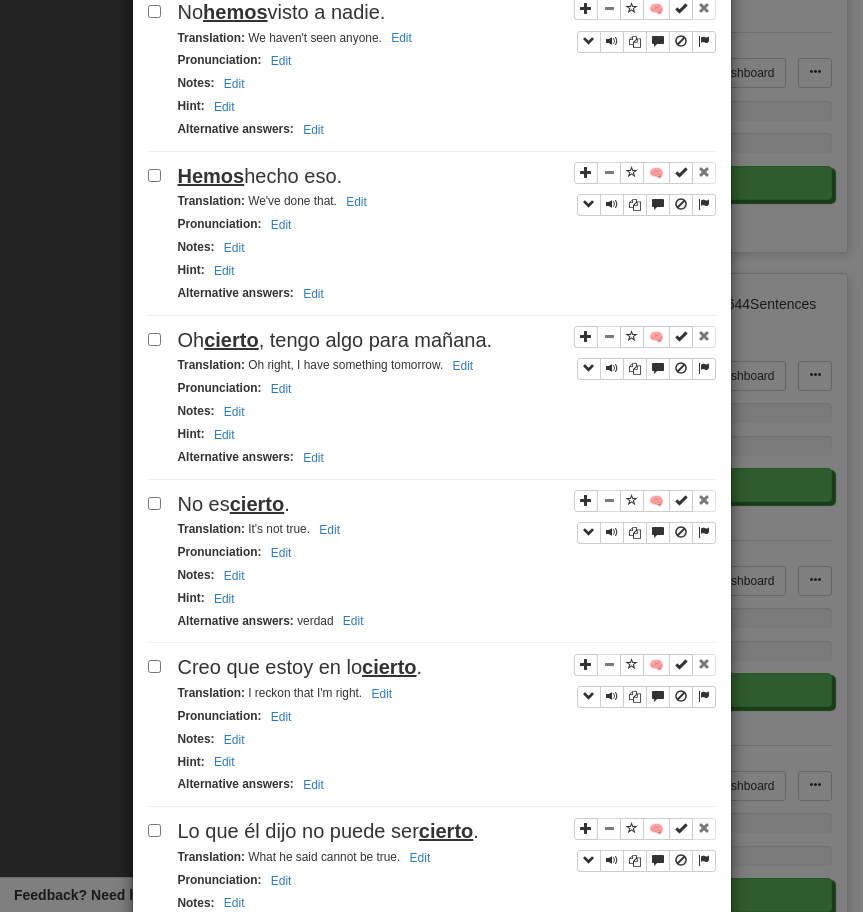click on "Oh cierto, tengo algo para mañana." at bounding box center (335, 340) 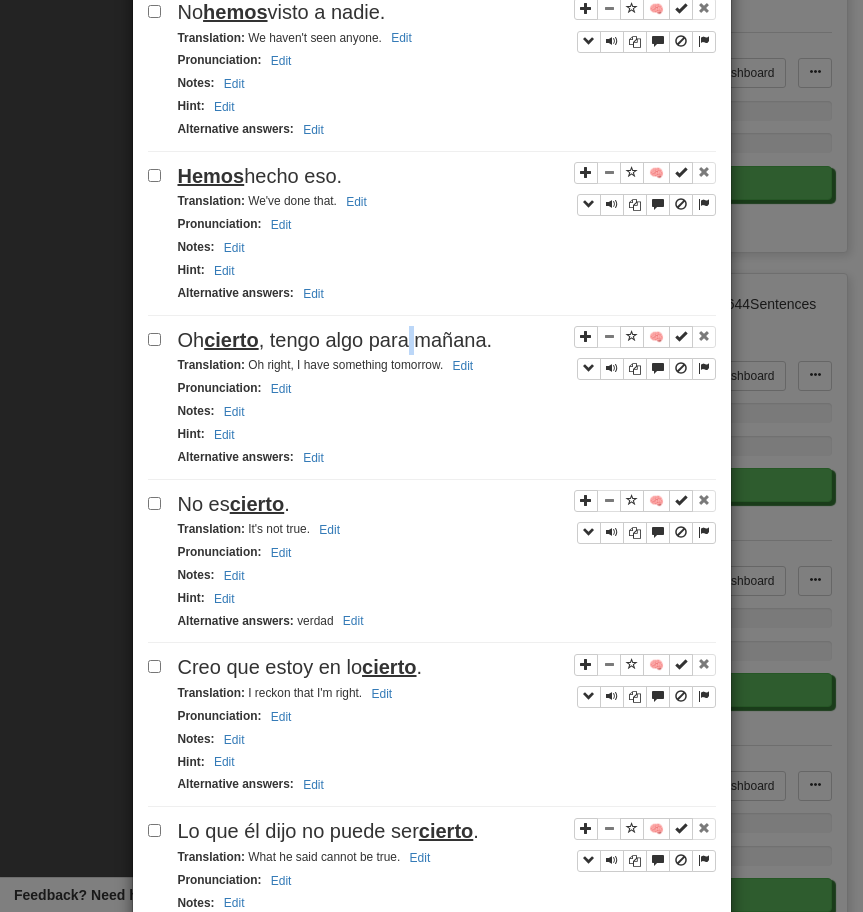 click on "Oh cierto, tengo algo para mañana." at bounding box center (335, 340) 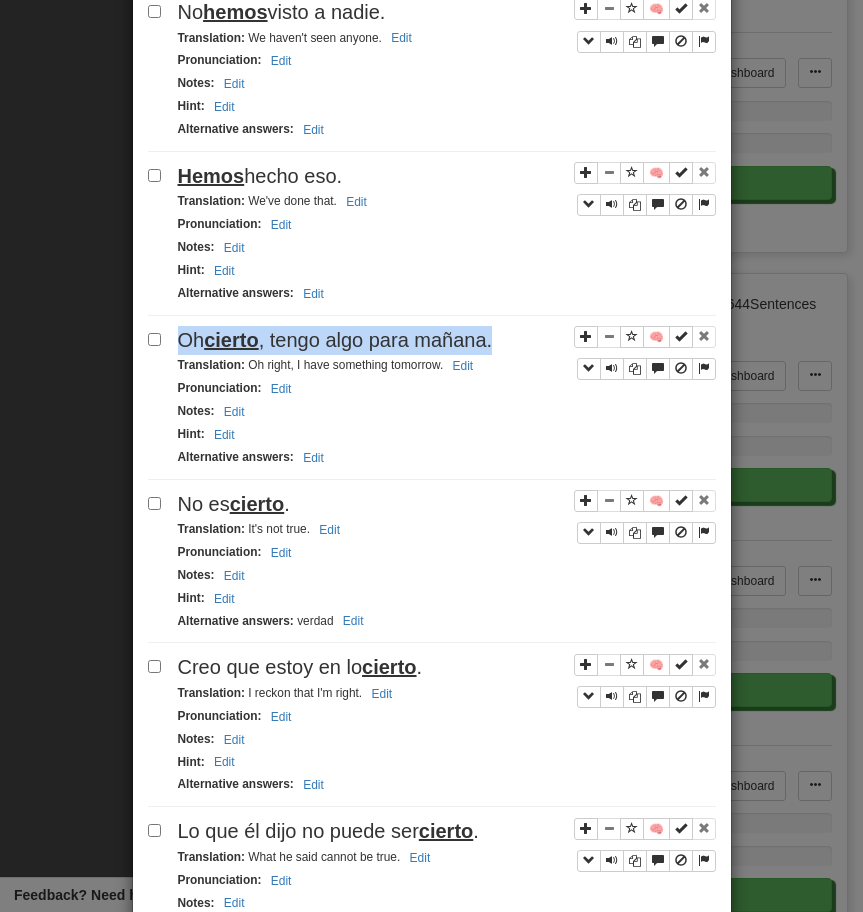 click on "Oh cierto, tengo algo para mañana." at bounding box center [335, 340] 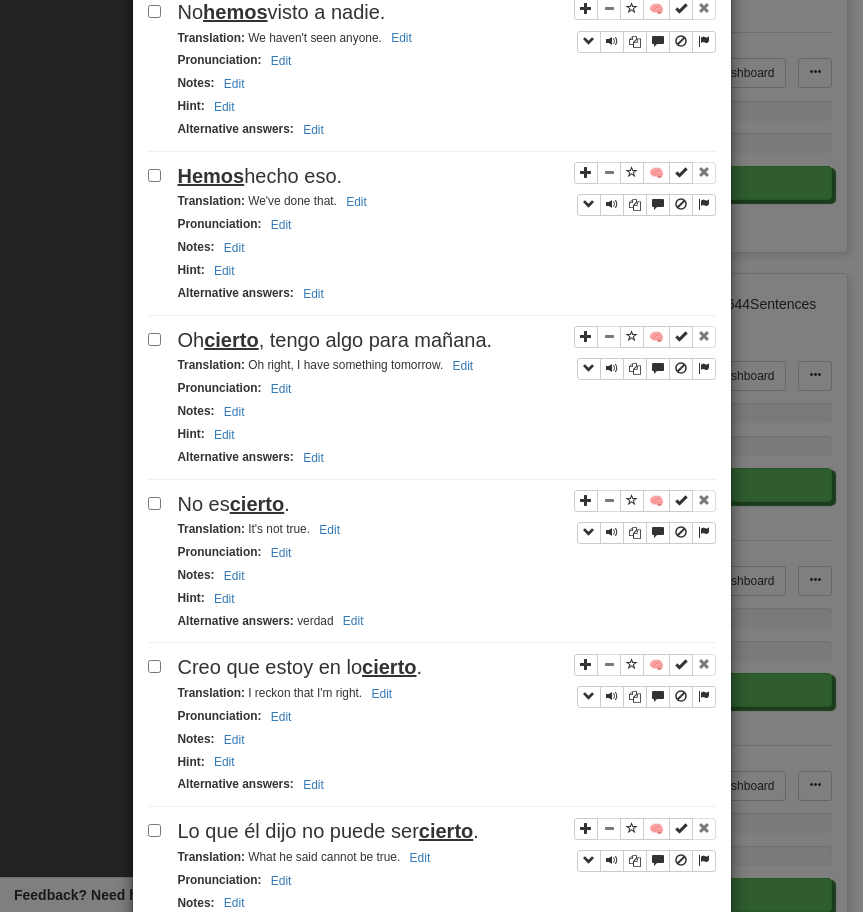 drag, startPoint x: 245, startPoint y: 369, endPoint x: 425, endPoint y: 376, distance: 180.13606 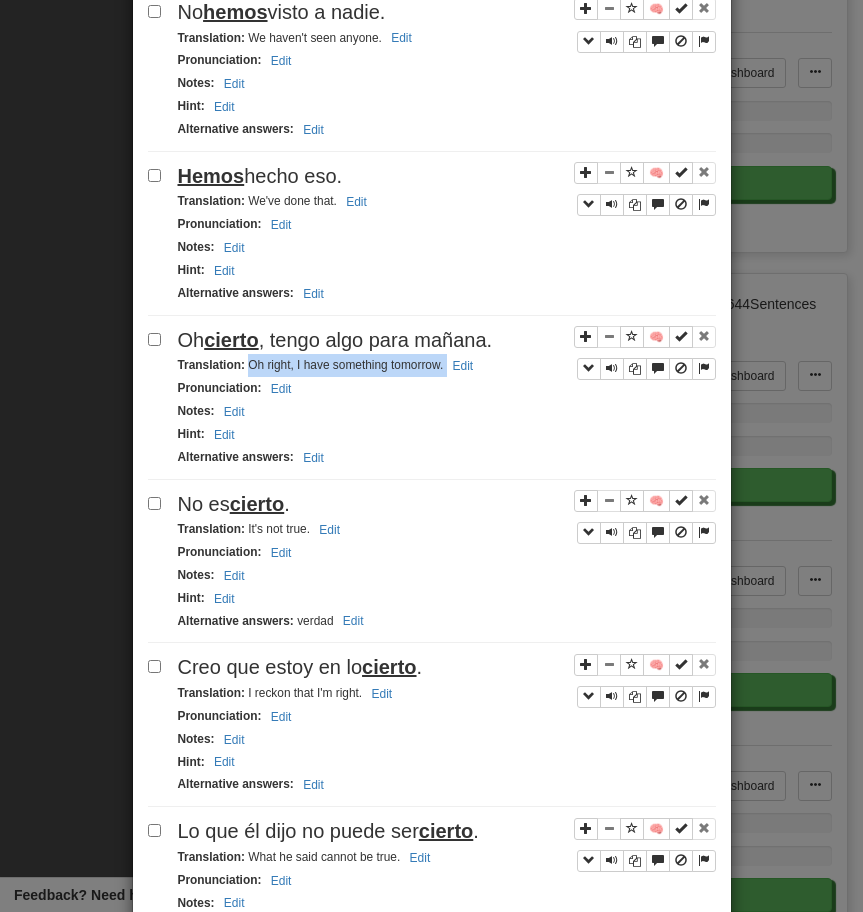 drag, startPoint x: 250, startPoint y: 366, endPoint x: 488, endPoint y: 368, distance: 238.0084 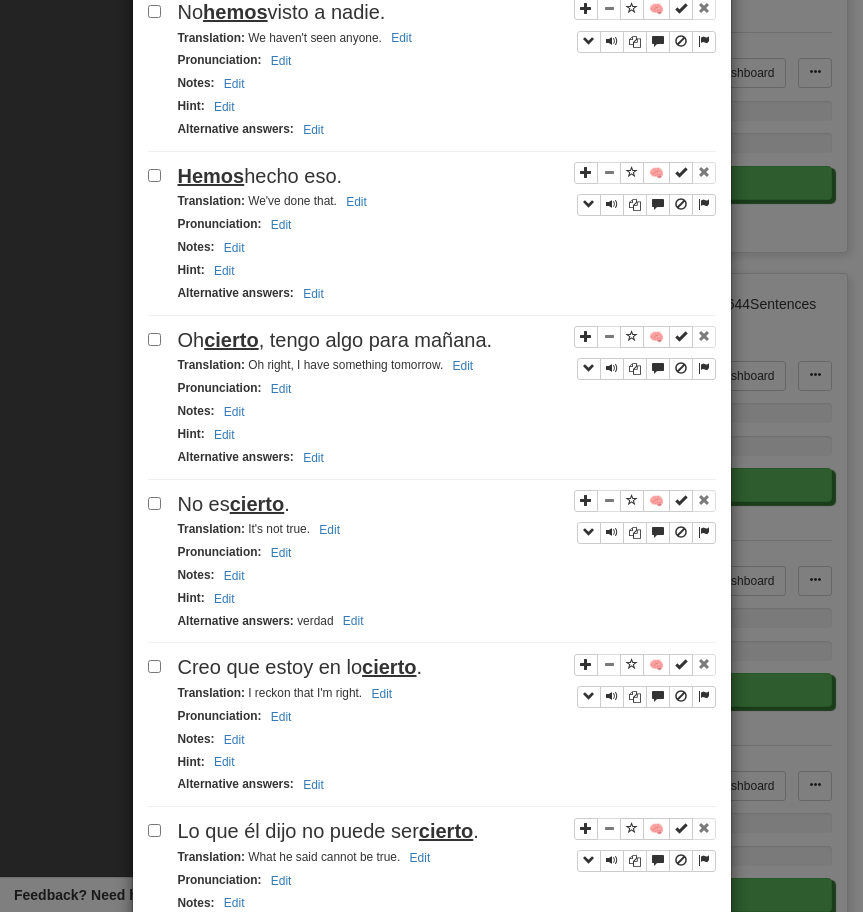 click on "No es  cierto ." at bounding box center [447, 504] 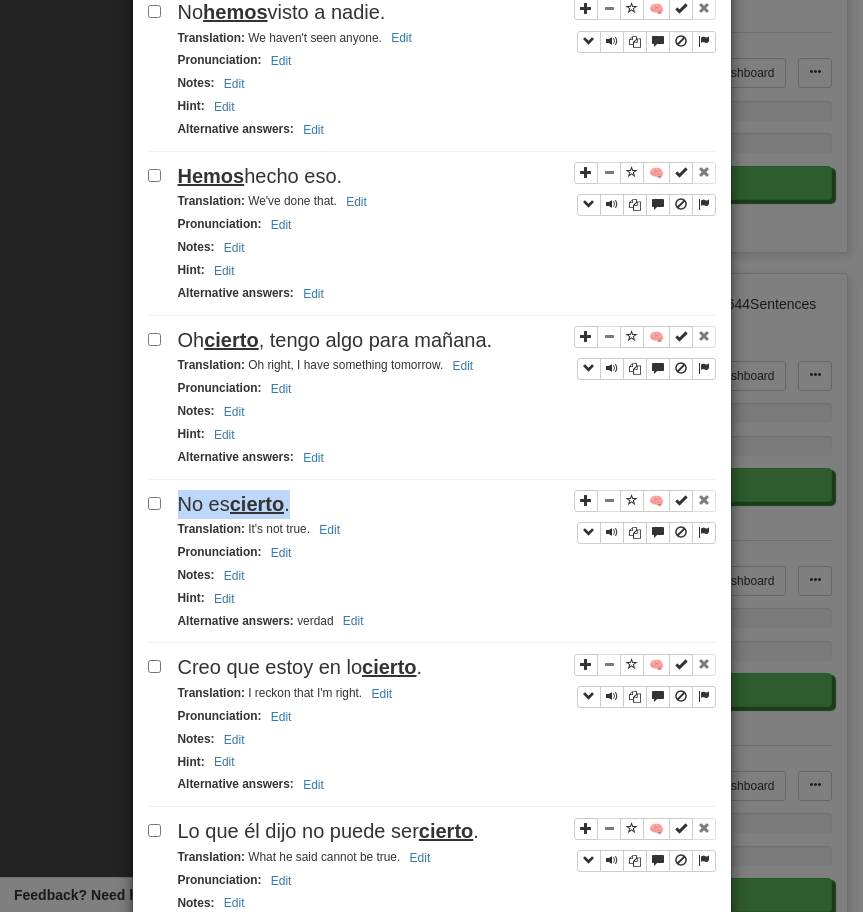 click on "No es  cierto ." at bounding box center [447, 504] 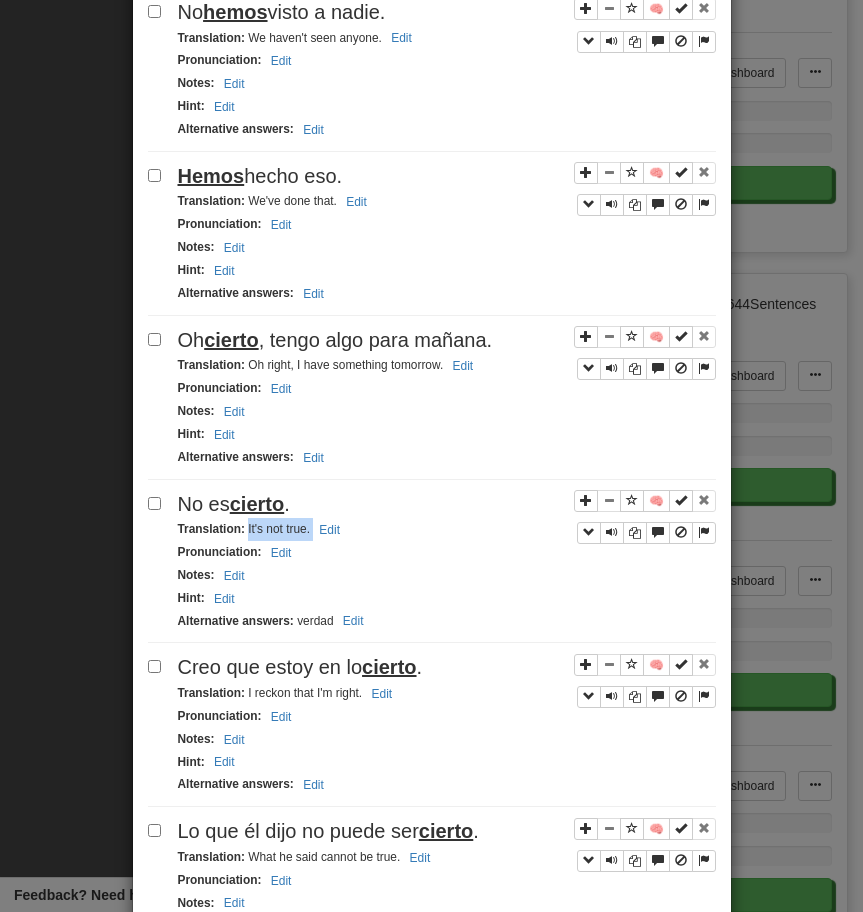 drag, startPoint x: 247, startPoint y: 533, endPoint x: 365, endPoint y: 529, distance: 118.06778 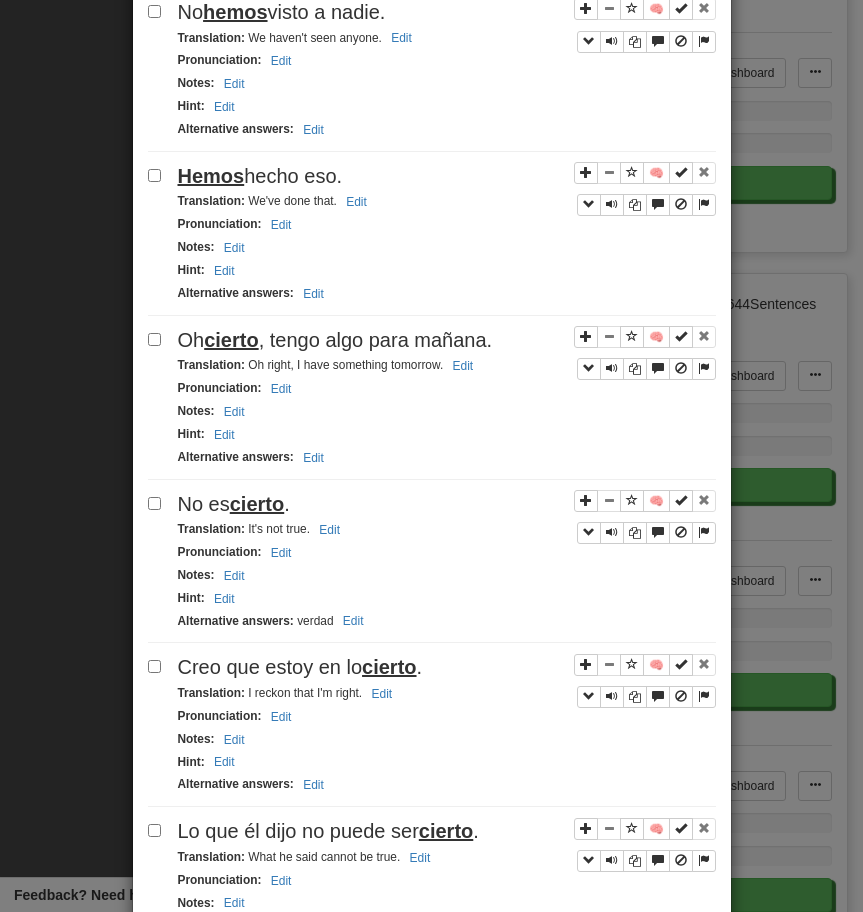 click on "Creo que estoy en lo  cierto ." at bounding box center (447, 667) 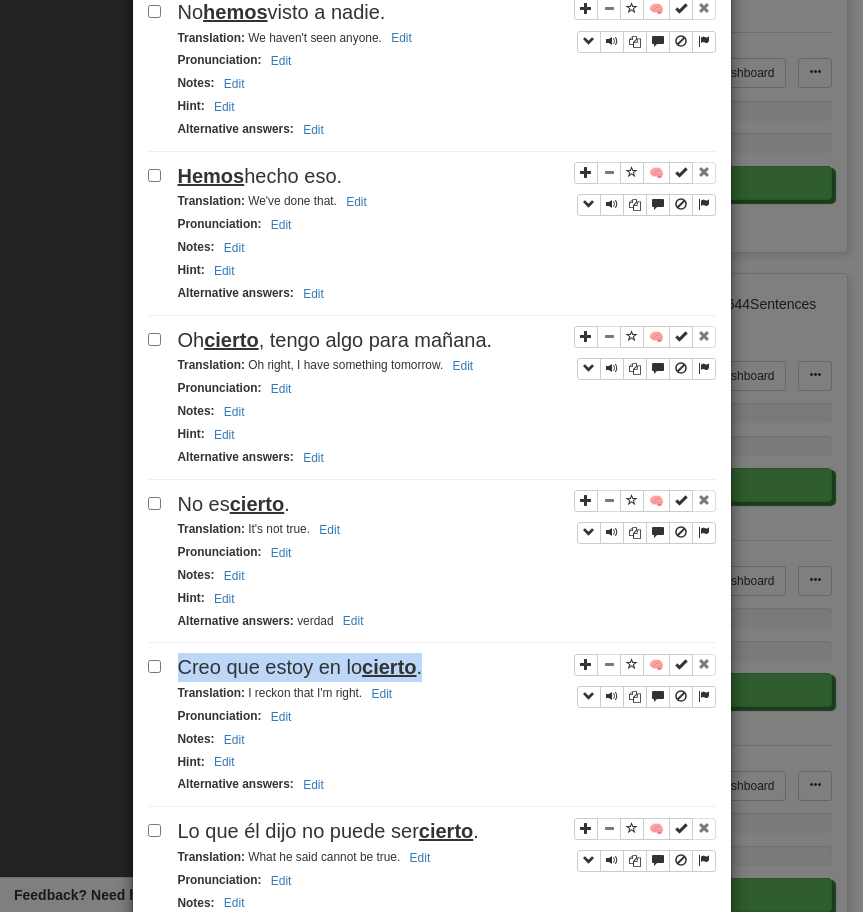 click on "Creo que estoy en lo  cierto ." at bounding box center [447, 667] 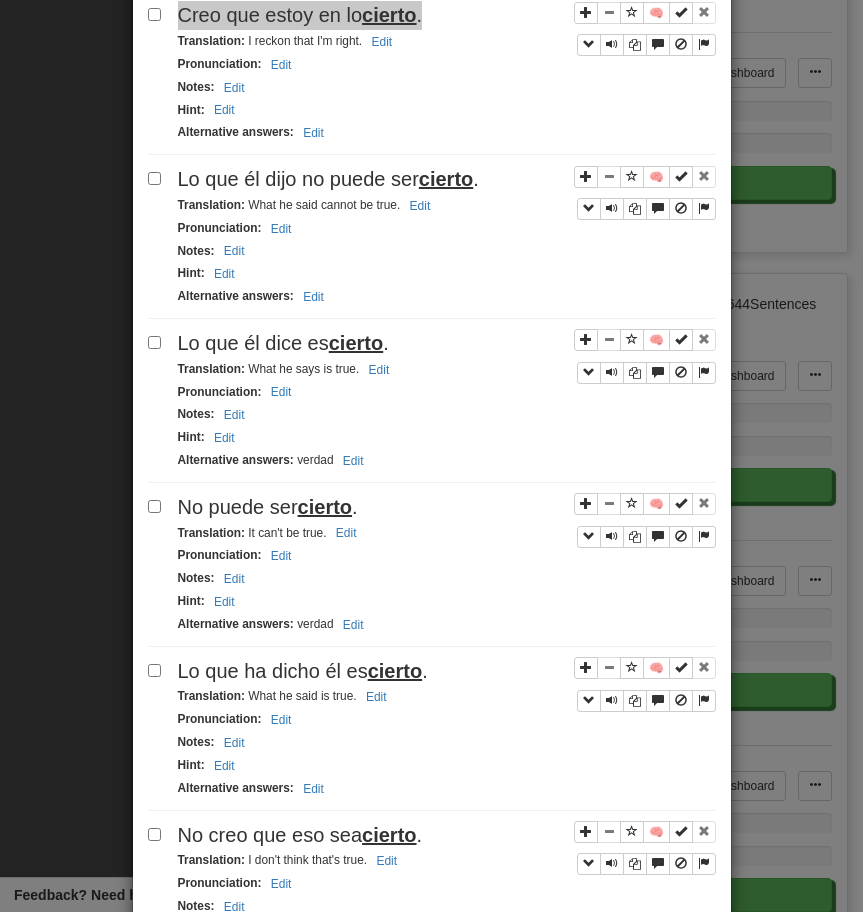 scroll, scrollTop: 2456, scrollLeft: 0, axis: vertical 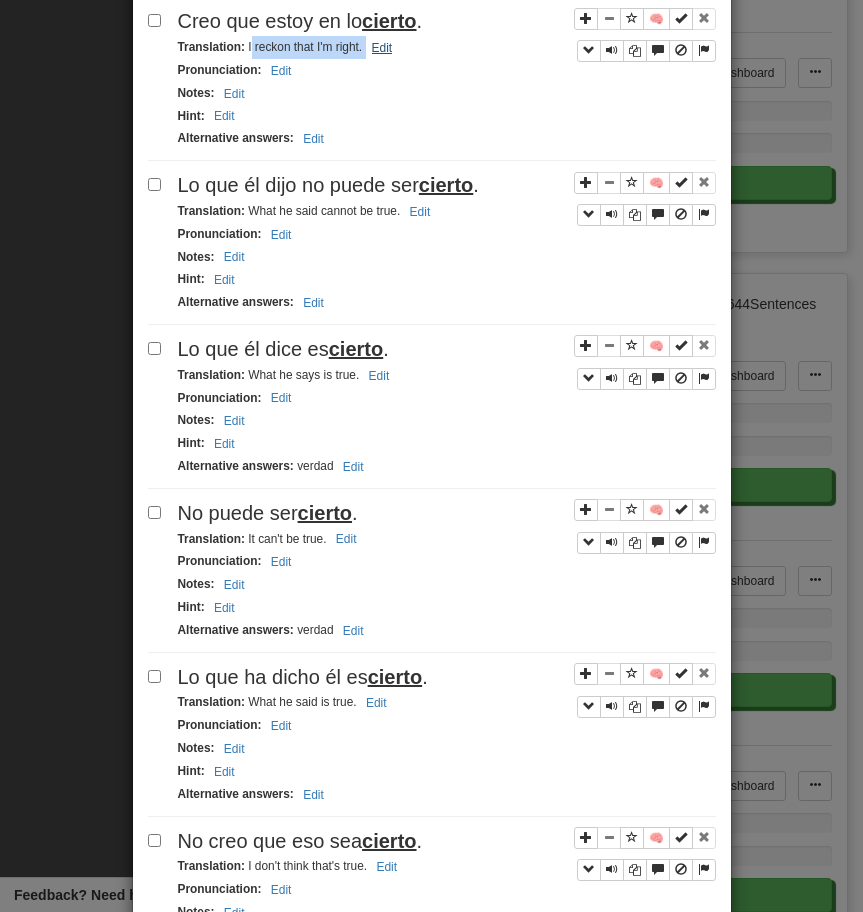 drag, startPoint x: 248, startPoint y: 52, endPoint x: 382, endPoint y: 53, distance: 134.00374 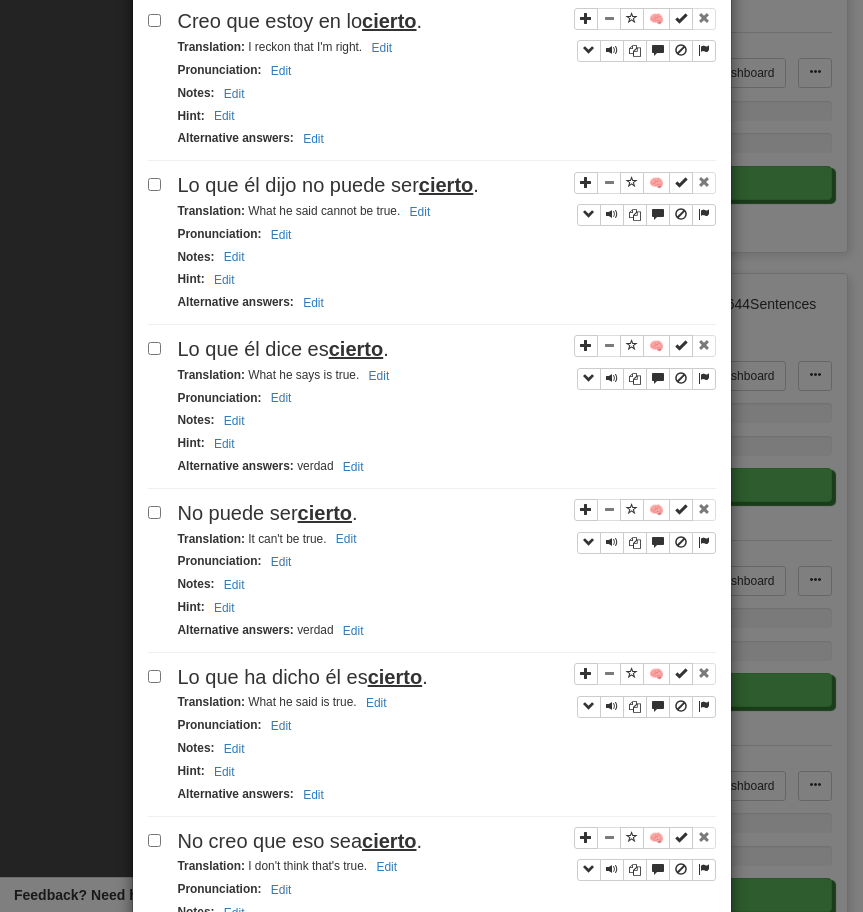 click on "I reckon that I'm right." at bounding box center [288, 47] 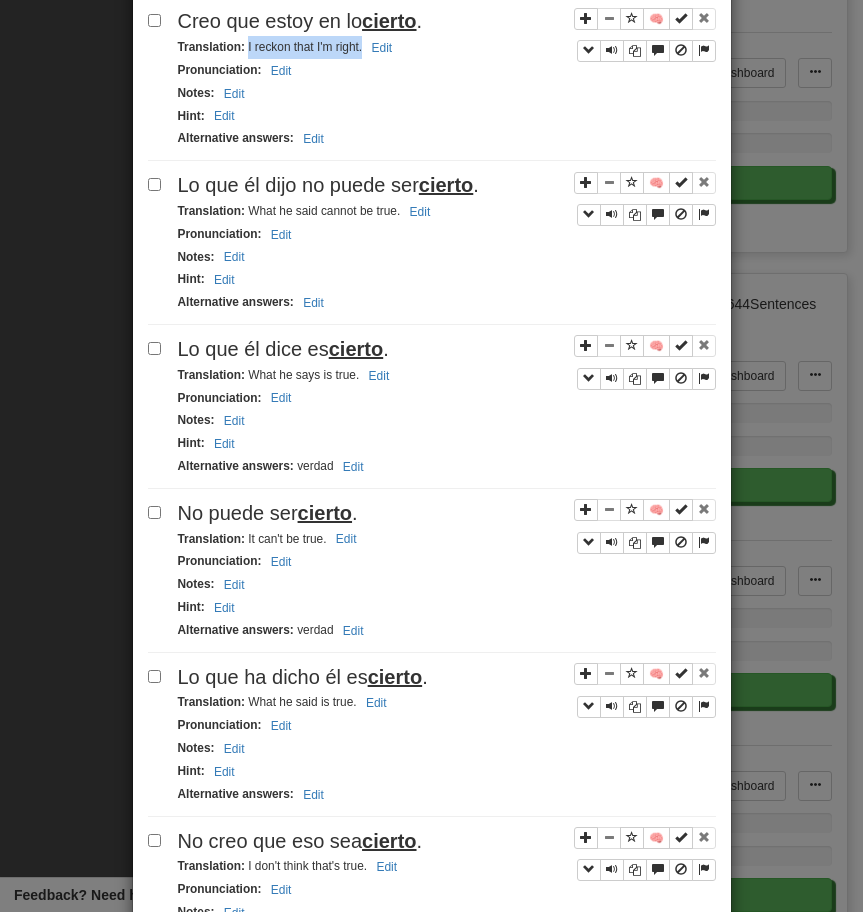 drag, startPoint x: 246, startPoint y: 51, endPoint x: 361, endPoint y: 55, distance: 115.06954 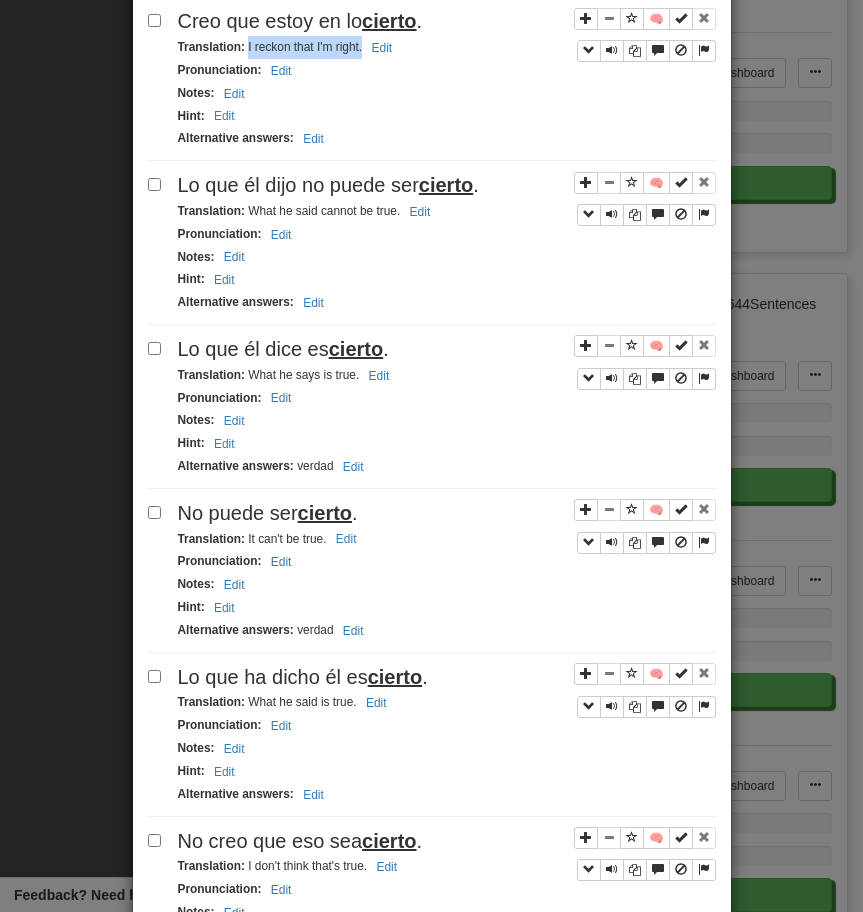 click on "cierto" at bounding box center [446, 185] 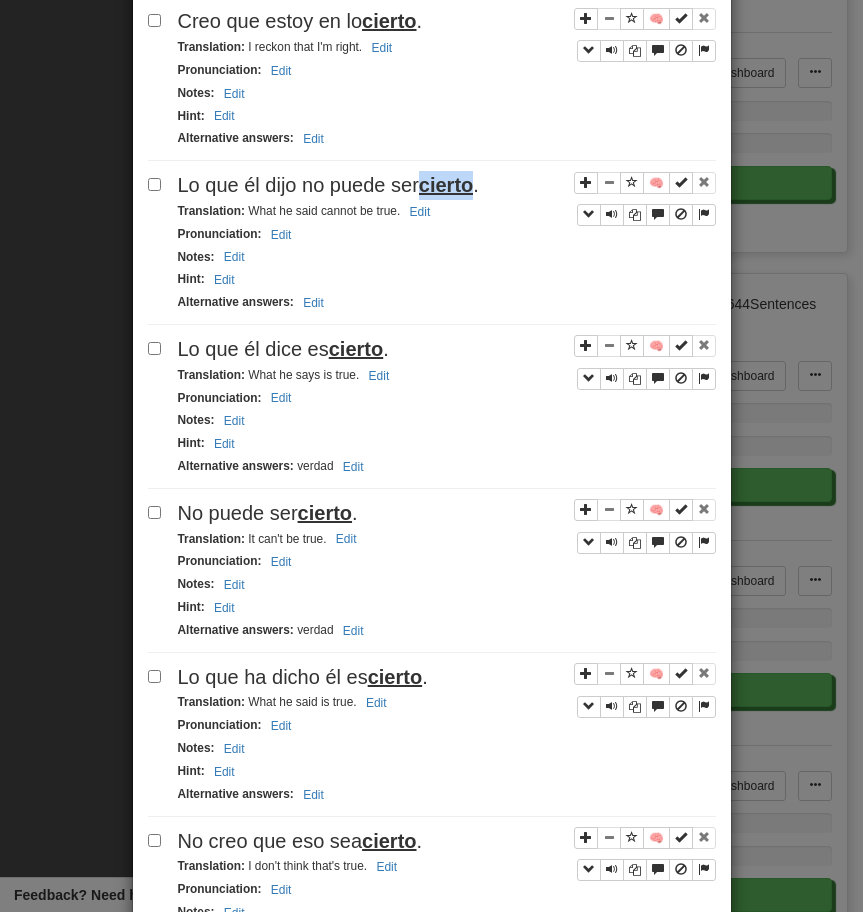 click on "cierto" at bounding box center (446, 185) 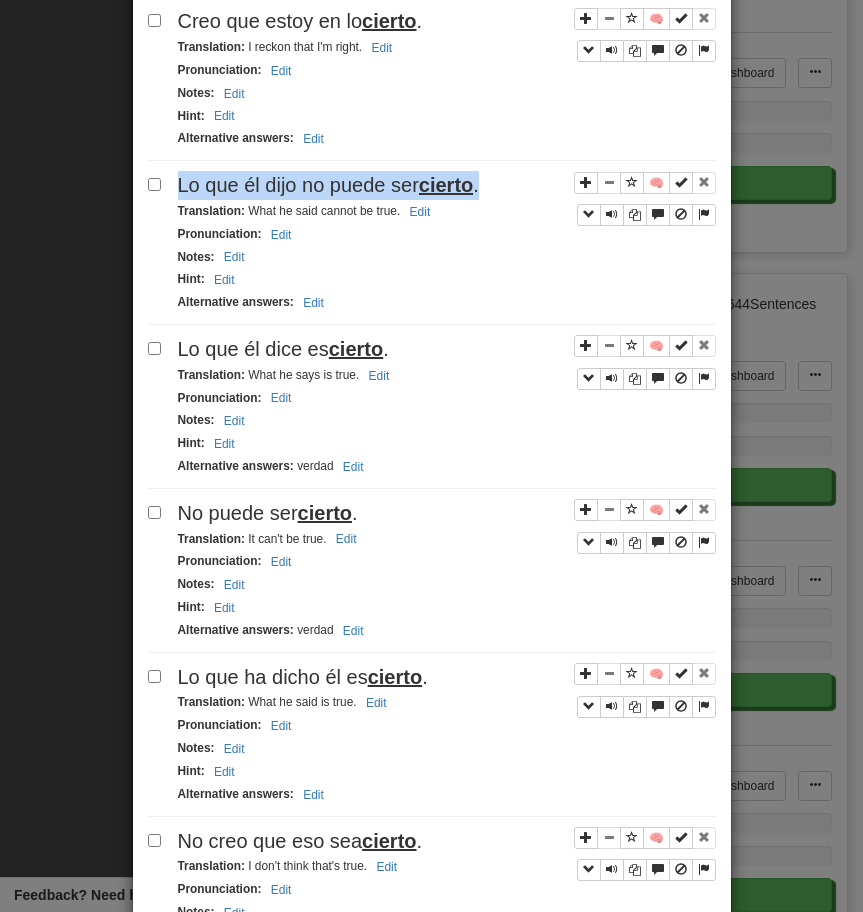 click on "cierto" at bounding box center (446, 185) 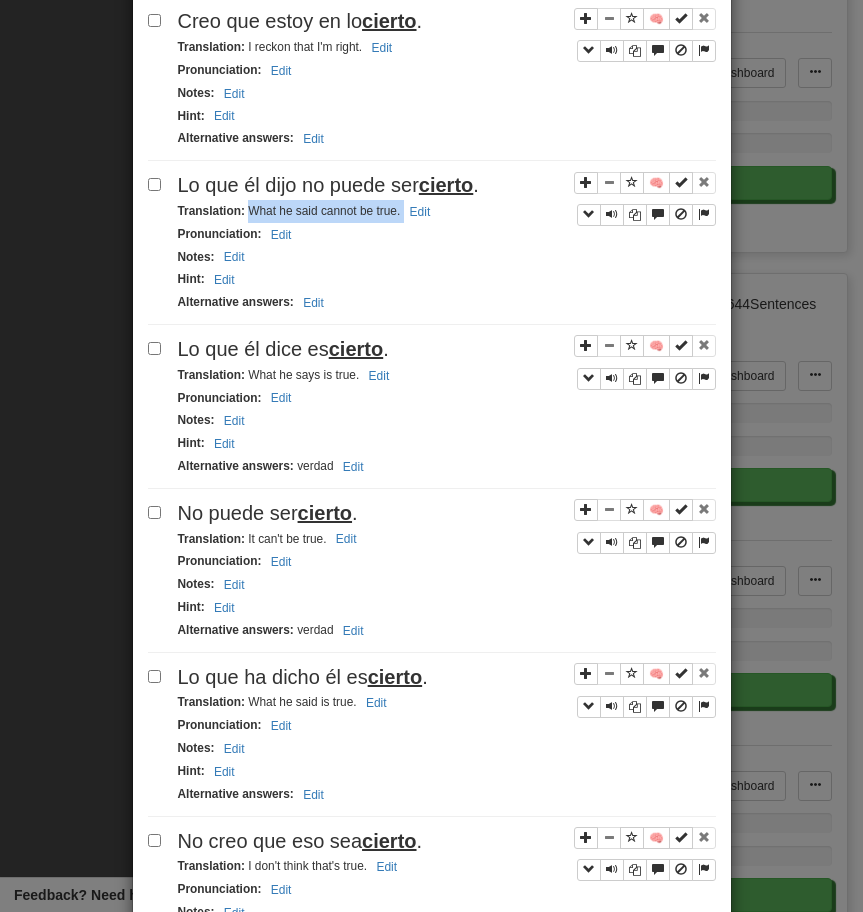 drag, startPoint x: 248, startPoint y: 214, endPoint x: 440, endPoint y: 216, distance: 192.01042 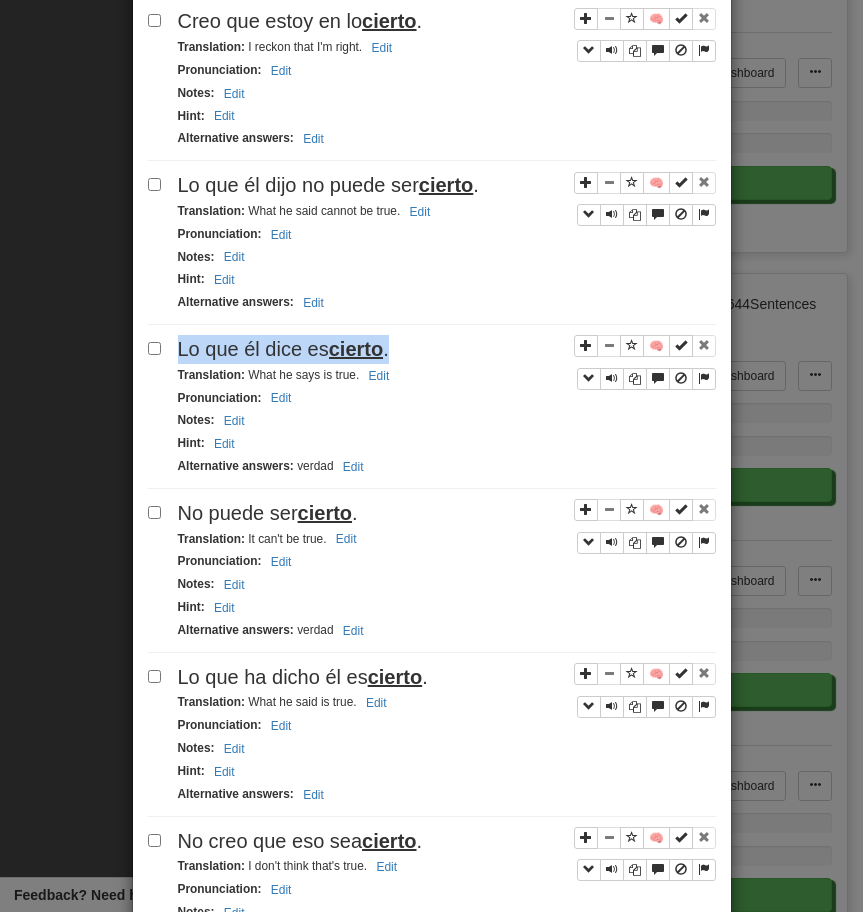 click on "Lo que él dice es  cierto ." at bounding box center (283, 349) 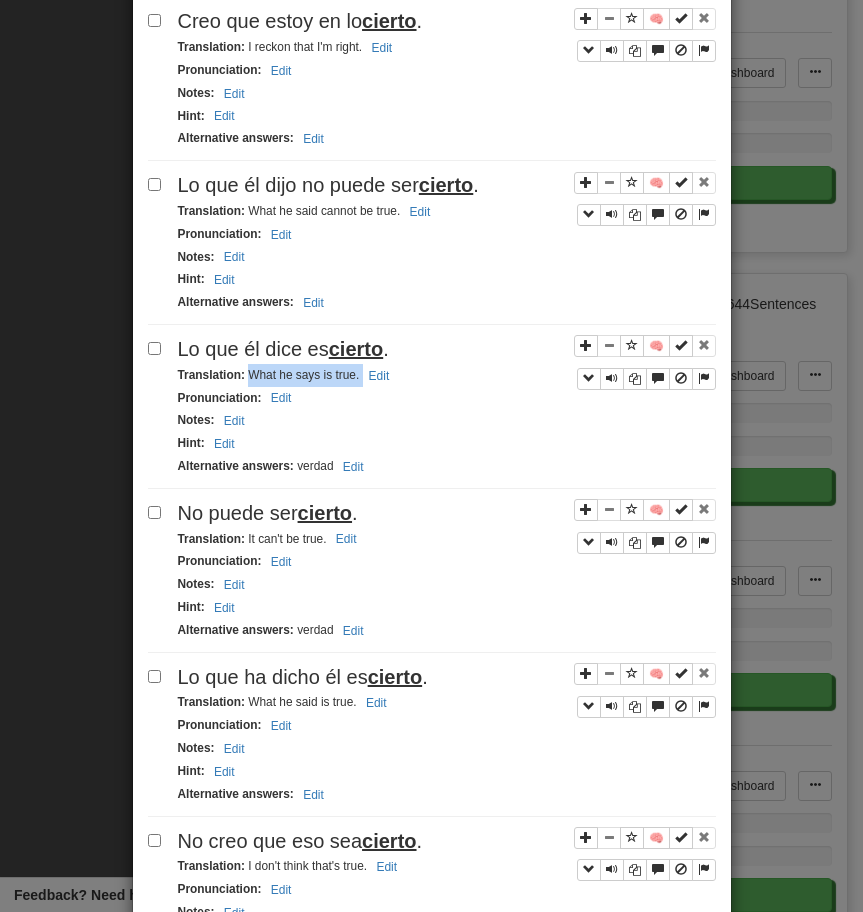 drag, startPoint x: 247, startPoint y: 375, endPoint x: 400, endPoint y: 379, distance: 153.05228 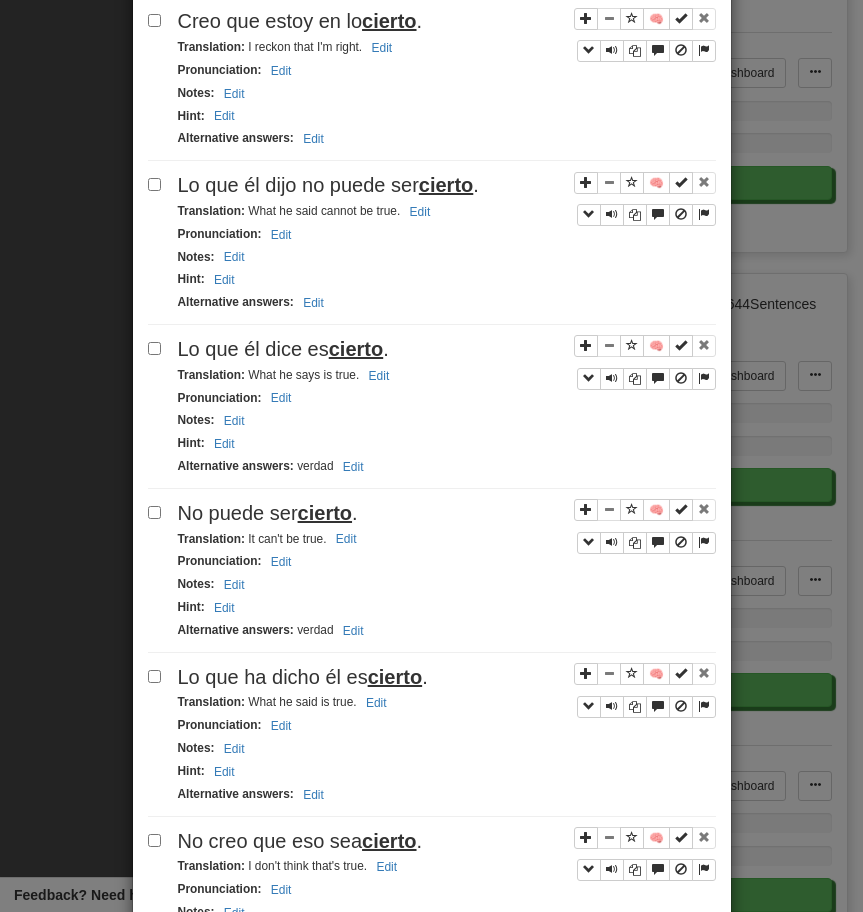 click on "No puede ser cierto." at bounding box center [447, 513] 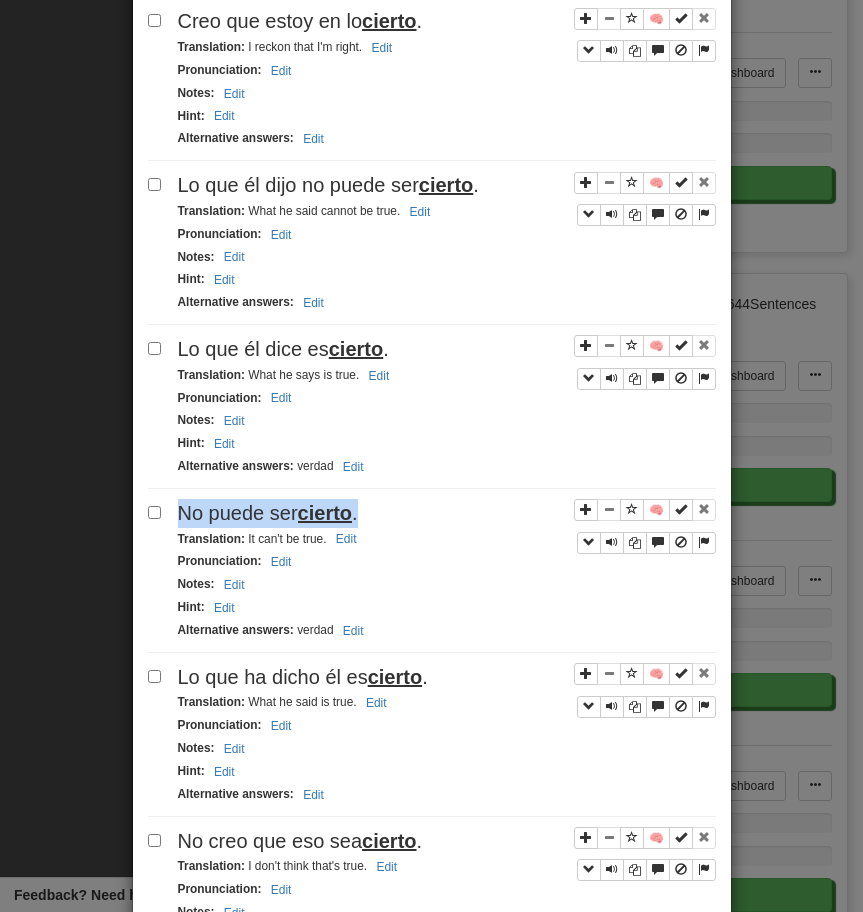 click on "No puede ser cierto." at bounding box center (447, 513) 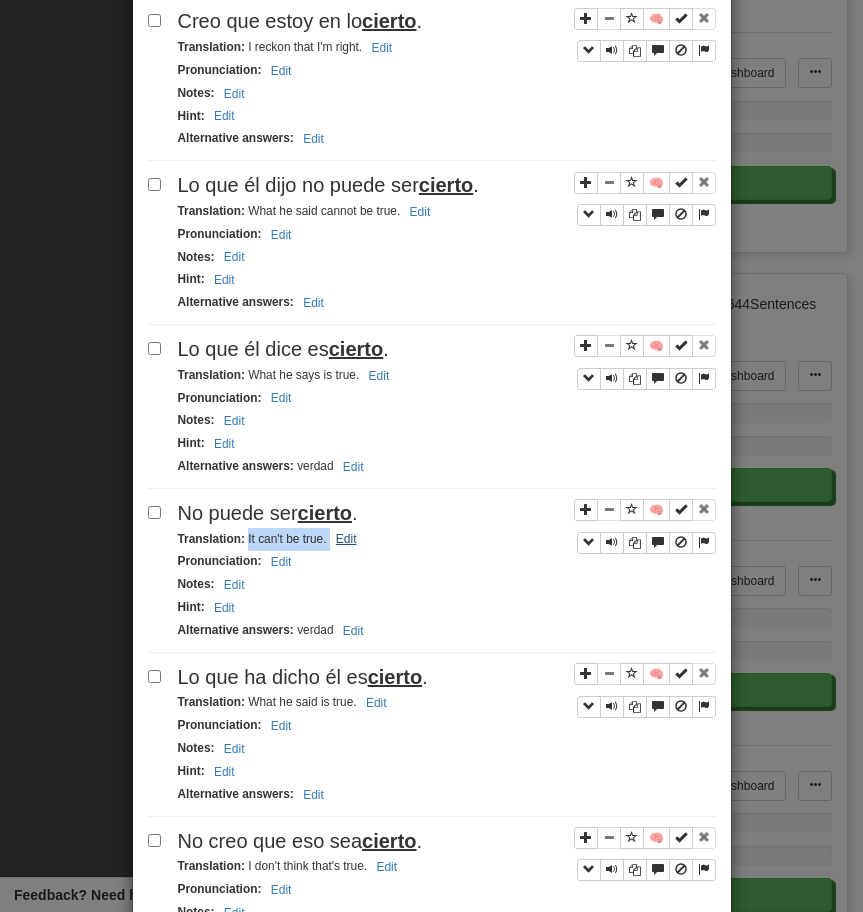 drag, startPoint x: 246, startPoint y: 543, endPoint x: 336, endPoint y: 544, distance: 90.005554 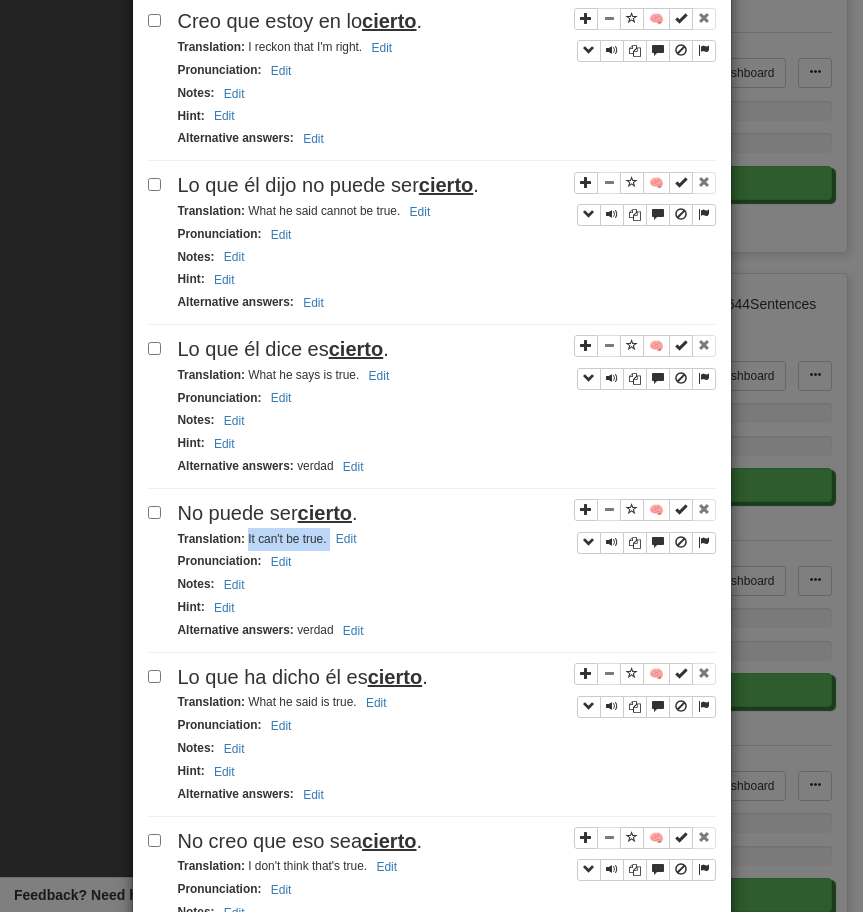 click on "Apply to all selected:  to Reviews  from Reviews  Favorite 🧠 Known  Master  Reset  Ignore 🧠 Quiero que  vaya  allí. Translation :   I want him to go there.   Edit Pronunciation :     Edit Notes :     Edit Hint :     Edit Alternative answers :     Edit 🧠 Todos lo  hemos  hecho. Translation :   We've all done it.   Edit Pronunciation :     Edit Notes :     Edit Hint :     Edit Alternative answers :     Edit 🧠 No te  hemos  visto en un tiempo. Translation :   We haven't seen you in a while.   Edit Pronunciation :     Edit Notes :     Edit Hint :     Edit Alternative answers :     Edit 🧠 Hemos  estado ahí antes. Translation :   We've been there before.   Edit Pronunciation :     Edit Notes :     Edit Hint :     Edit Alternative answers :     Edit 🧠 Todos  hemos  estado ahí. Translation :   We've all been there.   Edit Pronunciation :     Edit Notes :     Edit Hint :     Edit Alternative answers :     Edit 🧠 Le  hemos  visto. Translation :   We've seen him.   Edit Pronunciation :     Edit :" at bounding box center [432, -499] 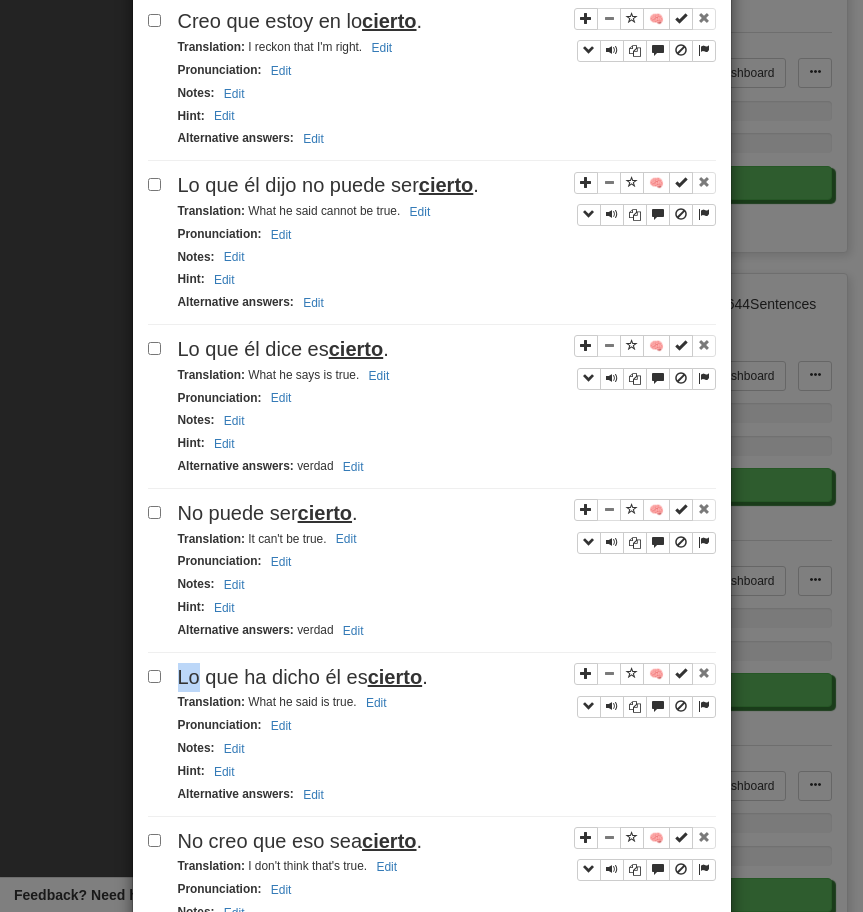 click on "Apply to all selected:  to Reviews  from Reviews  Favorite 🧠 Known  Master  Reset  Ignore 🧠 Quiero que  vaya  allí. Translation :   I want him to go there.   Edit Pronunciation :     Edit Notes :     Edit Hint :     Edit Alternative answers :     Edit 🧠 Todos lo  hemos  hecho. Translation :   We've all done it.   Edit Pronunciation :     Edit Notes :     Edit Hint :     Edit Alternative answers :     Edit 🧠 No te  hemos  visto en un tiempo. Translation :   We haven't seen you in a while.   Edit Pronunciation :     Edit Notes :     Edit Hint :     Edit Alternative answers :     Edit 🧠 Hemos  estado ahí antes. Translation :   We've been there before.   Edit Pronunciation :     Edit Notes :     Edit Hint :     Edit Alternative answers :     Edit 🧠 Todos  hemos  estado ahí. Translation :   We've all been there.   Edit Pronunciation :     Edit Notes :     Edit Hint :     Edit Alternative answers :     Edit 🧠 Le  hemos  visto. Translation :   We've seen him.   Edit Pronunciation :     Edit :" at bounding box center (432, -499) 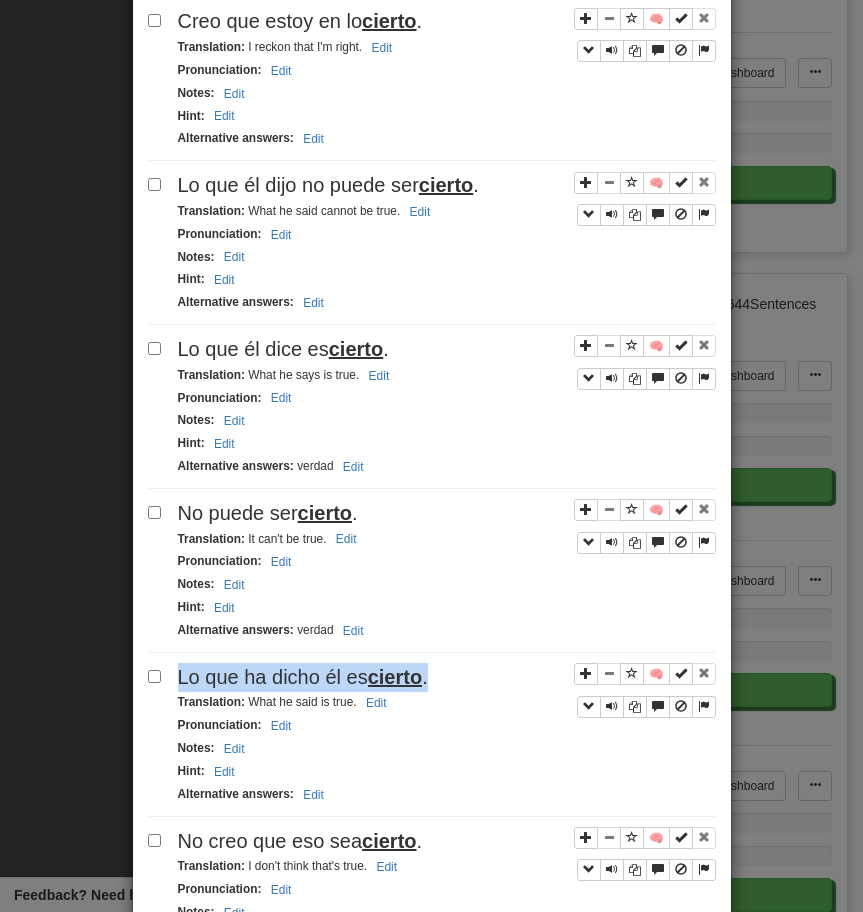 click on "Apply to all selected:  to Reviews  from Reviews  Favorite 🧠 Known  Master  Reset  Ignore 🧠 Quiero que  vaya  allí. Translation :   I want him to go there.   Edit Pronunciation :     Edit Notes :     Edit Hint :     Edit Alternative answers :     Edit 🧠 Todos lo  hemos  hecho. Translation :   We've all done it.   Edit Pronunciation :     Edit Notes :     Edit Hint :     Edit Alternative answers :     Edit 🧠 No te  hemos  visto en un tiempo. Translation :   We haven't seen you in a while.   Edit Pronunciation :     Edit Notes :     Edit Hint :     Edit Alternative answers :     Edit 🧠 Hemos  estado ahí antes. Translation :   We've been there before.   Edit Pronunciation :     Edit Notes :     Edit Hint :     Edit Alternative answers :     Edit 🧠 Todos  hemos  estado ahí. Translation :   We've all been there.   Edit Pronunciation :     Edit Notes :     Edit Hint :     Edit Alternative answers :     Edit 🧠 Le  hemos  visto. Translation :   We've seen him.   Edit Pronunciation :     Edit :" at bounding box center (432, -499) 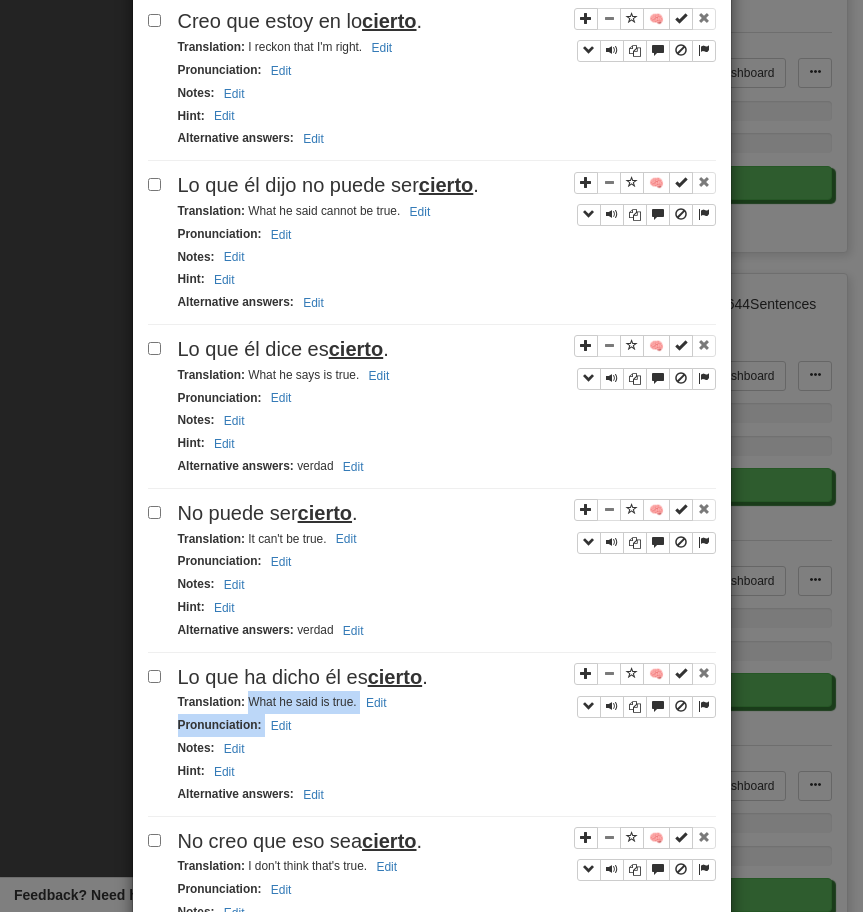 drag, startPoint x: 247, startPoint y: 711, endPoint x: 399, endPoint y: 720, distance: 152.26622 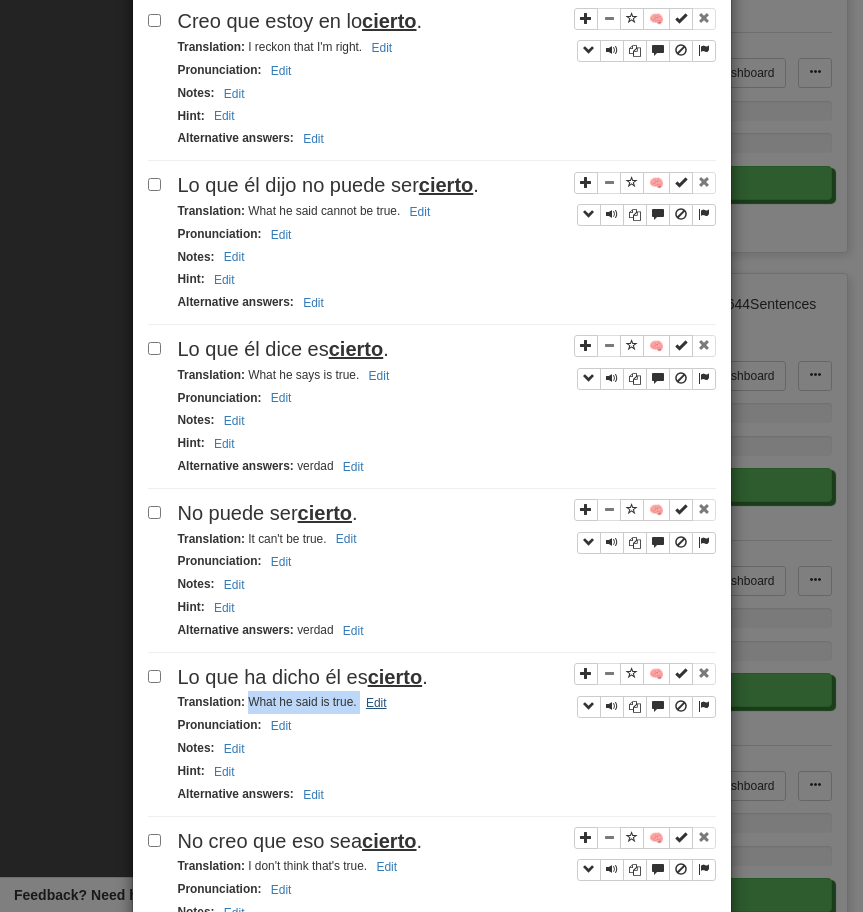 drag, startPoint x: 247, startPoint y: 706, endPoint x: 362, endPoint y: 706, distance: 115 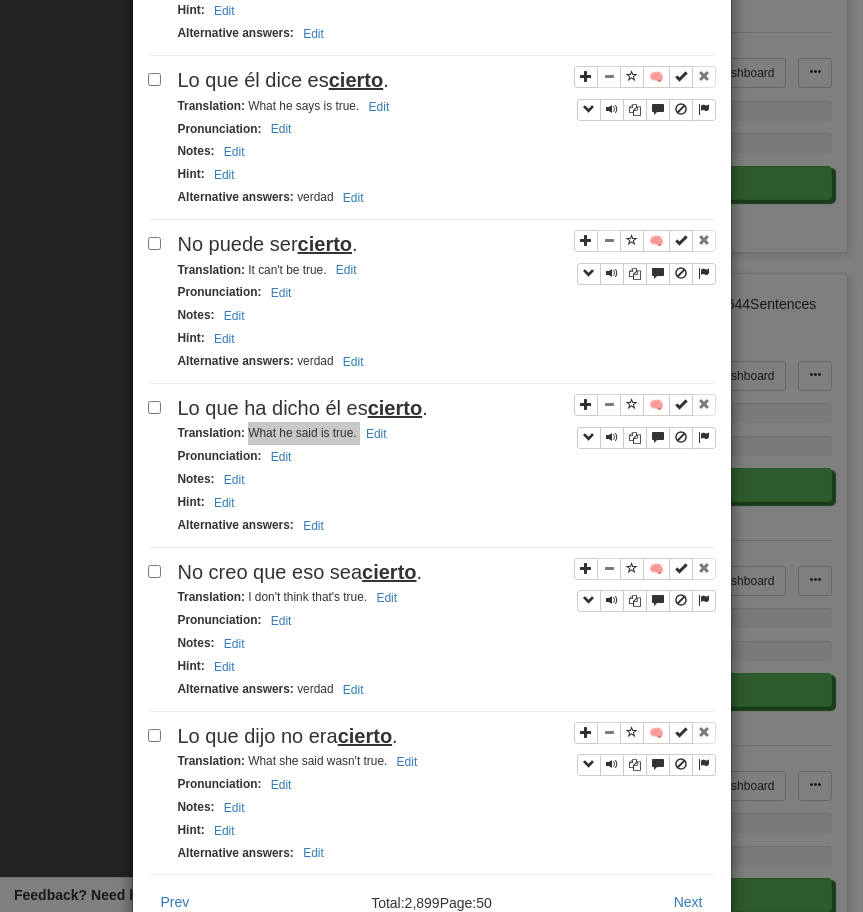 scroll, scrollTop: 2855, scrollLeft: 0, axis: vertical 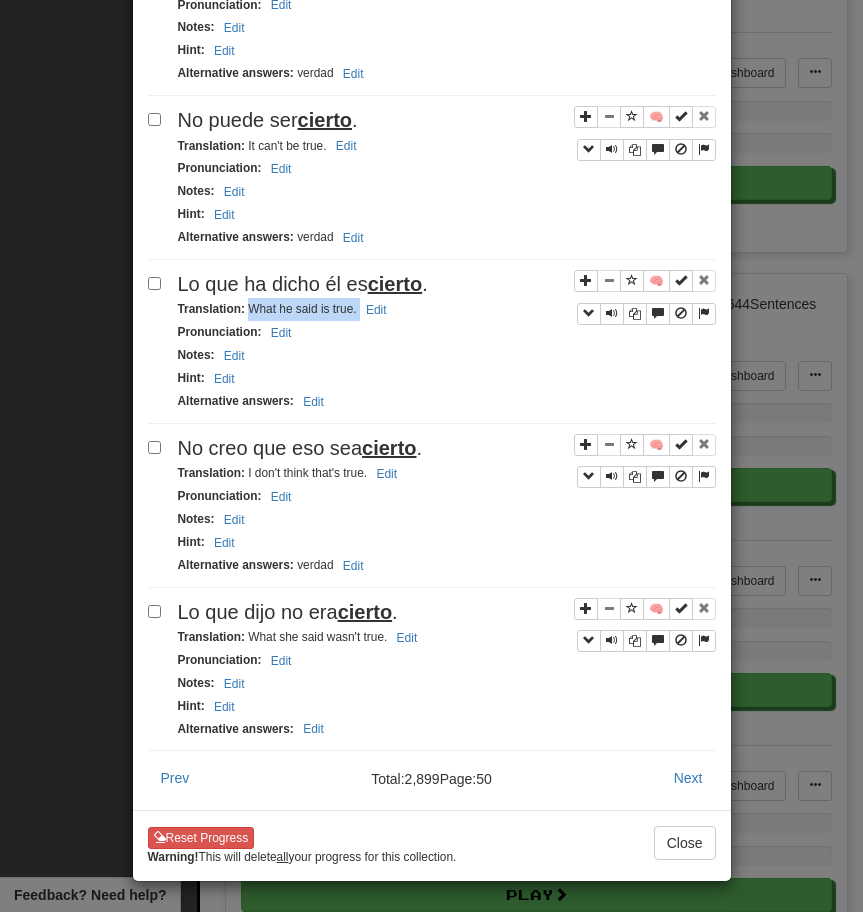 click on "cierto" at bounding box center (389, 448) 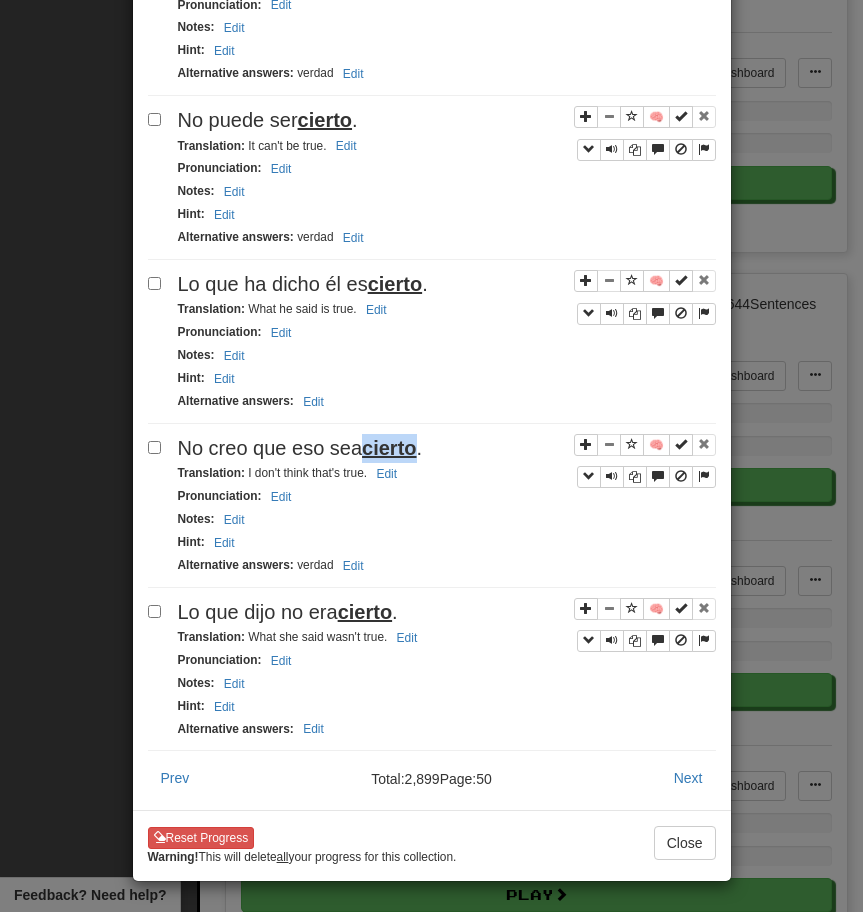 click on "cierto" at bounding box center (389, 448) 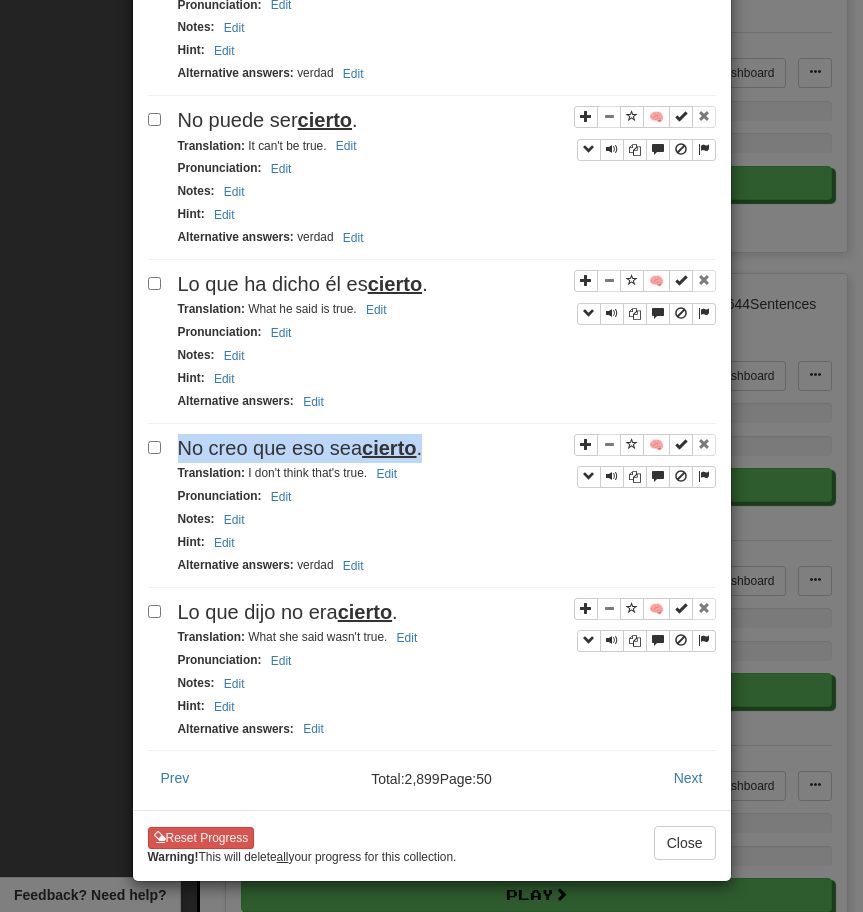 click on "cierto" at bounding box center [389, 448] 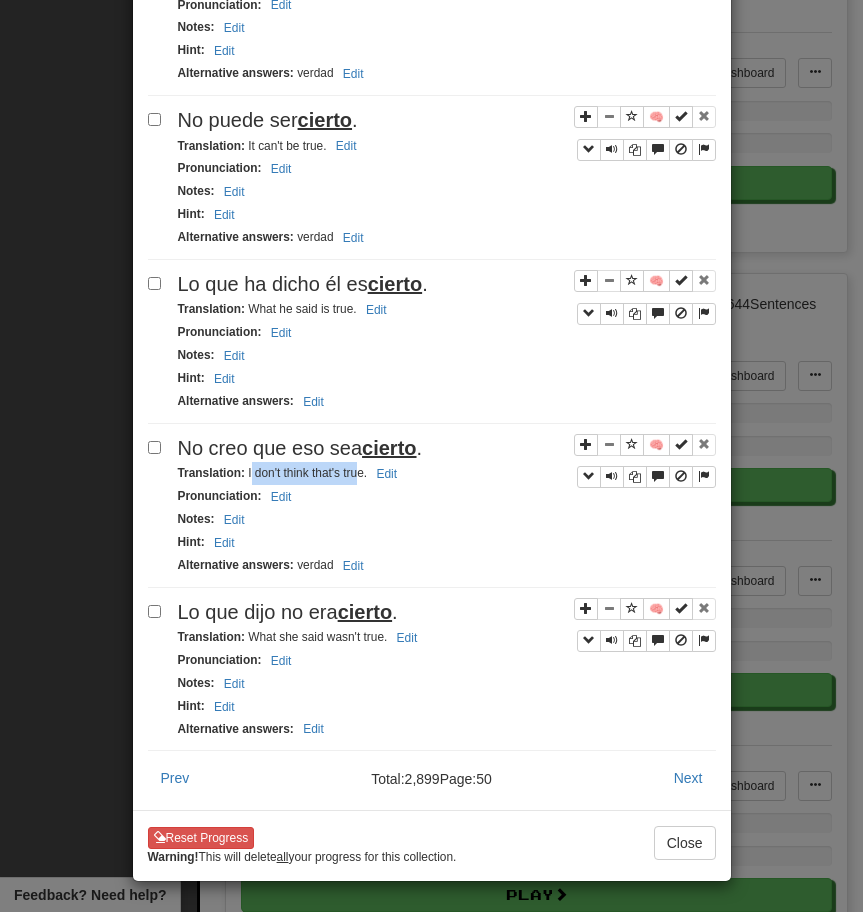drag, startPoint x: 249, startPoint y: 473, endPoint x: 358, endPoint y: 471, distance: 109.01835 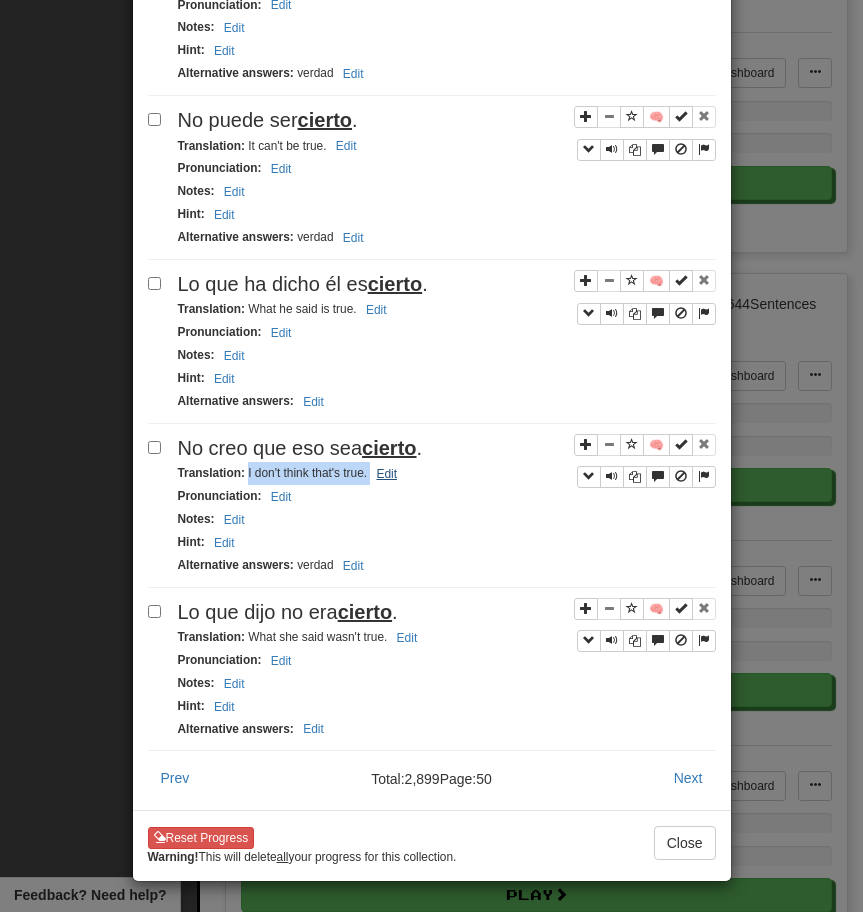 drag, startPoint x: 247, startPoint y: 471, endPoint x: 399, endPoint y: 470, distance: 152.0033 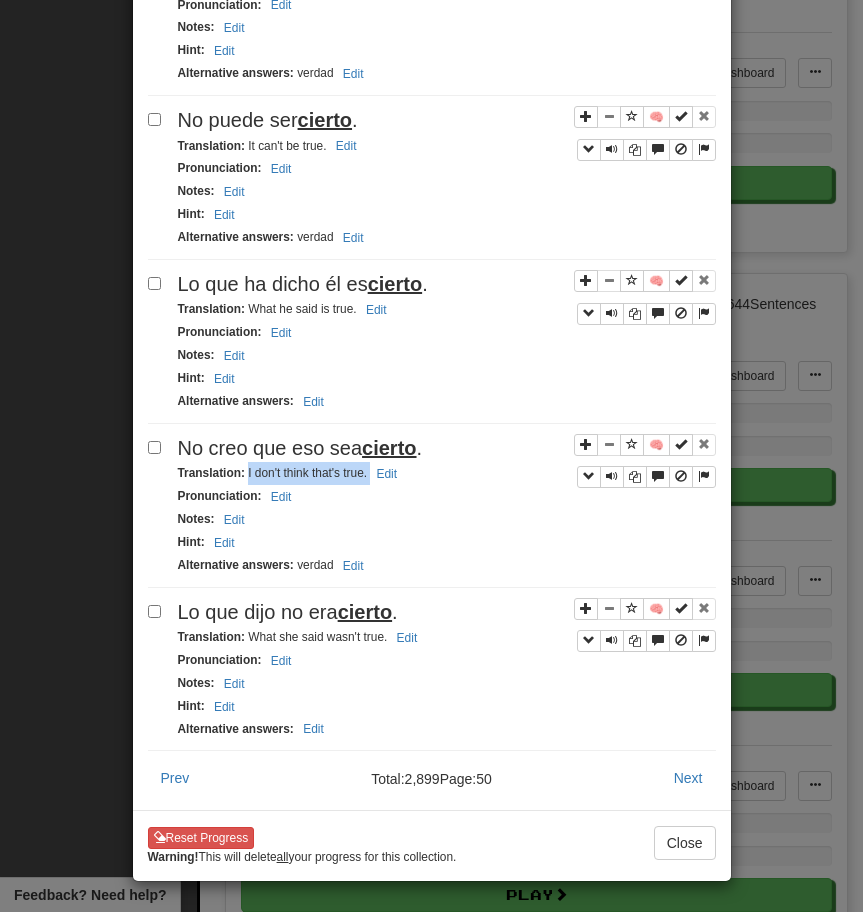 click on "cierto" at bounding box center [365, 612] 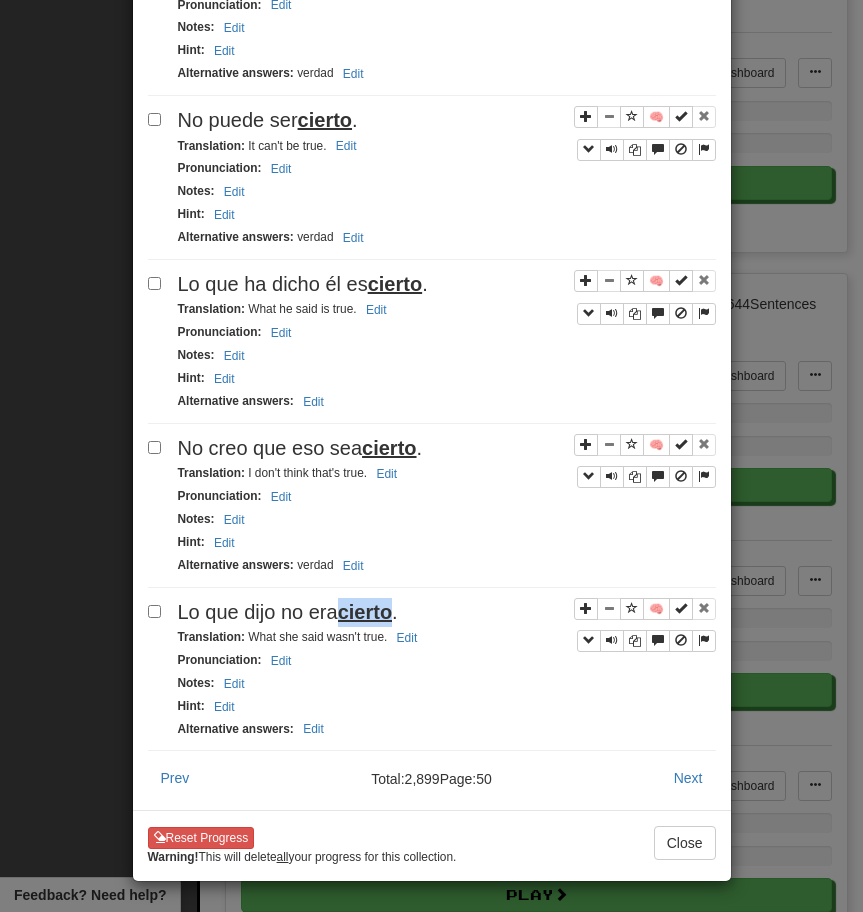 click on "cierto" at bounding box center [365, 612] 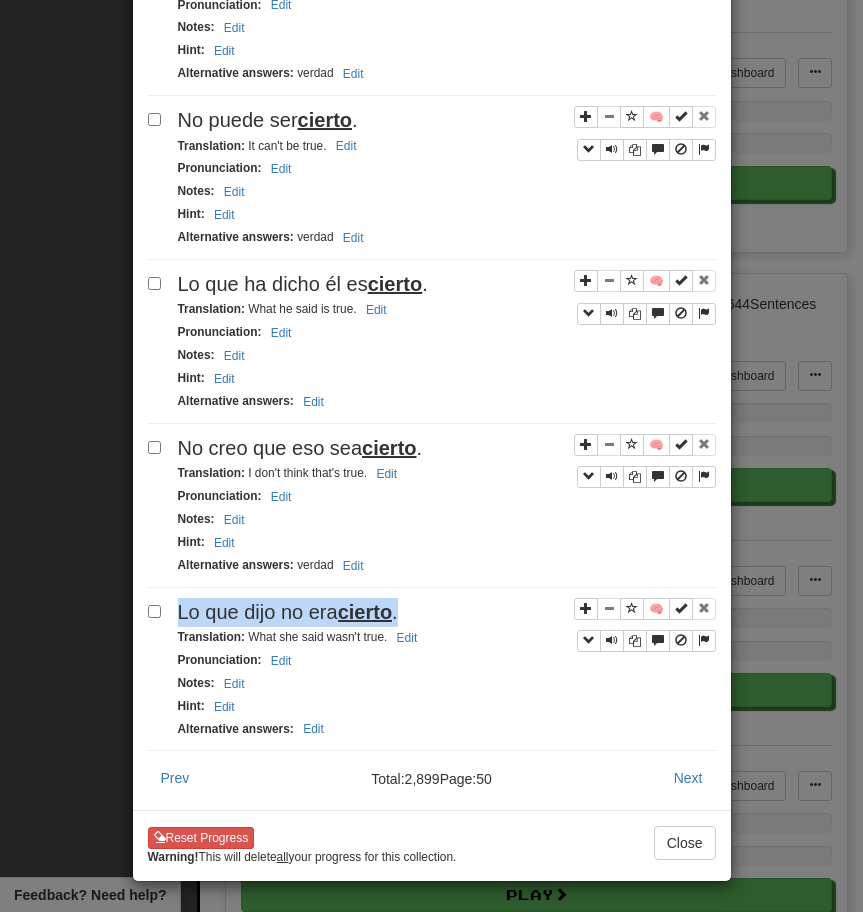 click on "cierto" at bounding box center (365, 612) 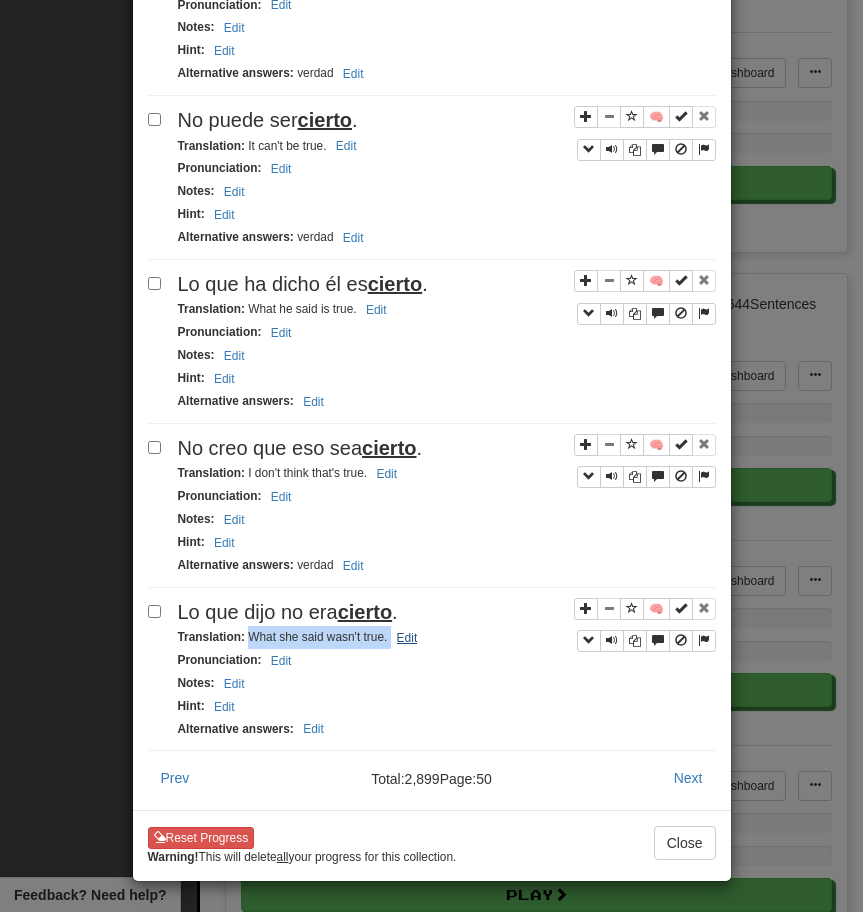 drag, startPoint x: 250, startPoint y: 639, endPoint x: 414, endPoint y: 635, distance: 164.04877 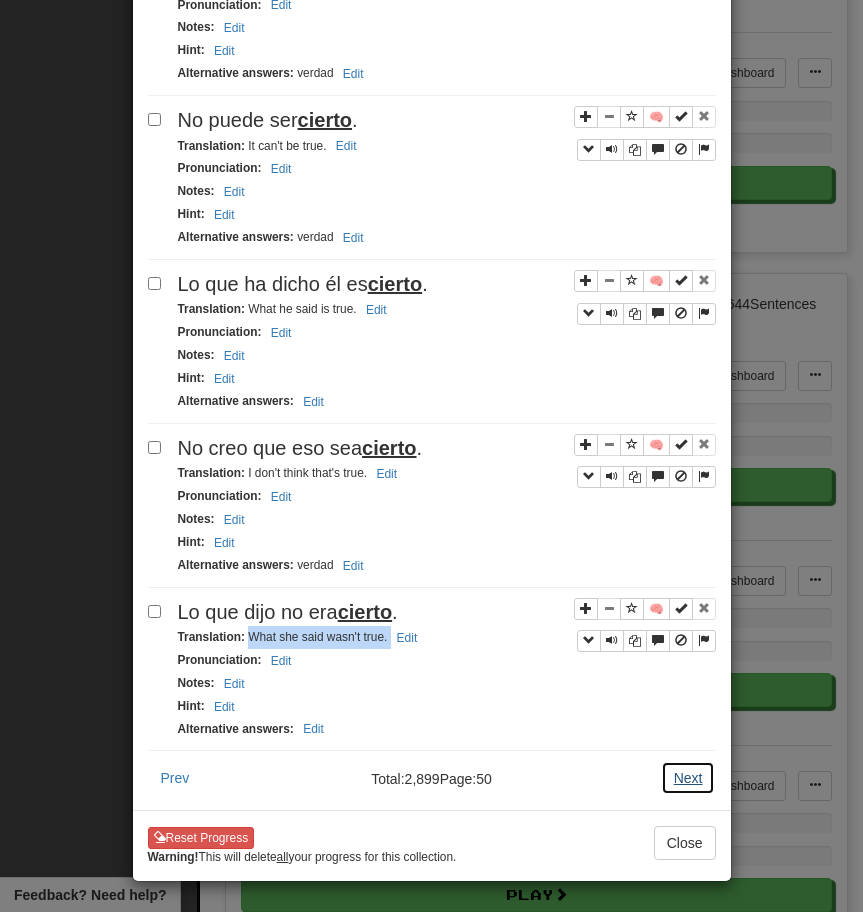 click on "Next" at bounding box center (688, 778) 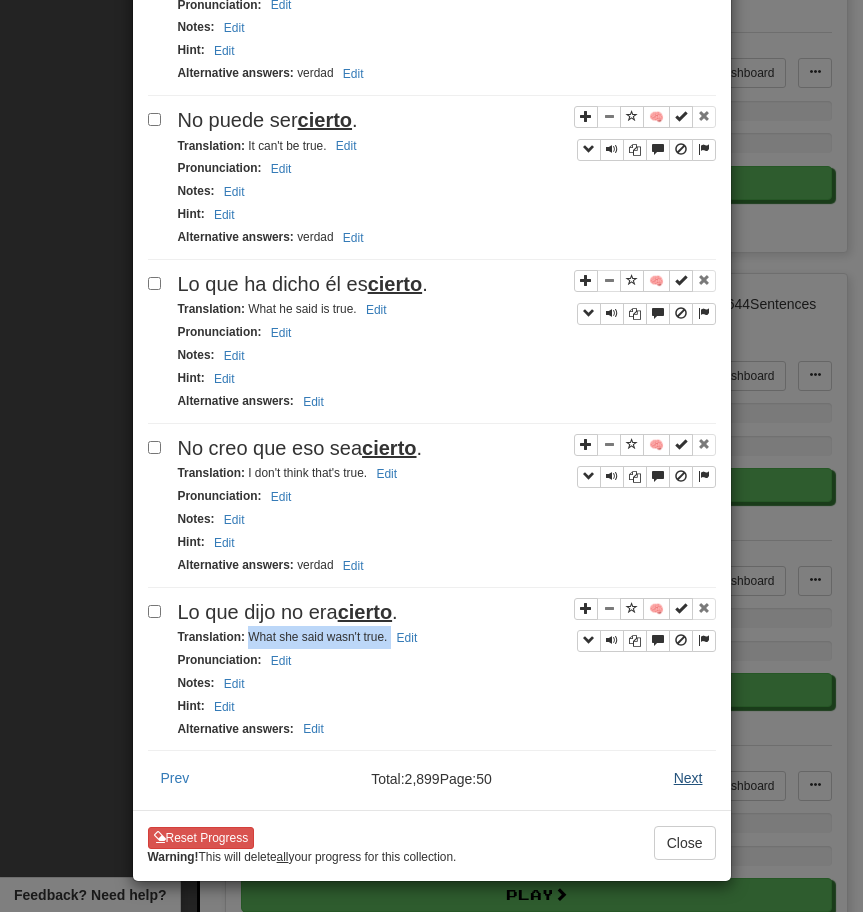 scroll, scrollTop: 0, scrollLeft: 0, axis: both 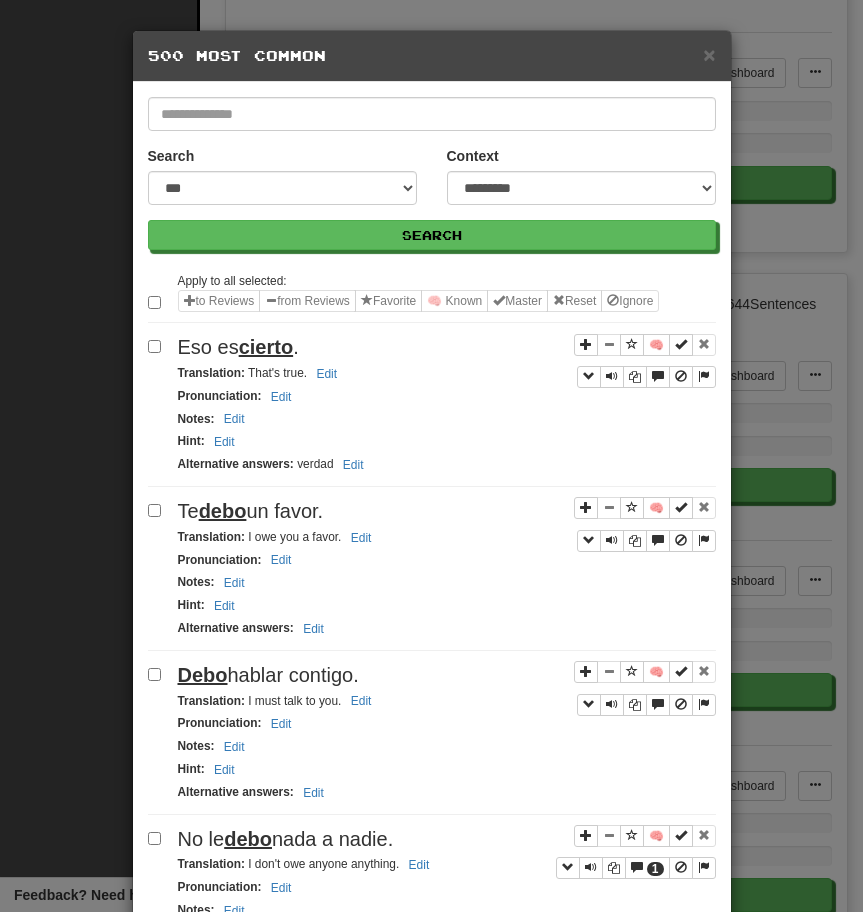 click on "cierto" at bounding box center [266, 347] 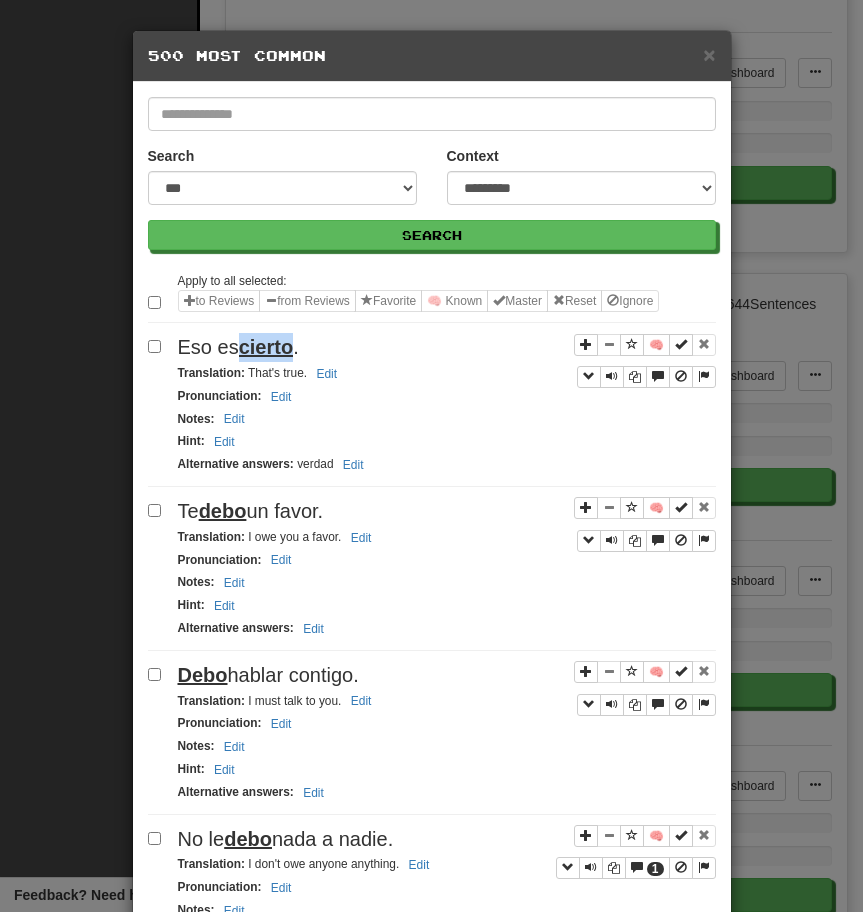 click on "cierto" at bounding box center [266, 347] 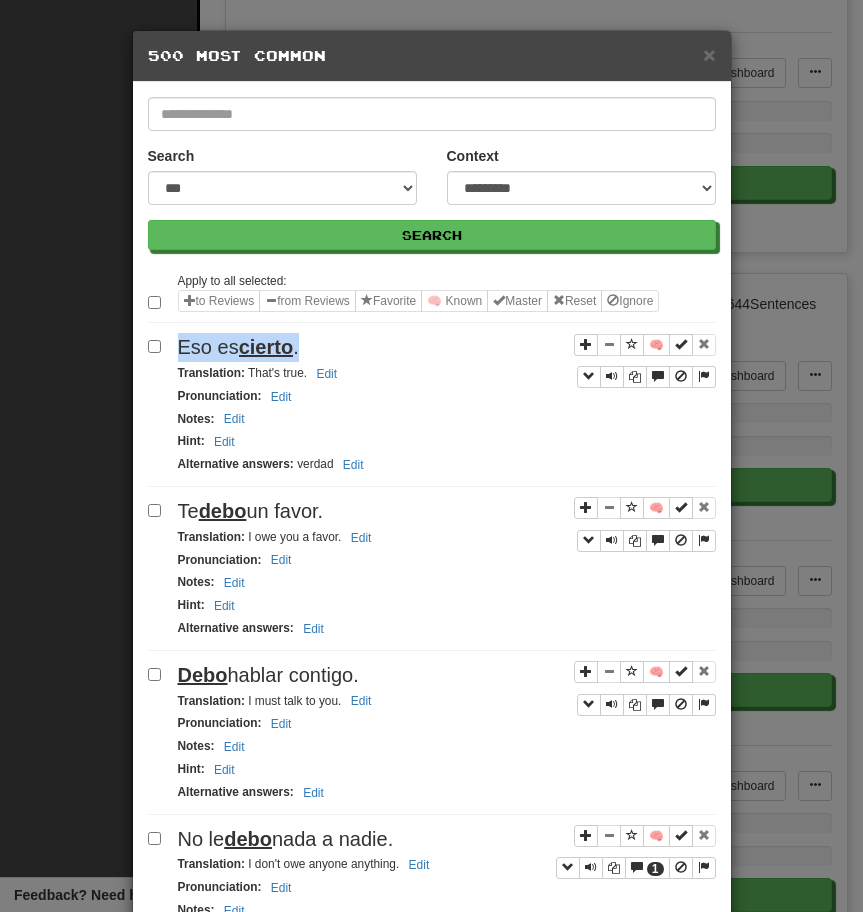 click on "cierto" at bounding box center [266, 347] 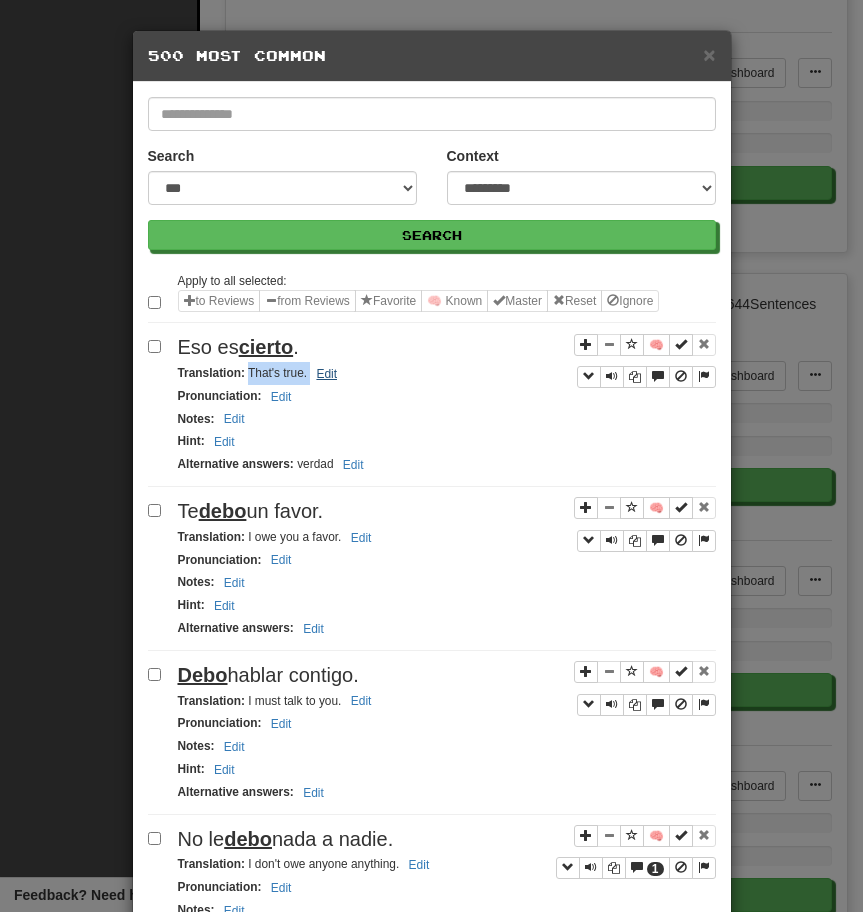 drag, startPoint x: 248, startPoint y: 371, endPoint x: 336, endPoint y: 372, distance: 88.005684 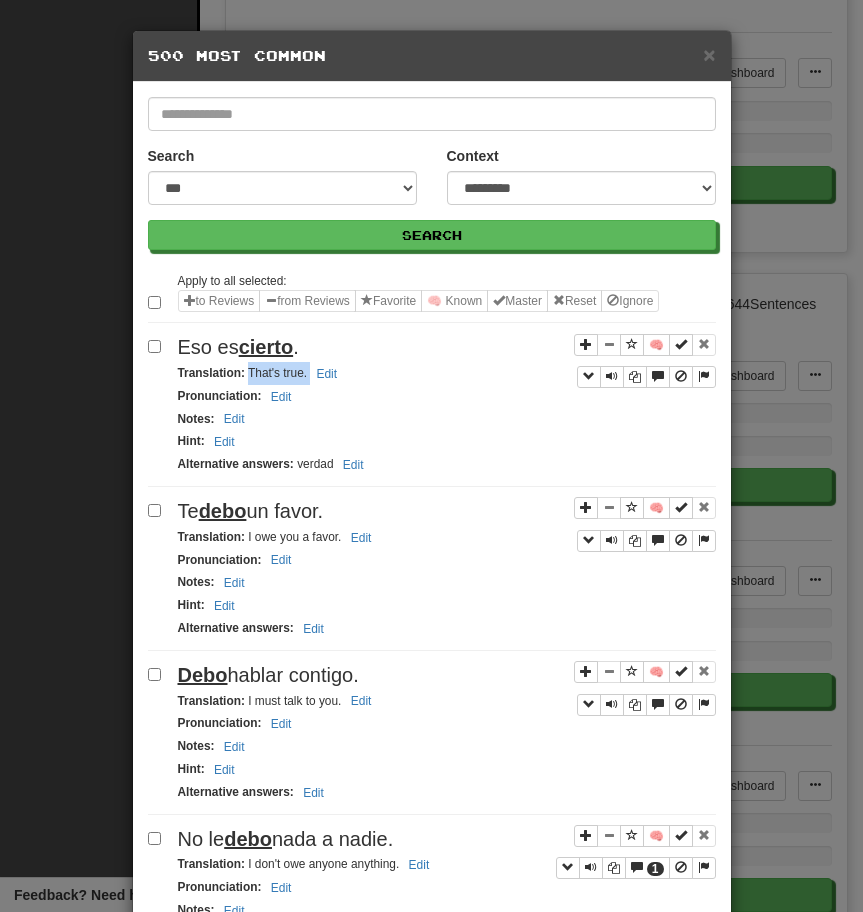 click on "Te  debo  un favor." at bounding box center (447, 511) 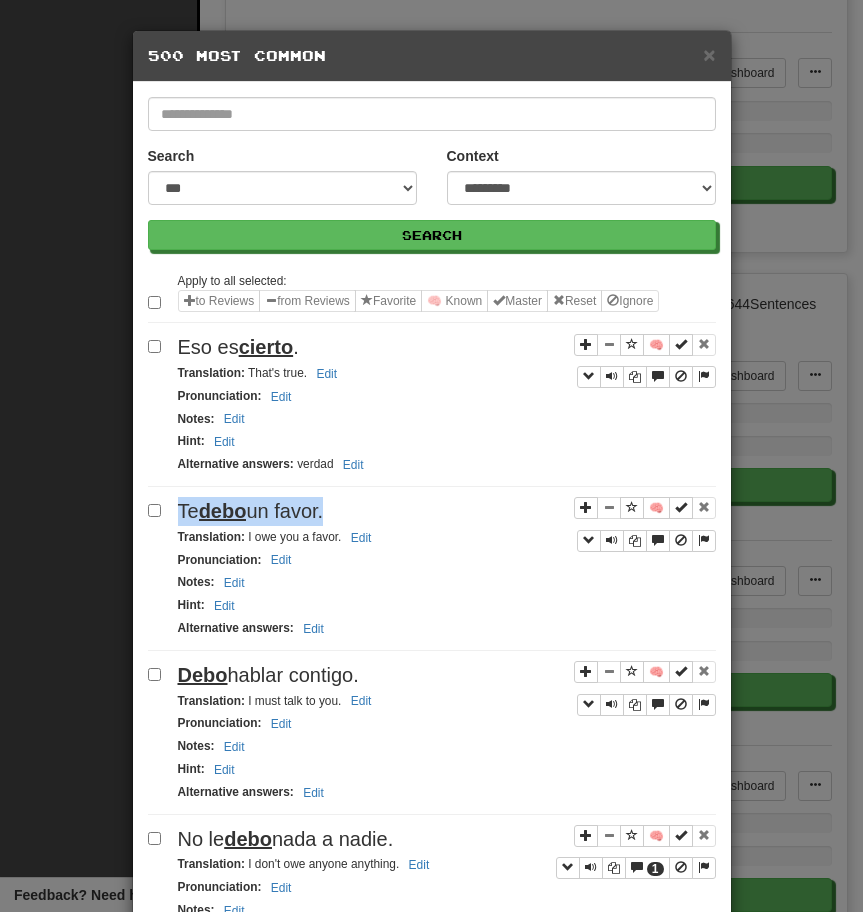 click on "Te  debo  un favor." at bounding box center [447, 511] 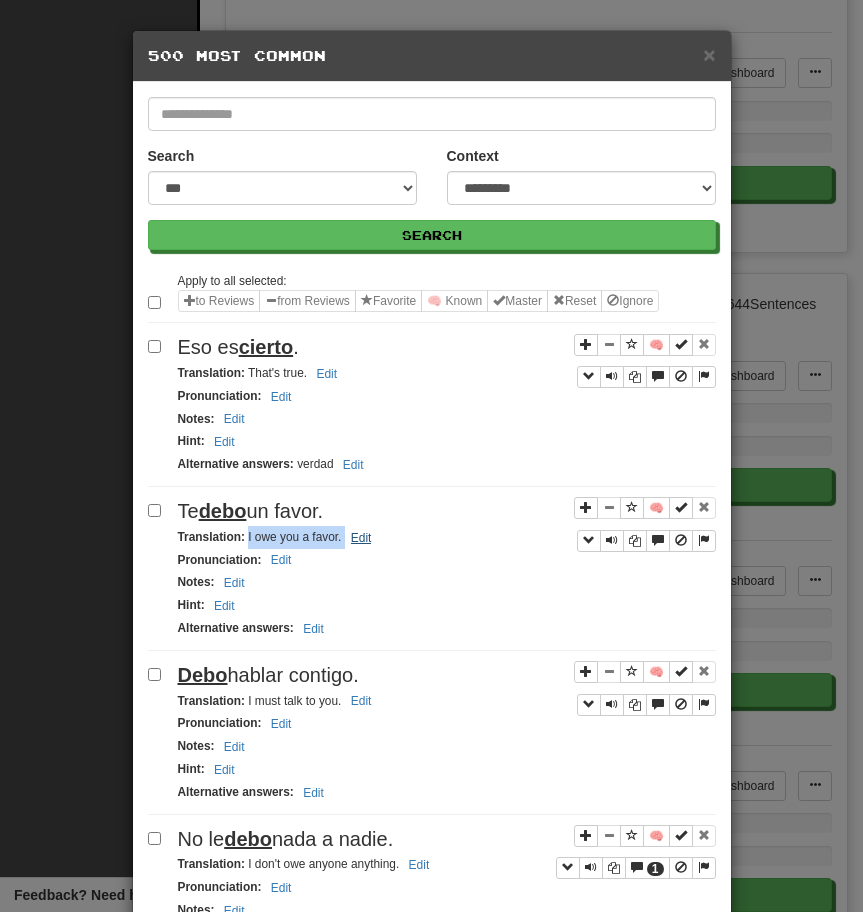 drag, startPoint x: 246, startPoint y: 539, endPoint x: 354, endPoint y: 539, distance: 108 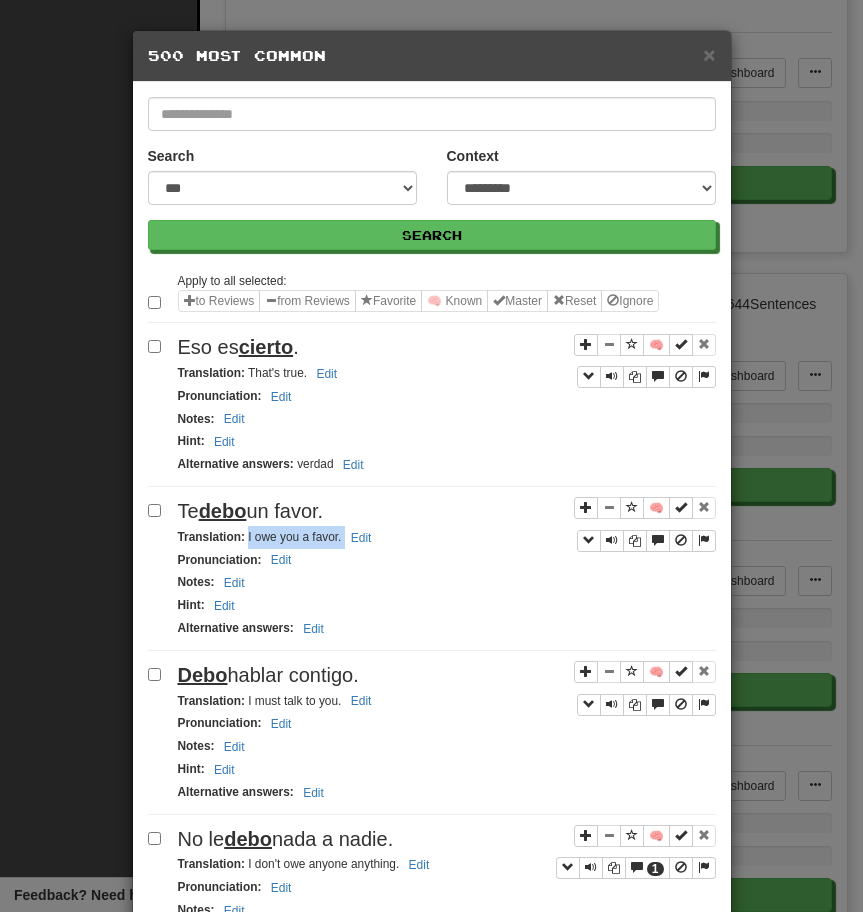 click on "Debo hablar contigo." at bounding box center (447, 675) 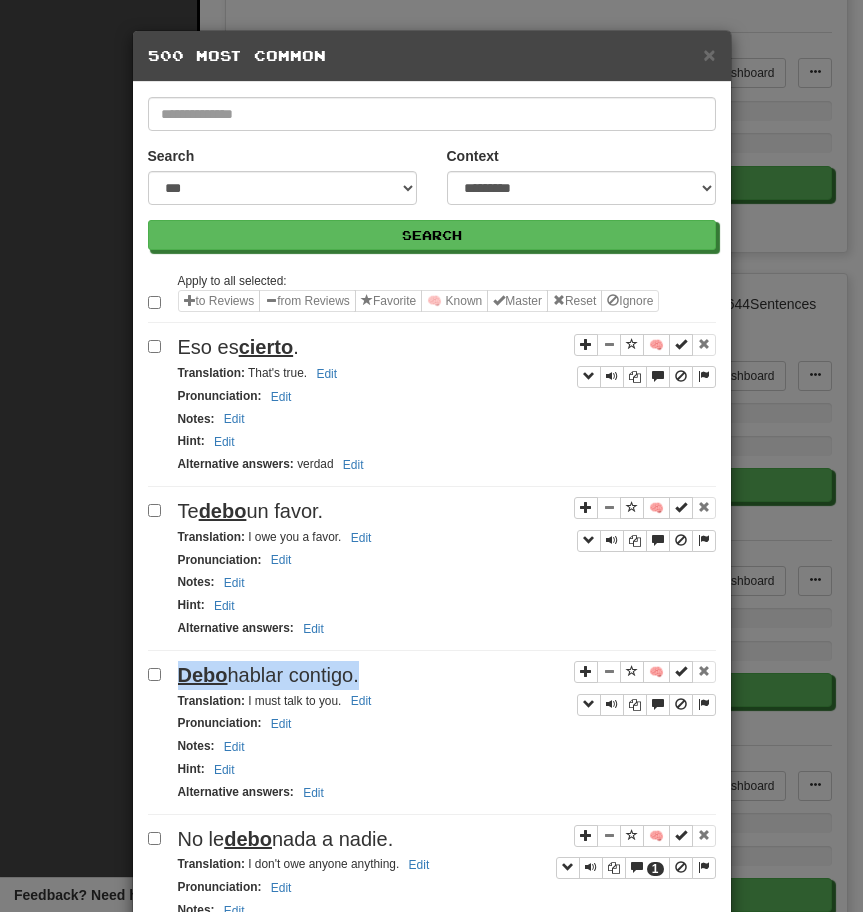 click on "Debo hablar contigo." at bounding box center (447, 675) 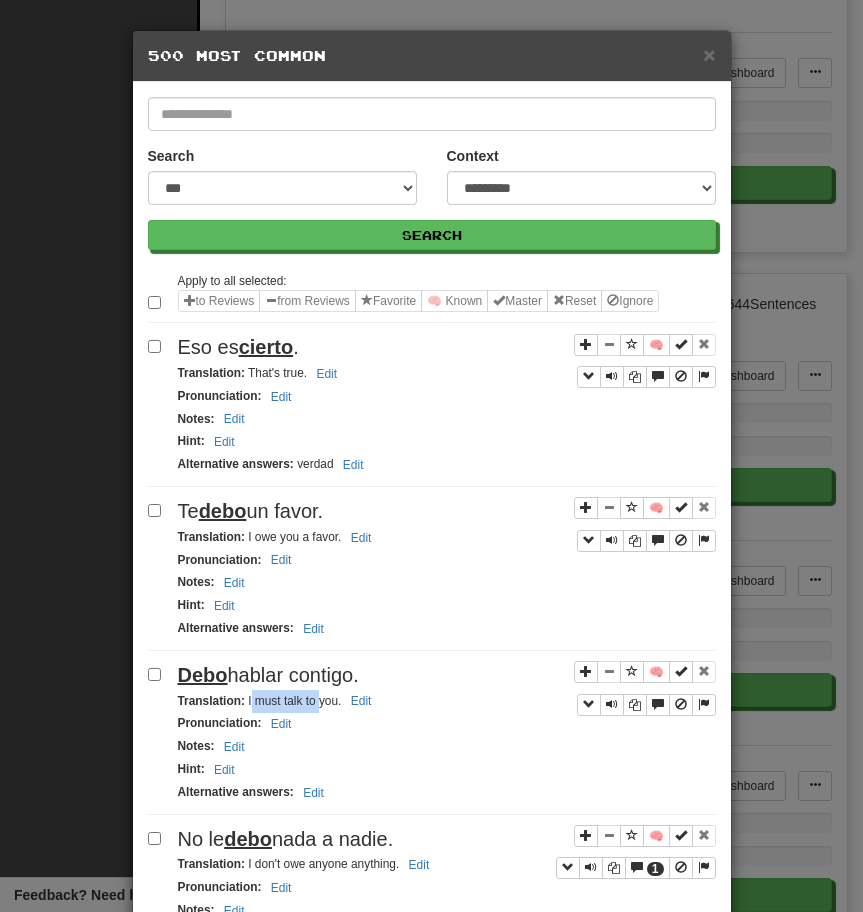 drag, startPoint x: 249, startPoint y: 699, endPoint x: 321, endPoint y: 697, distance: 72.02777 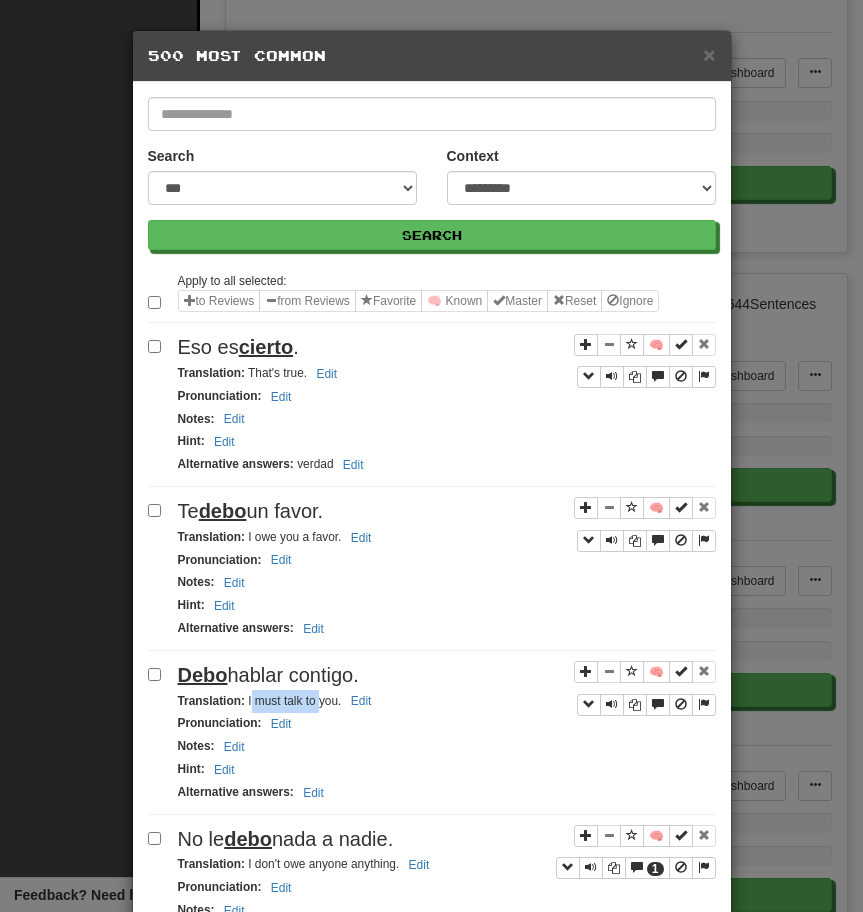 drag, startPoint x: 247, startPoint y: 704, endPoint x: 373, endPoint y: 689, distance: 126.88972 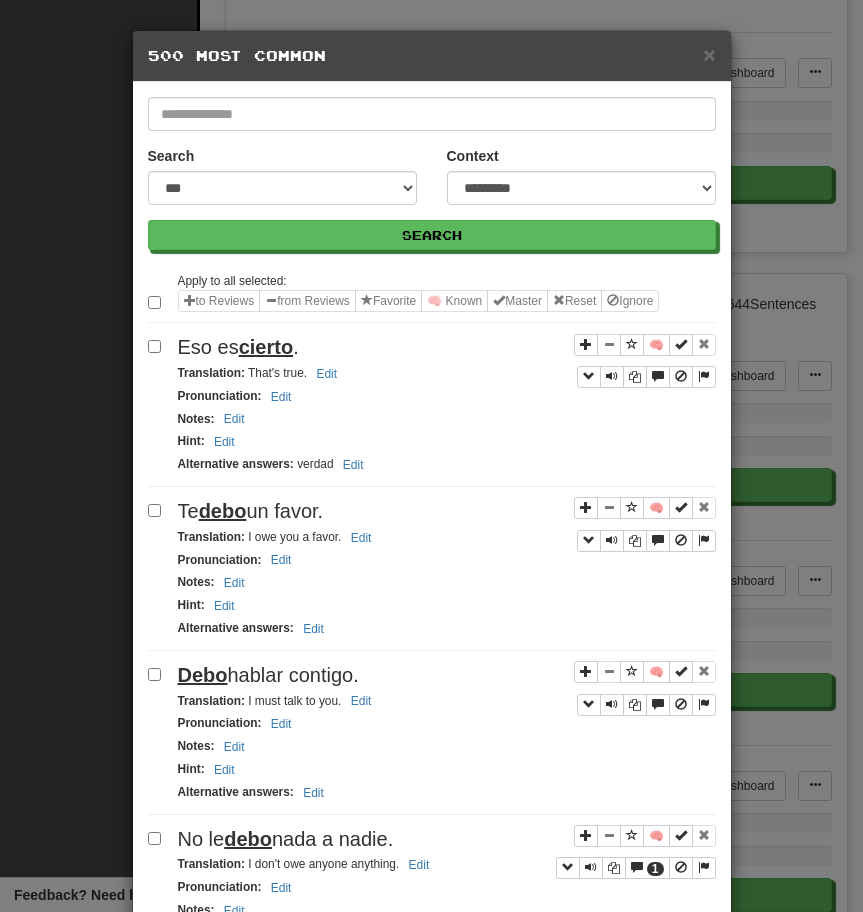 click on "I must talk to you." at bounding box center (278, 701) 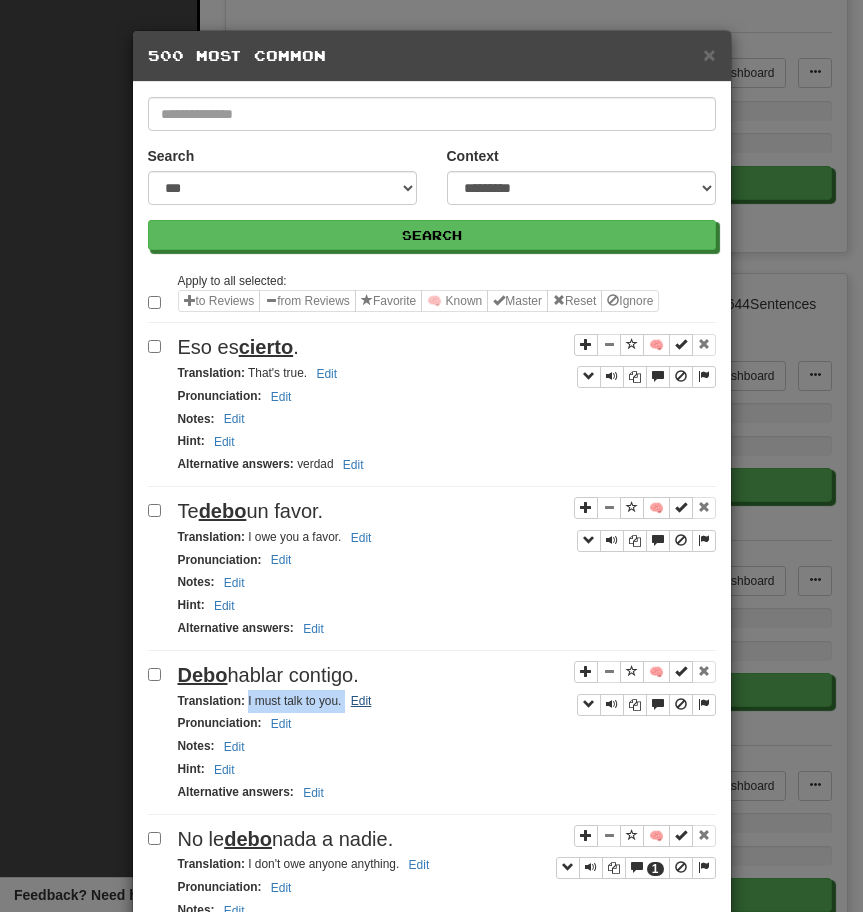 drag, startPoint x: 247, startPoint y: 702, endPoint x: 349, endPoint y: 696, distance: 102.176315 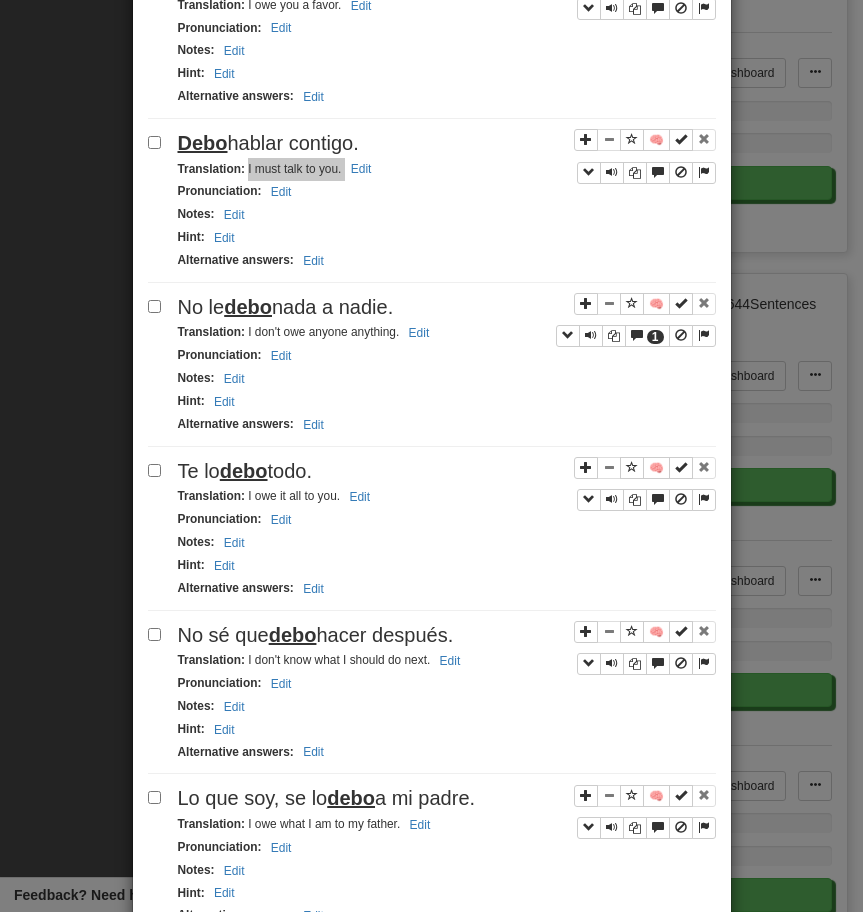 scroll, scrollTop: 601, scrollLeft: 0, axis: vertical 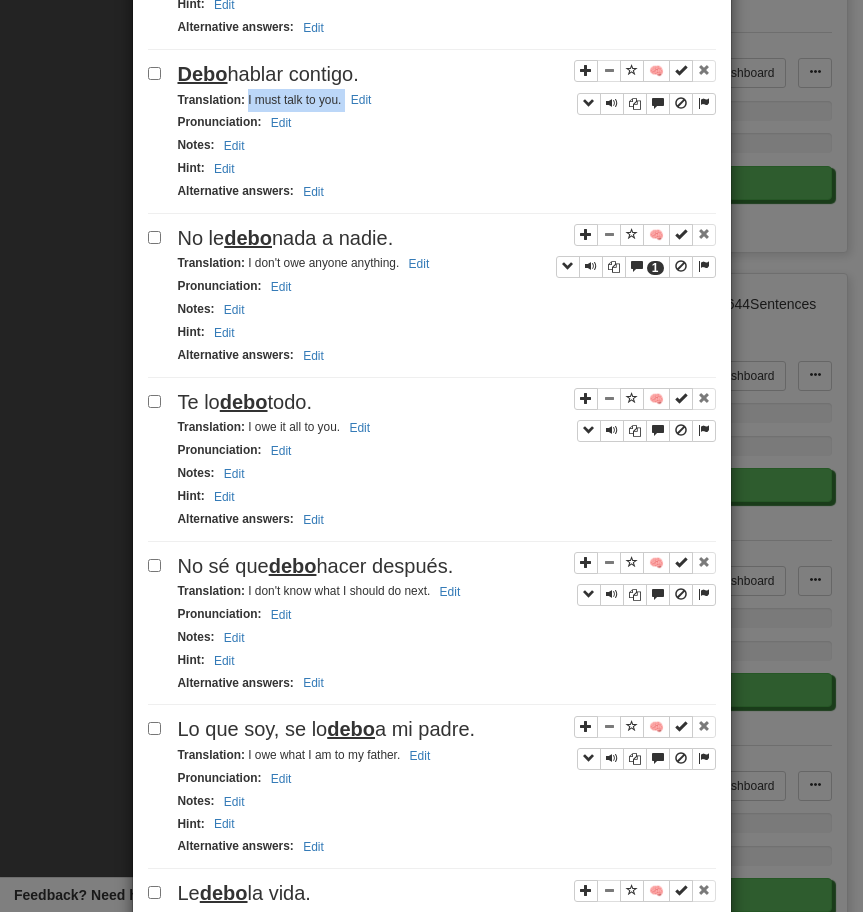 click on "No le  debo  nada a nadie." at bounding box center (286, 238) 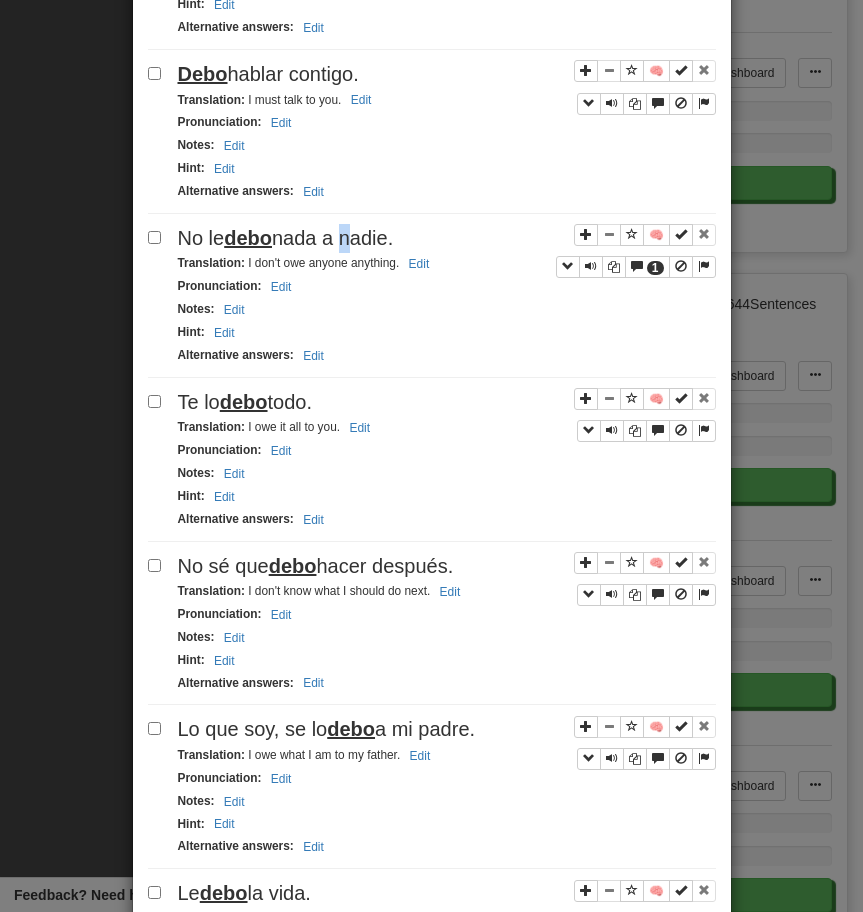 click on "No le  debo  nada a nadie." at bounding box center (286, 238) 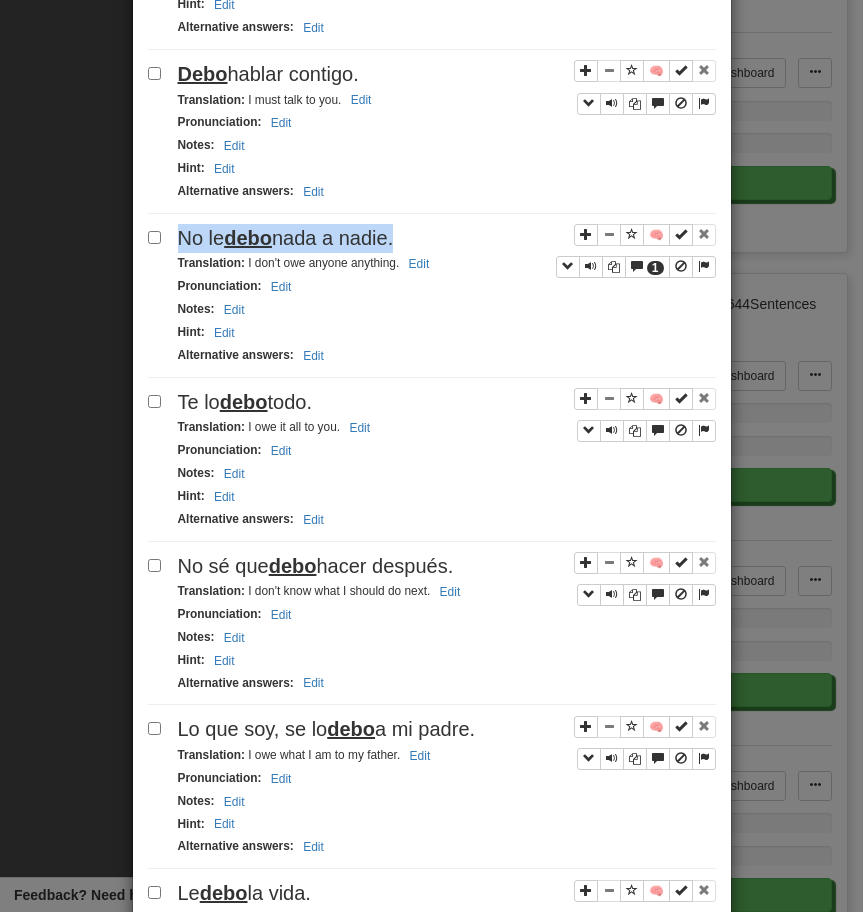 click on "No le  debo  nada a nadie." at bounding box center (286, 238) 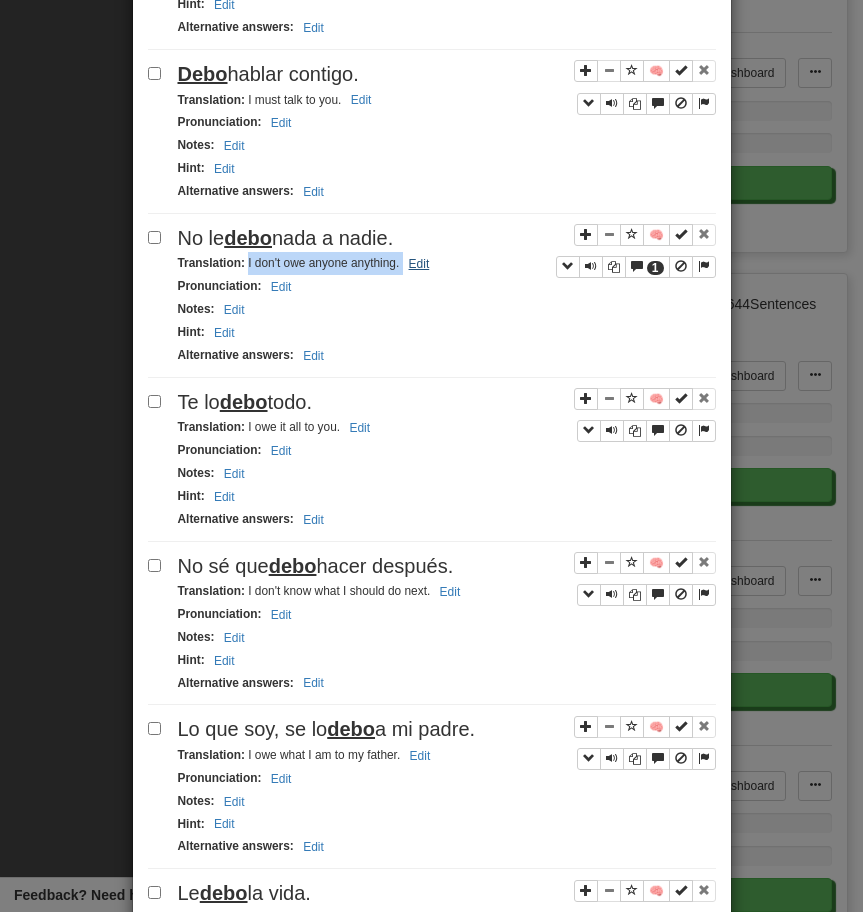 drag, startPoint x: 247, startPoint y: 265, endPoint x: 410, endPoint y: 270, distance: 163.07668 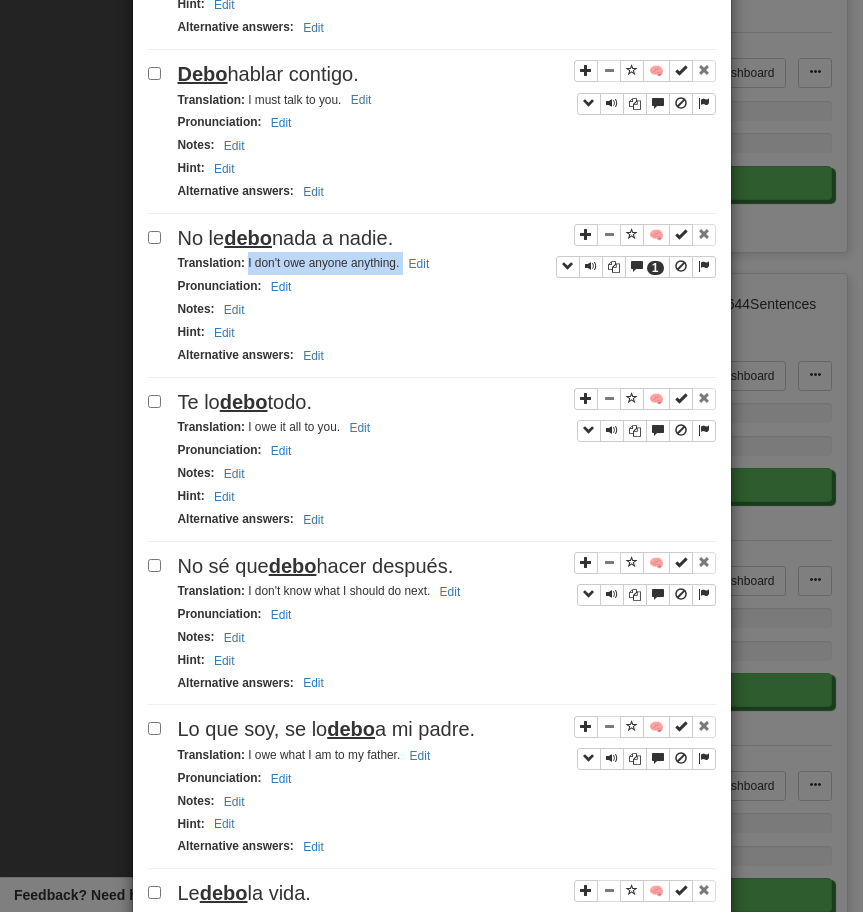 click on "Eso es  cierto . Translation :   That's true.   Edit Pronunciation :     Edit Notes :     Edit Hint :     Edit Alternative answers :   verdad   Edit 🧠 Te  debo  un favor. Translation :   I owe you a favor.   Edit Pronunciation :     Edit Notes :     Edit Hint :     Edit Alternative answers :     Edit 🧠 Debo  hablar contigo. Translation :   I must talk to you.   Edit Pronunciation :     Edit Notes :     Edit Hint :     Edit Alternative answers :     Edit 🧠 1 No le  debo  nada a nadie. Translation :   I don't owe anyone anything.   Edit Pronunciation :     Edit Notes :     Edit Hint :     Edit Alternative answers :     Edit 🧠 Te lo  debo  todo. Translation :   I owe it all to you.   Edit Pronunciation :     Edit Notes :     Edit Hint :     Edit Alternative answers :     Edit 🧠 No sé que  debo  hacer después. Translation :   I don't know what I should do next.   Edit Pronunciation :     Edit Notes :" at bounding box center (432, 1370) 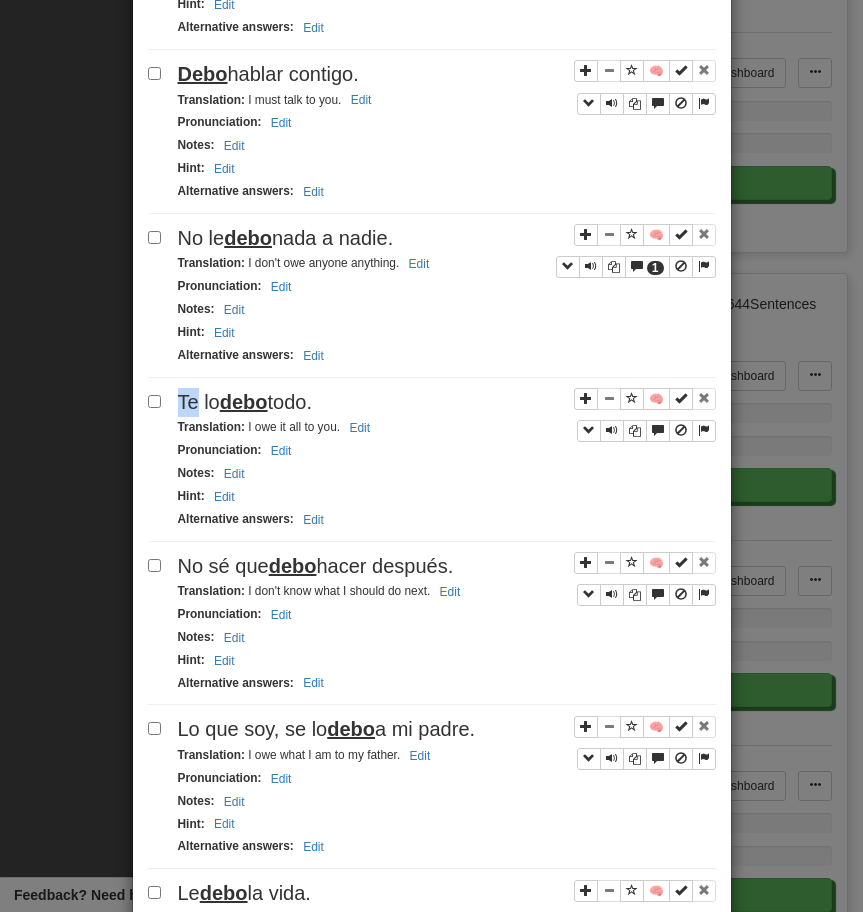 click on "Eso es  cierto . Translation :   That's true.   Edit Pronunciation :     Edit Notes :     Edit Hint :     Edit Alternative answers :   verdad   Edit 🧠 Te  debo  un favor. Translation :   I owe you a favor.   Edit Pronunciation :     Edit Notes :     Edit Hint :     Edit Alternative answers :     Edit 🧠 Debo  hablar contigo. Translation :   I must talk to you.   Edit Pronunciation :     Edit Notes :     Edit Hint :     Edit Alternative answers :     Edit 🧠 1 No le  debo  nada a nadie. Translation :   I don't owe anyone anything.   Edit Pronunciation :     Edit Notes :     Edit Hint :     Edit Alternative answers :     Edit 🧠 Te lo  debo  todo. Translation :   I owe it all to you.   Edit Pronunciation :     Edit Notes :     Edit Hint :     Edit Alternative answers :     Edit 🧠 No sé que  debo  hacer después. Translation :   I don't know what I should do next.   Edit Pronunciation :     Edit Notes :" at bounding box center [432, 1370] 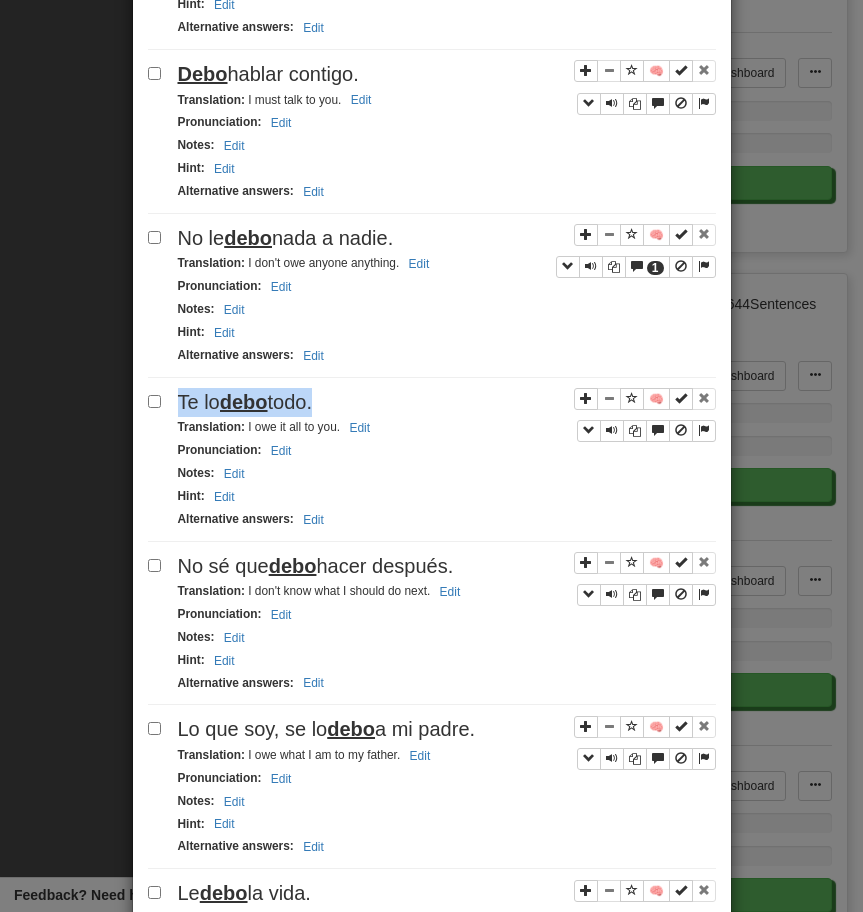 click on "Eso es  cierto . Translation :   That's true.   Edit Pronunciation :     Edit Notes :     Edit Hint :     Edit Alternative answers :   verdad   Edit 🧠 Te  debo  un favor. Translation :   I owe you a favor.   Edit Pronunciation :     Edit Notes :     Edit Hint :     Edit Alternative answers :     Edit 🧠 Debo  hablar contigo. Translation :   I must talk to you.   Edit Pronunciation :     Edit Notes :     Edit Hint :     Edit Alternative answers :     Edit 🧠 1 No le  debo  nada a nadie. Translation :   I don't owe anyone anything.   Edit Pronunciation :     Edit Notes :     Edit Hint :     Edit Alternative answers :     Edit 🧠 Te lo  debo  todo. Translation :   I owe it all to you.   Edit Pronunciation :     Edit Notes :     Edit Hint :     Edit Alternative answers :     Edit 🧠 No sé que  debo  hacer después. Translation :   I don't know what I should do next.   Edit Pronunciation :     Edit Notes :" at bounding box center (432, 1370) 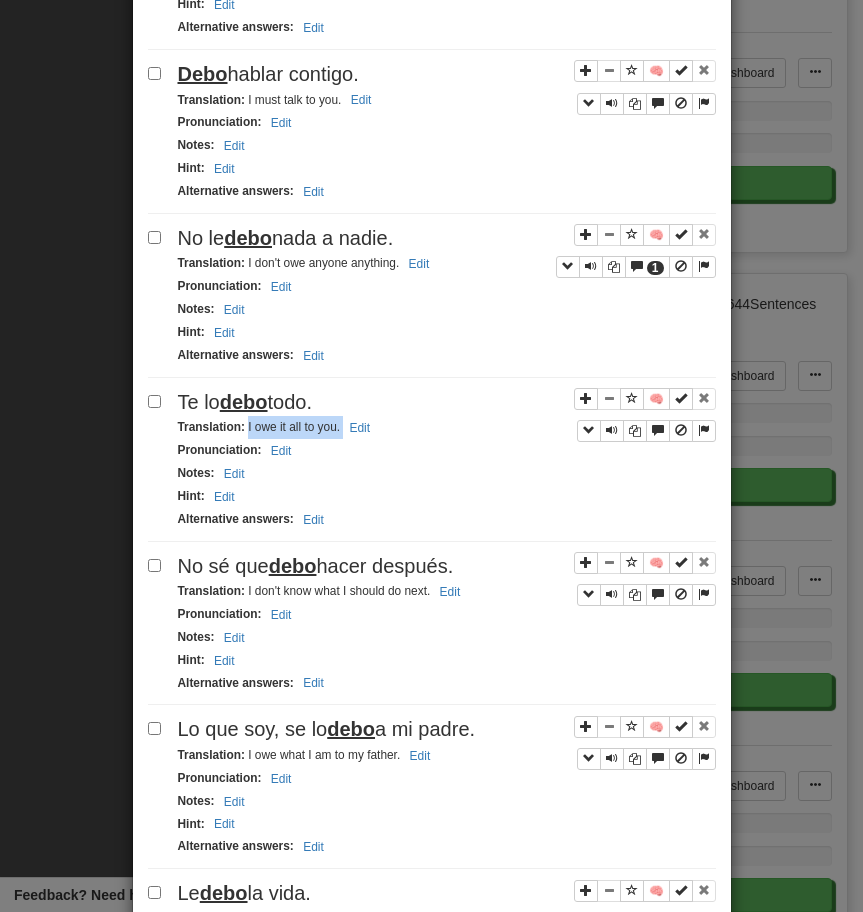 drag, startPoint x: 246, startPoint y: 427, endPoint x: 376, endPoint y: 428, distance: 130.00385 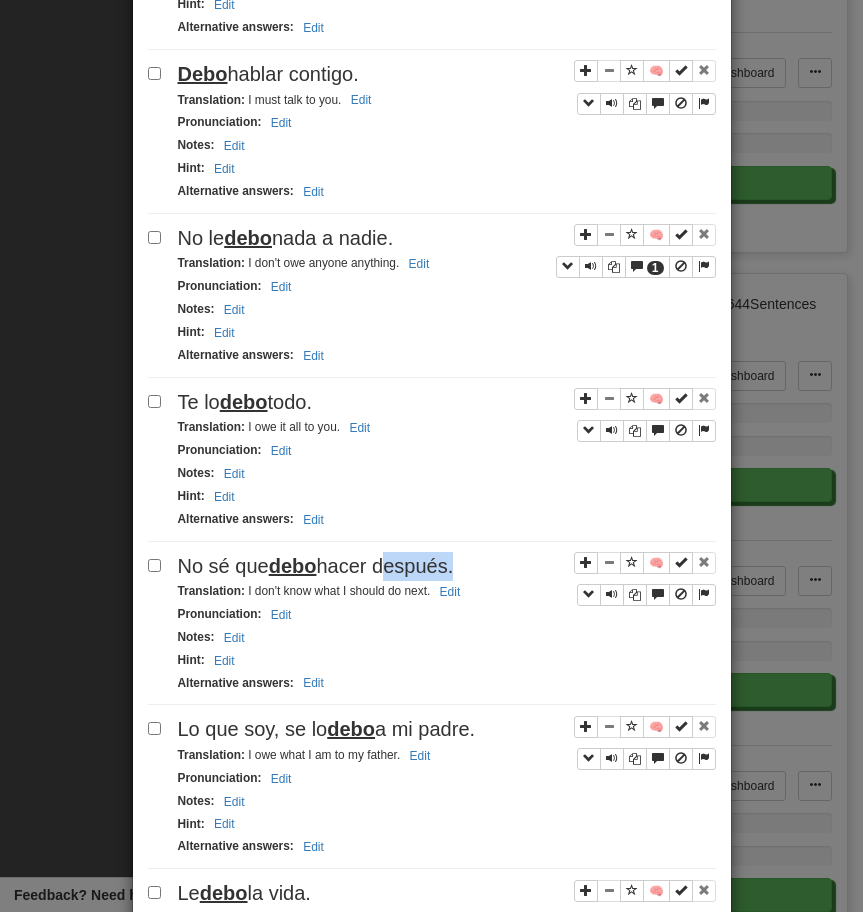 click on "No sé que  debo  hacer después." at bounding box center [316, 566] 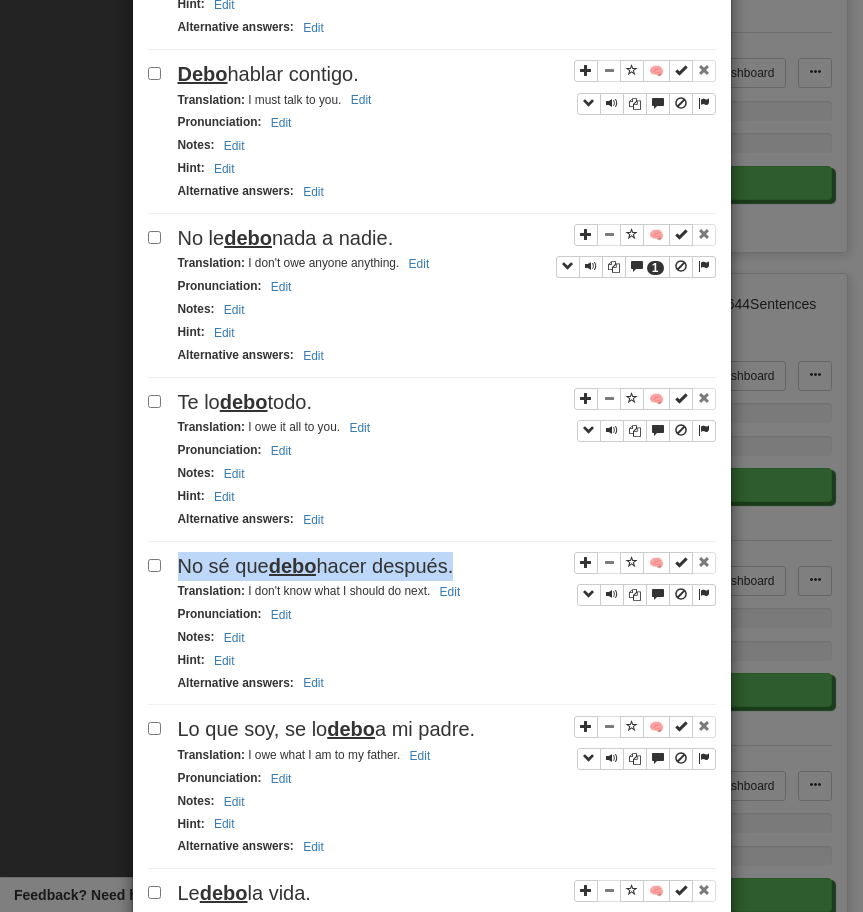 click on "No sé que  debo  hacer después." at bounding box center [316, 566] 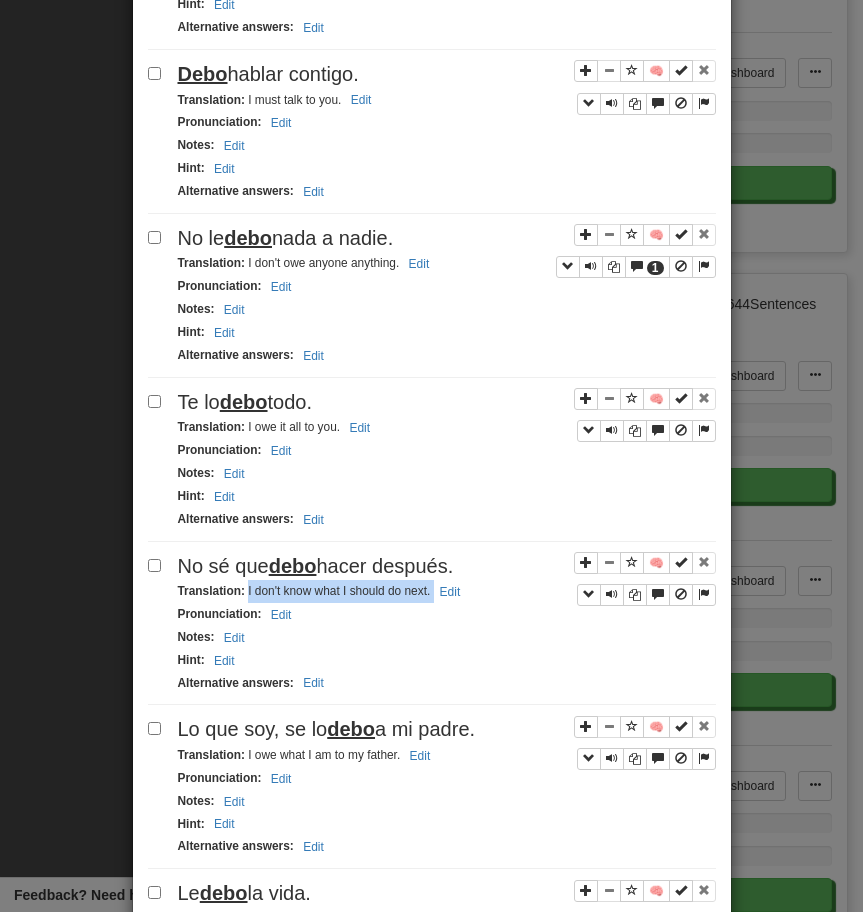 drag, startPoint x: 246, startPoint y: 596, endPoint x: 472, endPoint y: 583, distance: 226.37358 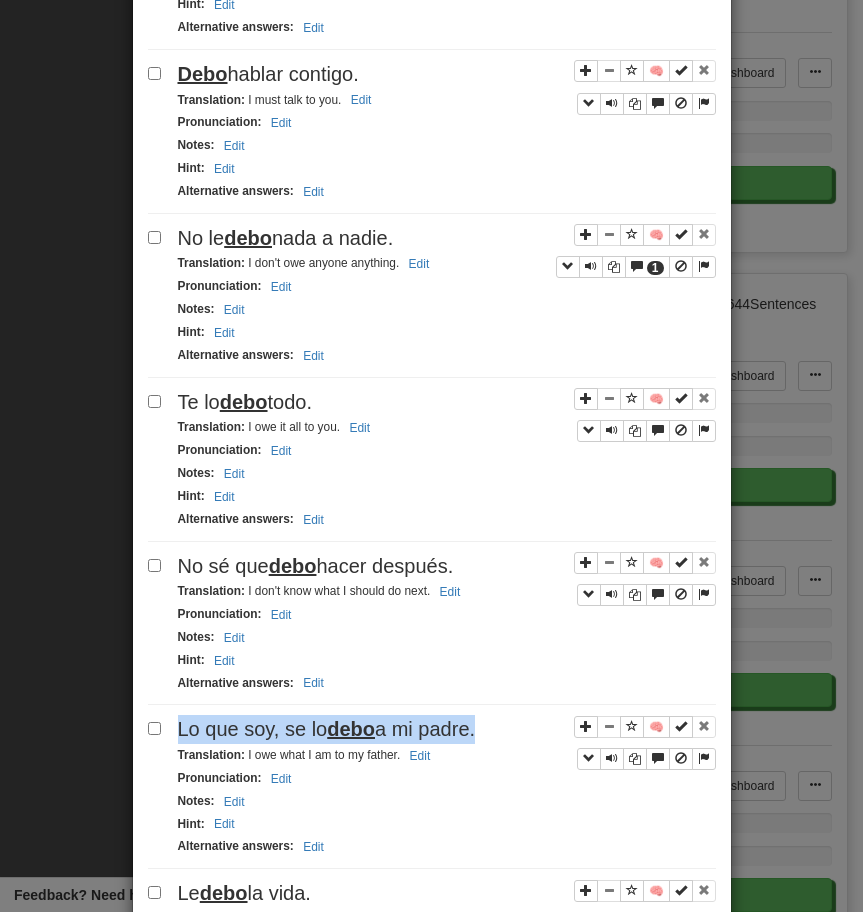 click on "Lo que soy, se lo debo a mi padre." at bounding box center (447, 729) 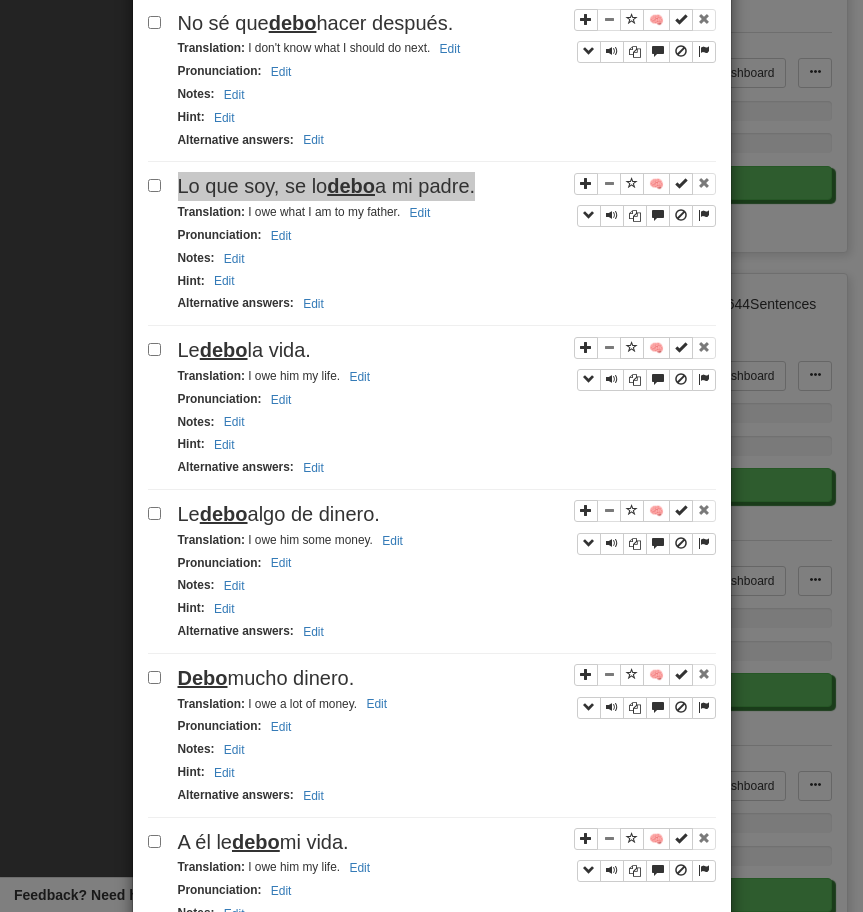 scroll, scrollTop: 1171, scrollLeft: 0, axis: vertical 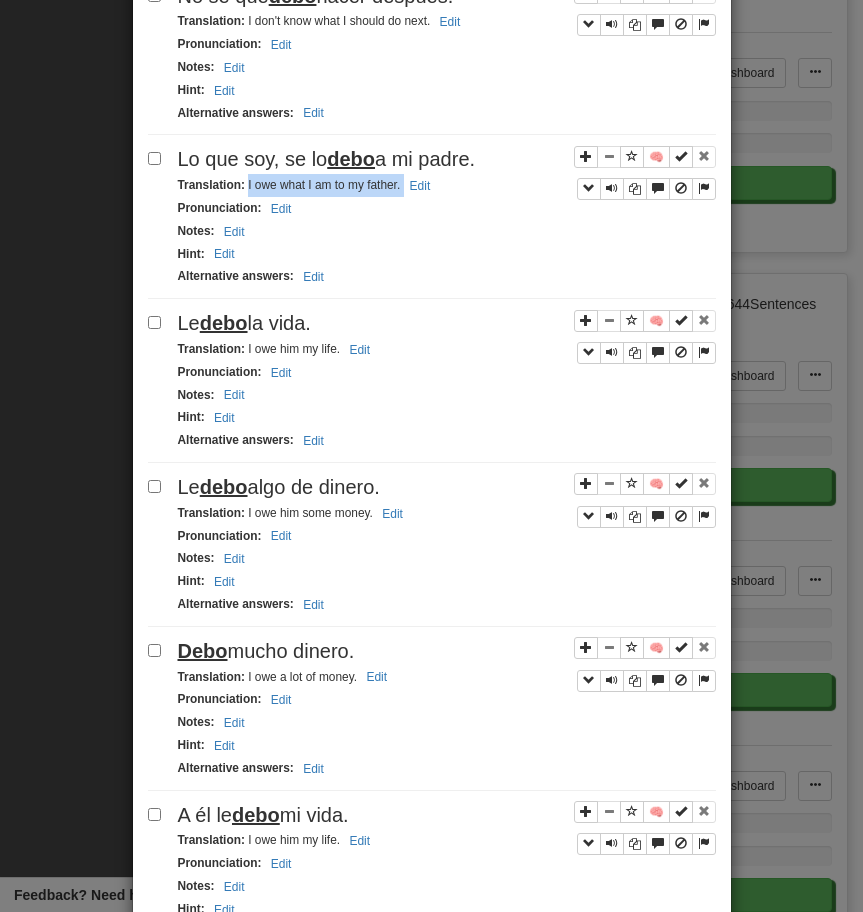 drag, startPoint x: 246, startPoint y: 186, endPoint x: 454, endPoint y: 178, distance: 208.1538 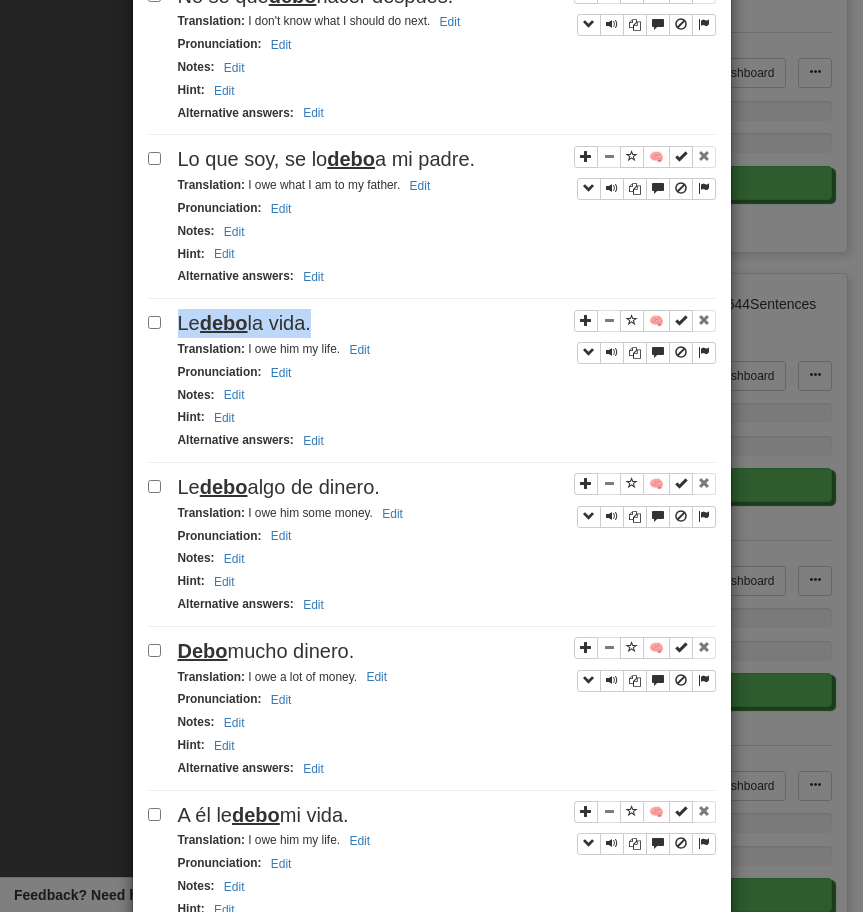 click on "Le  debo  la vida." at bounding box center [447, 323] 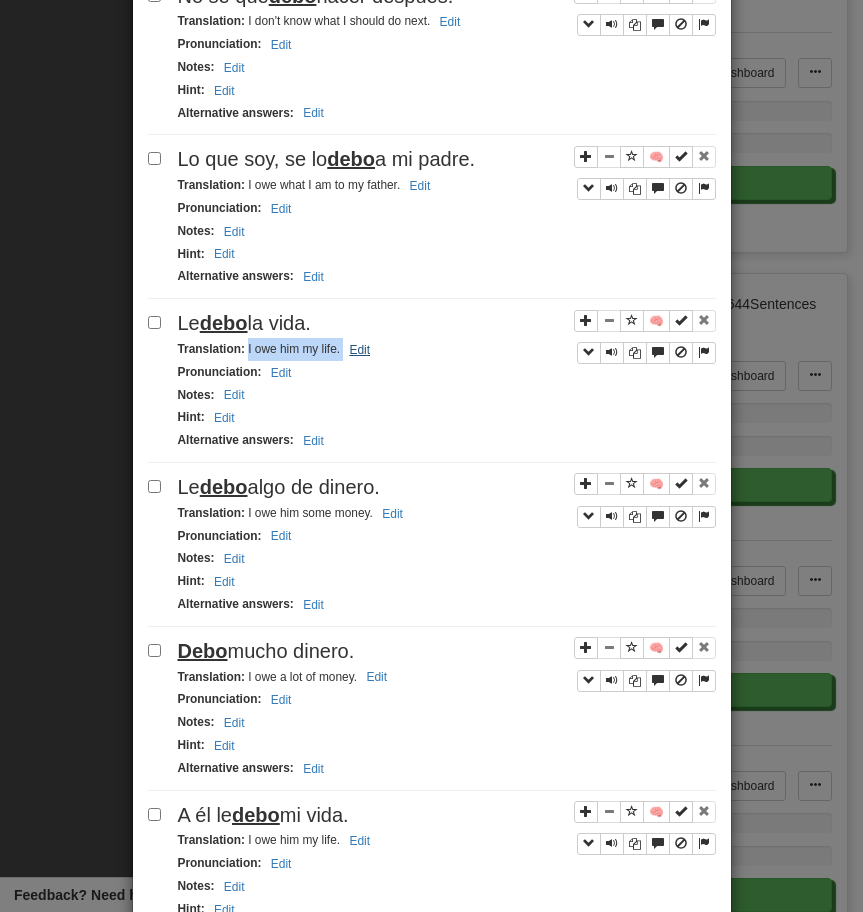 drag, startPoint x: 247, startPoint y: 347, endPoint x: 362, endPoint y: 357, distance: 115.43397 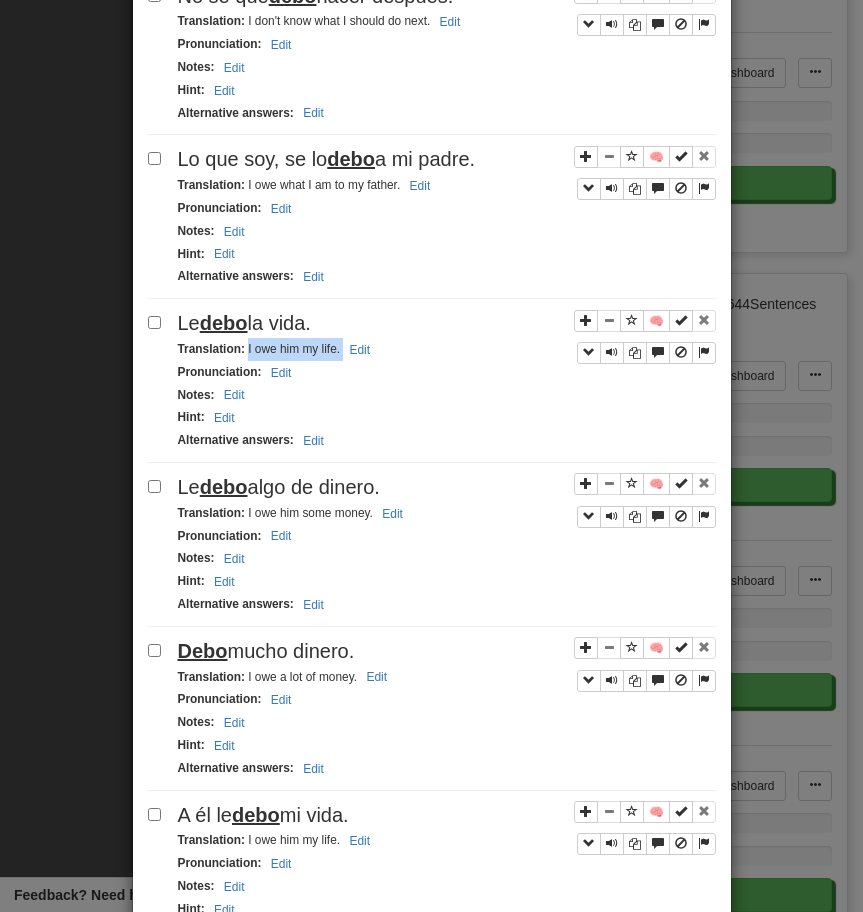 click on "Le  debo  algo de dinero." at bounding box center (447, 487) 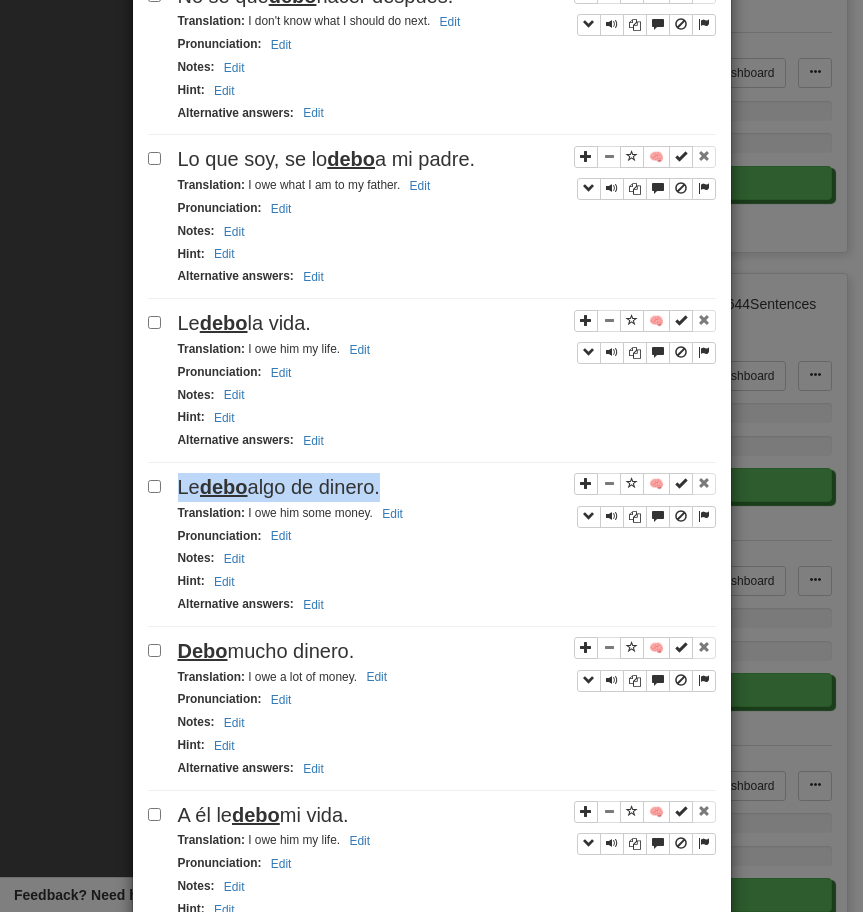 click on "Le  debo  algo de dinero." at bounding box center (447, 487) 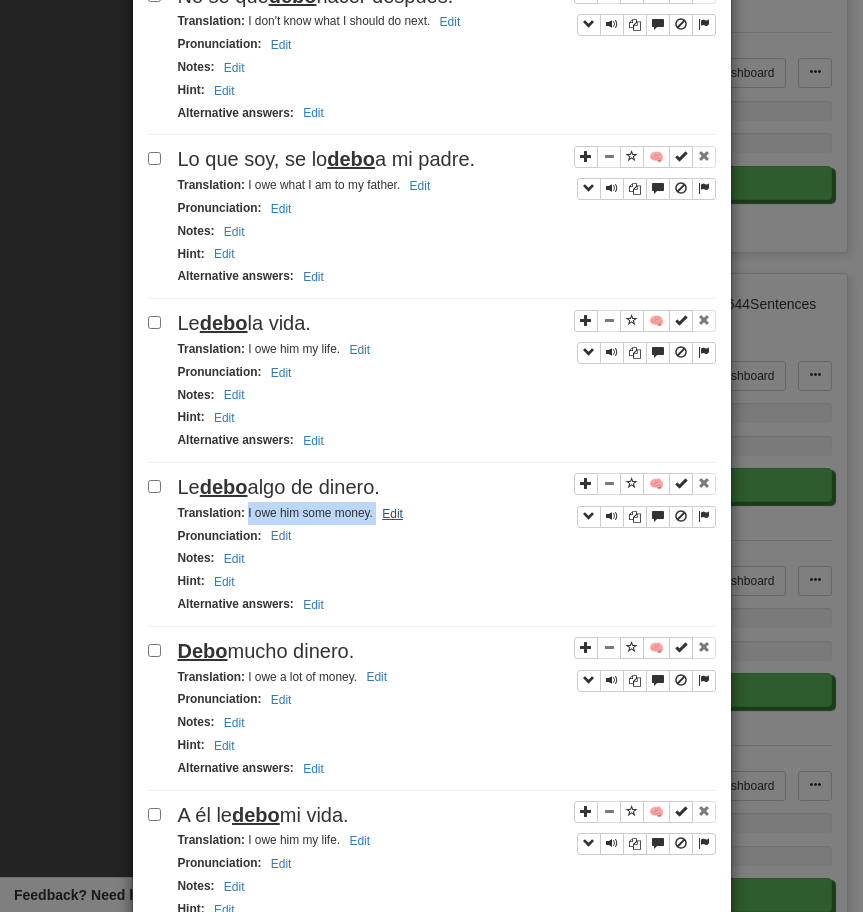 drag, startPoint x: 247, startPoint y: 515, endPoint x: 382, endPoint y: 514, distance: 135.00371 